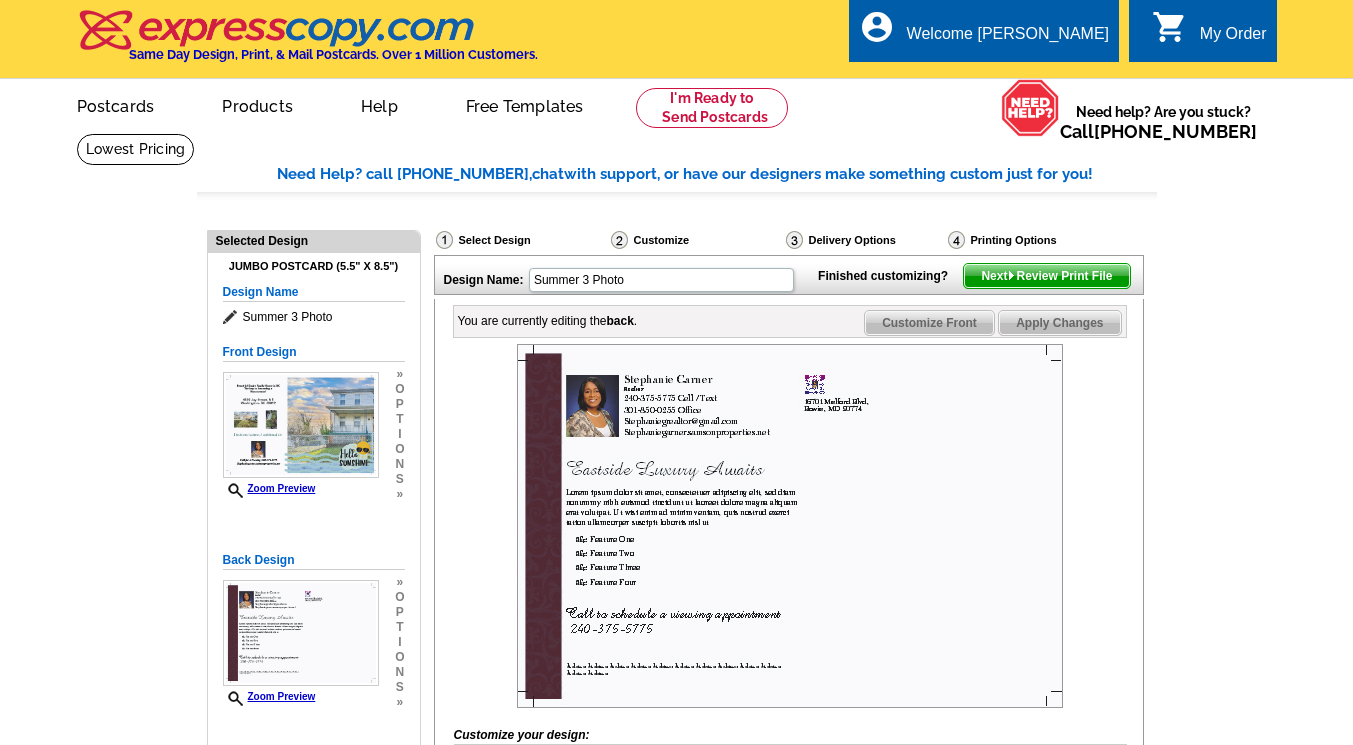 scroll, scrollTop: 721, scrollLeft: 0, axis: vertical 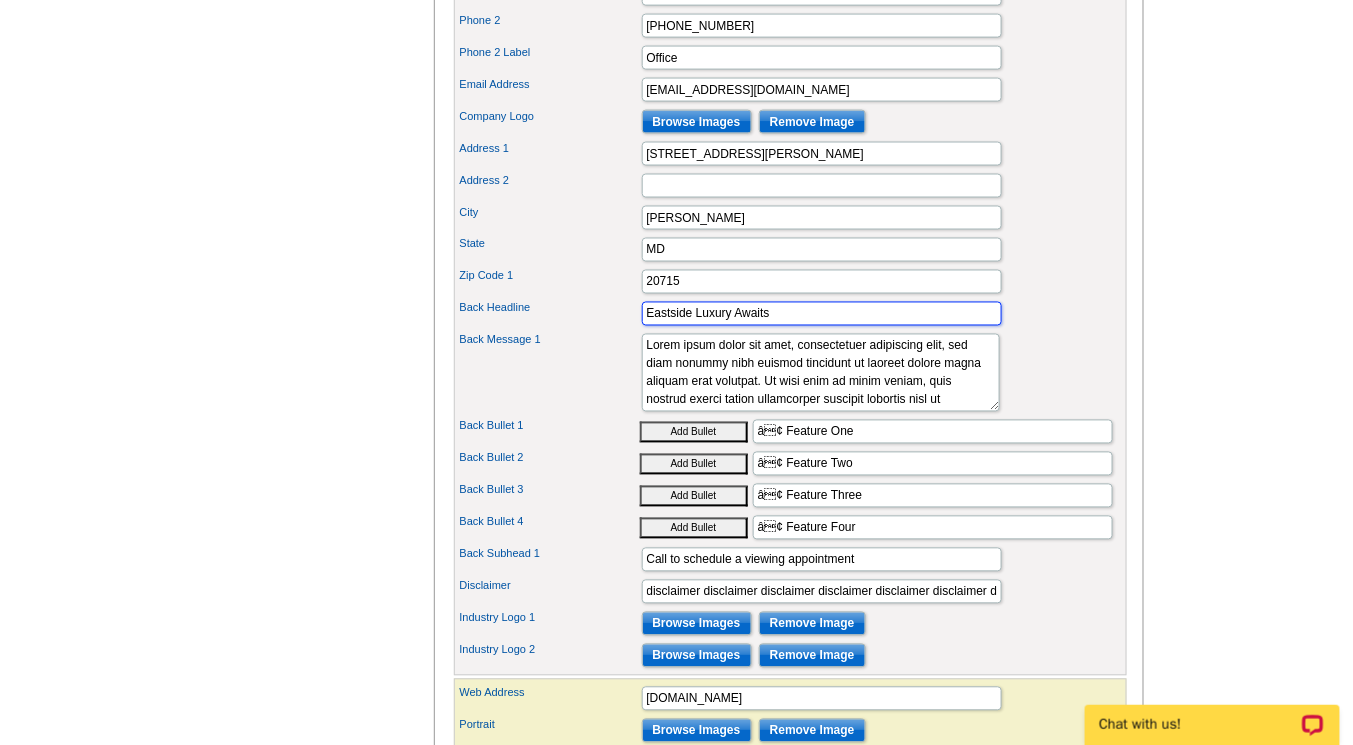 click on "Eastside Luxury Awaits" at bounding box center [822, 314] 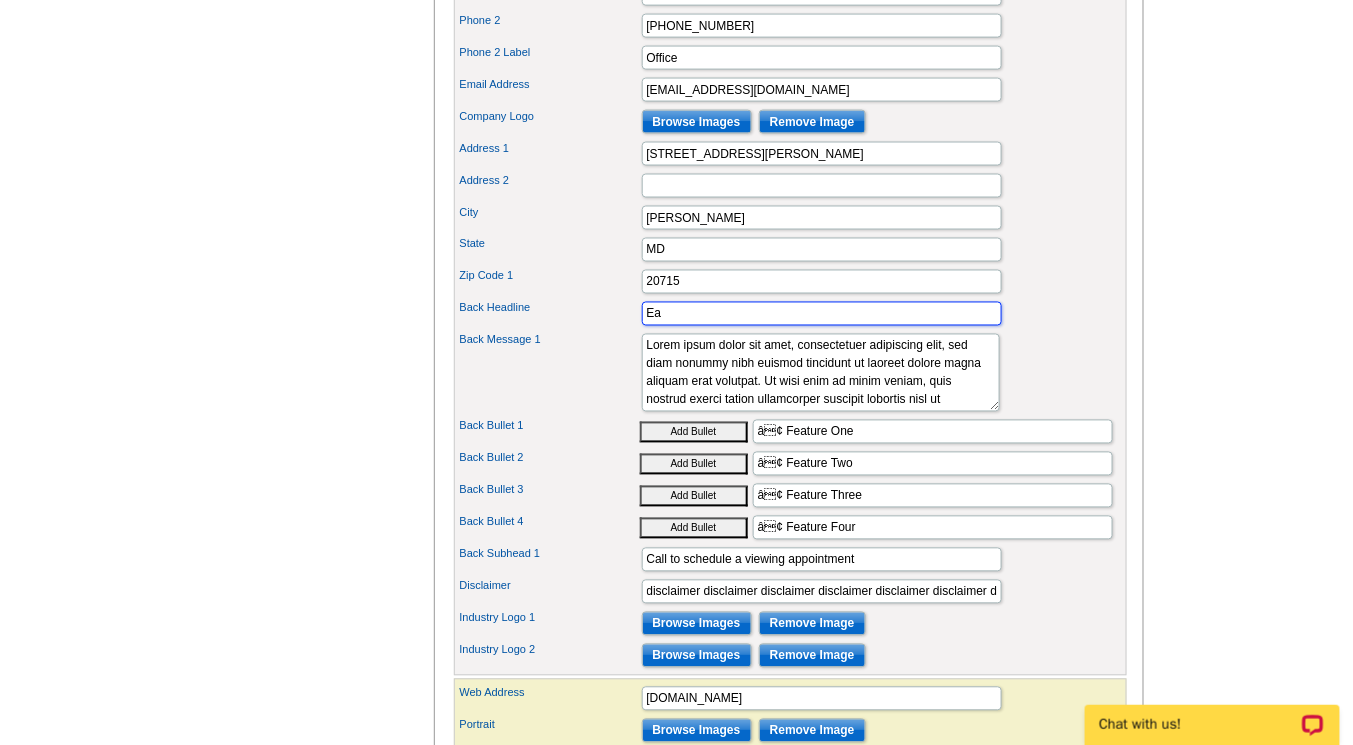 type on "E" 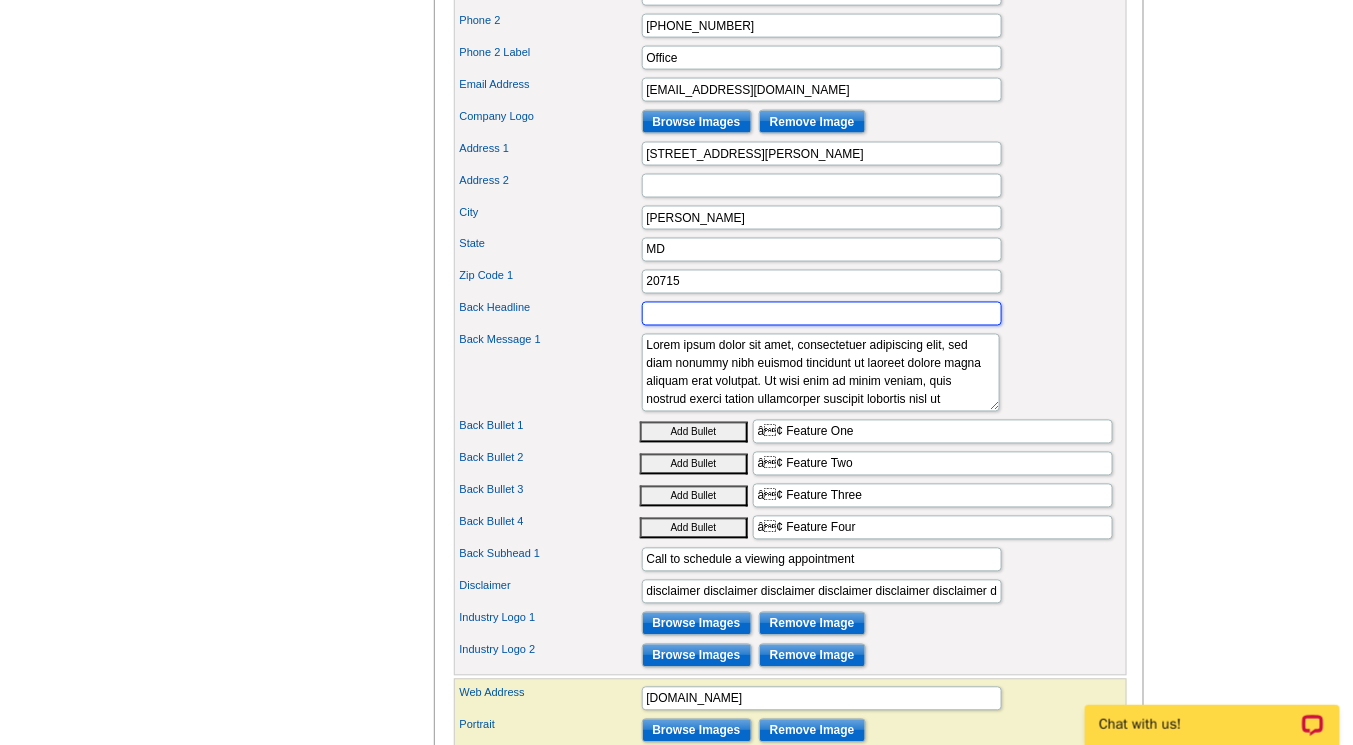 type 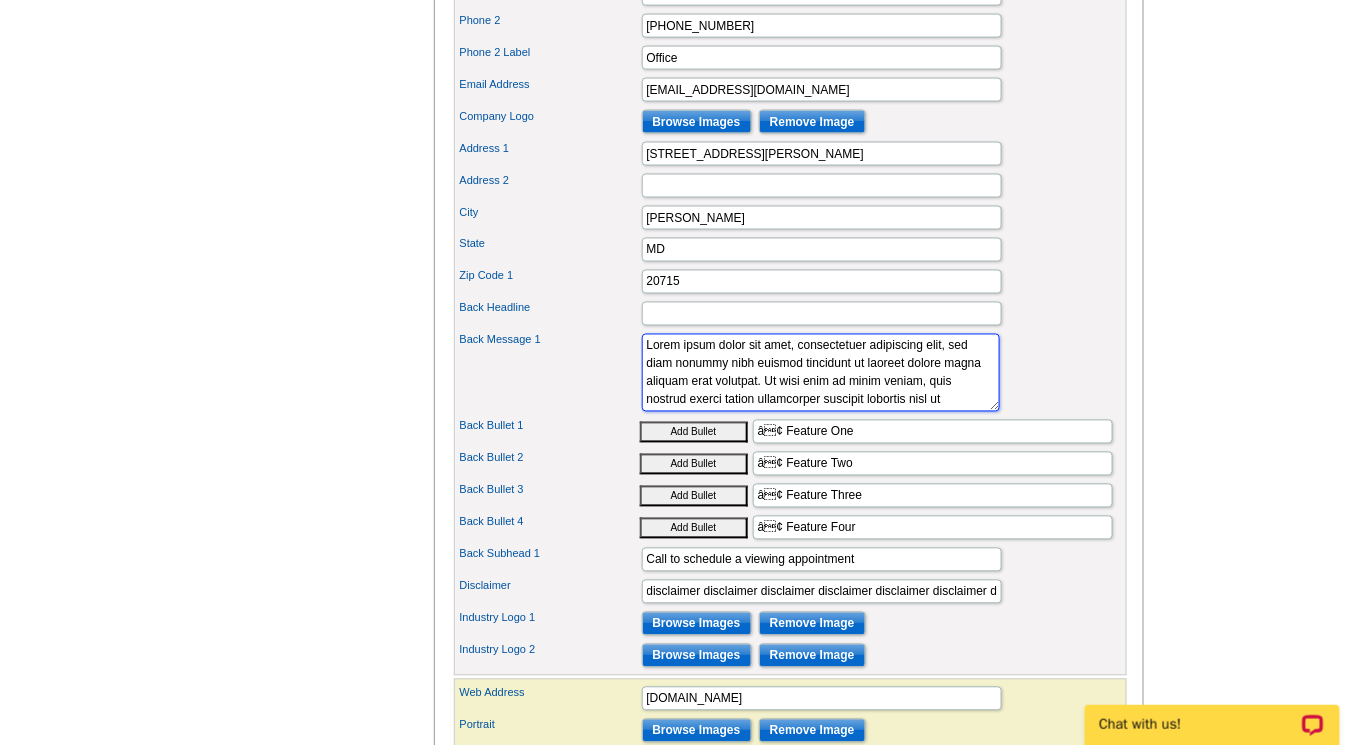 click on "Lorem ipsum dolor sit amet, consectetuer adipiscing elit, sed diam nonummy nibh euismod tincidunt ut laoreet dolore magna aliquam erat volutpat. Ut wisi enim ad minim veniam, quis nostrud exerci tation ullamcorper suscipit lobortis nisl ut" at bounding box center [821, 373] 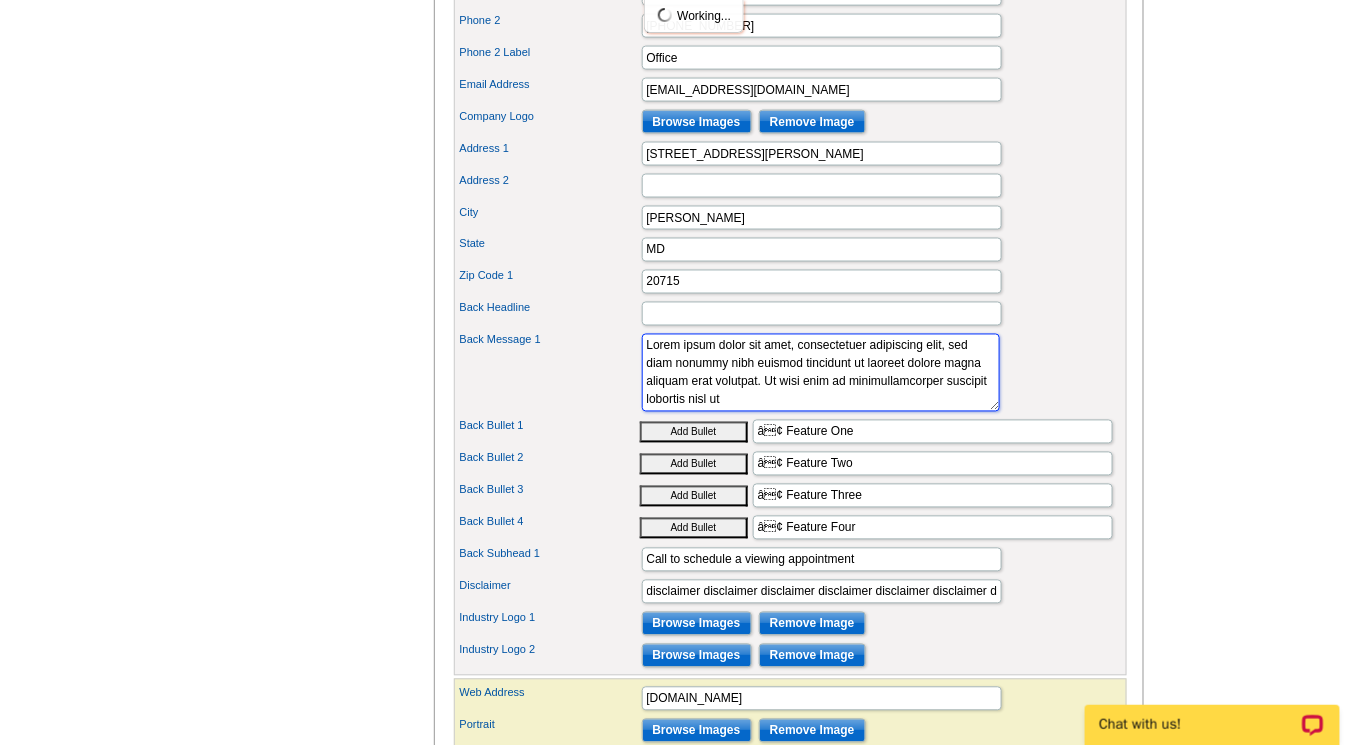 scroll, scrollTop: 0, scrollLeft: 0, axis: both 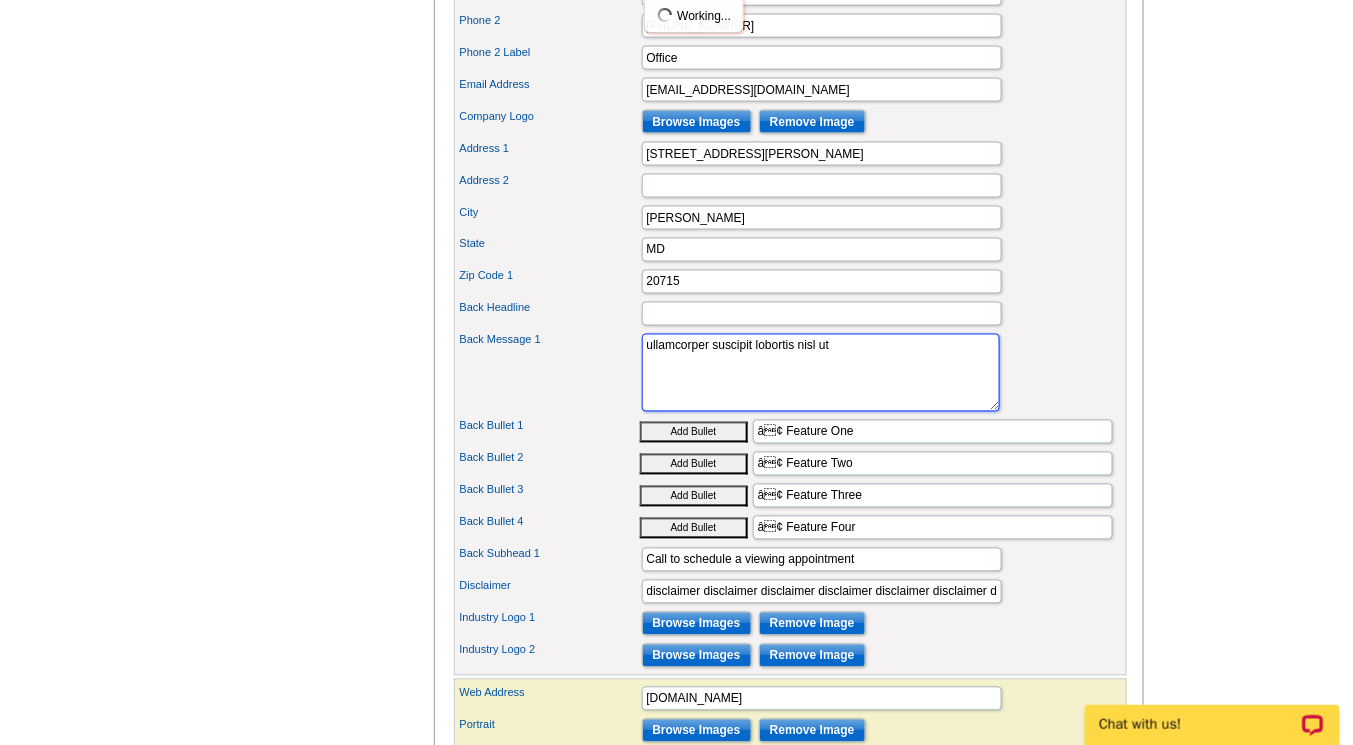 click on "Lorem ipsum dolor sit amet, consectetuer adipiscing elit, sed diam nonummy nibh euismod tincidunt ut laoreet dolore magna aliquam erat volutpat. Ut wisi enim ad minim veniam, quis nostrud exerci tation ullamcorper suscipit lobortis nisl ut" at bounding box center [821, 373] 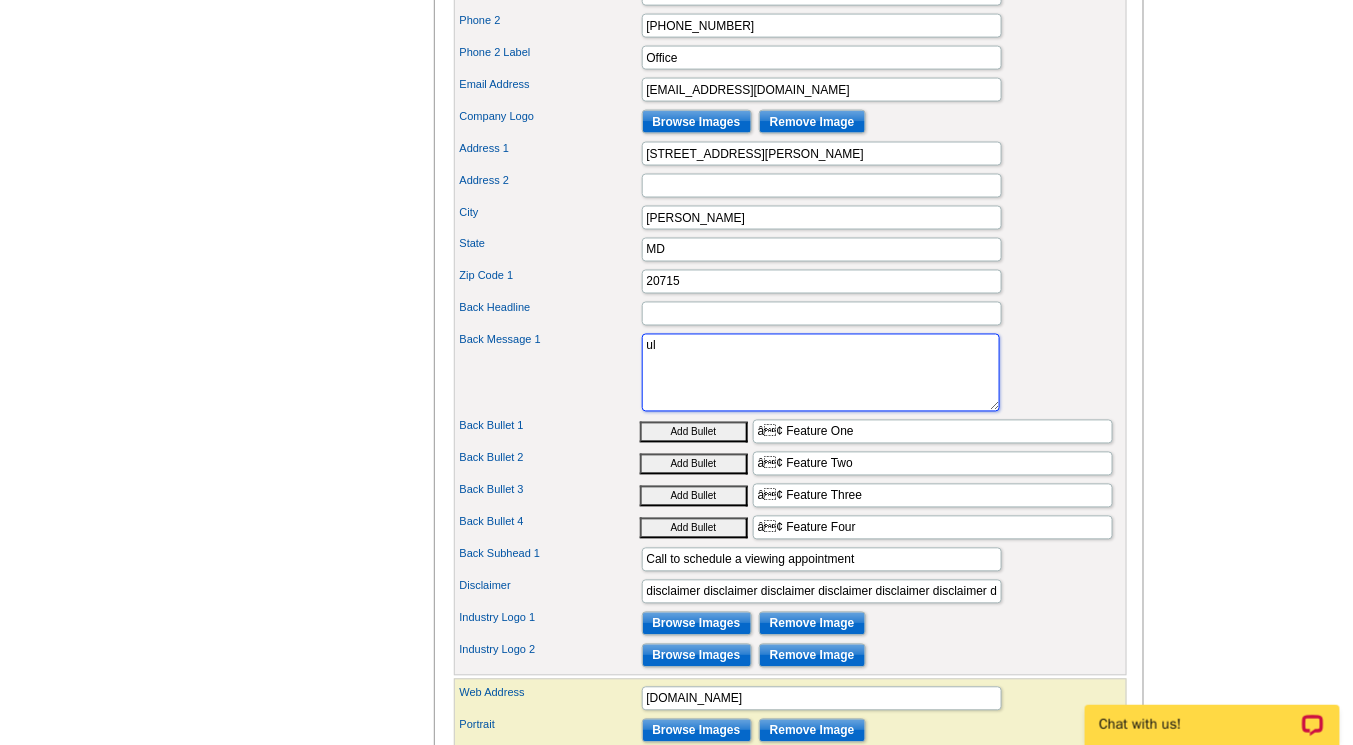 type on "u" 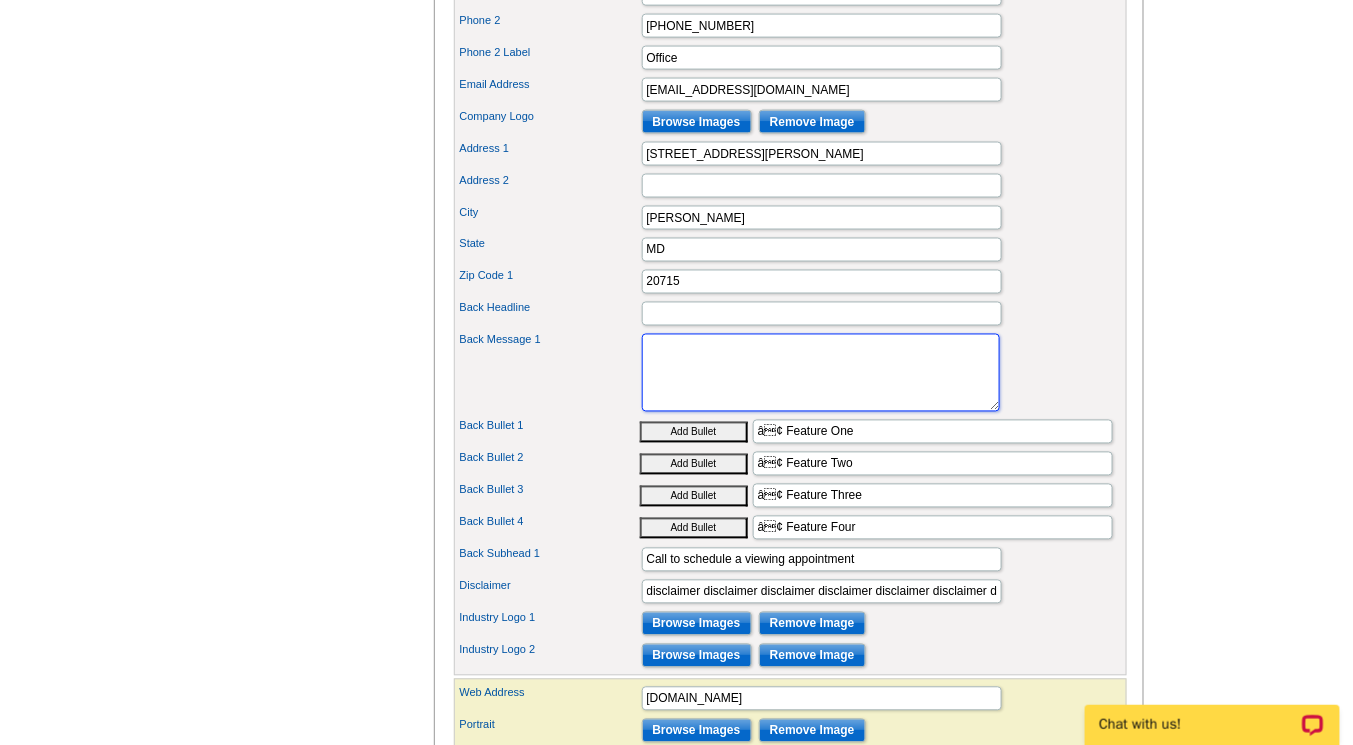 type 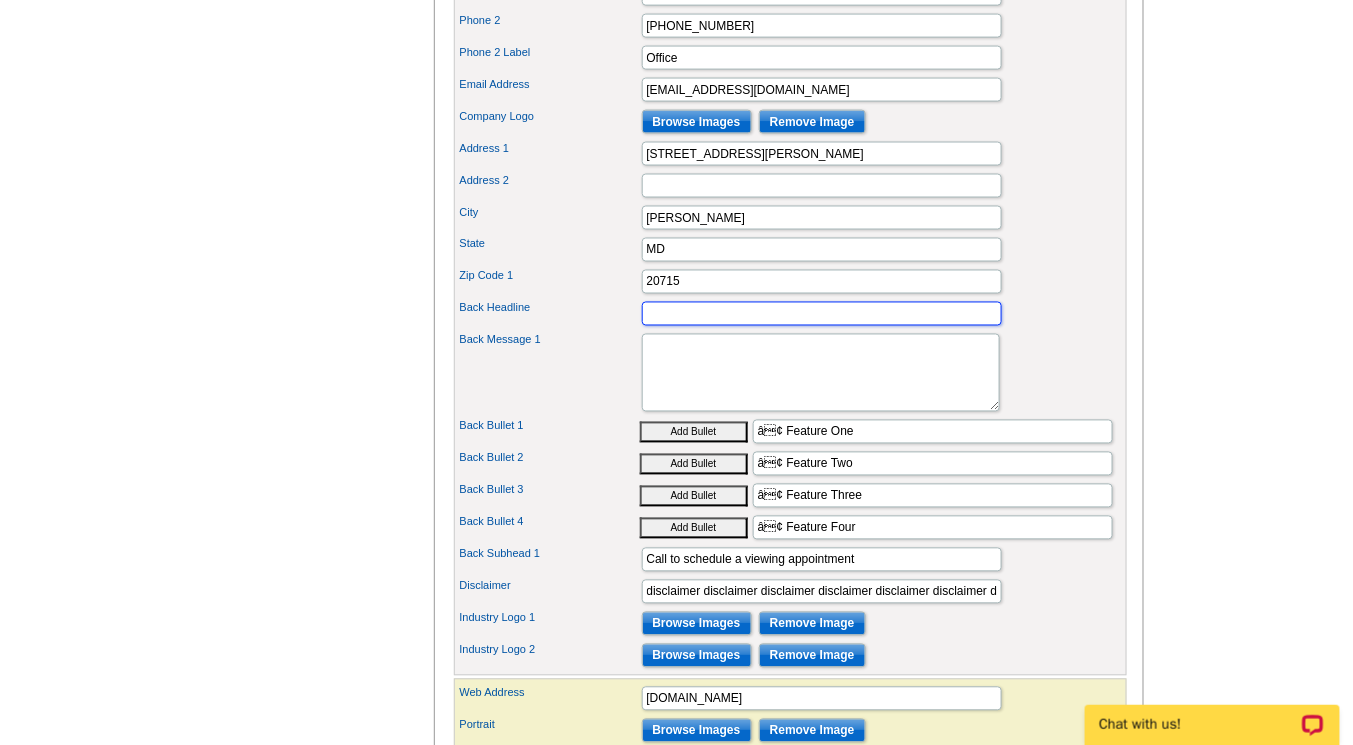 click on "Back Headline" at bounding box center (822, 314) 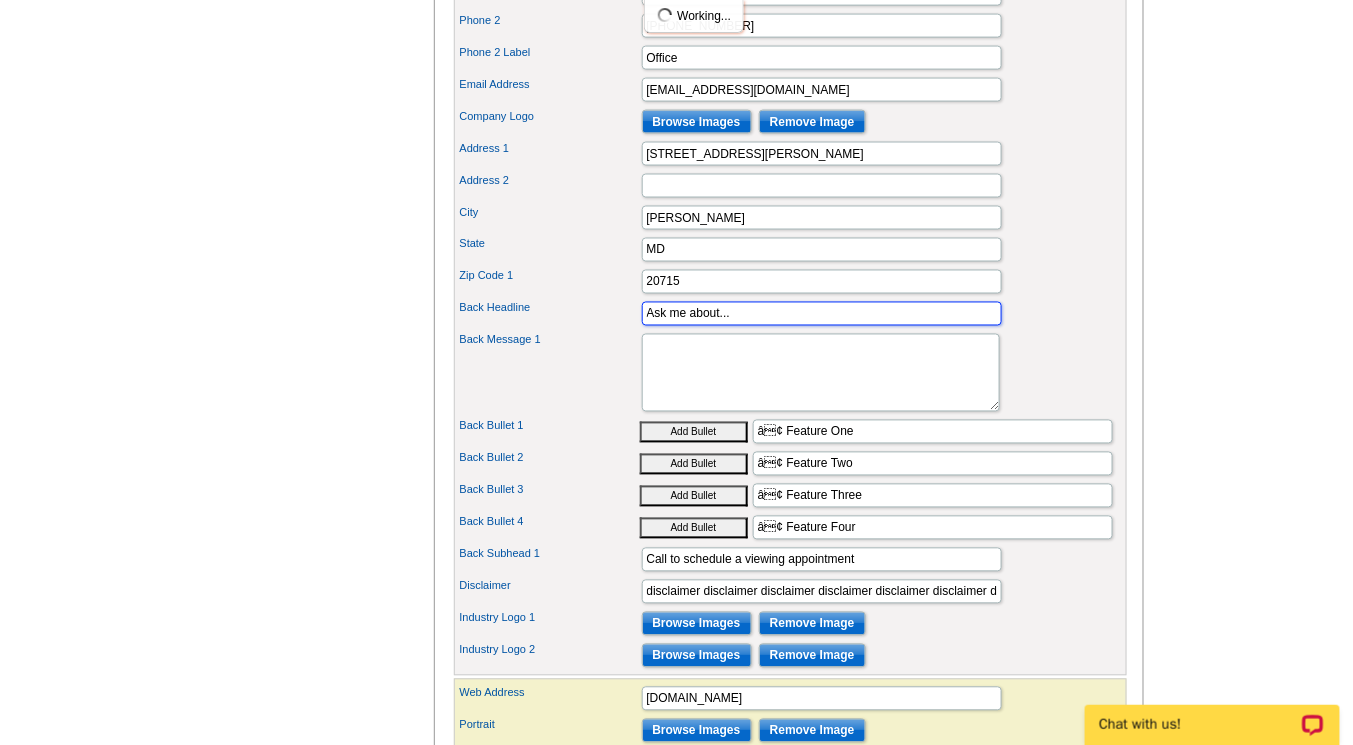type on "Ask me about..." 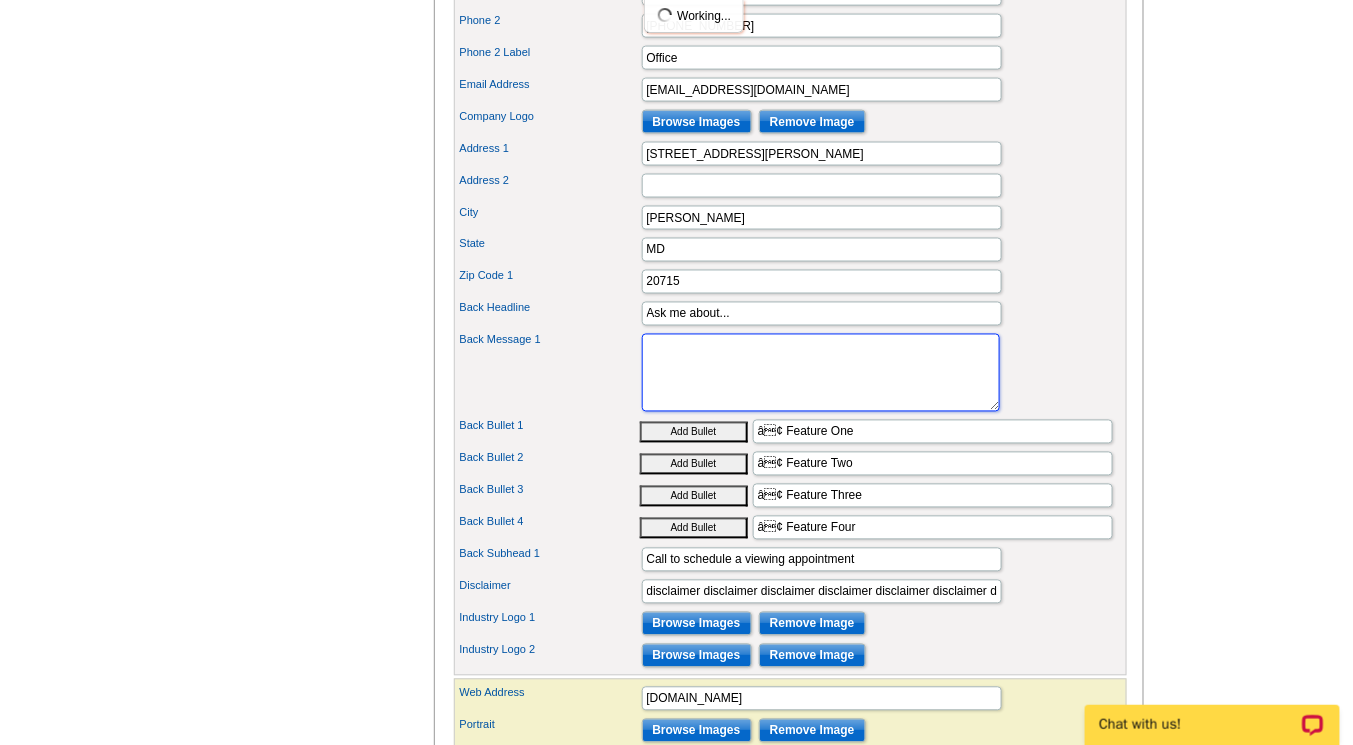 click on "Lorem ipsum dolor sit amet, consectetuer adipiscing elit, sed diam nonummy nibh euismod tincidunt ut laoreet dolore magna aliquam erat volutpat. Ut wisi enim ad minim veniam, quis nostrud exerci tation ullamcorper suscipit lobortis nisl ut" at bounding box center [821, 373] 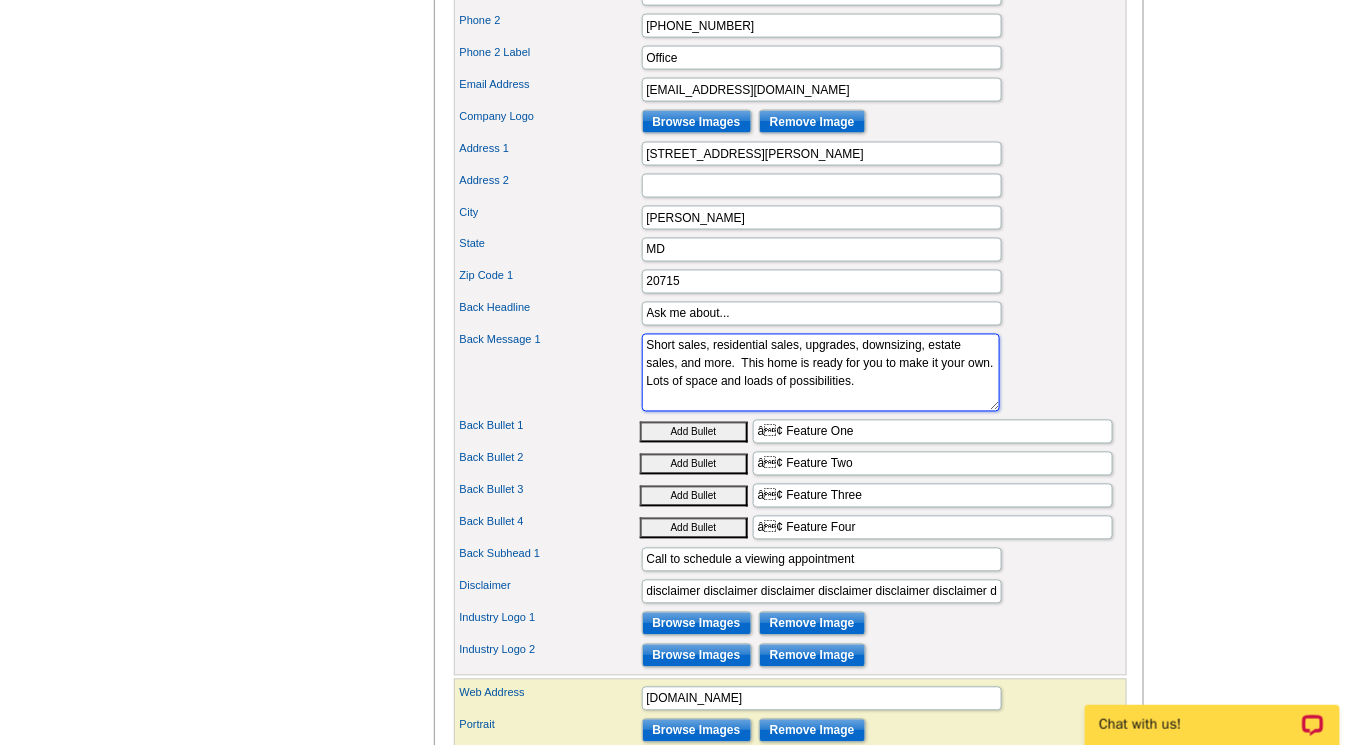 type on "Short sales, residential sales, upgrades, downsizing, estate sales, and more.  This home is ready for you to make it your own. Lots of space and loads of possibilities." 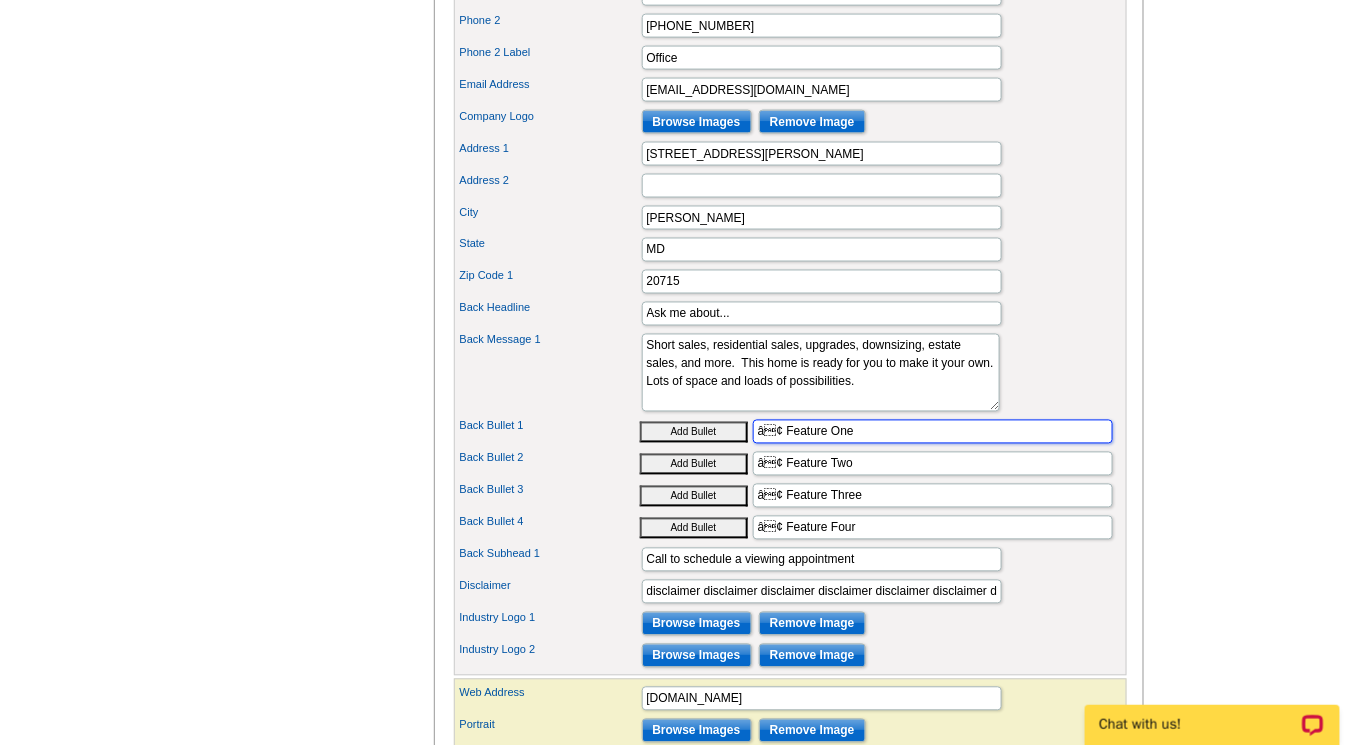 click on "â¢ Feature One" at bounding box center [933, 432] 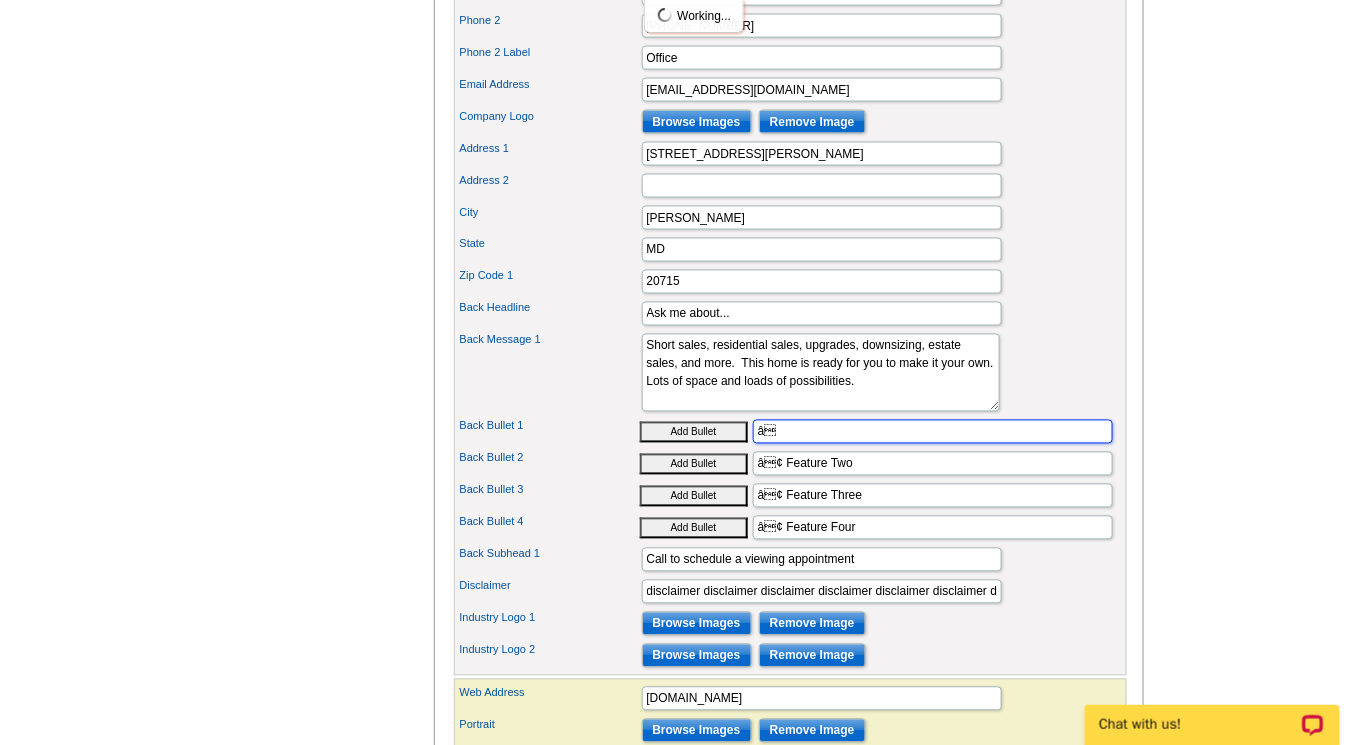 type on "â" 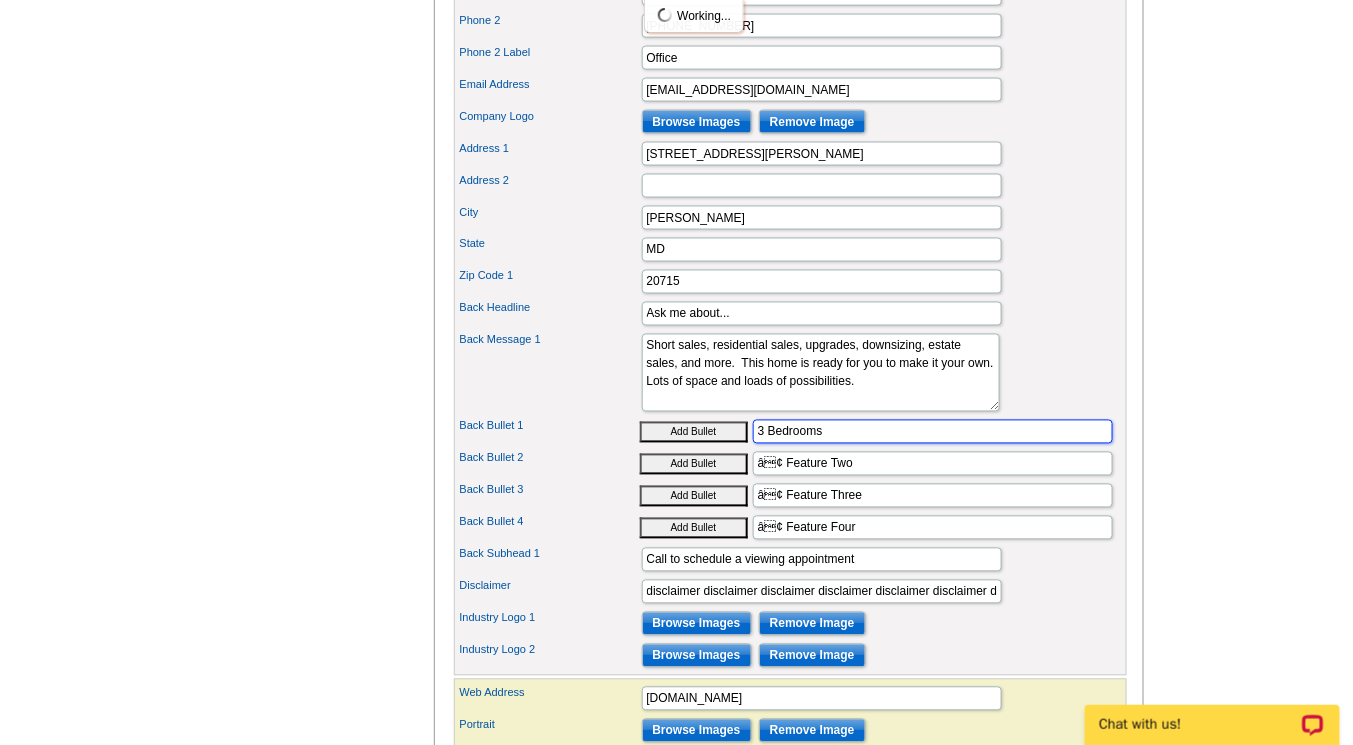 type on "3 Bedrooms" 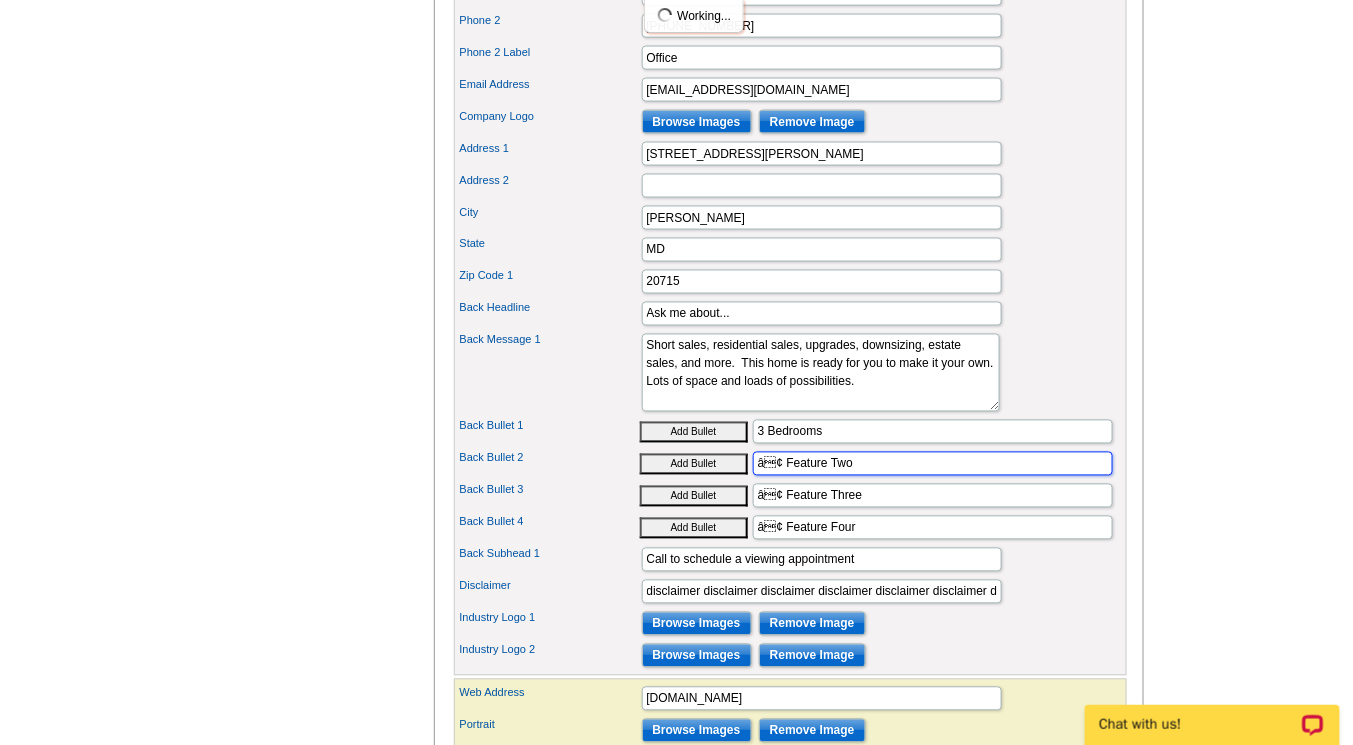 click on "â¢ Feature Two" at bounding box center [933, 464] 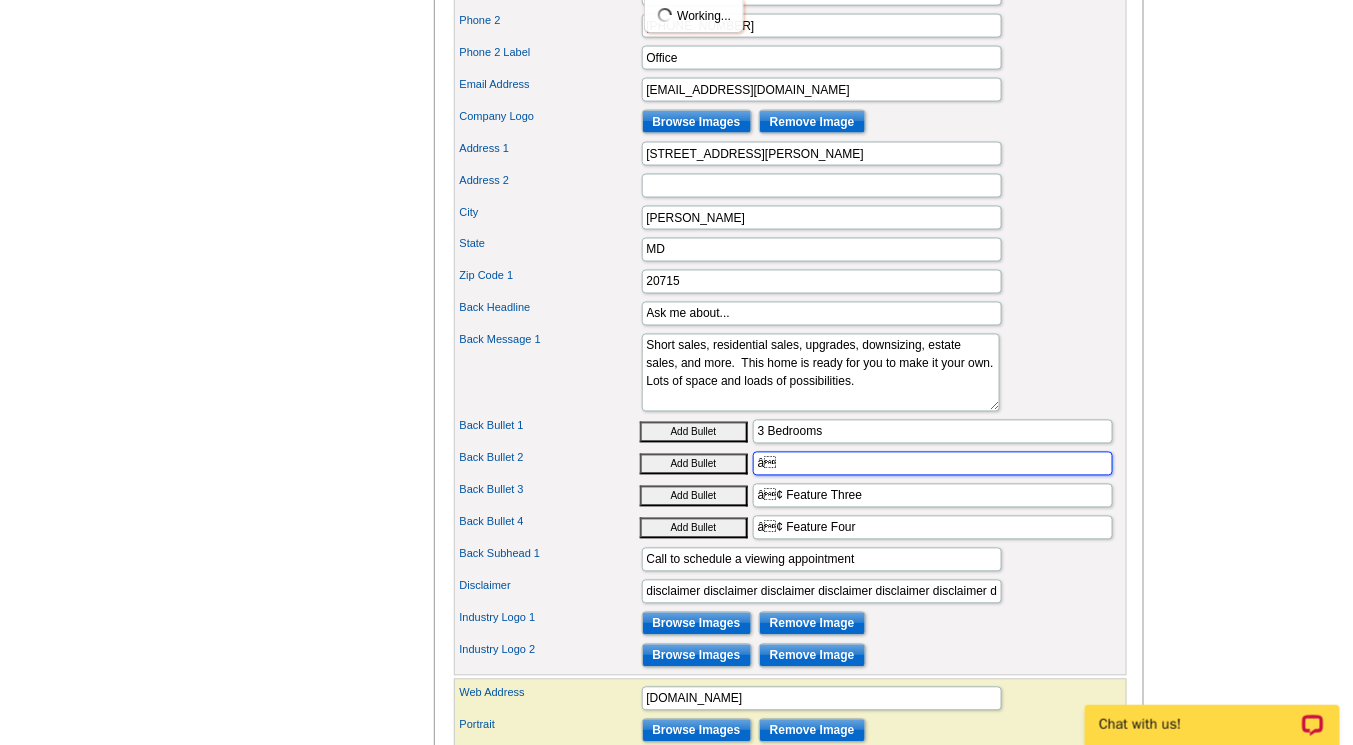 type on "â" 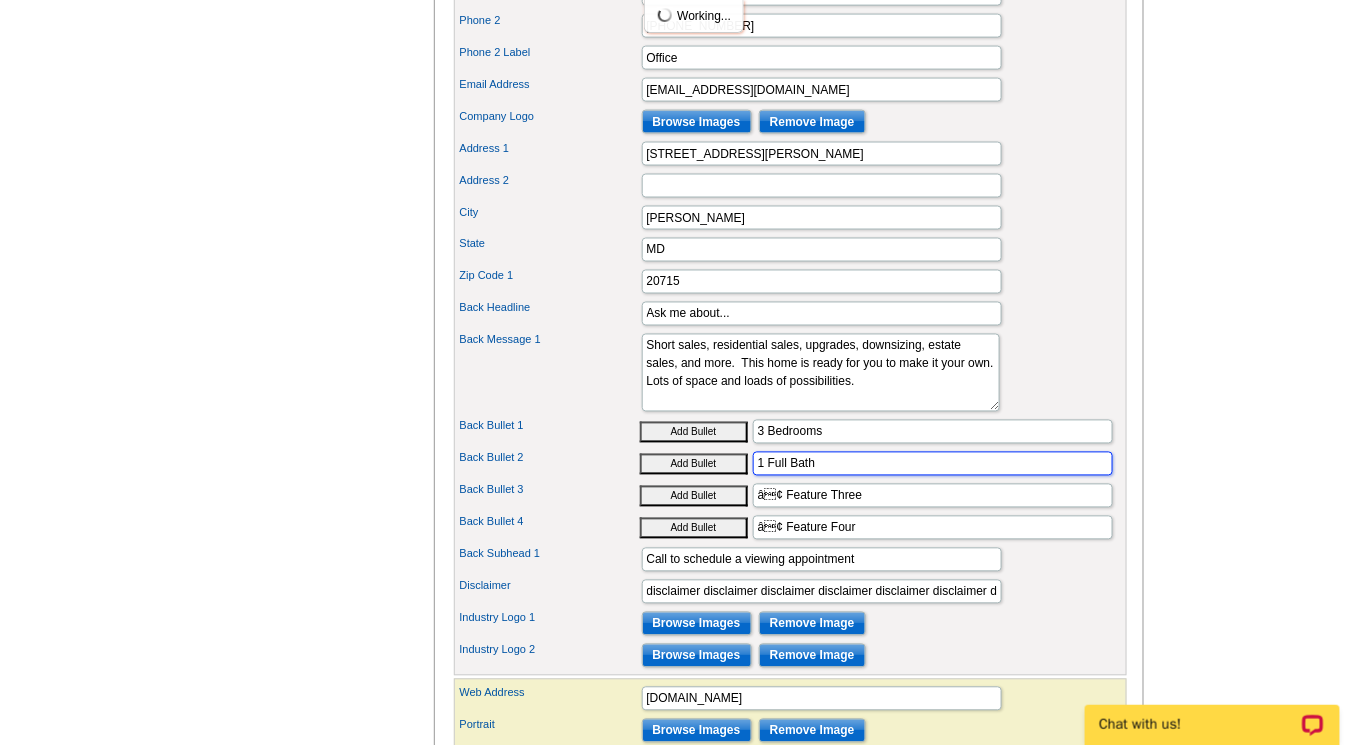 type on "1 Full Bath" 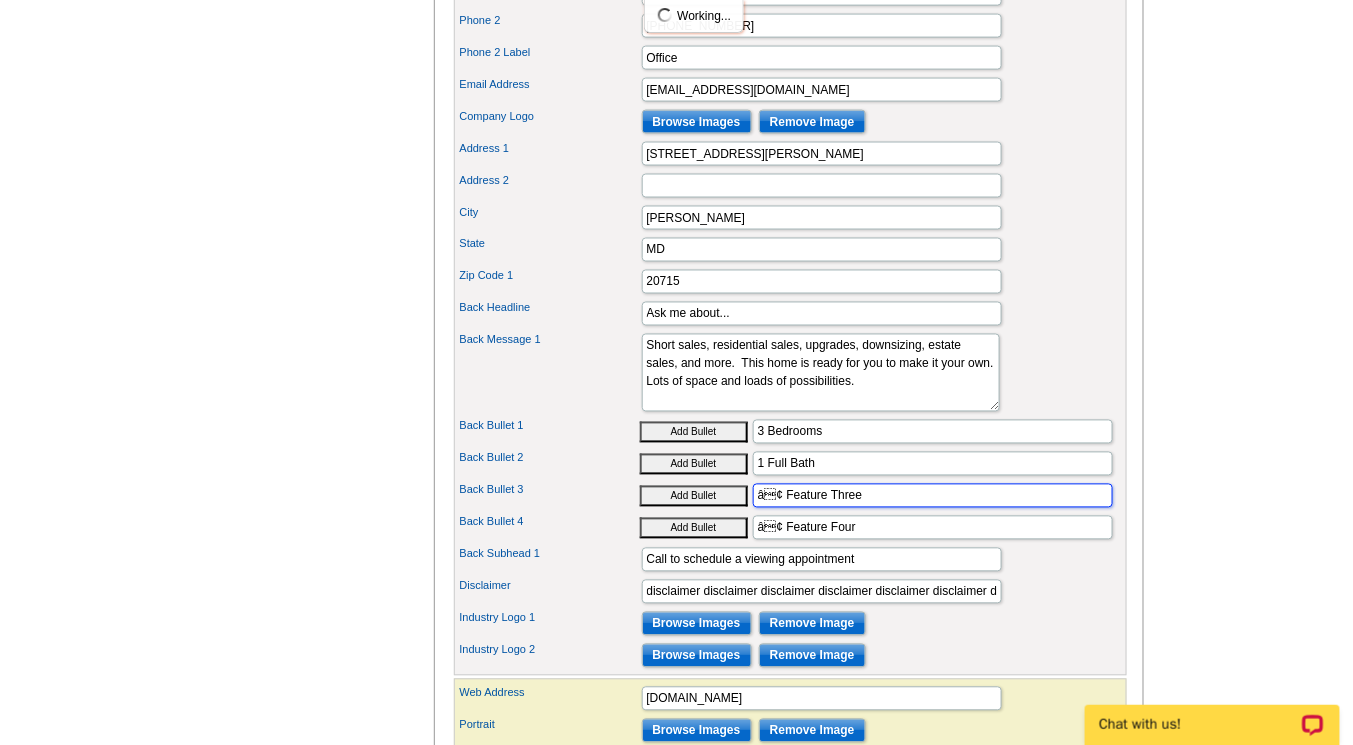 click on "â¢ Feature Three" at bounding box center (933, 496) 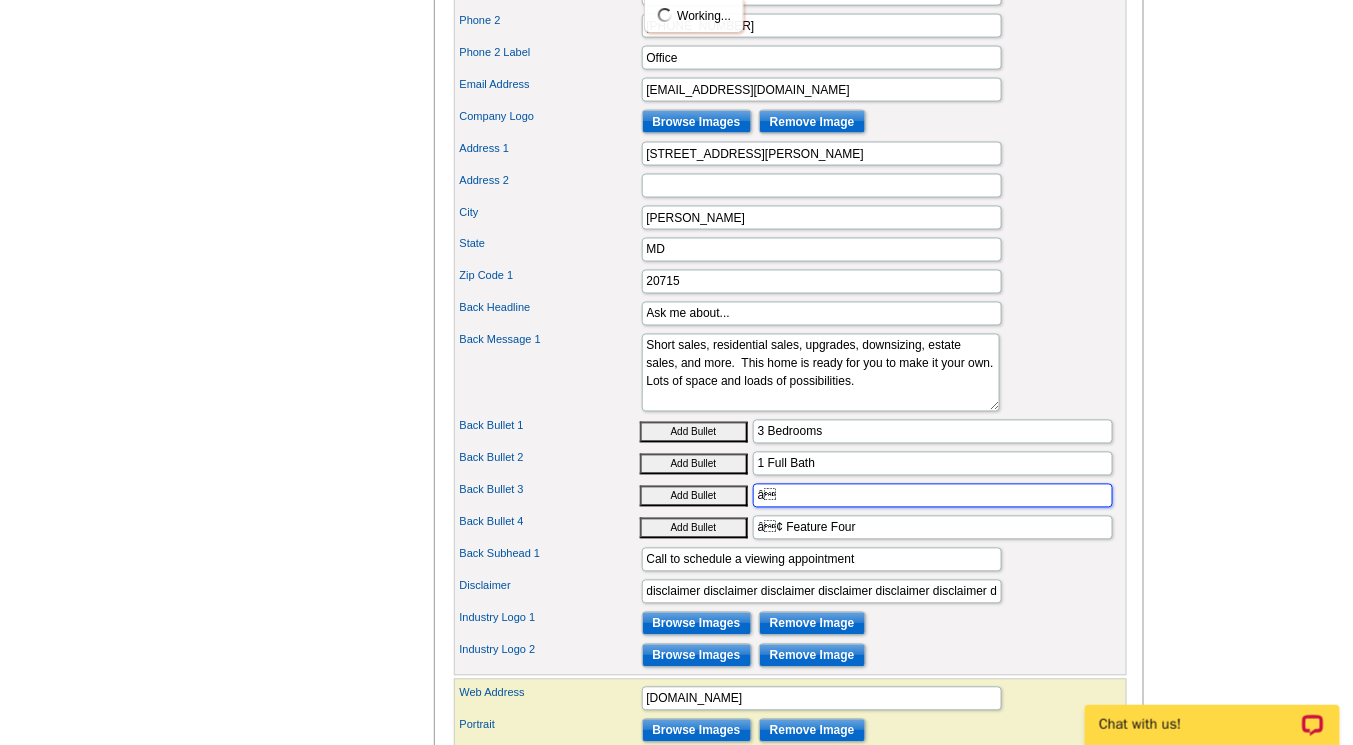 type on "â" 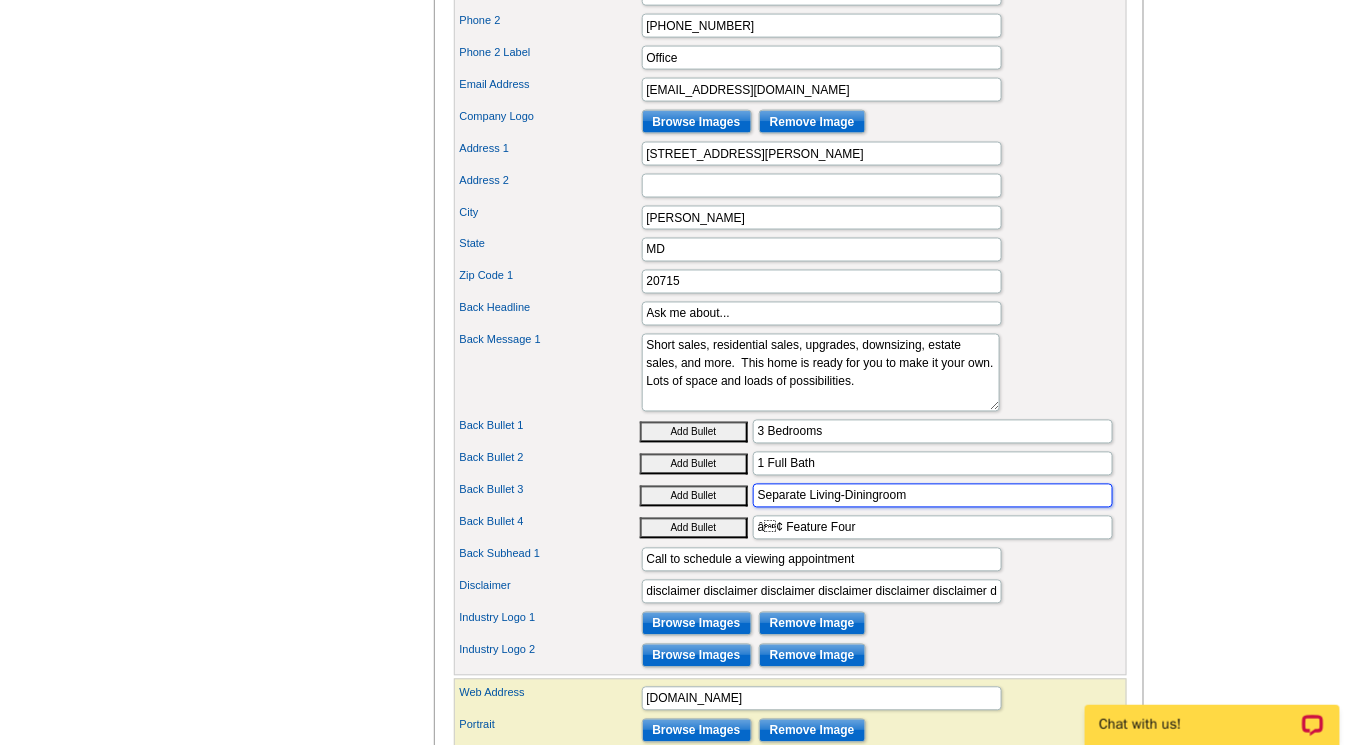 type on "Separate Living-Diningroom" 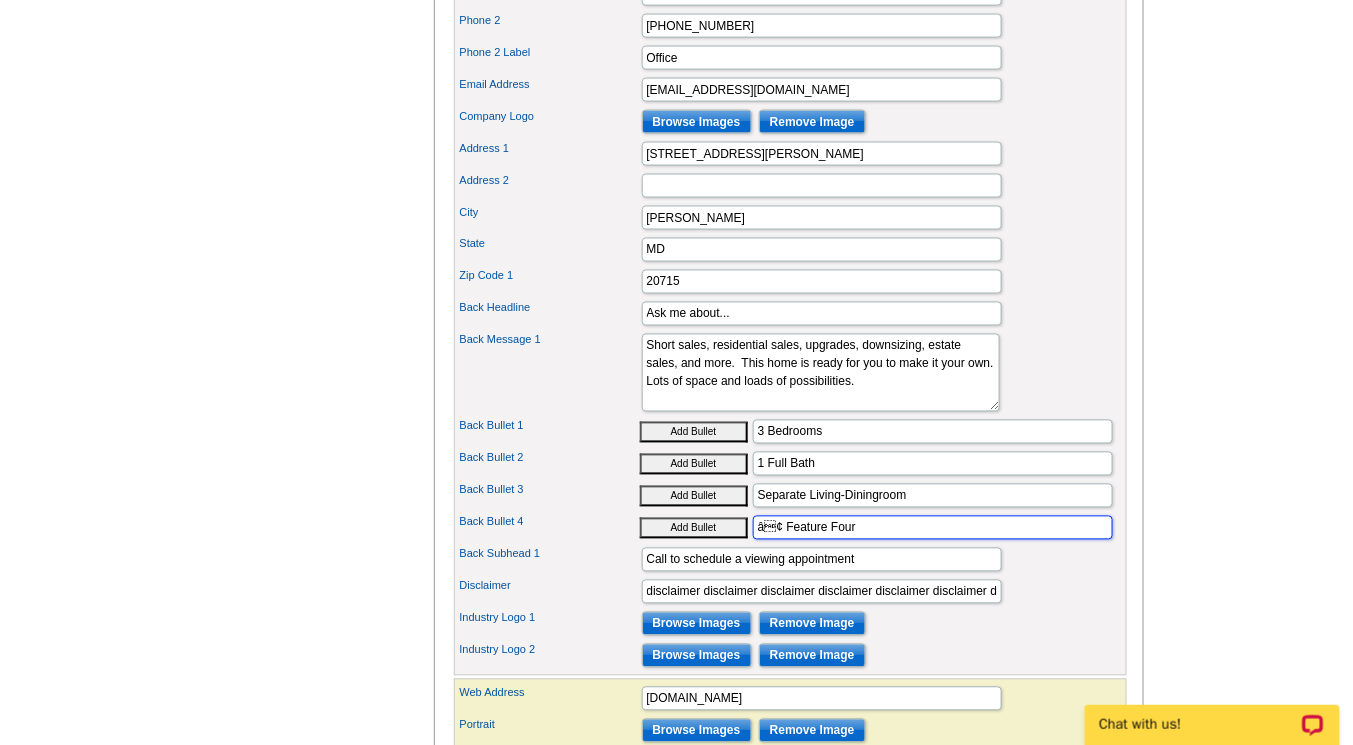 click on "â¢ Feature Four" at bounding box center (933, 528) 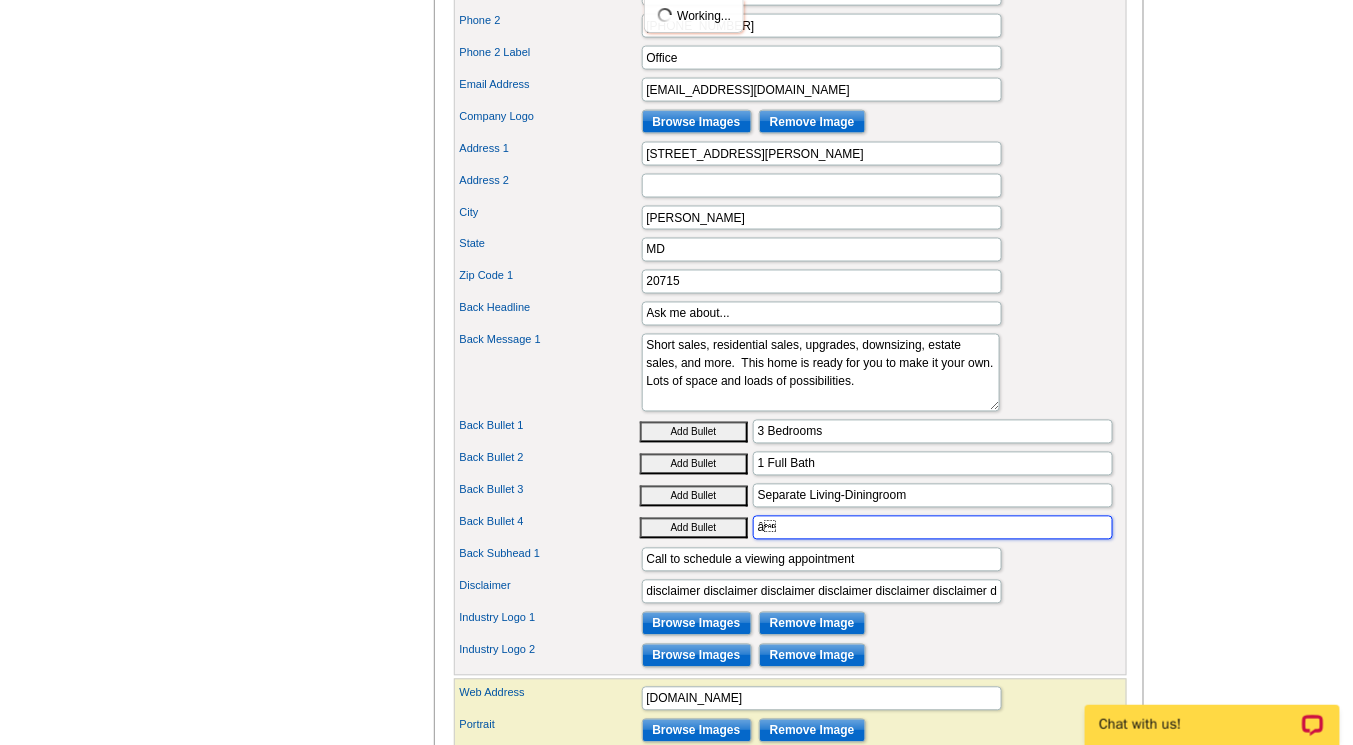type on "â" 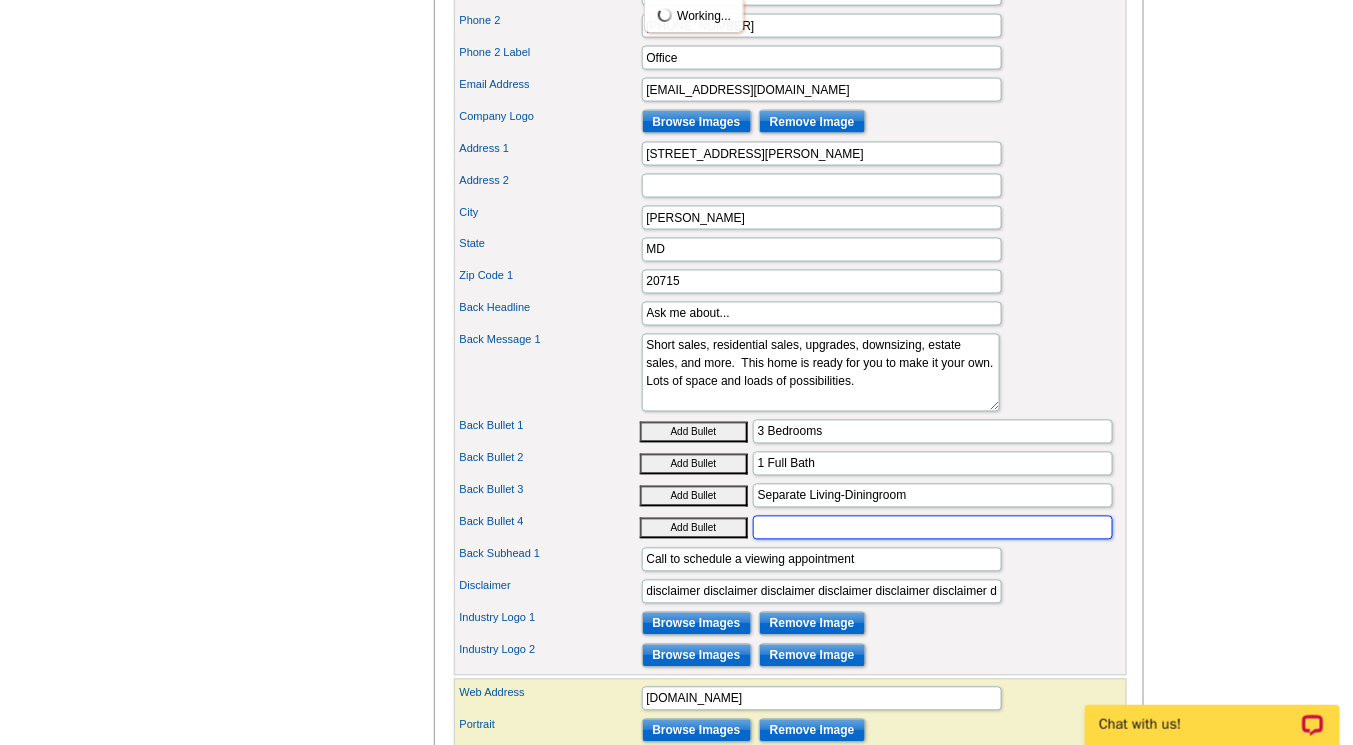 type 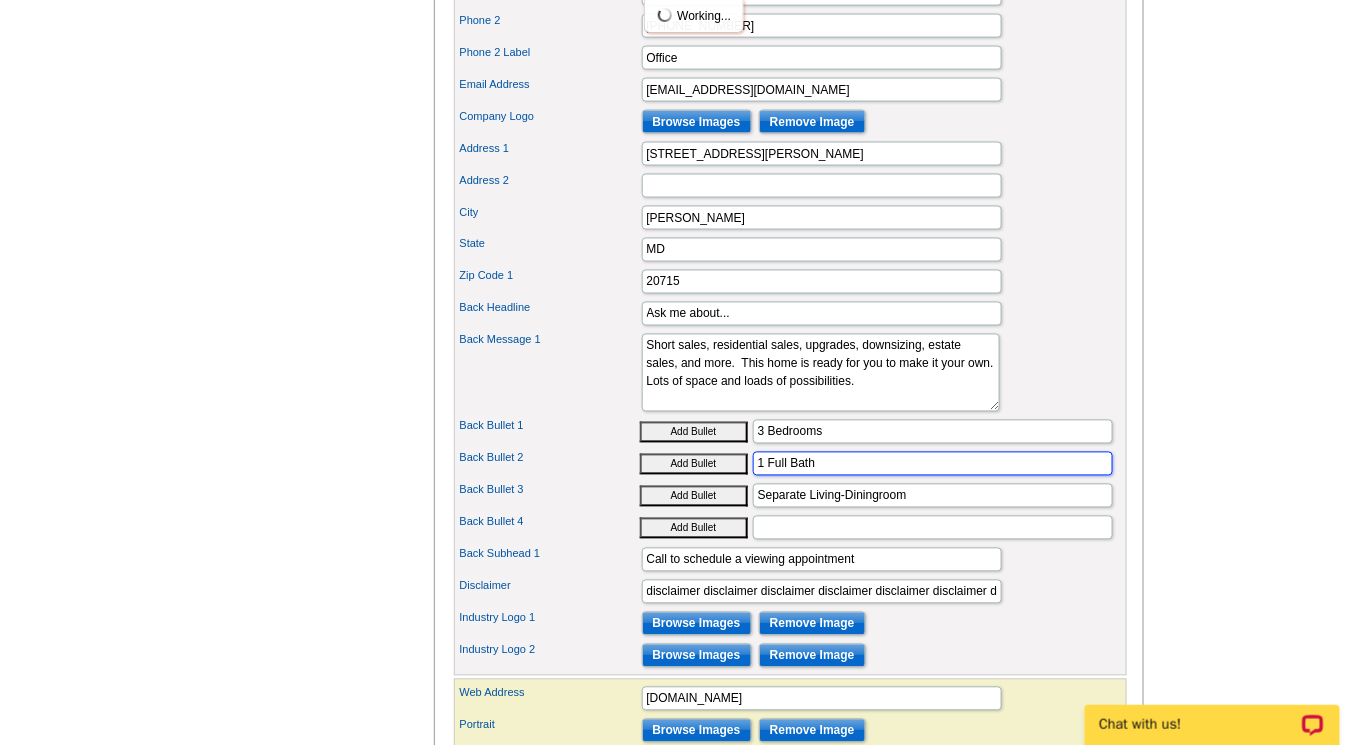 click on "1 Full Bath" at bounding box center (933, 464) 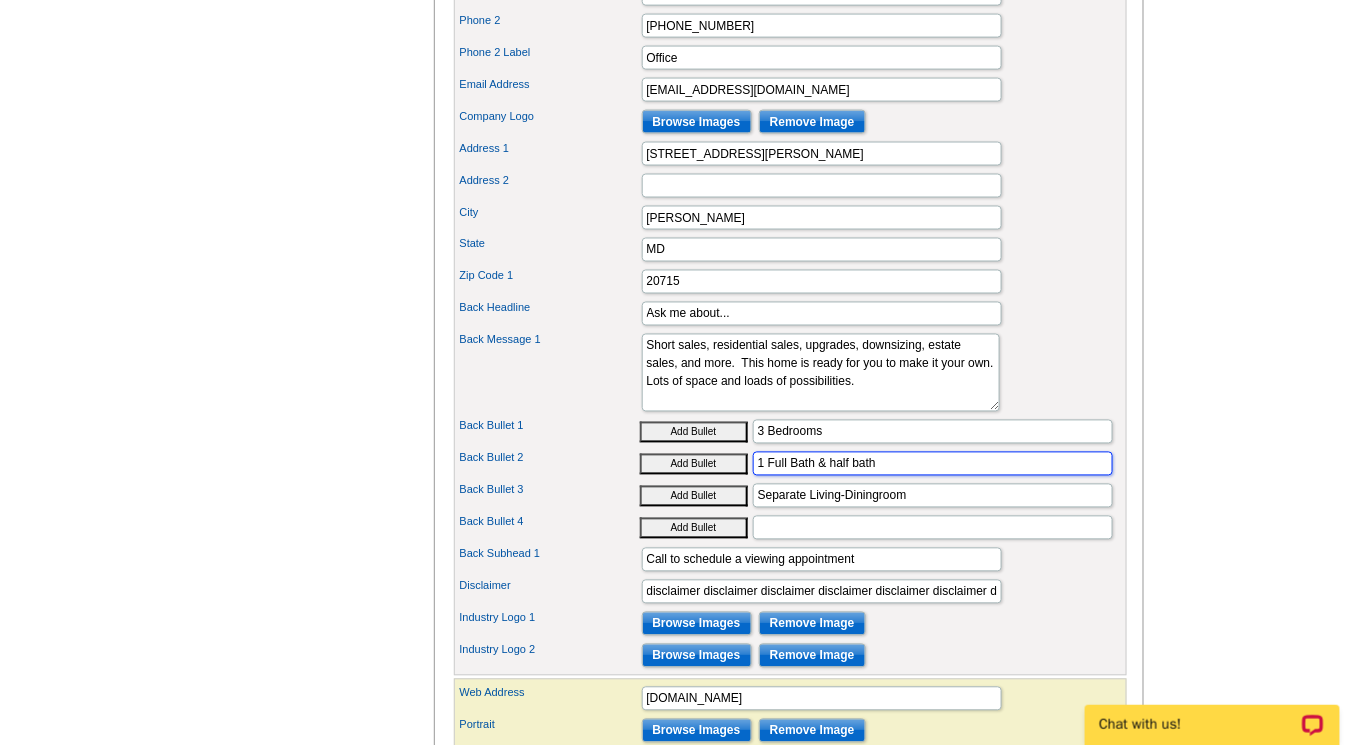 type on "1 Full Bath & half bath" 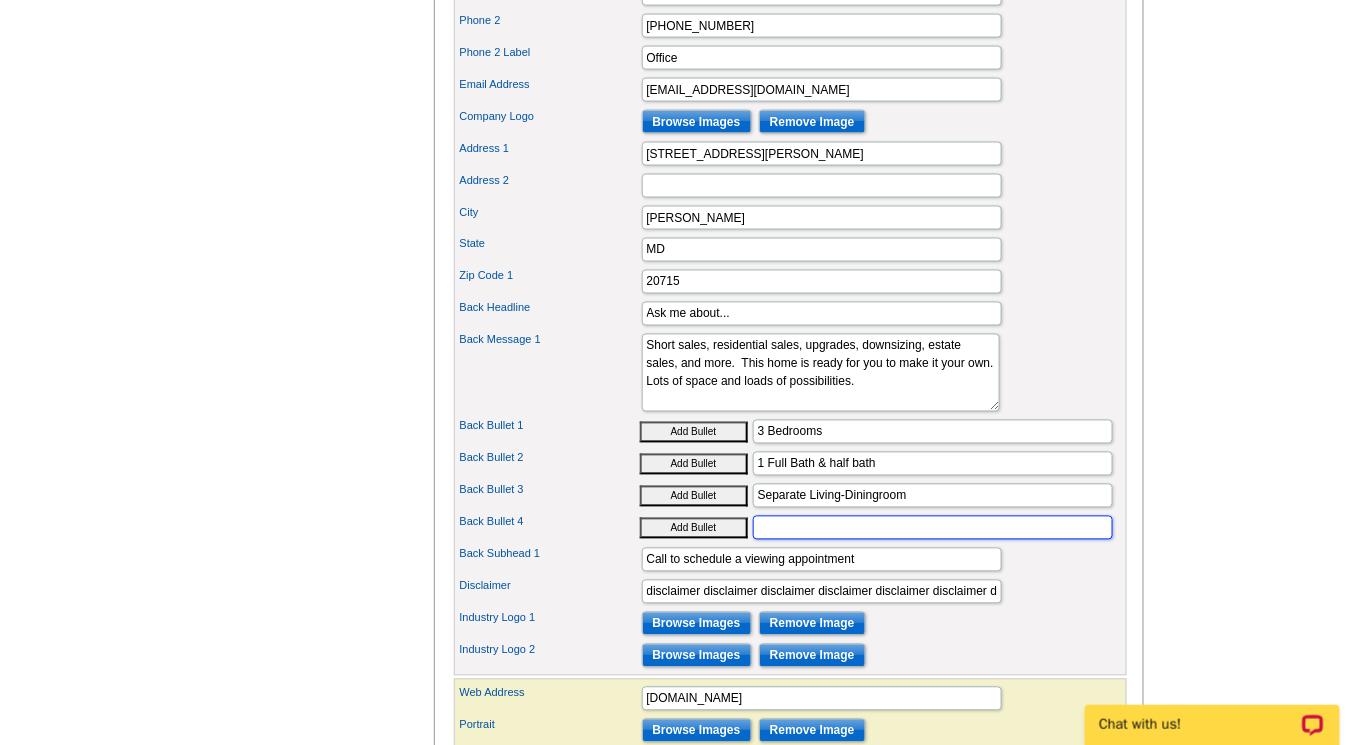 click on "Back Bullet 4" at bounding box center (933, 528) 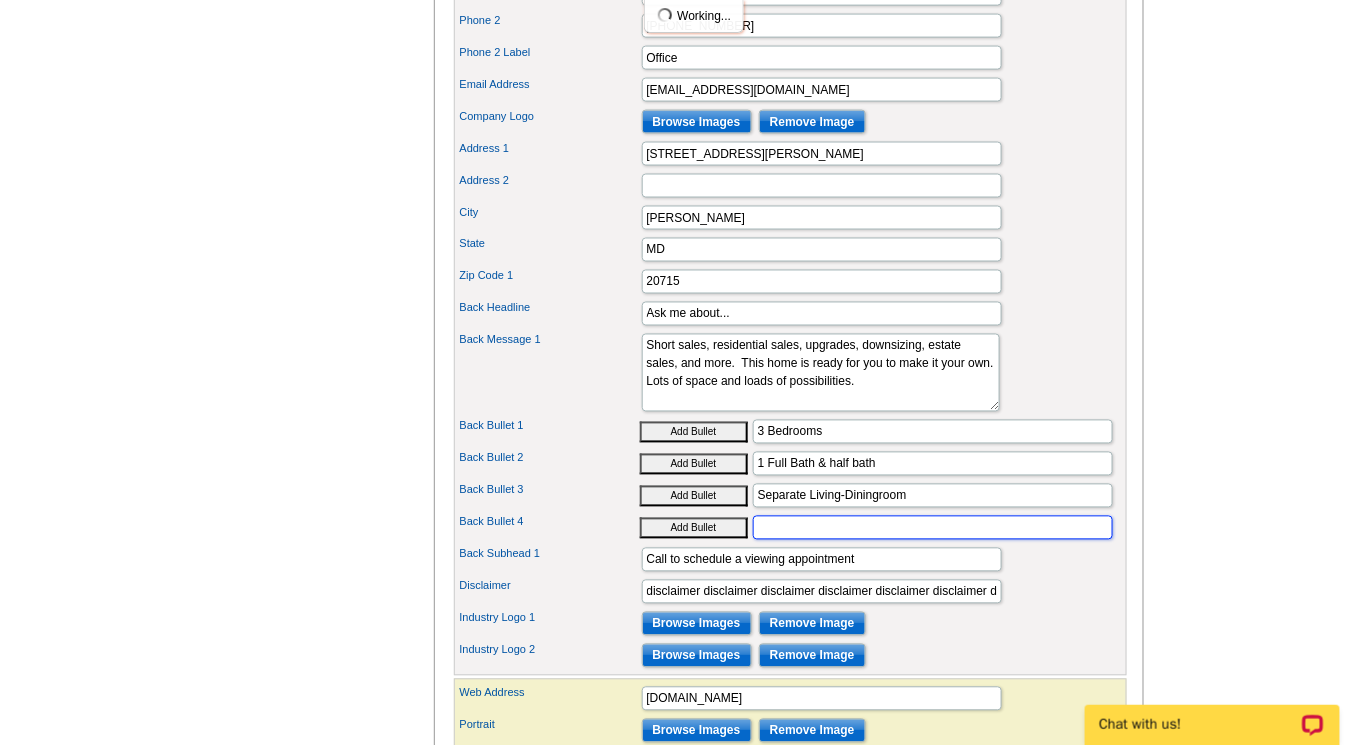 click on "Back Bullet 4" at bounding box center (933, 528) 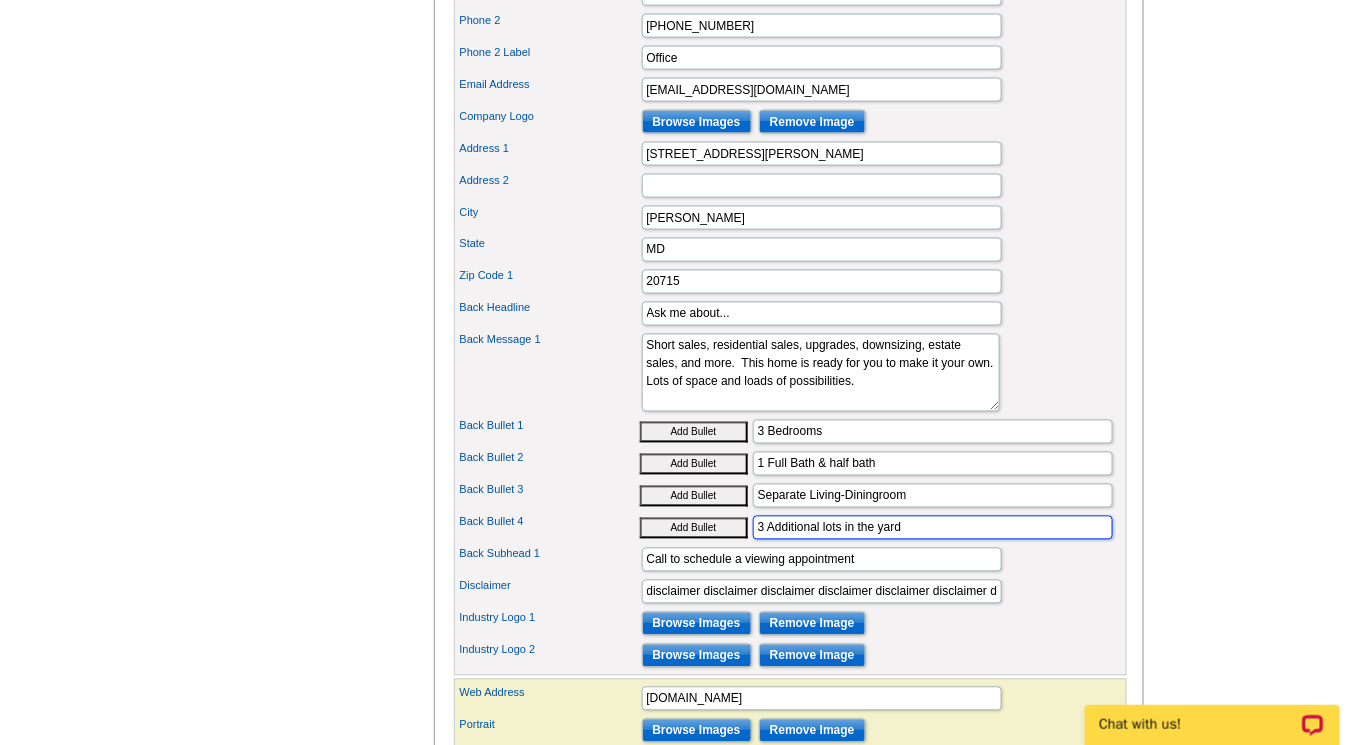 type on "3 Additional lots in the yard" 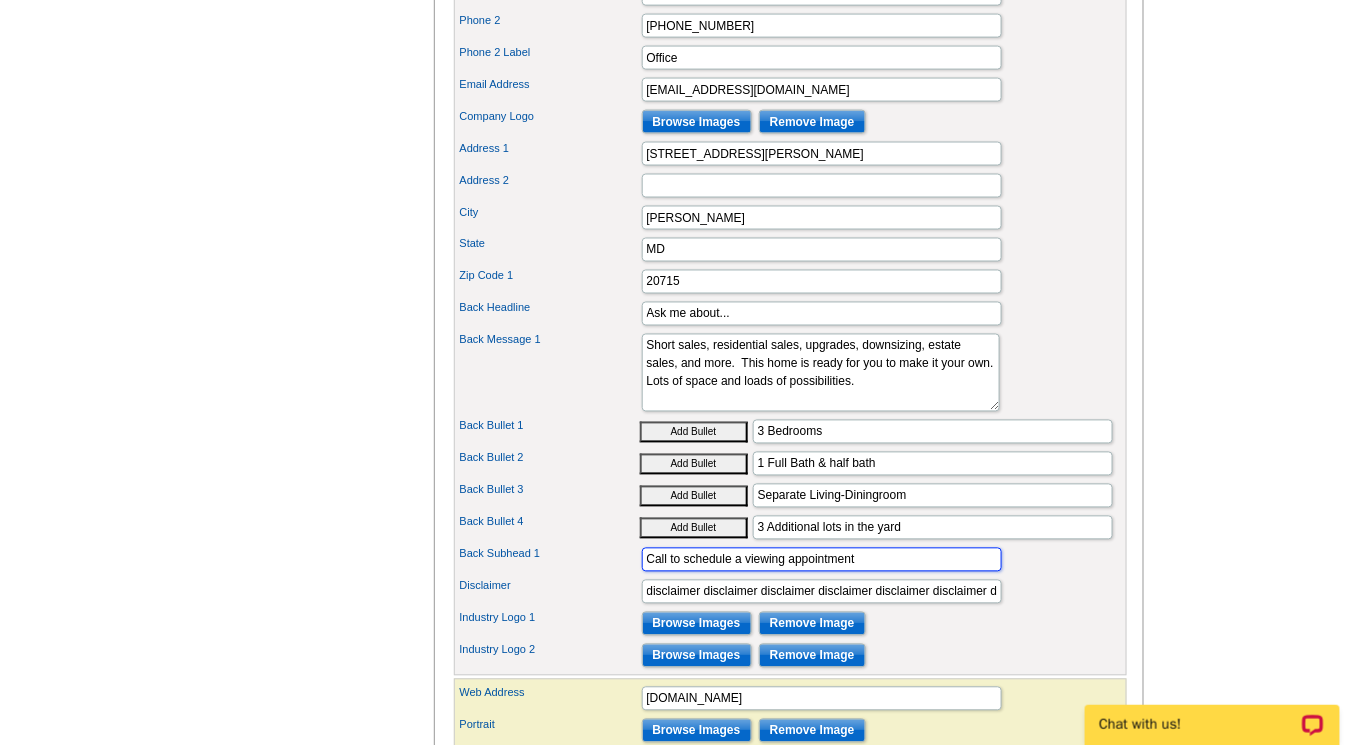 click on "Call to schedule a viewing appointment" at bounding box center [822, 560] 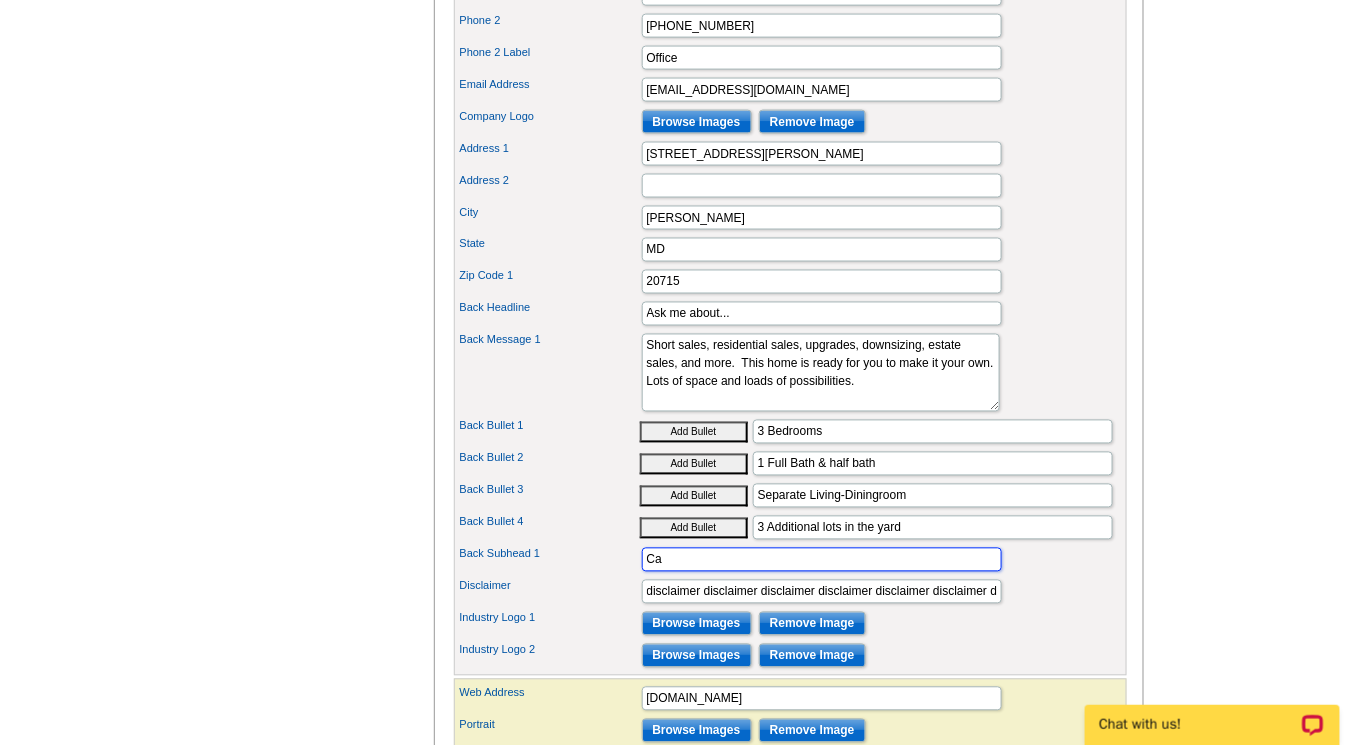 type on "C" 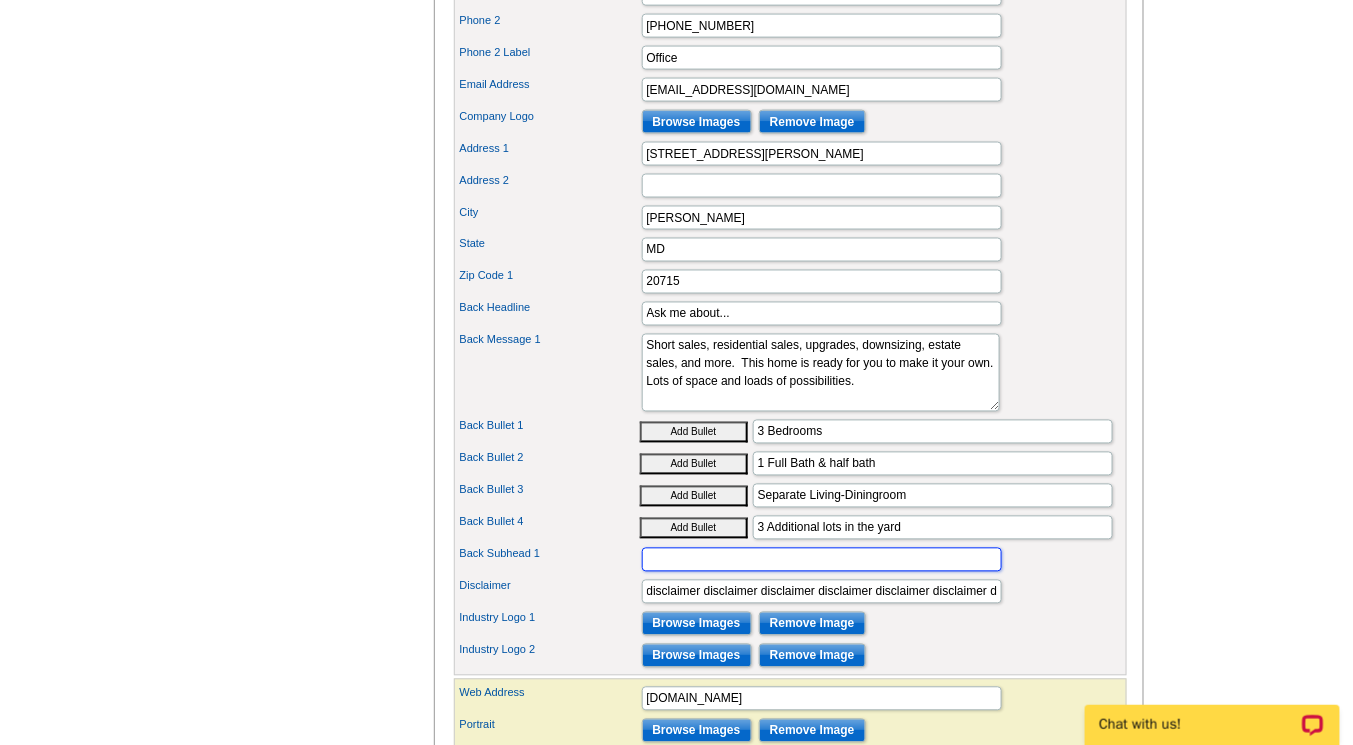 type 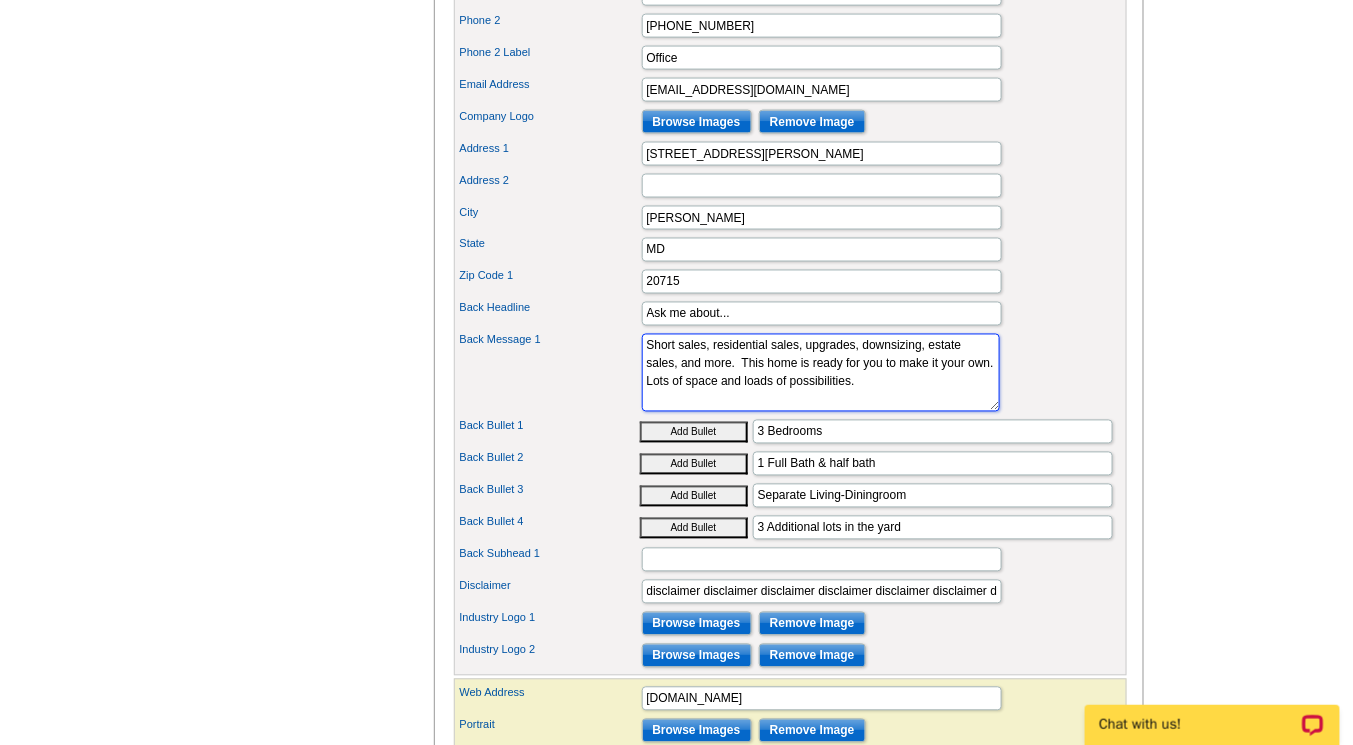 click on "Lorem ipsum dolor sit amet, consectetuer adipiscing elit, sed diam nonummy nibh euismod tincidunt ut laoreet dolore magna aliquam erat volutpat. Ut wisi enim ad minim veniam, quis nostrud exerci tation ullamcorper suscipit lobortis nisl ut" at bounding box center (821, 373) 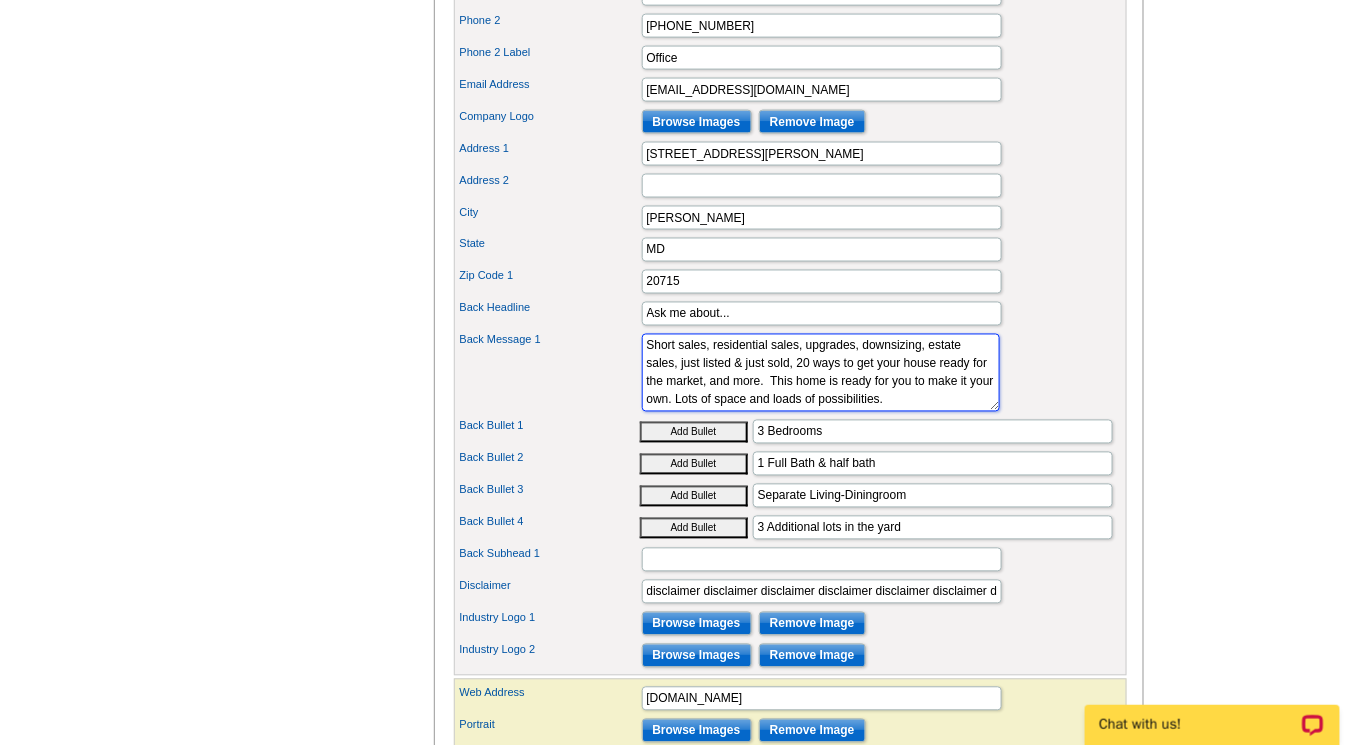 click on "Lorem ipsum dolor sit amet, consectetuer adipiscing elit, sed diam nonummy nibh euismod tincidunt ut laoreet dolore magna aliquam erat volutpat. Ut wisi enim ad minim veniam, quis nostrud exerci tation ullamcorper suscipit lobortis nisl ut" at bounding box center (821, 373) 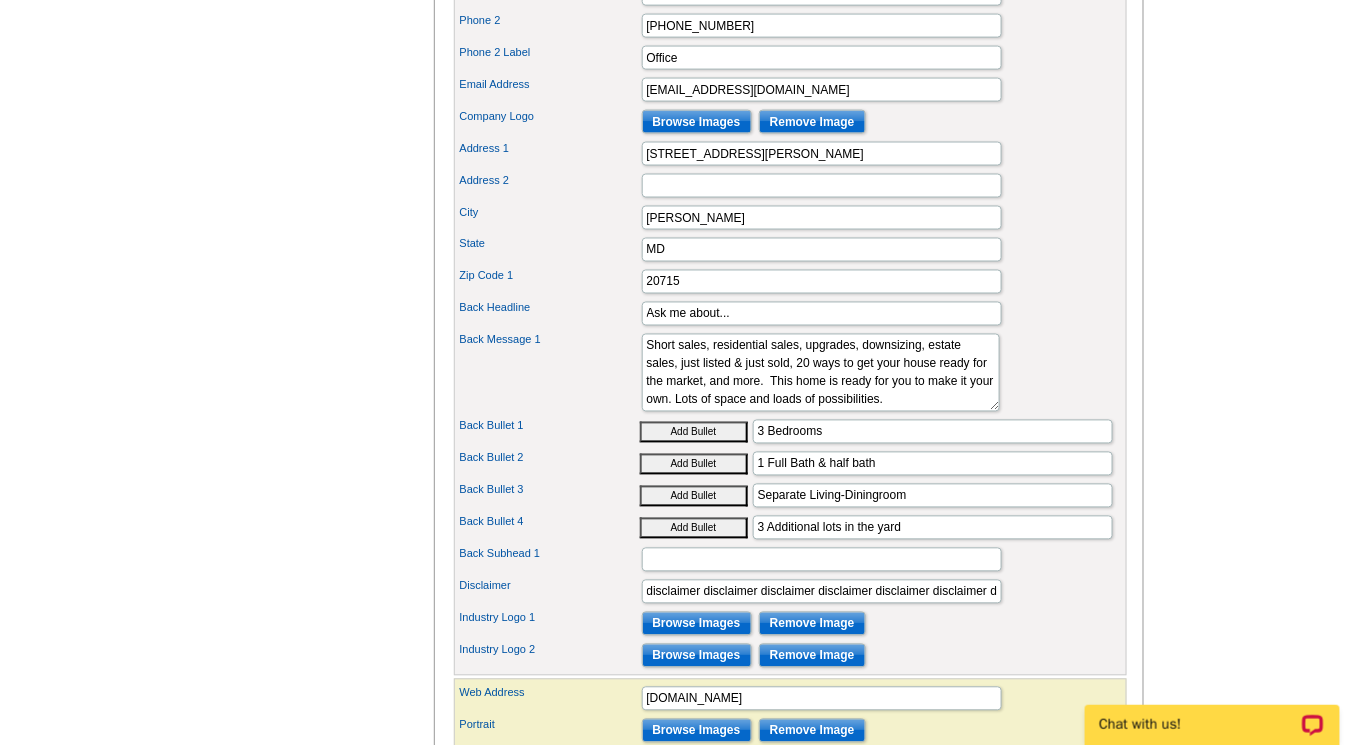 click on "Back Message 1
Lorem ipsum dolor sit amet, consectetuer adipiscing elit, sed diam nonummy nibh euismod tincidunt ut laoreet dolore magna aliquam erat volutpat. Ut wisi enim ad minim veniam, quis nostrud exerci tation ullamcorper suscipit lobortis nisl ut" at bounding box center (790, 373) 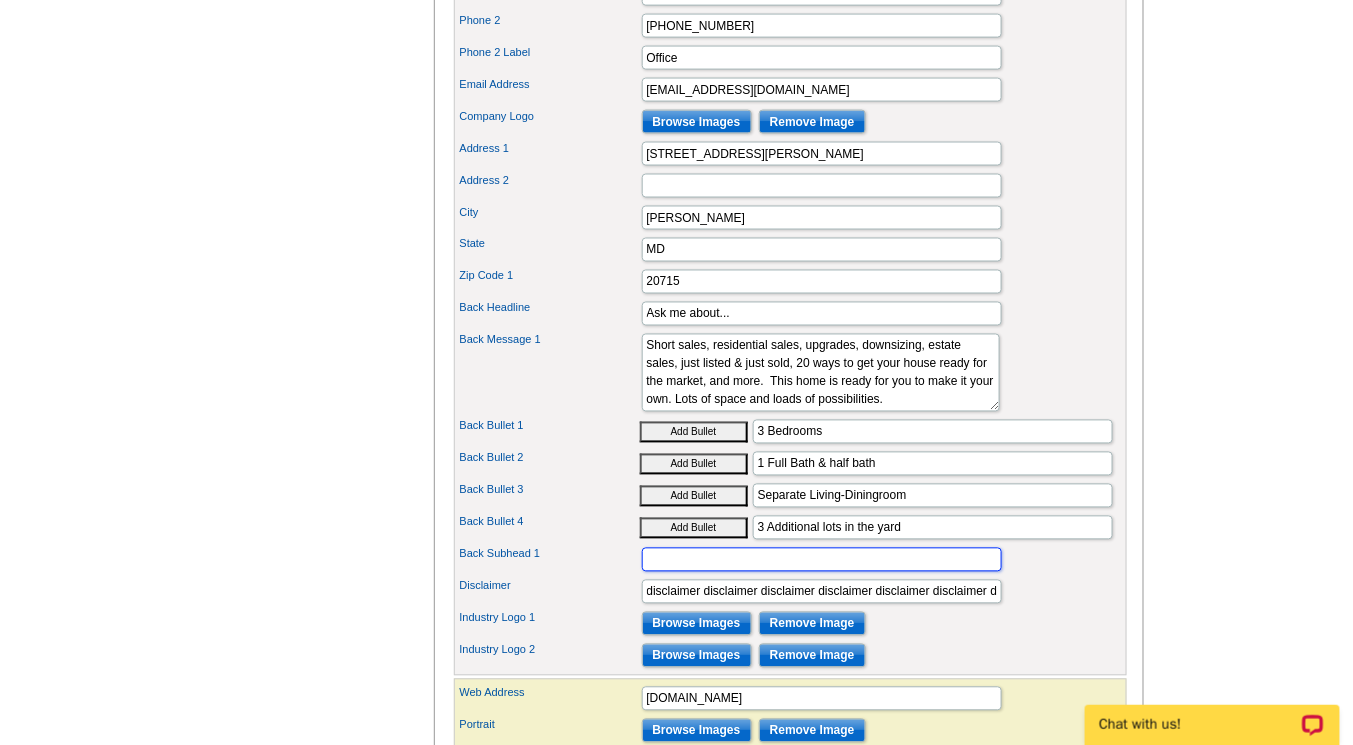 click on "Back Subhead 1" at bounding box center [822, 560] 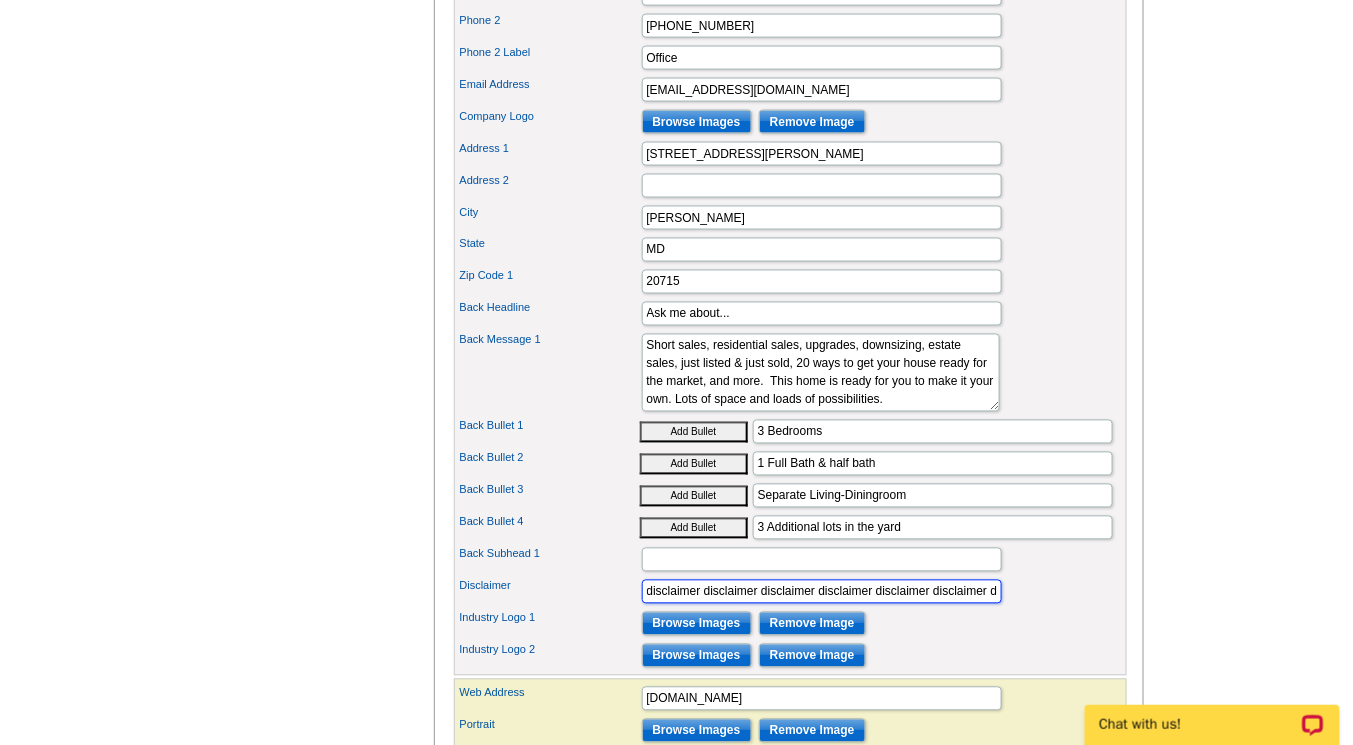 click on "disclaimer disclaimer disclaimer disclaimer disclaimer disclaimer disclaimer disclaimer disclaimer disclaimer disclaimer disclaimer" at bounding box center [822, 592] 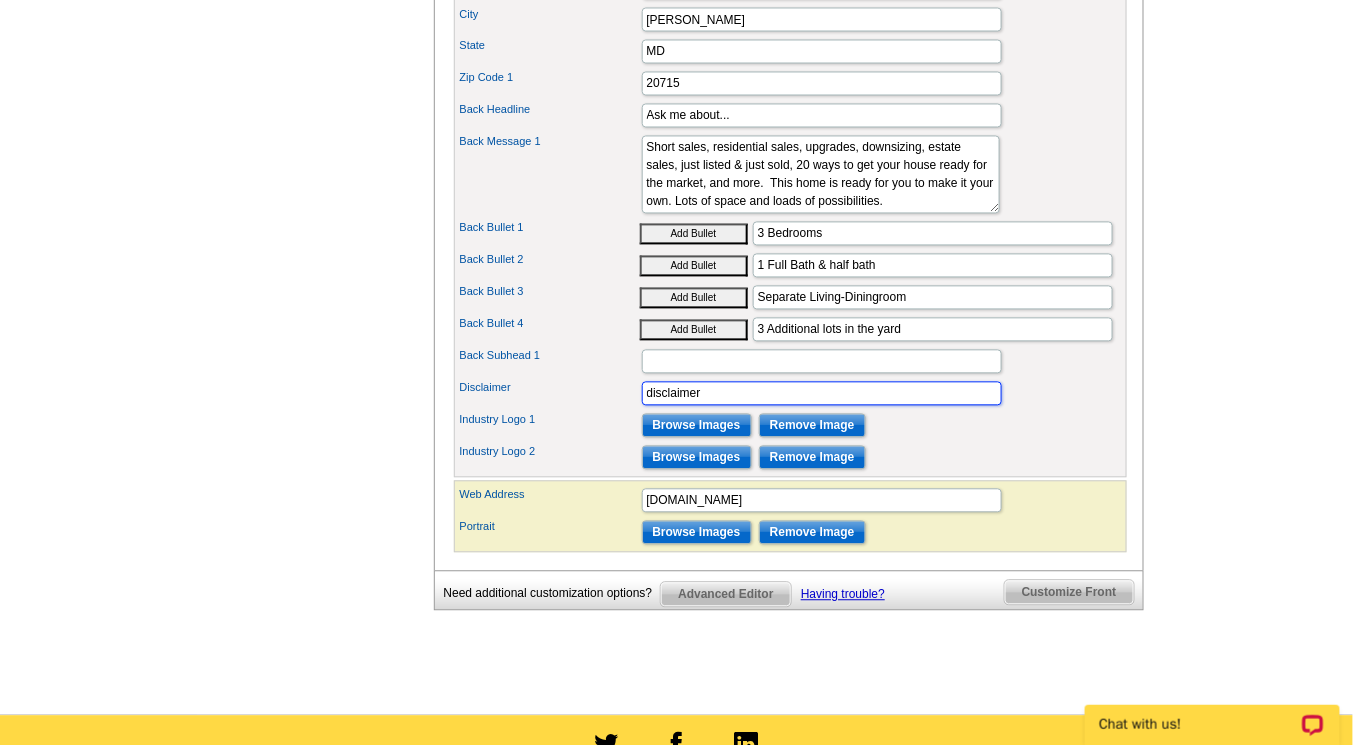 scroll, scrollTop: 1132, scrollLeft: 0, axis: vertical 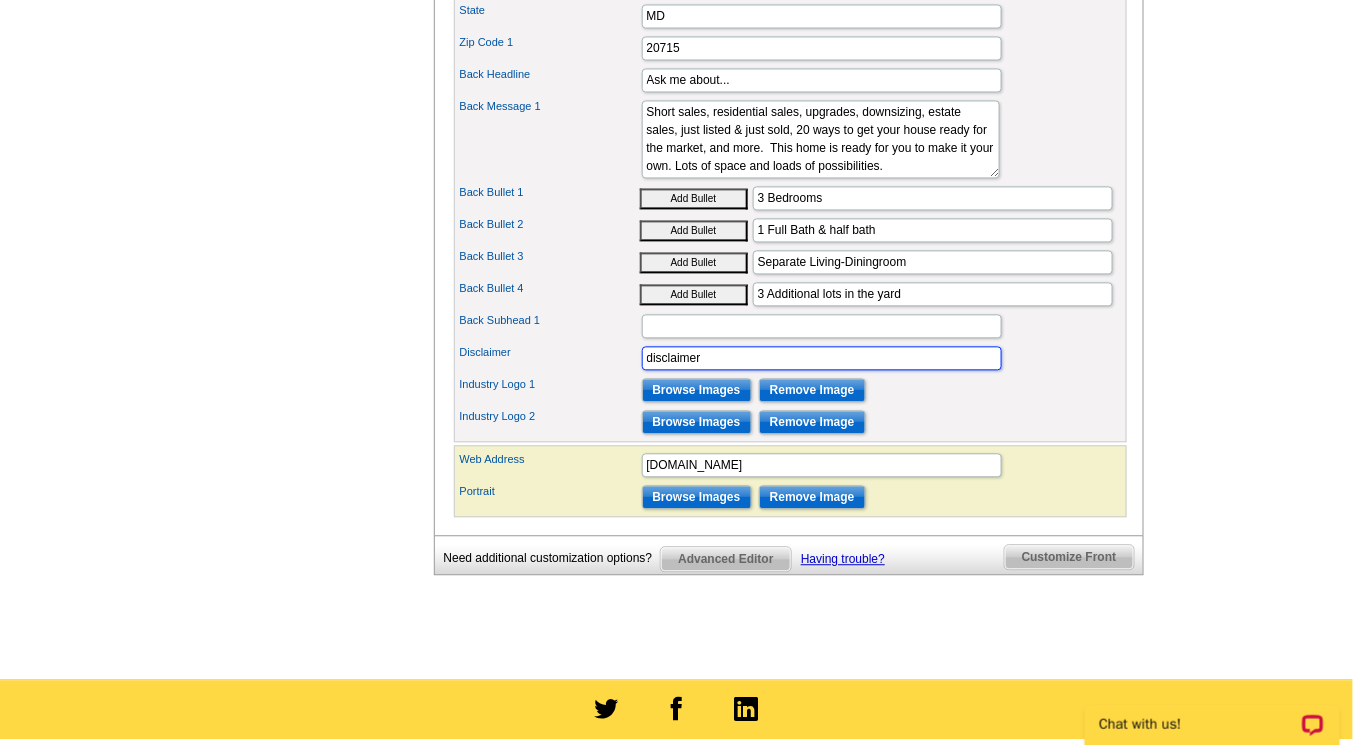 type on "disclaimer" 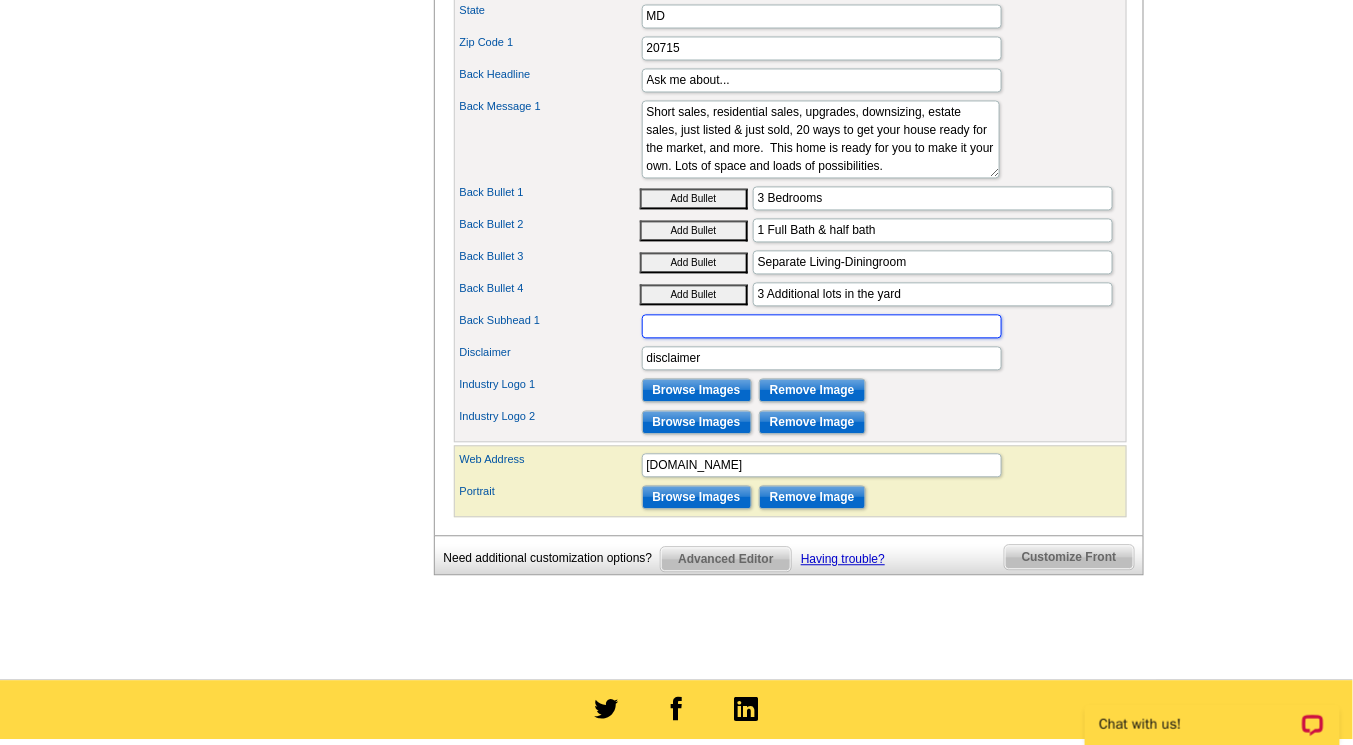 click on "Back Subhead 1" at bounding box center (822, 326) 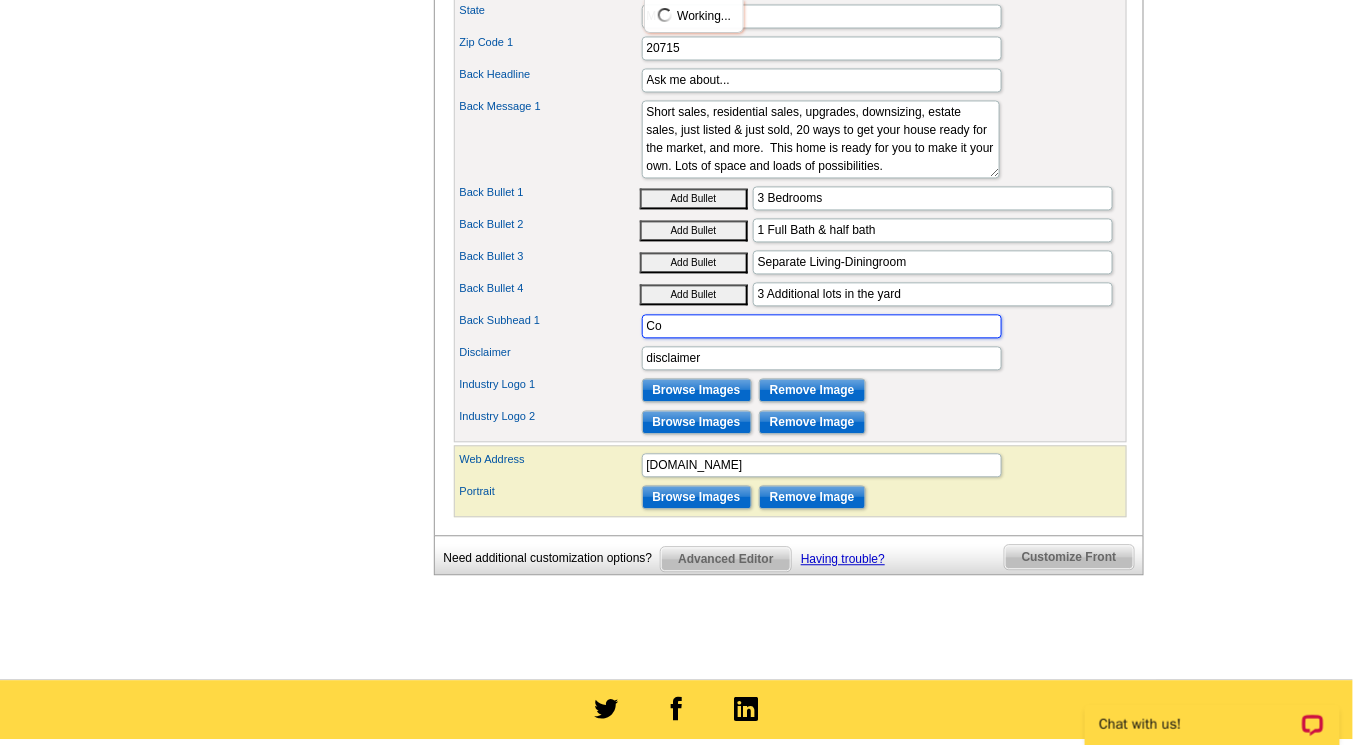 type on "C" 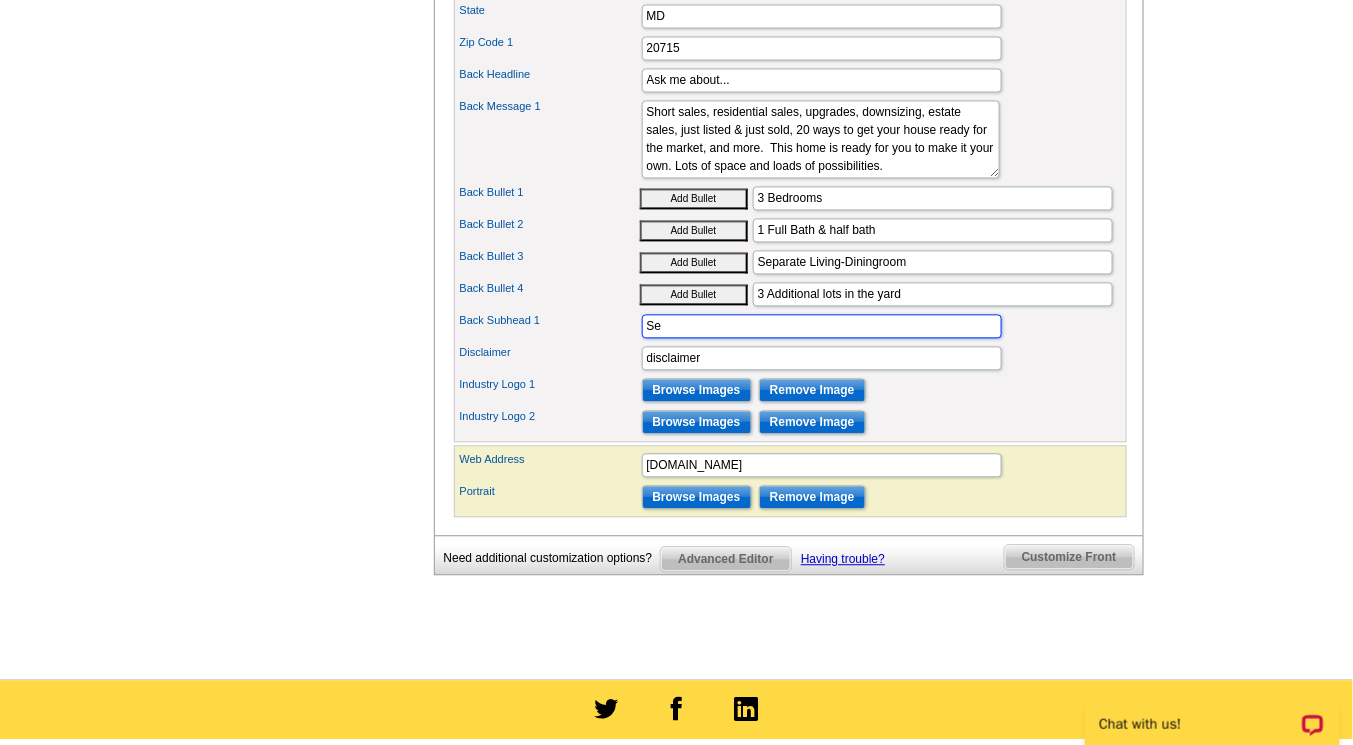 type on "S" 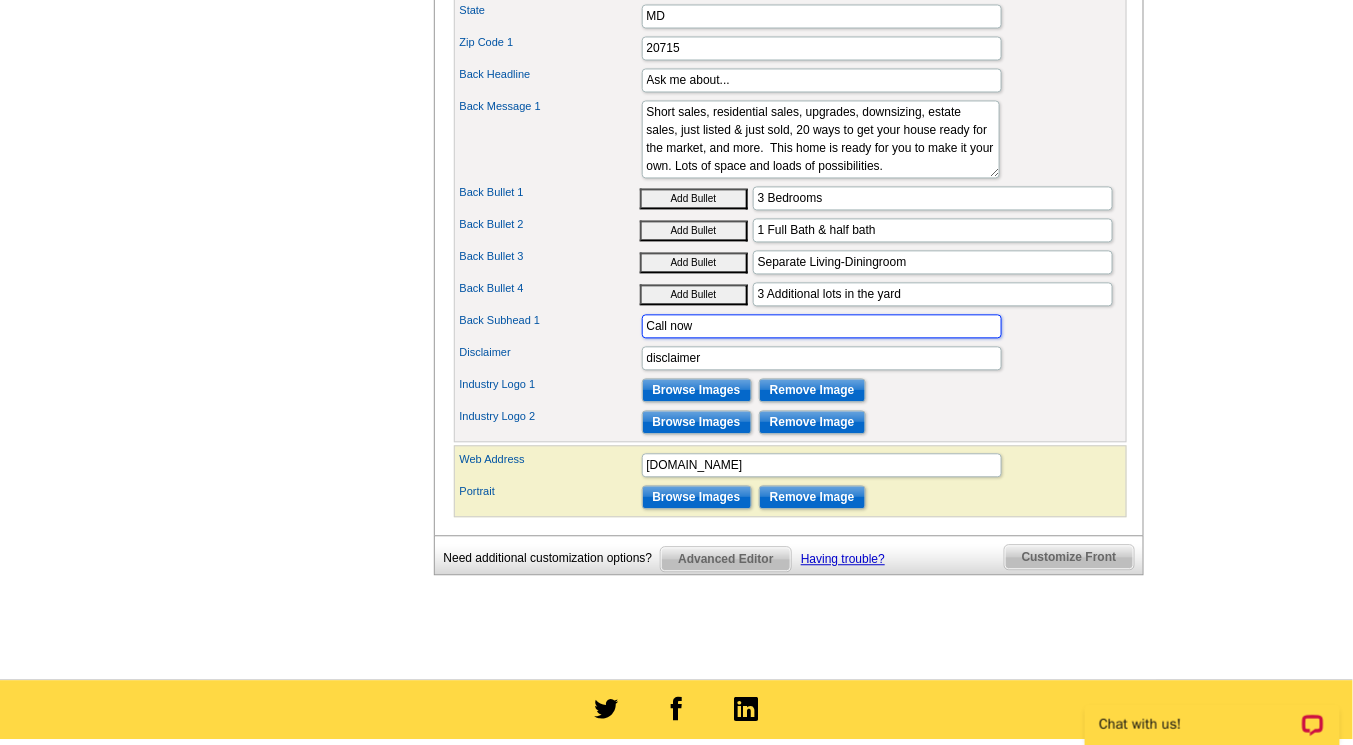 type on "Call now" 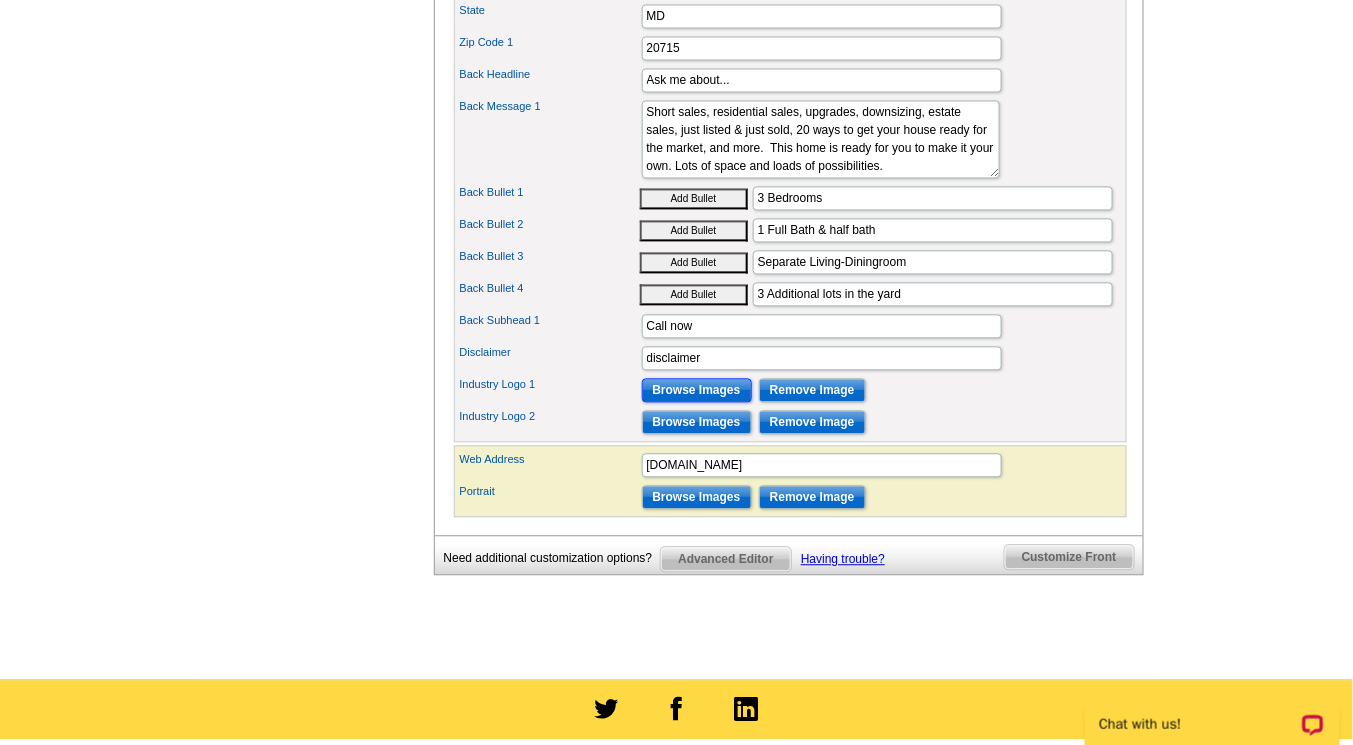 click on "Browse Images" at bounding box center [697, 390] 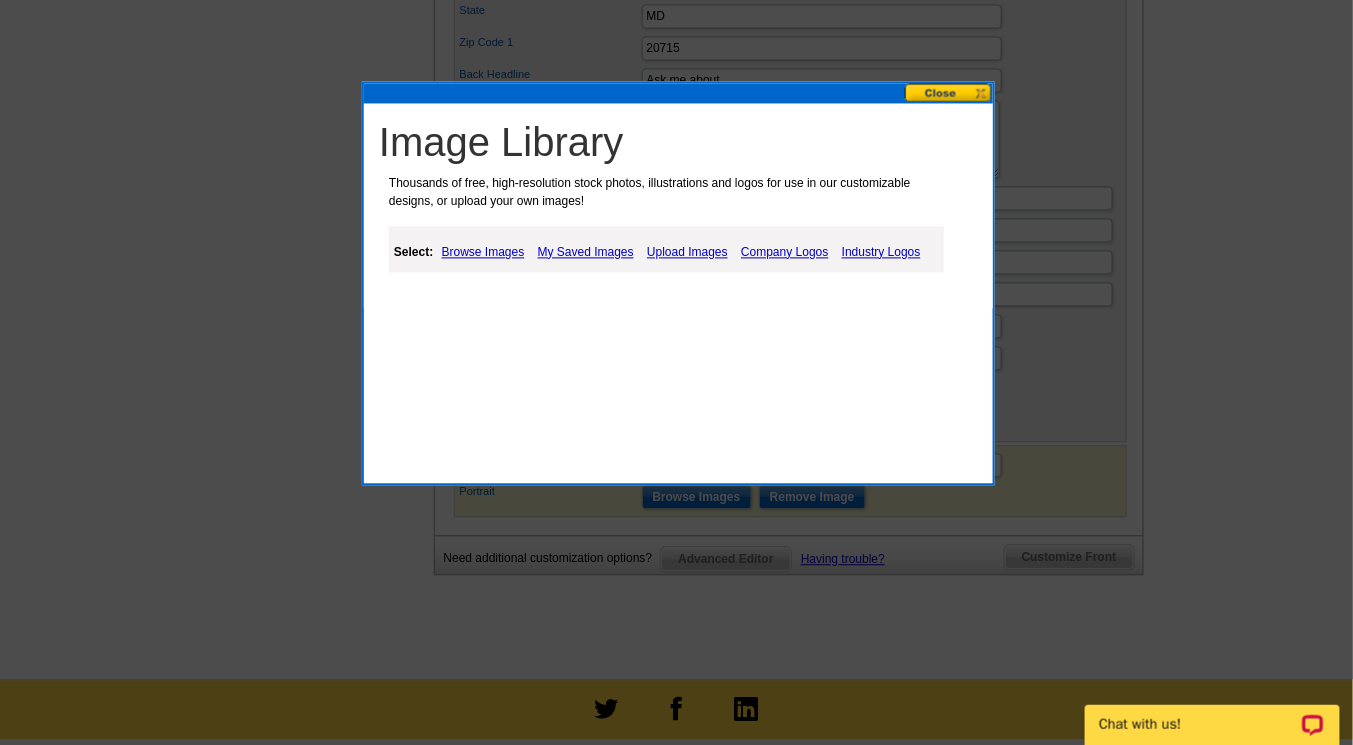 click on "Industry Logos" at bounding box center (881, 252) 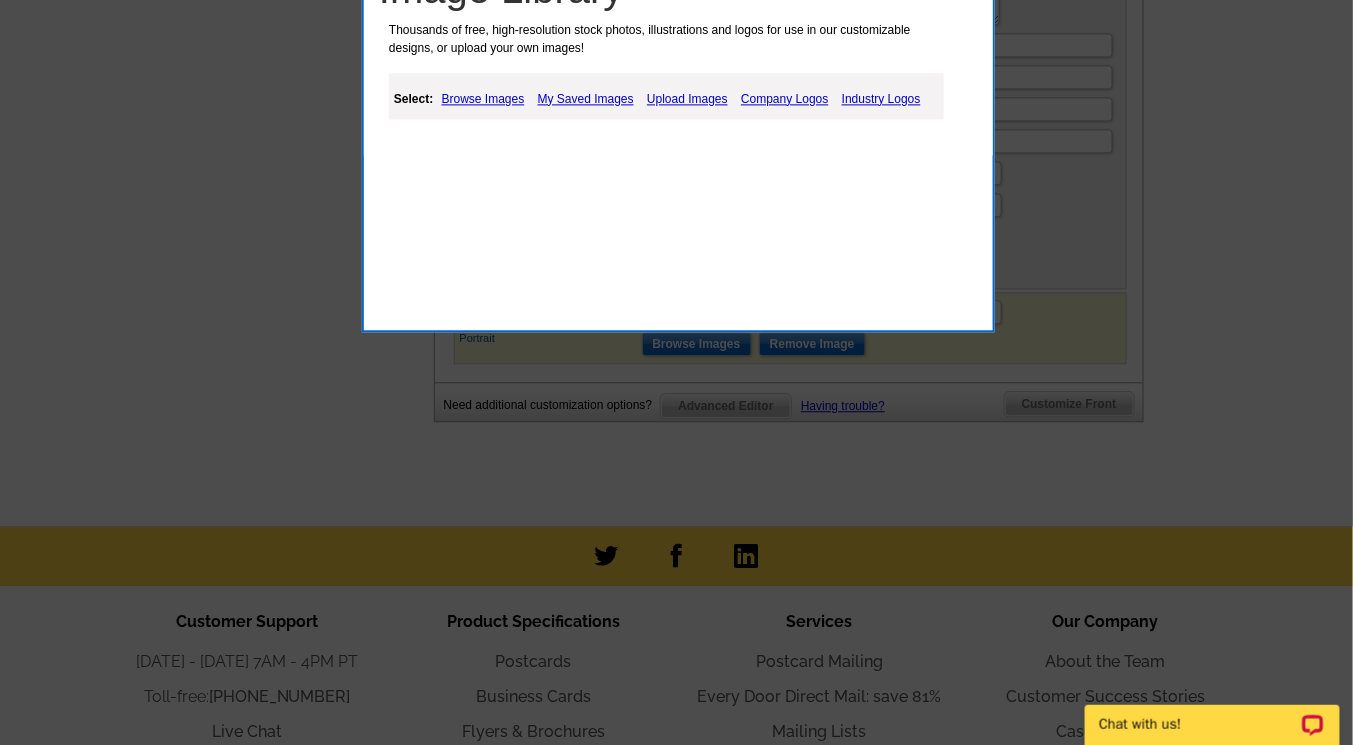 scroll, scrollTop: 1315, scrollLeft: 0, axis: vertical 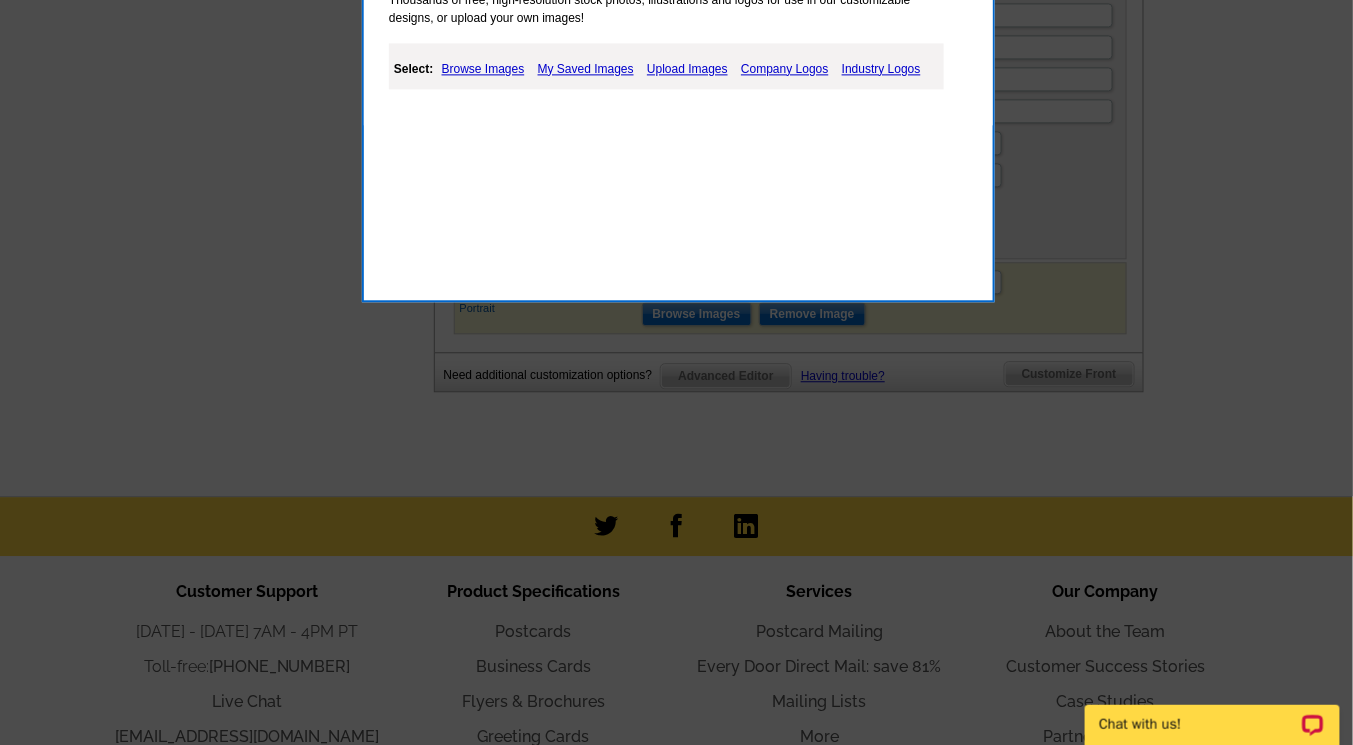 click on "Industry Logos" at bounding box center (881, 69) 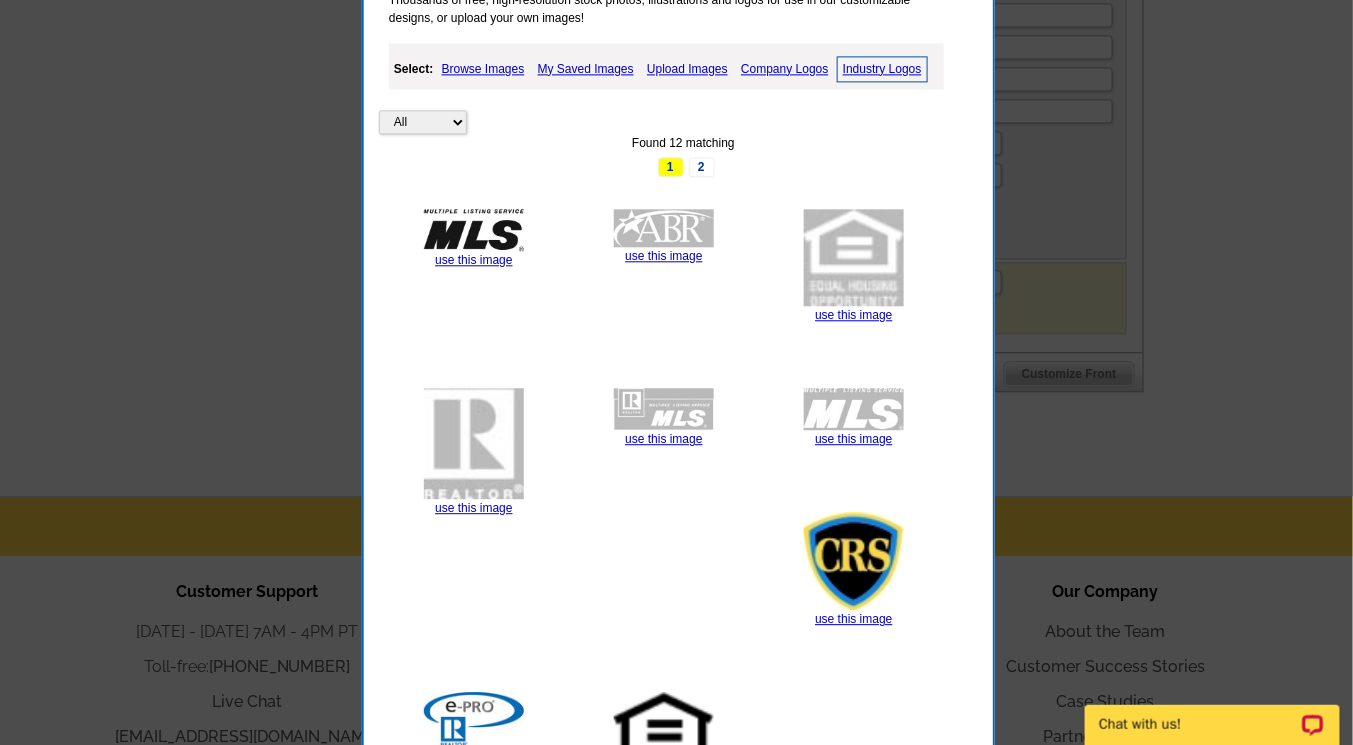 click at bounding box center (664, 740) 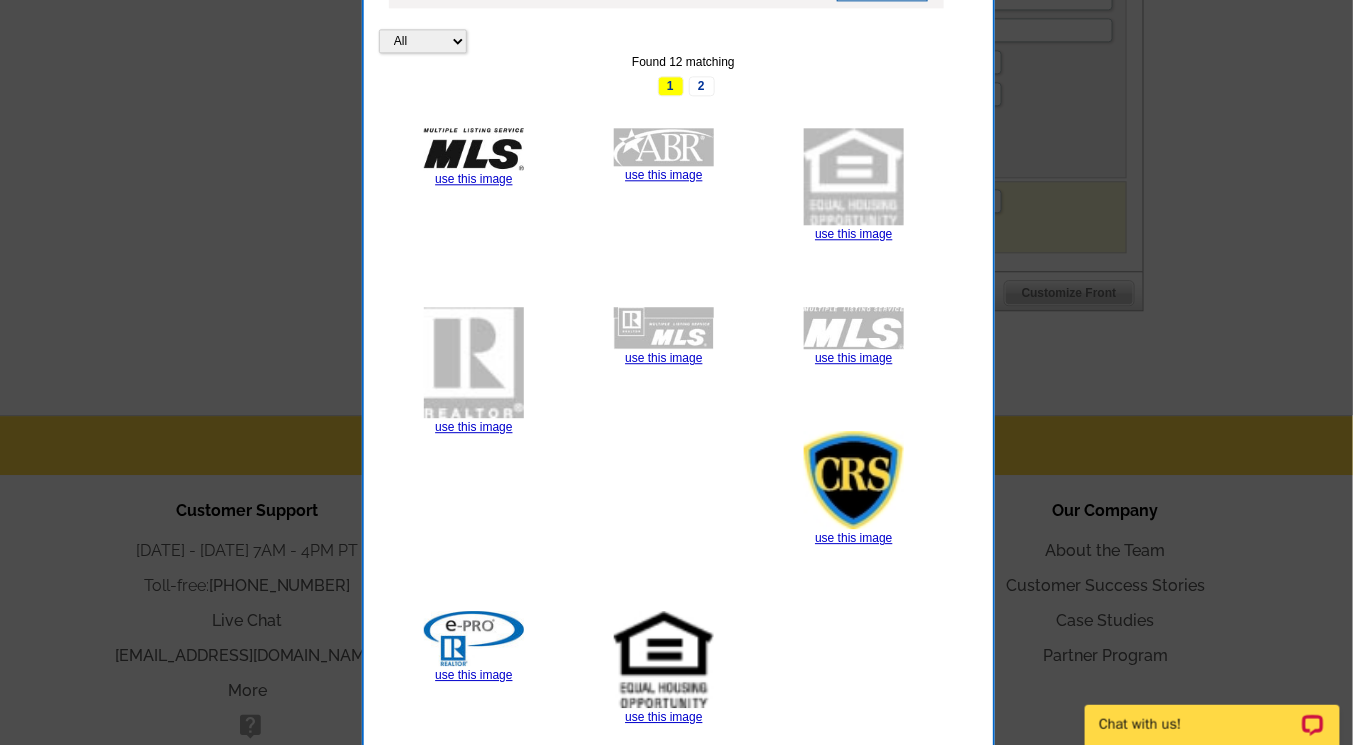 scroll, scrollTop: 1411, scrollLeft: 0, axis: vertical 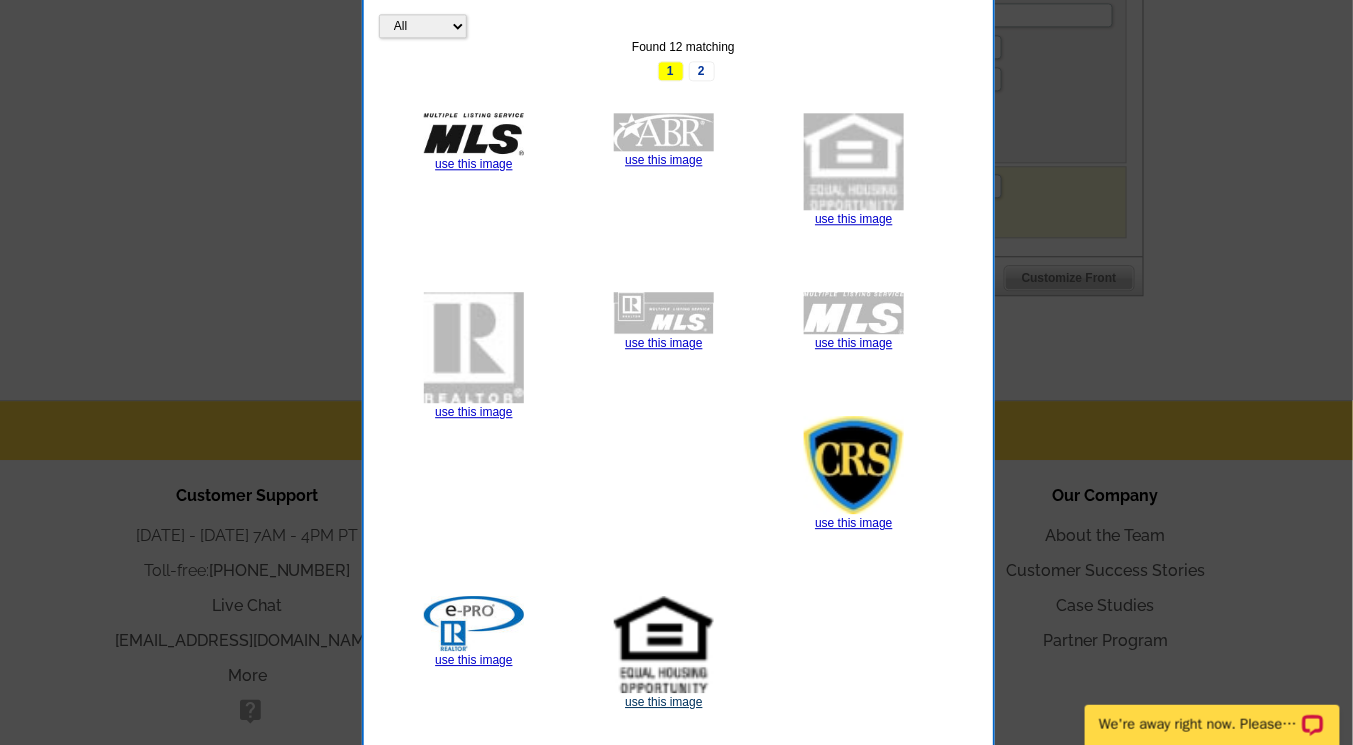 click on "use this image" at bounding box center [663, 702] 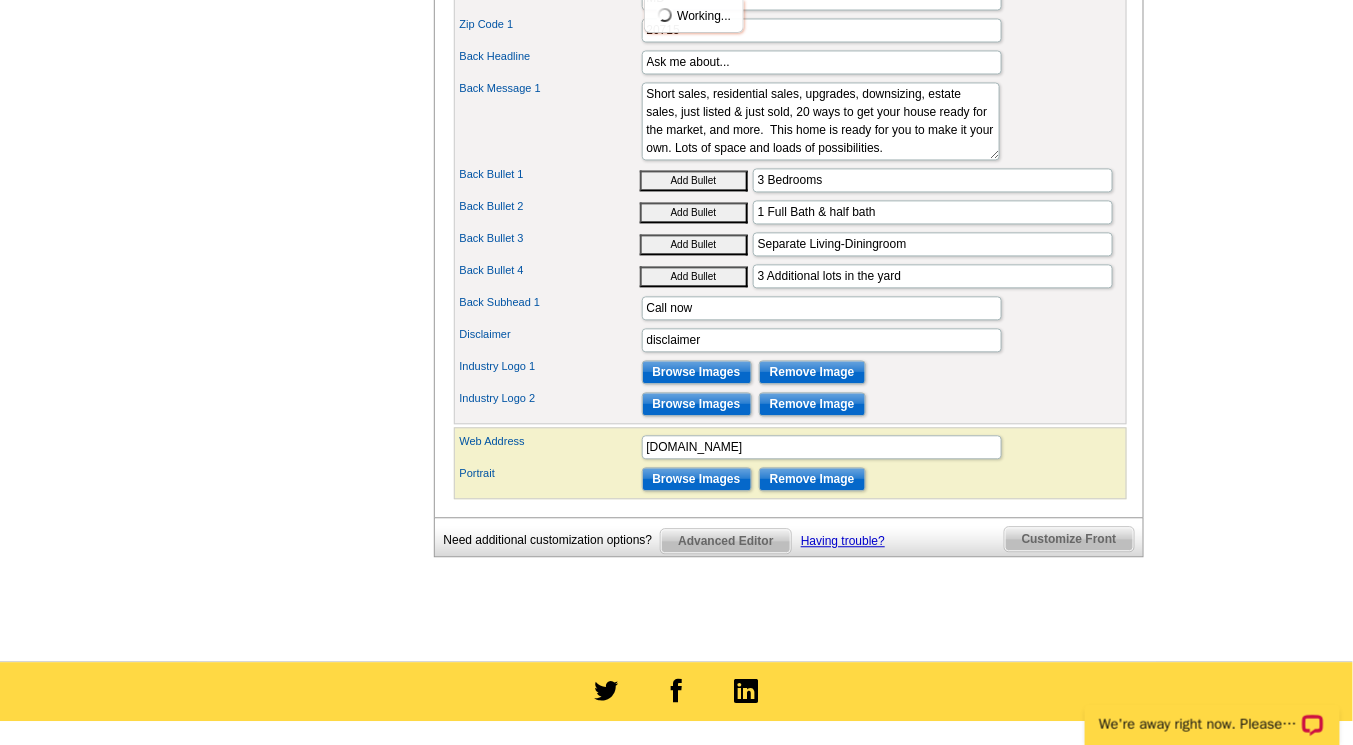 scroll, scrollTop: 1173, scrollLeft: 0, axis: vertical 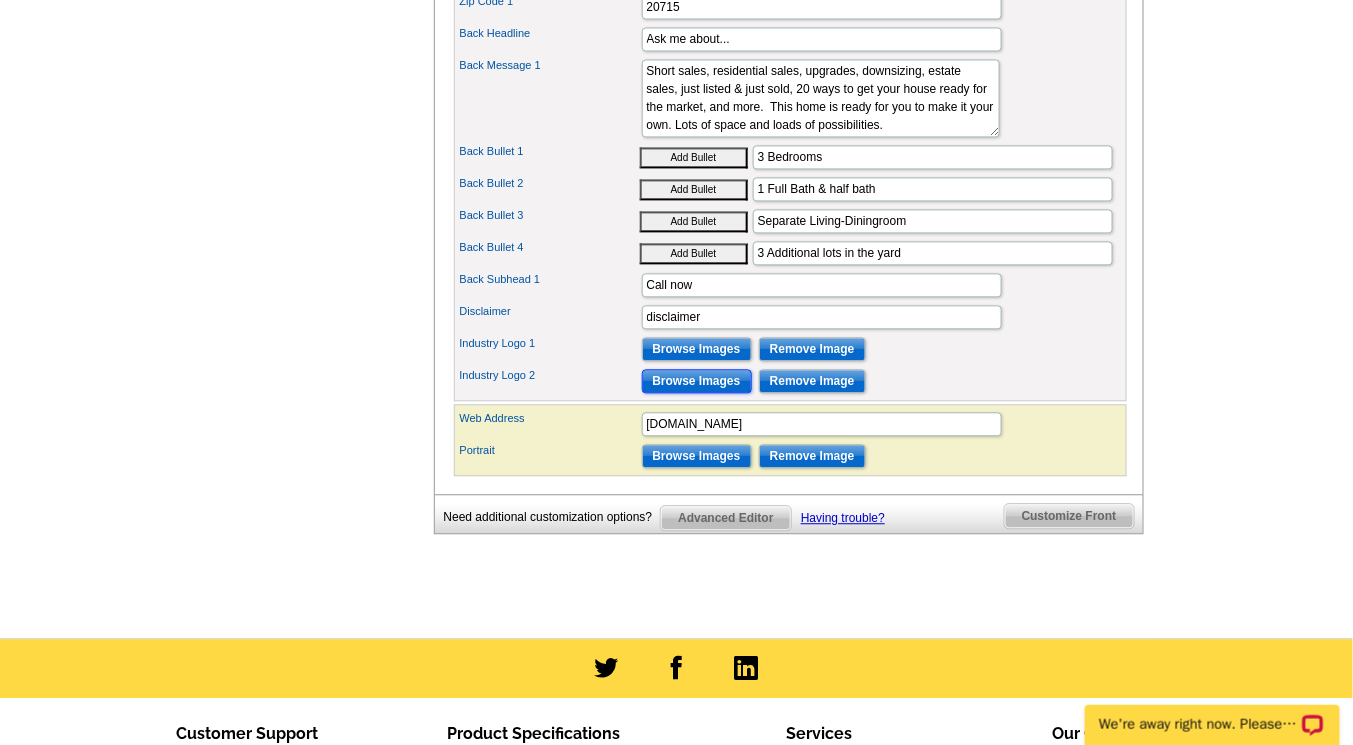 click on "Browse Images" at bounding box center (697, 381) 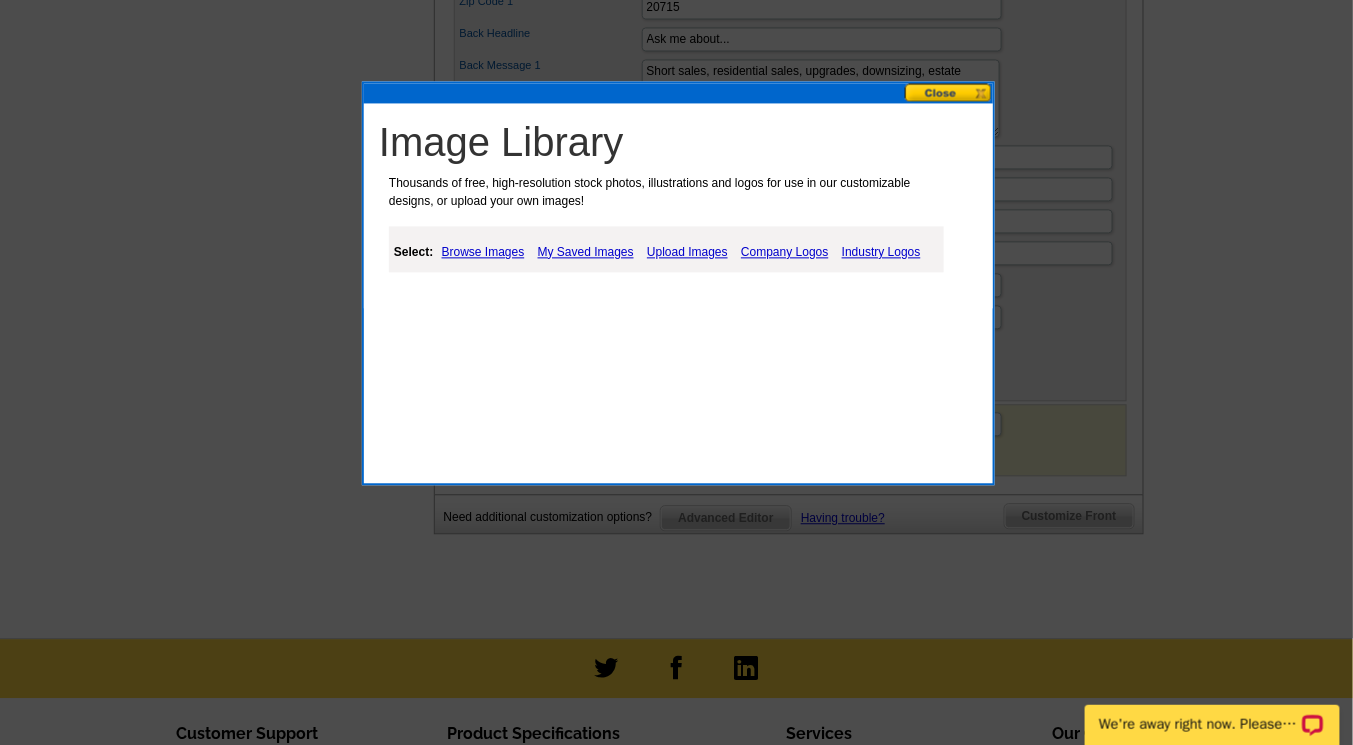 click on "Industry Logos" at bounding box center [881, 252] 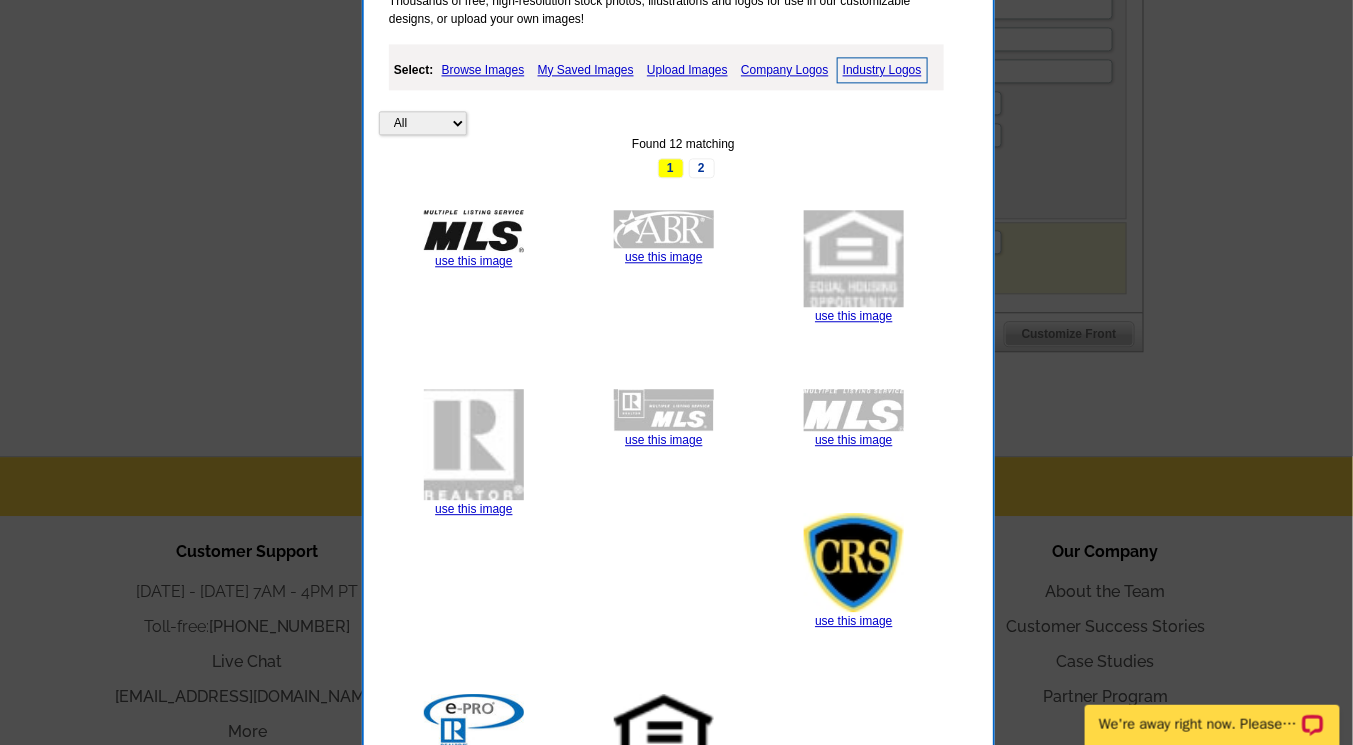 scroll, scrollTop: 1451, scrollLeft: 0, axis: vertical 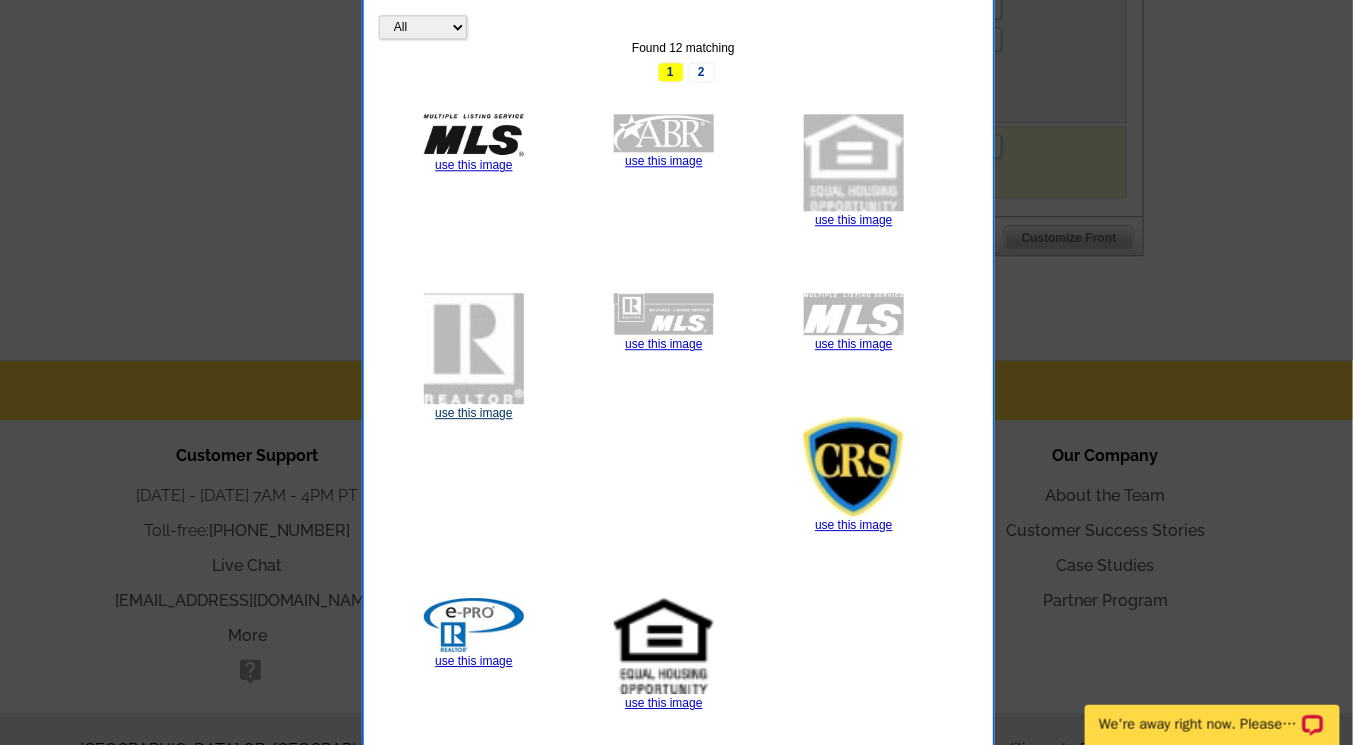 click on "use this image" at bounding box center (473, 413) 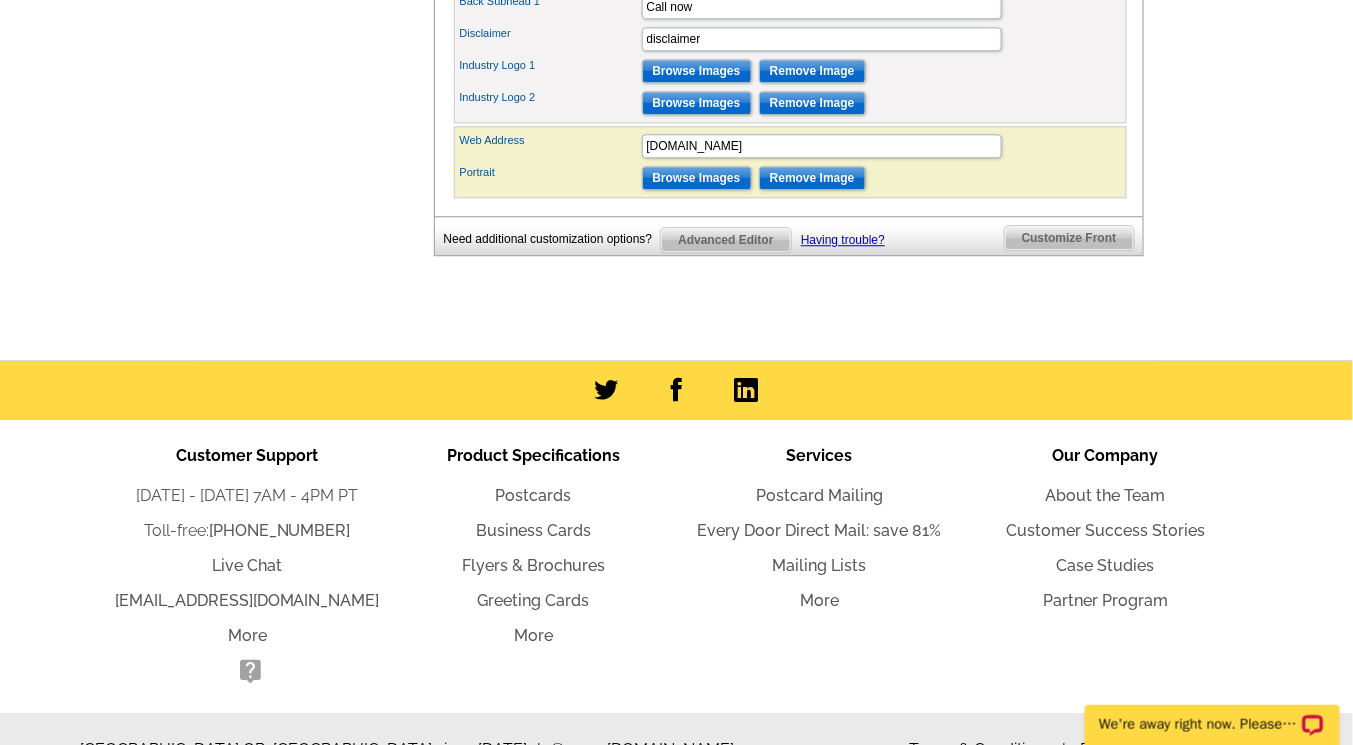 scroll, scrollTop: 0, scrollLeft: 0, axis: both 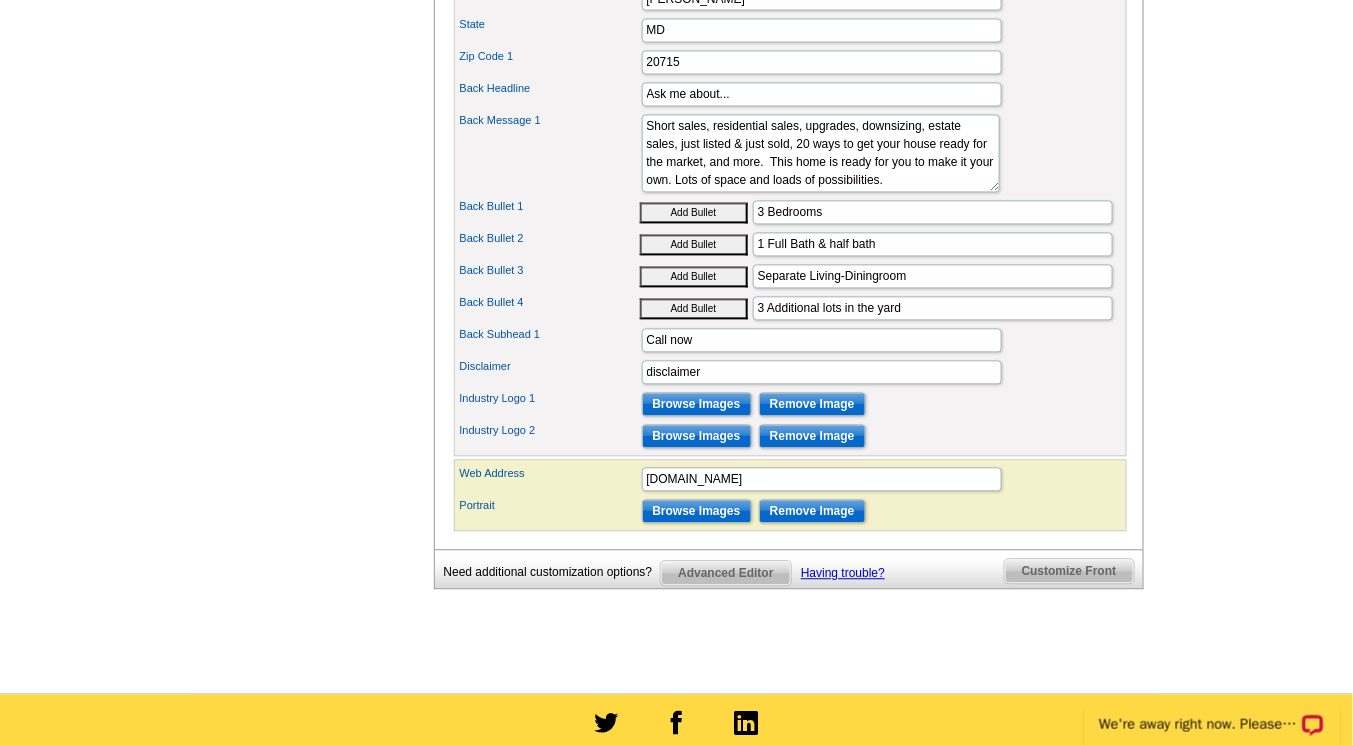 click on "Customize Front" at bounding box center (1069, 572) 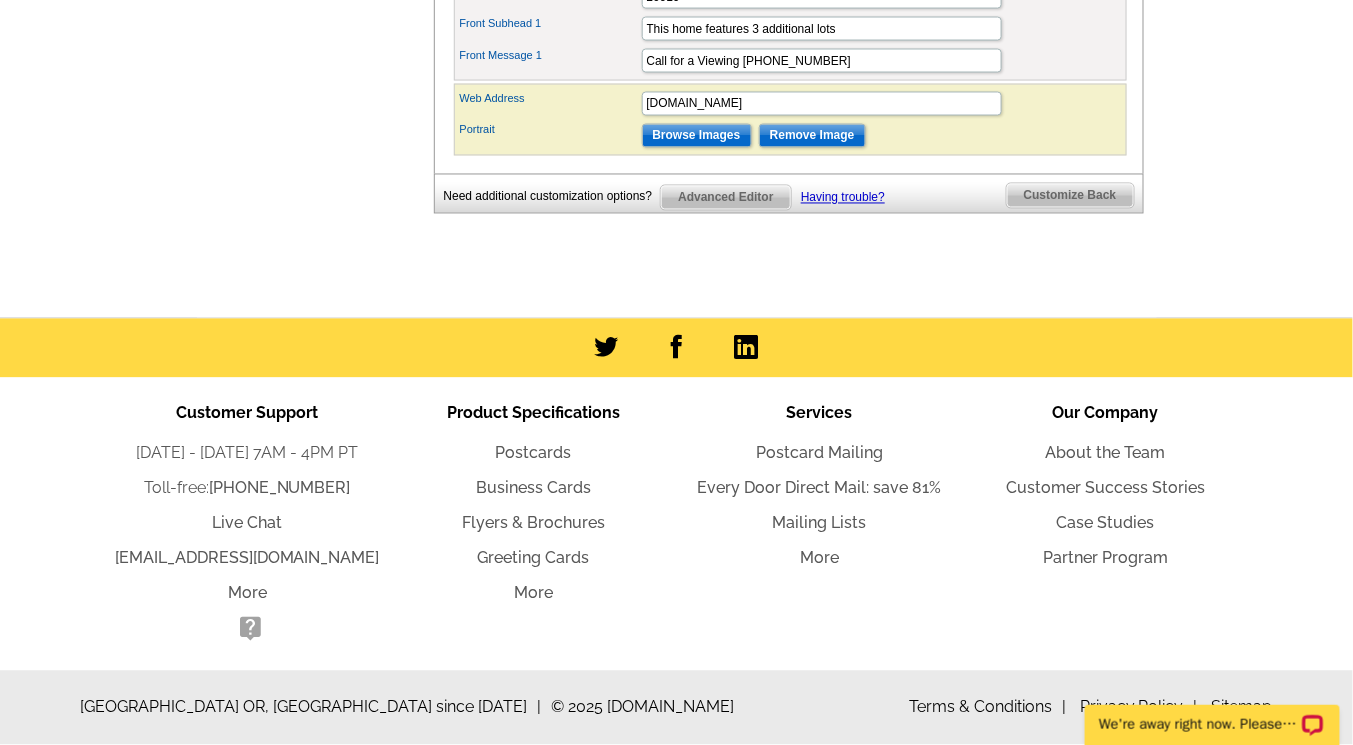 scroll, scrollTop: 659, scrollLeft: 0, axis: vertical 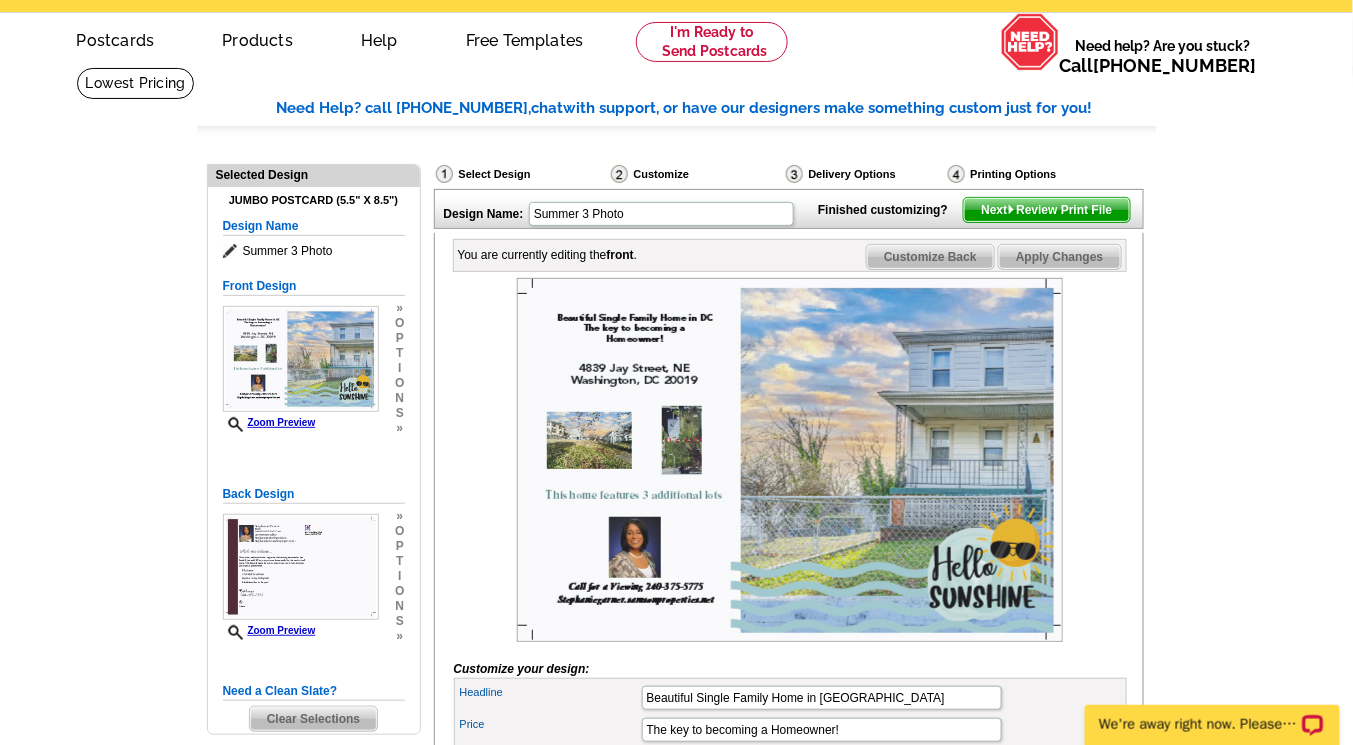 click on "Apply Changes" at bounding box center [1059, 257] 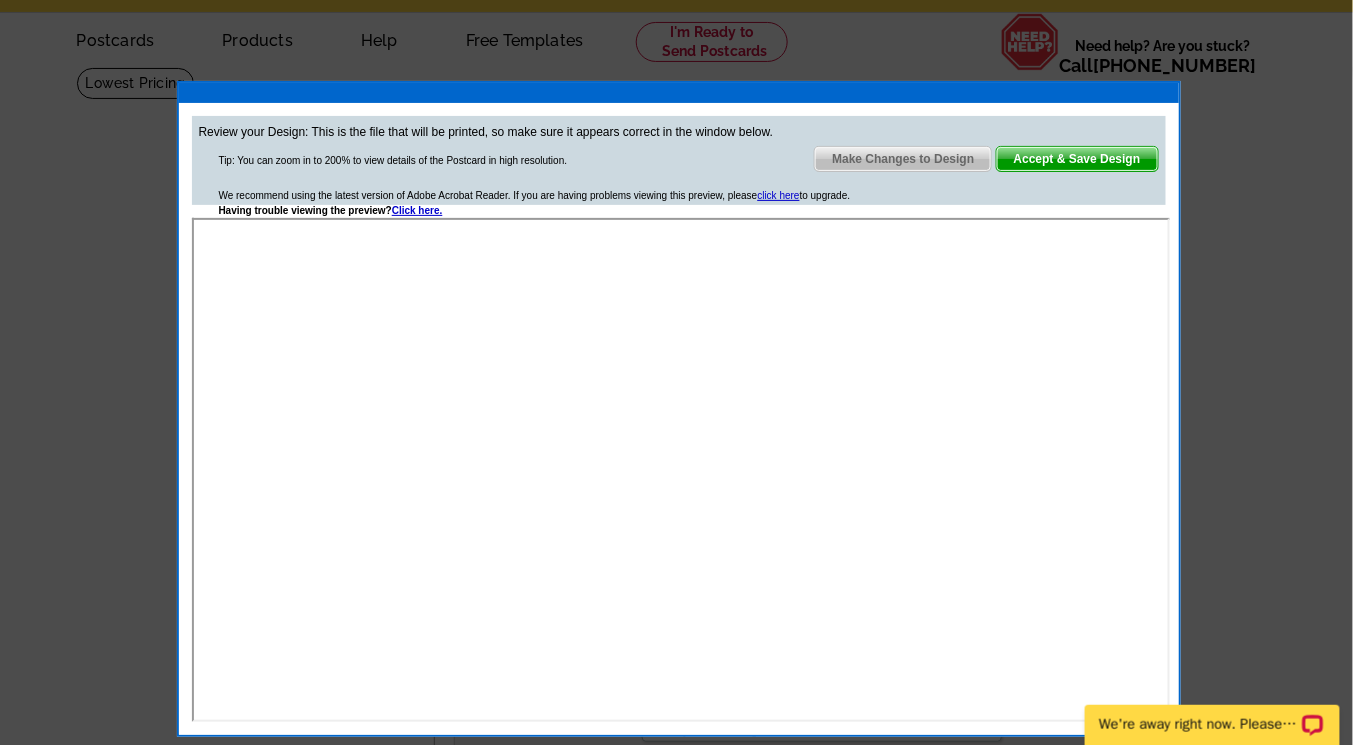 click on "Make Changes to Design" at bounding box center [903, 159] 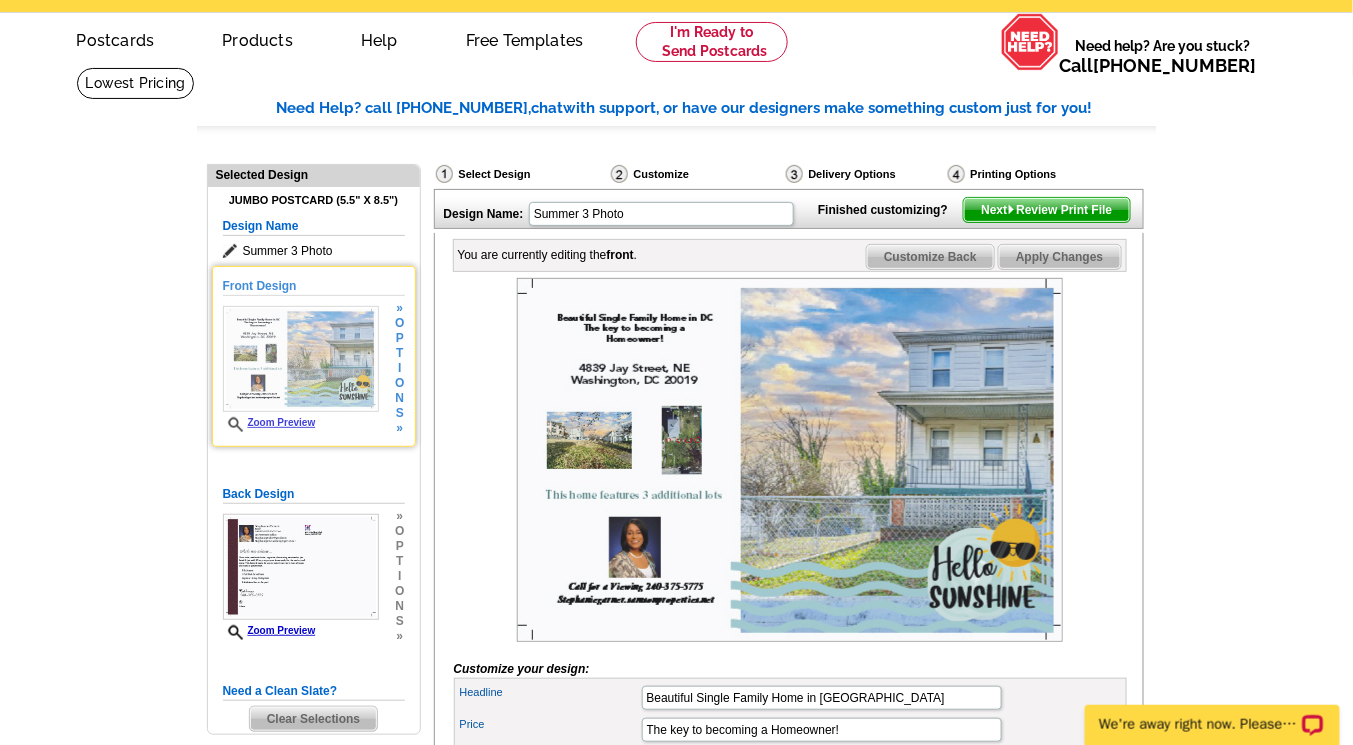 click on "o" at bounding box center (399, 383) 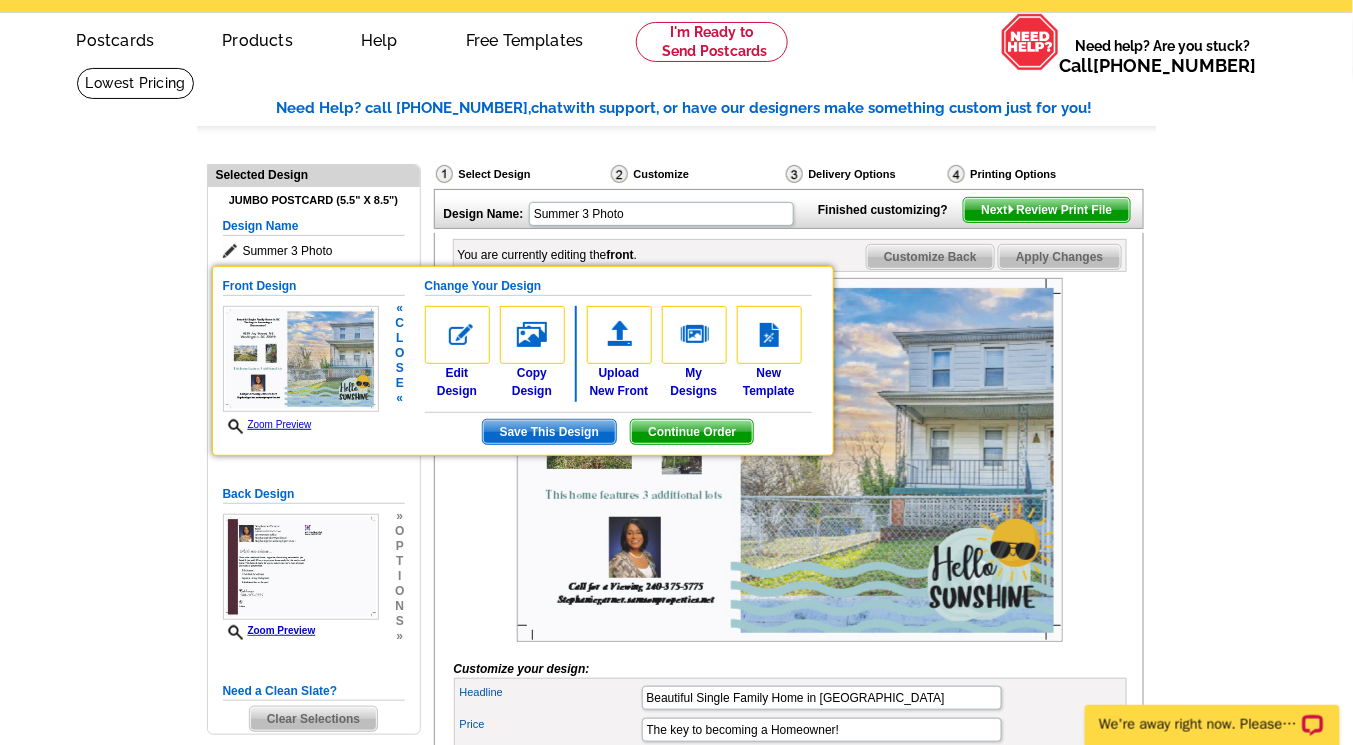 click at bounding box center (790, 460) 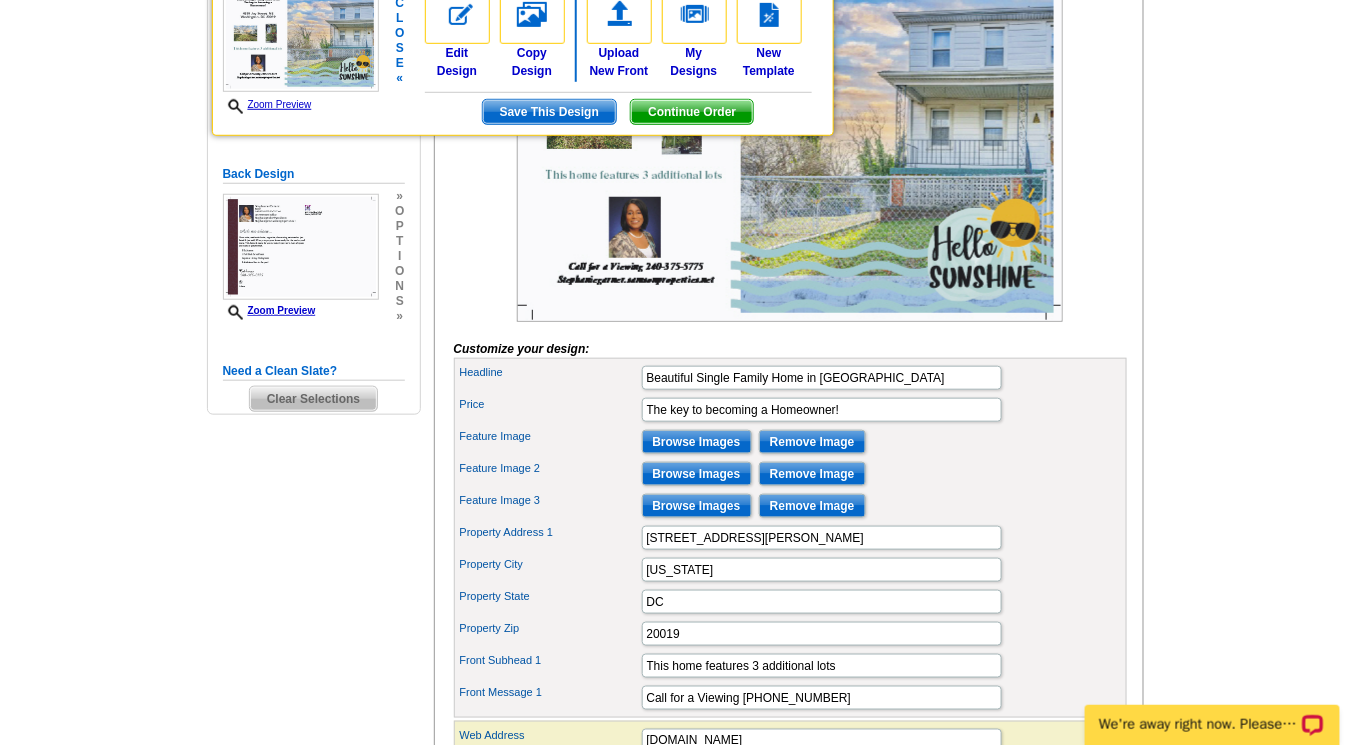 scroll, scrollTop: 407, scrollLeft: 0, axis: vertical 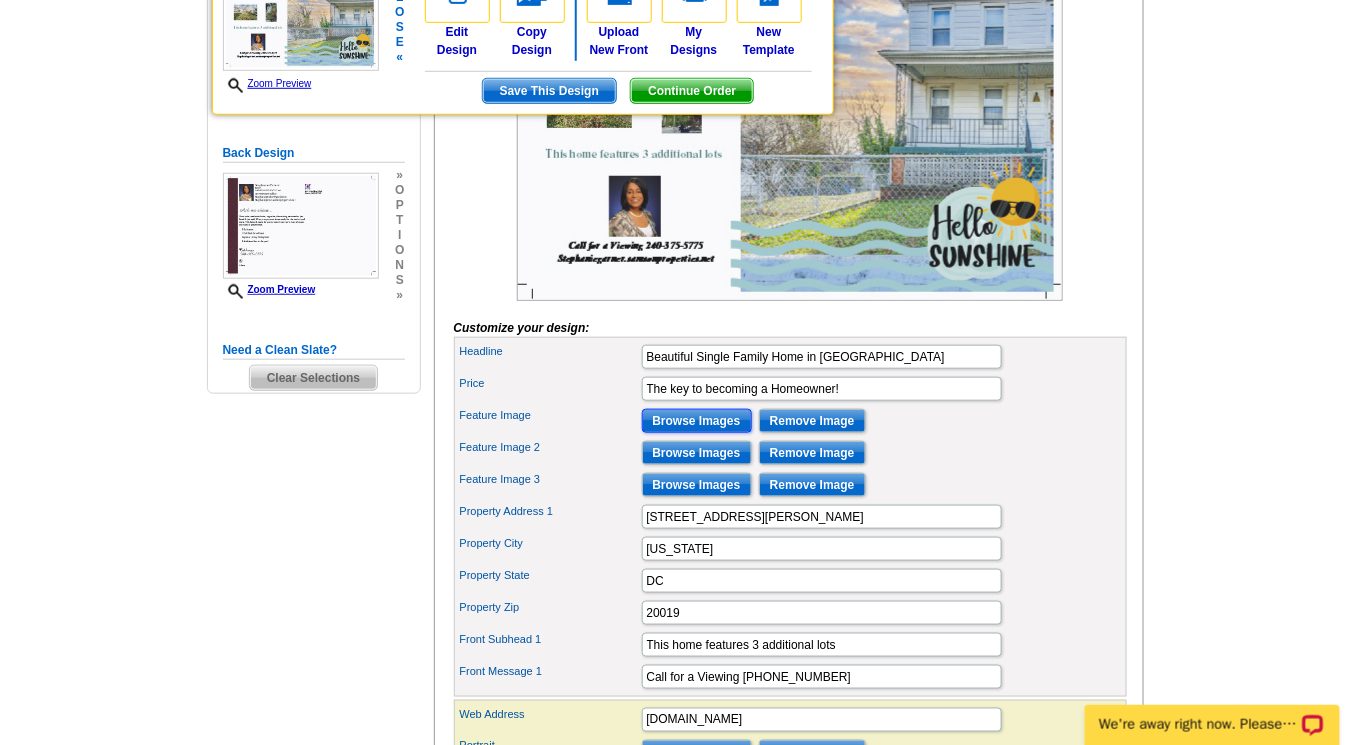 click on "Browse Images" at bounding box center (697, 421) 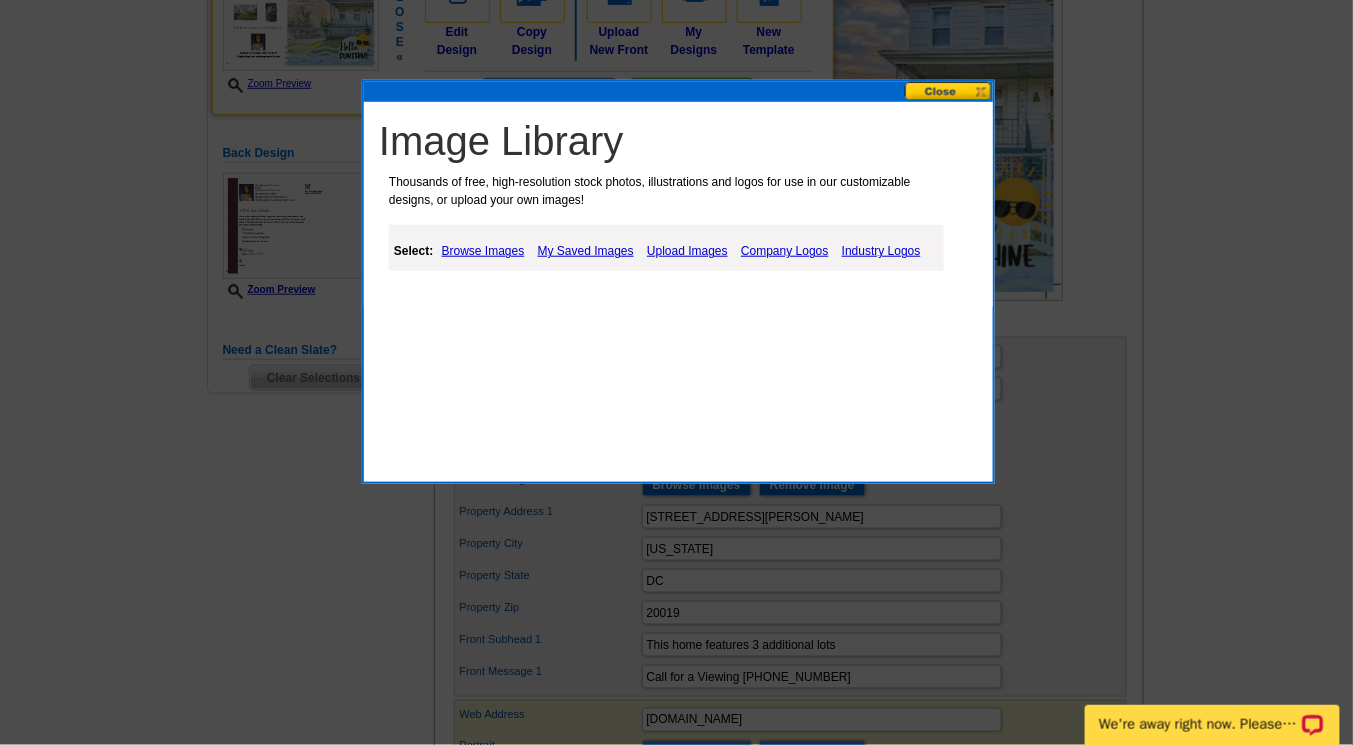 click on "Upload Images" at bounding box center [687, 251] 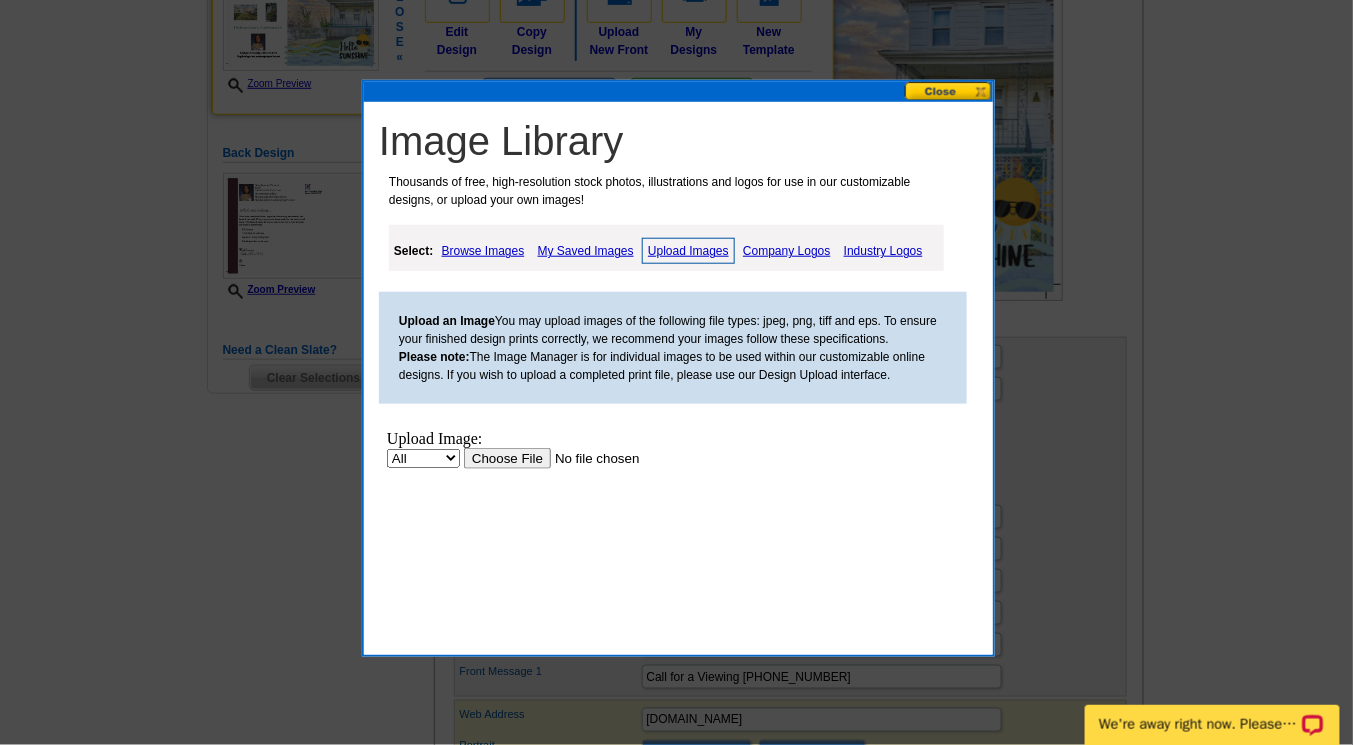 scroll, scrollTop: 0, scrollLeft: 0, axis: both 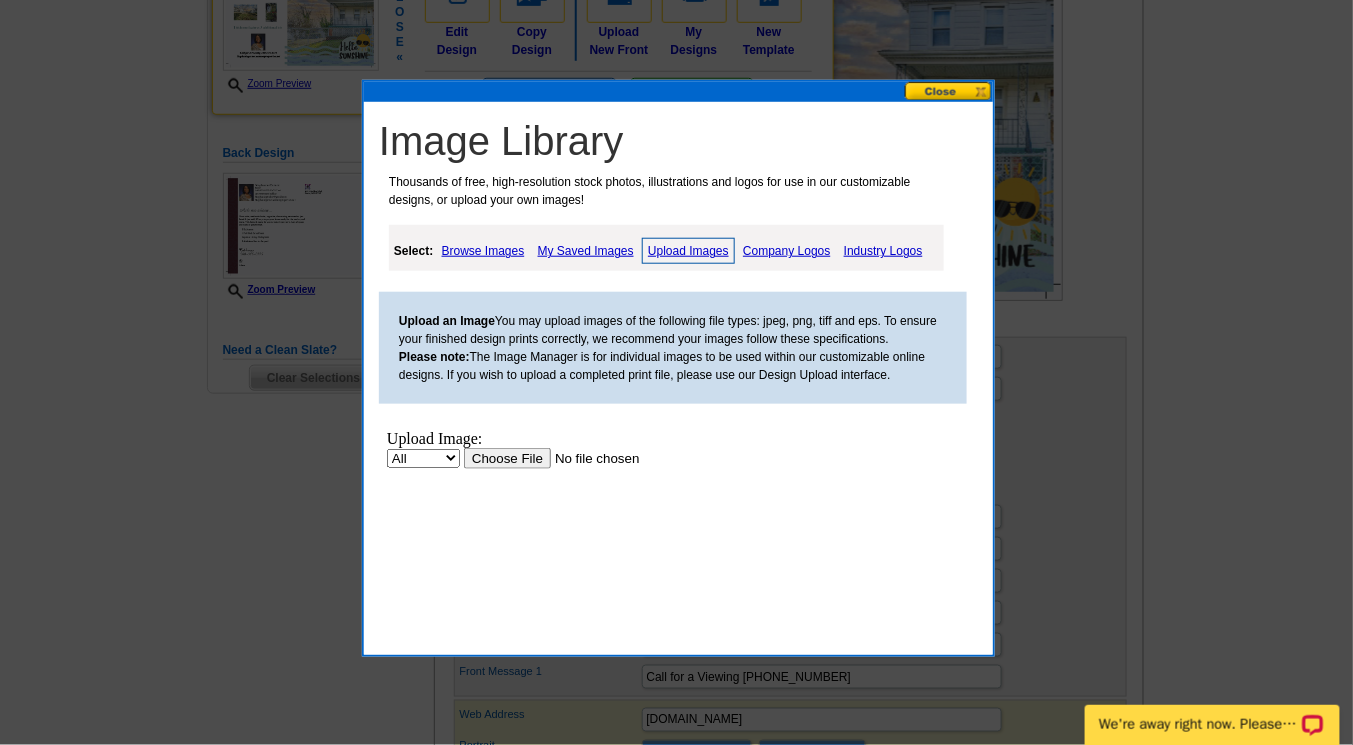 click at bounding box center (589, 458) 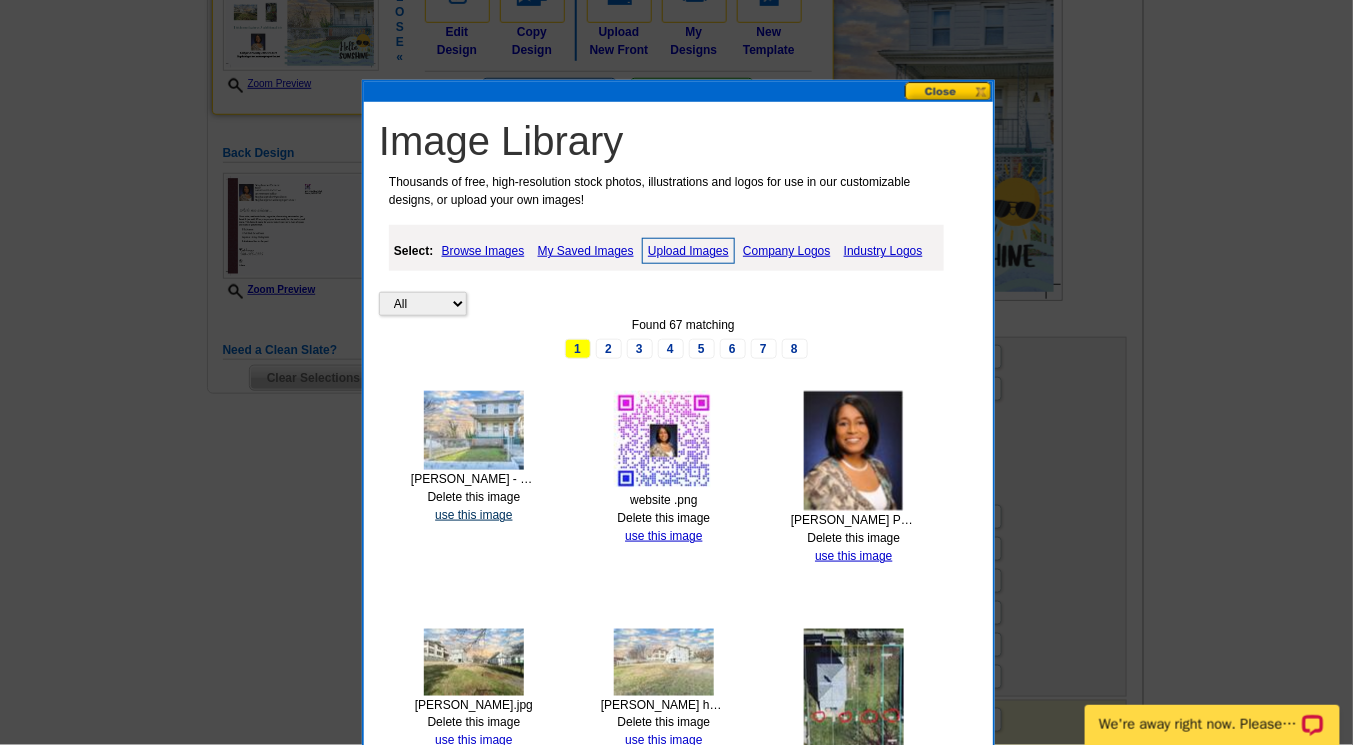 click on "use this image" at bounding box center [473, 515] 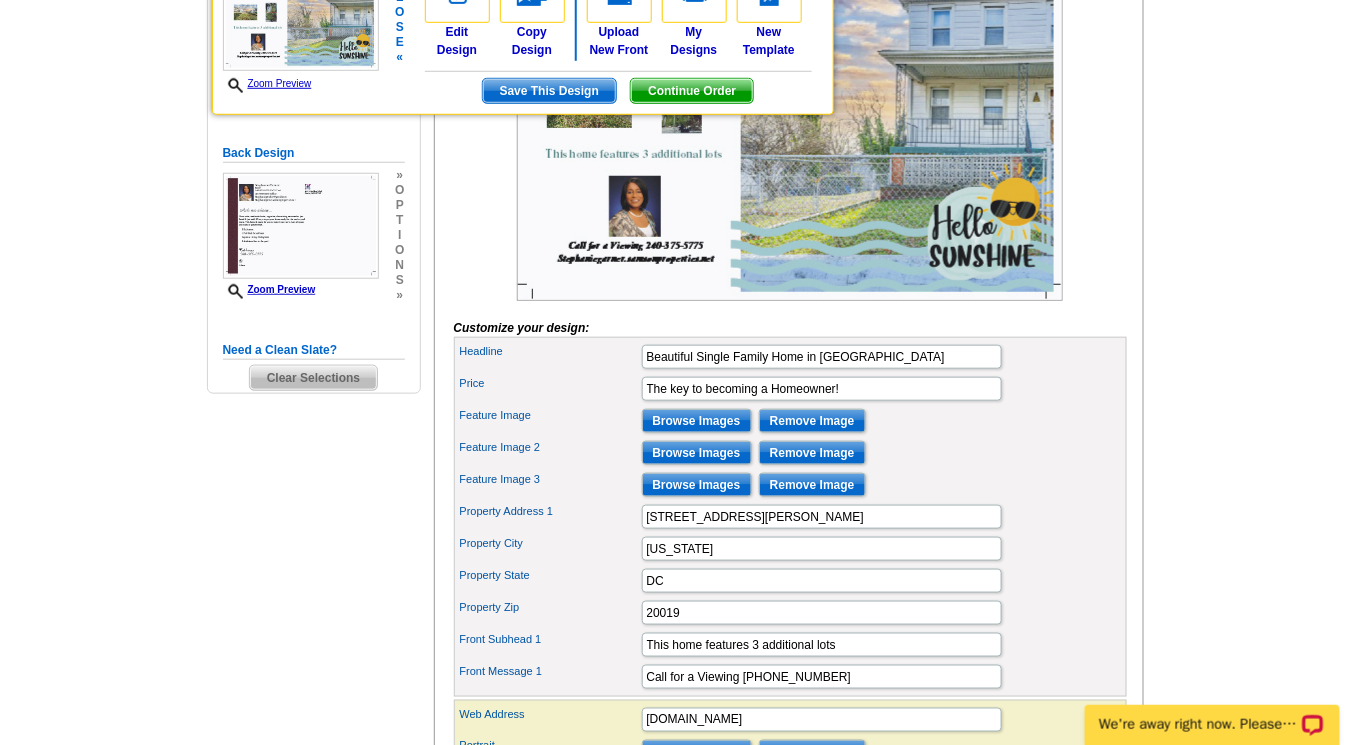 scroll, scrollTop: 0, scrollLeft: 0, axis: both 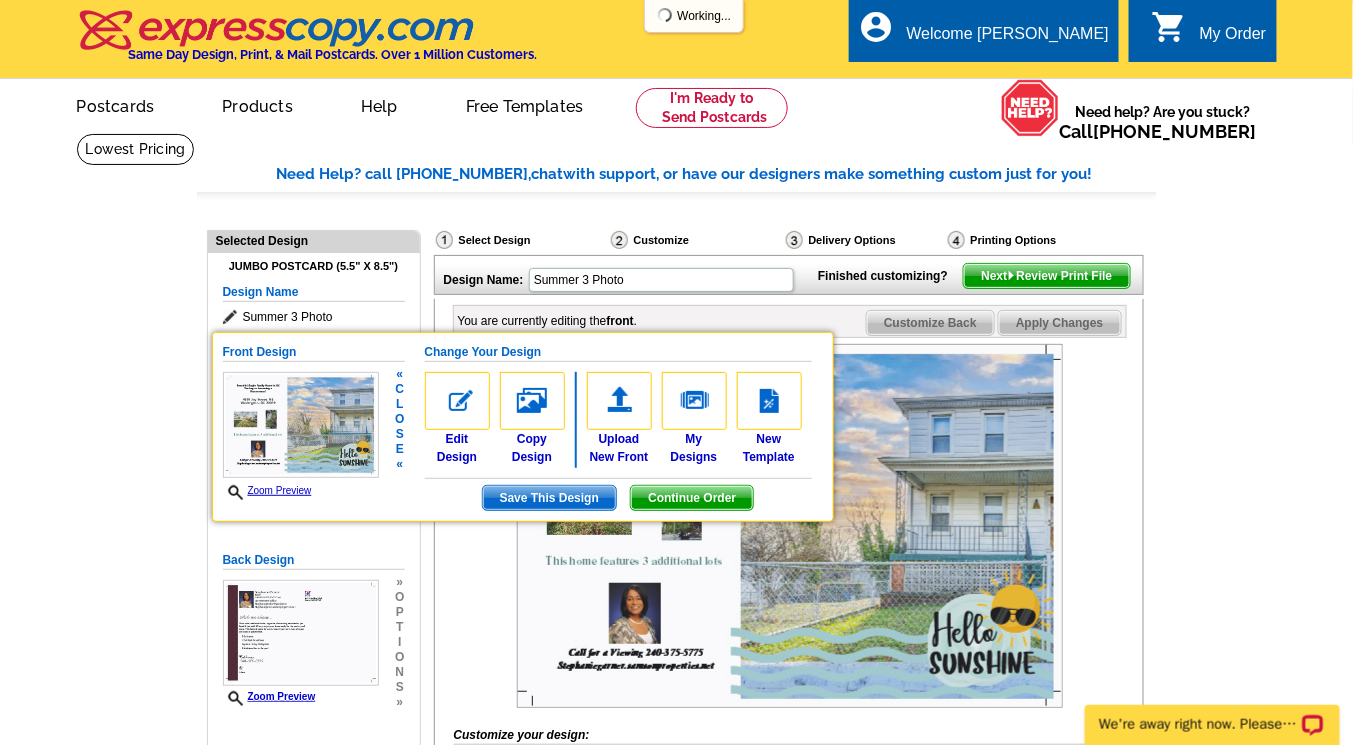 click on "Change Your Design" at bounding box center (618, 352) 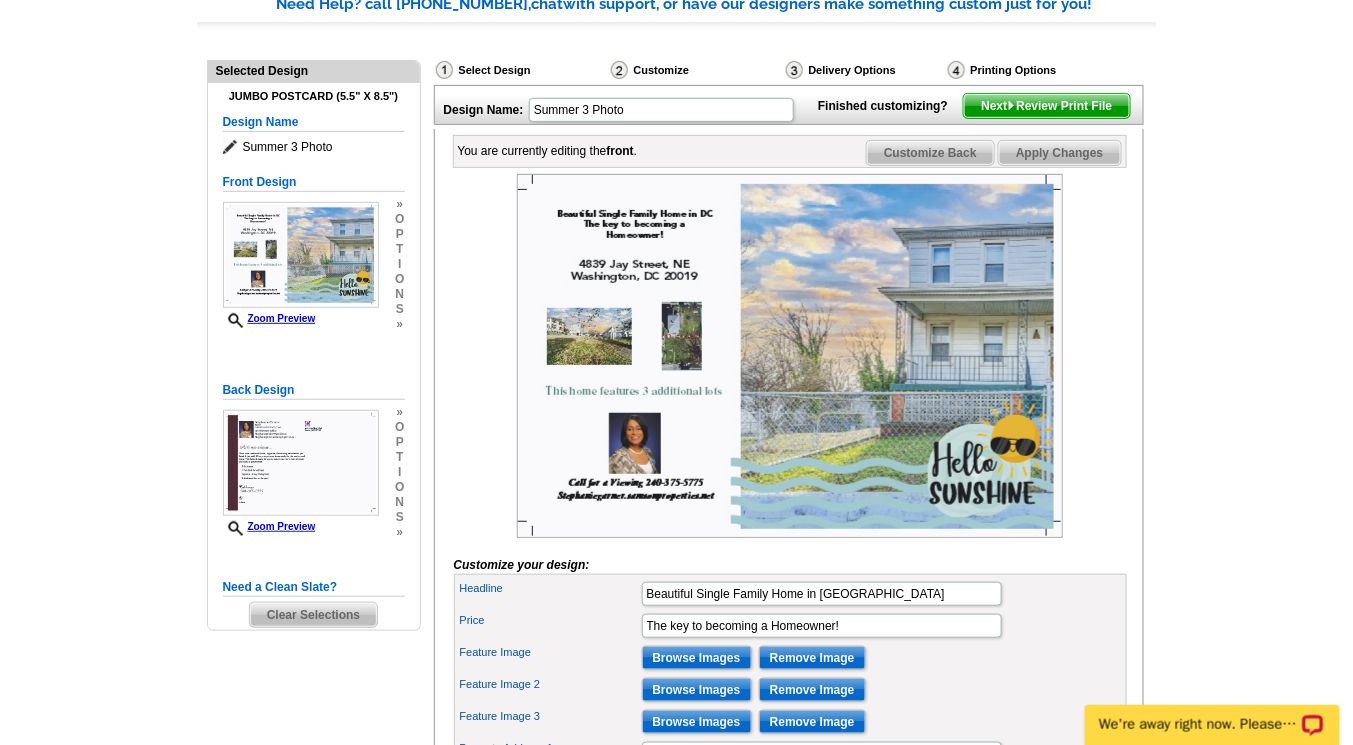 scroll, scrollTop: 256, scrollLeft: 0, axis: vertical 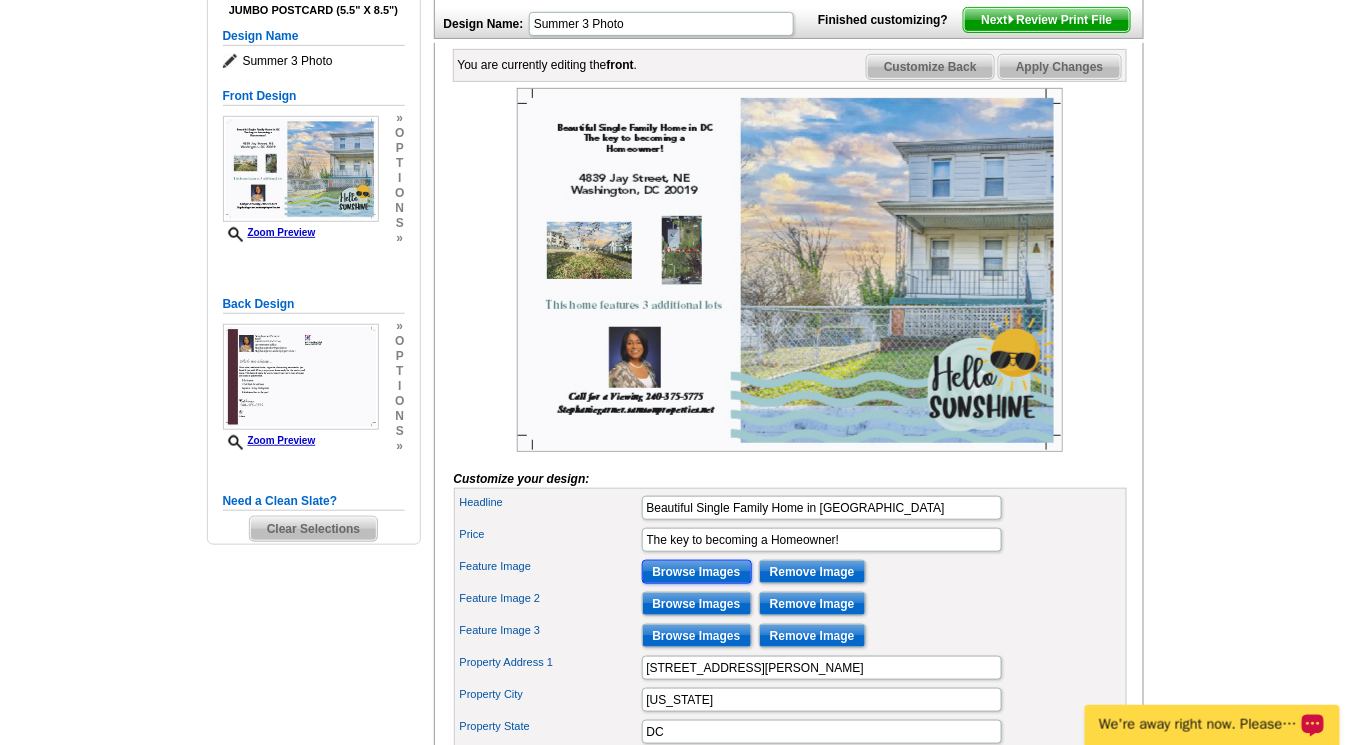 click on "Browse Images" at bounding box center (697, 572) 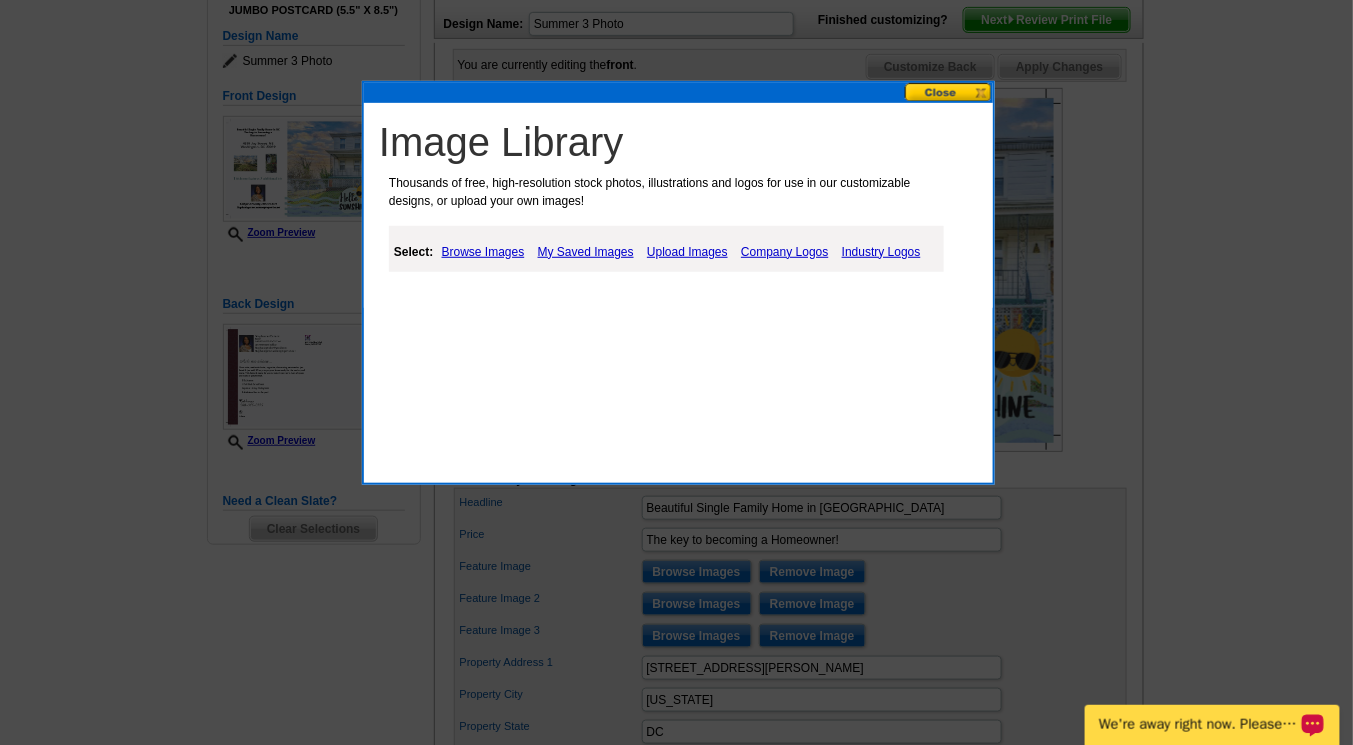 click on "Upload Images" at bounding box center [687, 252] 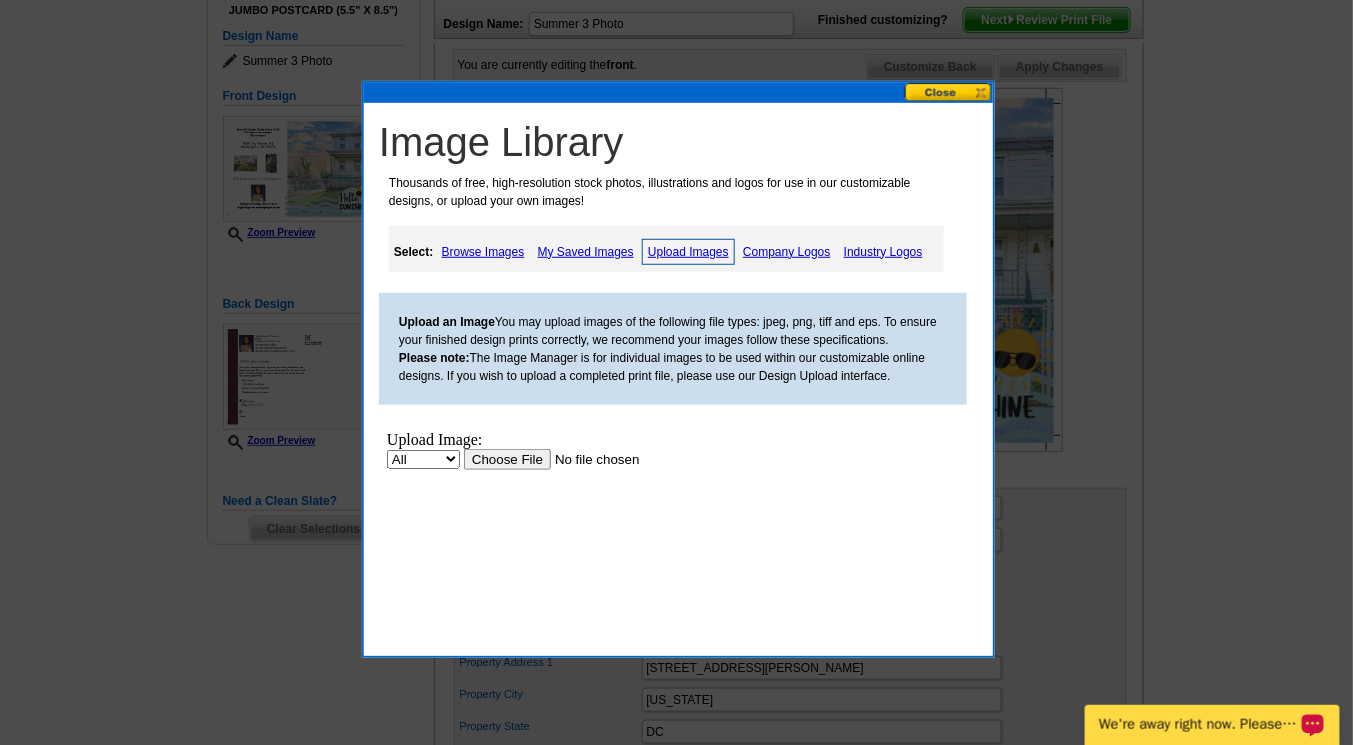 scroll, scrollTop: 0, scrollLeft: 0, axis: both 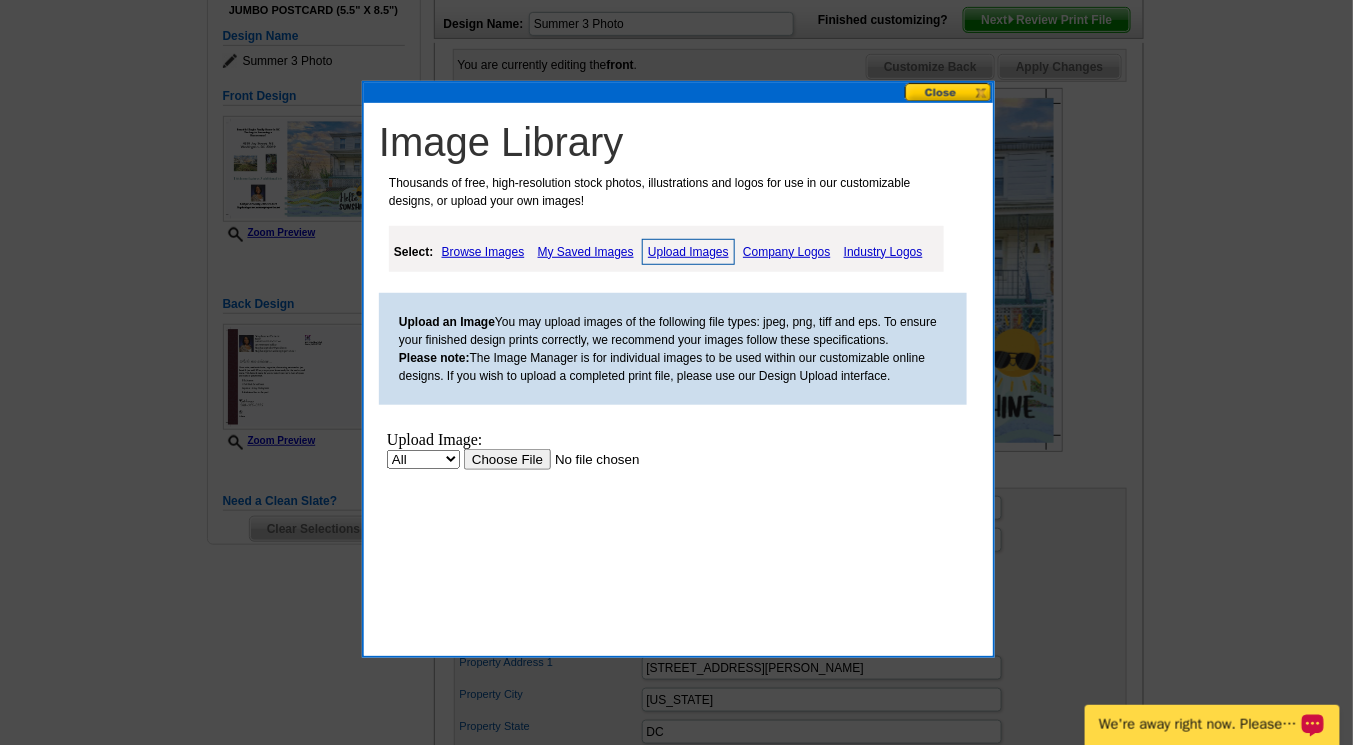 click at bounding box center (589, 458) 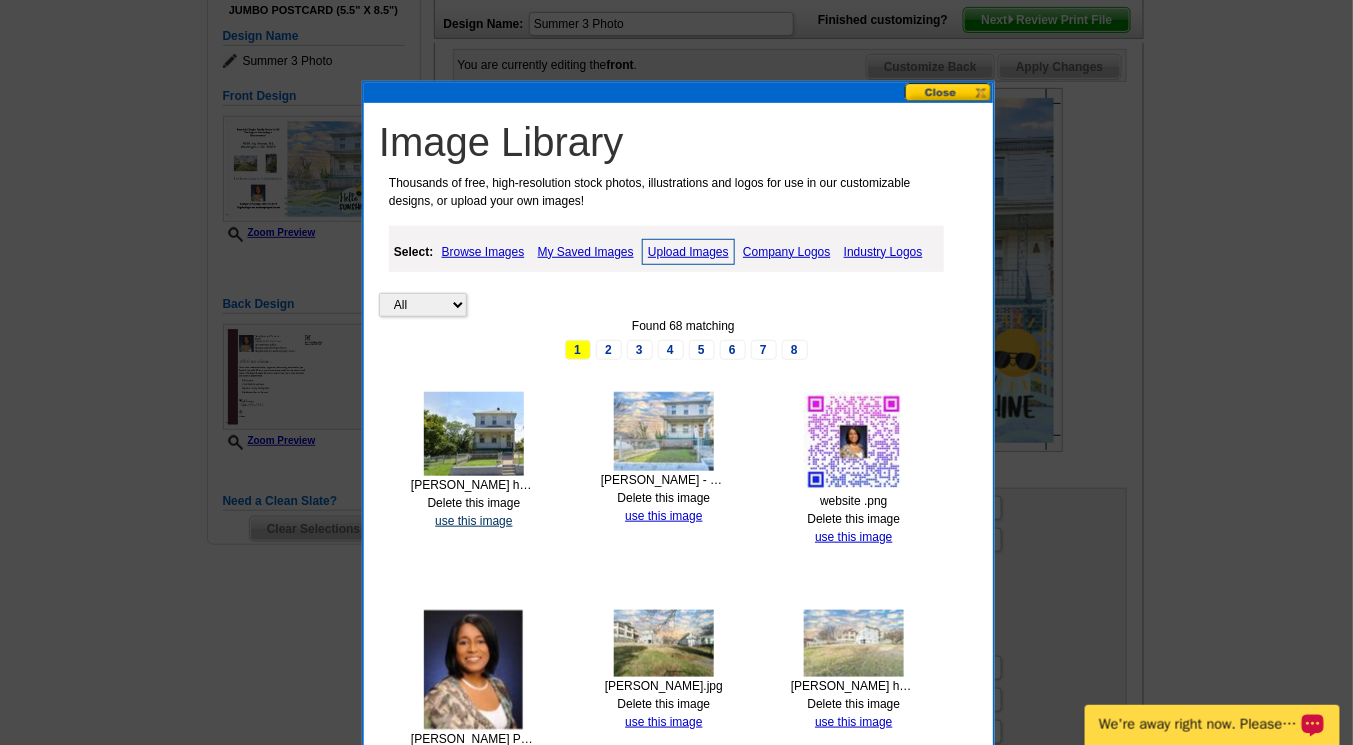 click on "use this image" at bounding box center [473, 521] 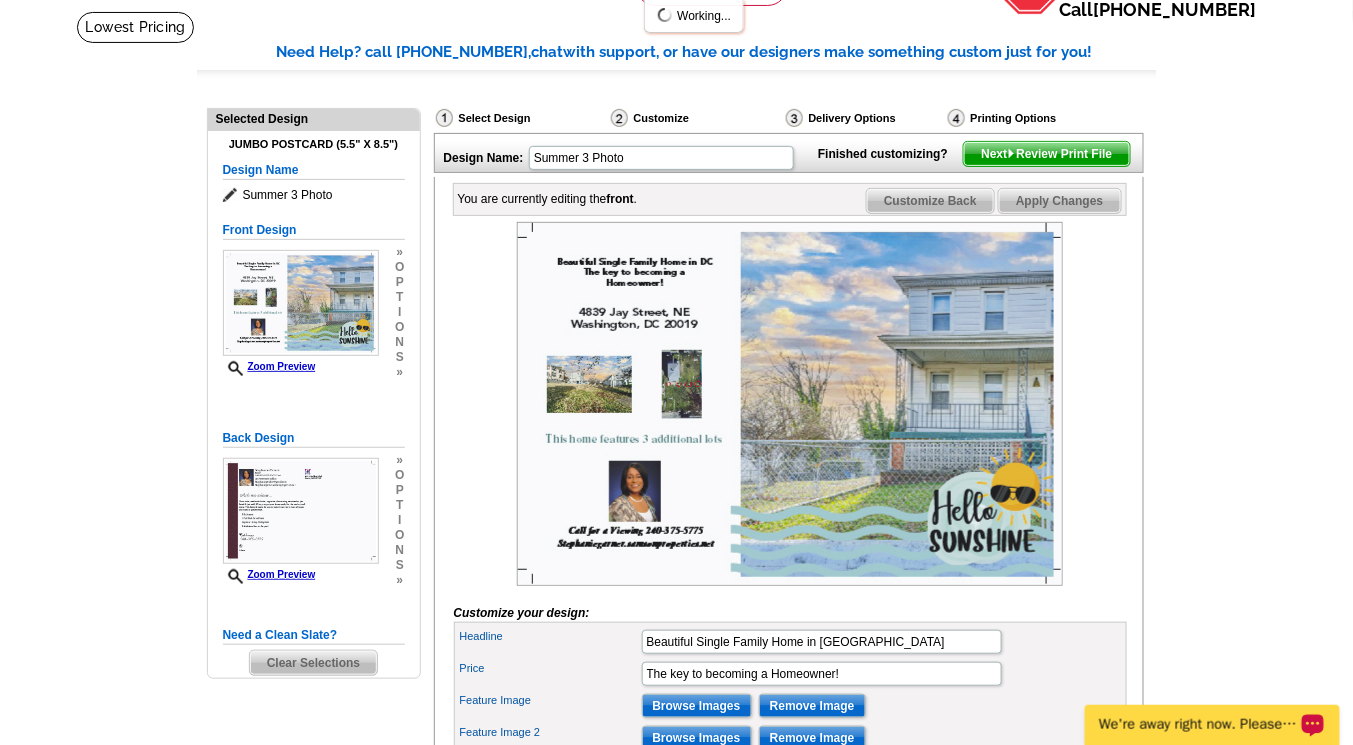 scroll, scrollTop: 123, scrollLeft: 0, axis: vertical 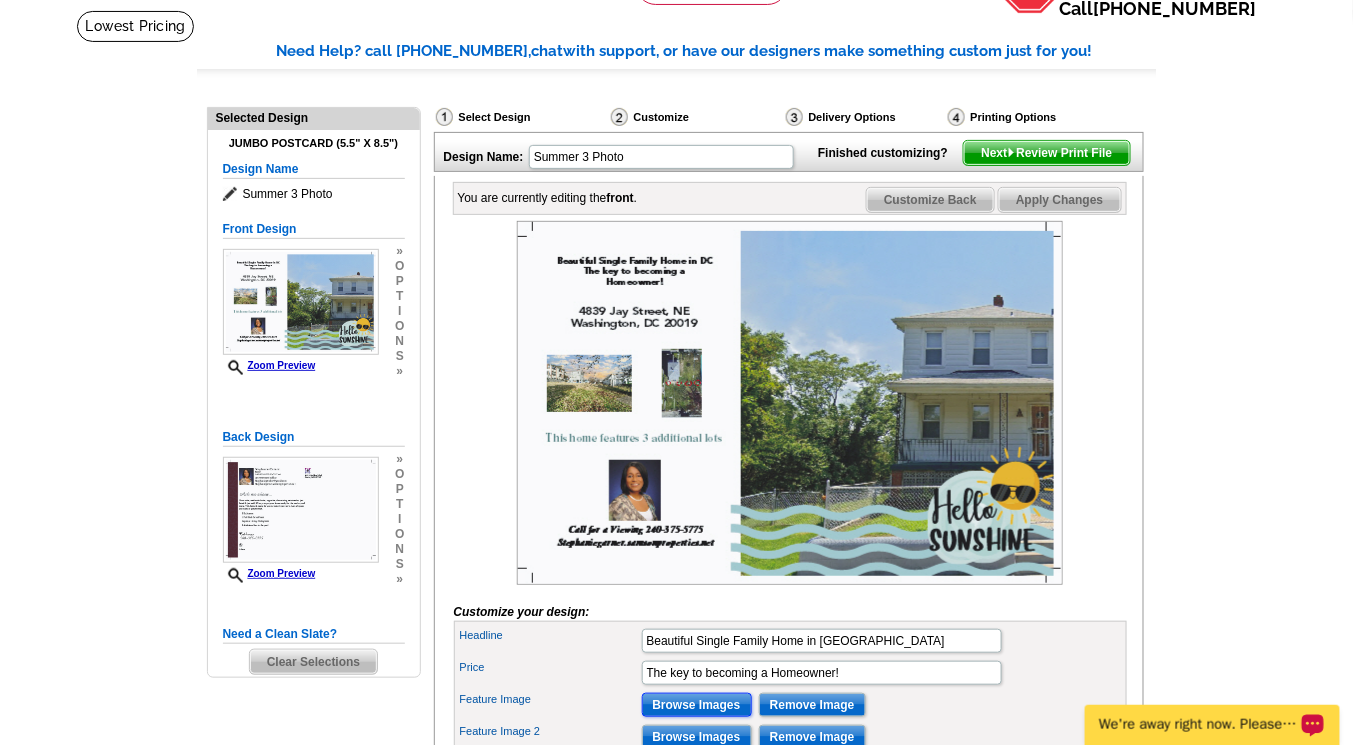 click on "Browse Images" at bounding box center (697, 705) 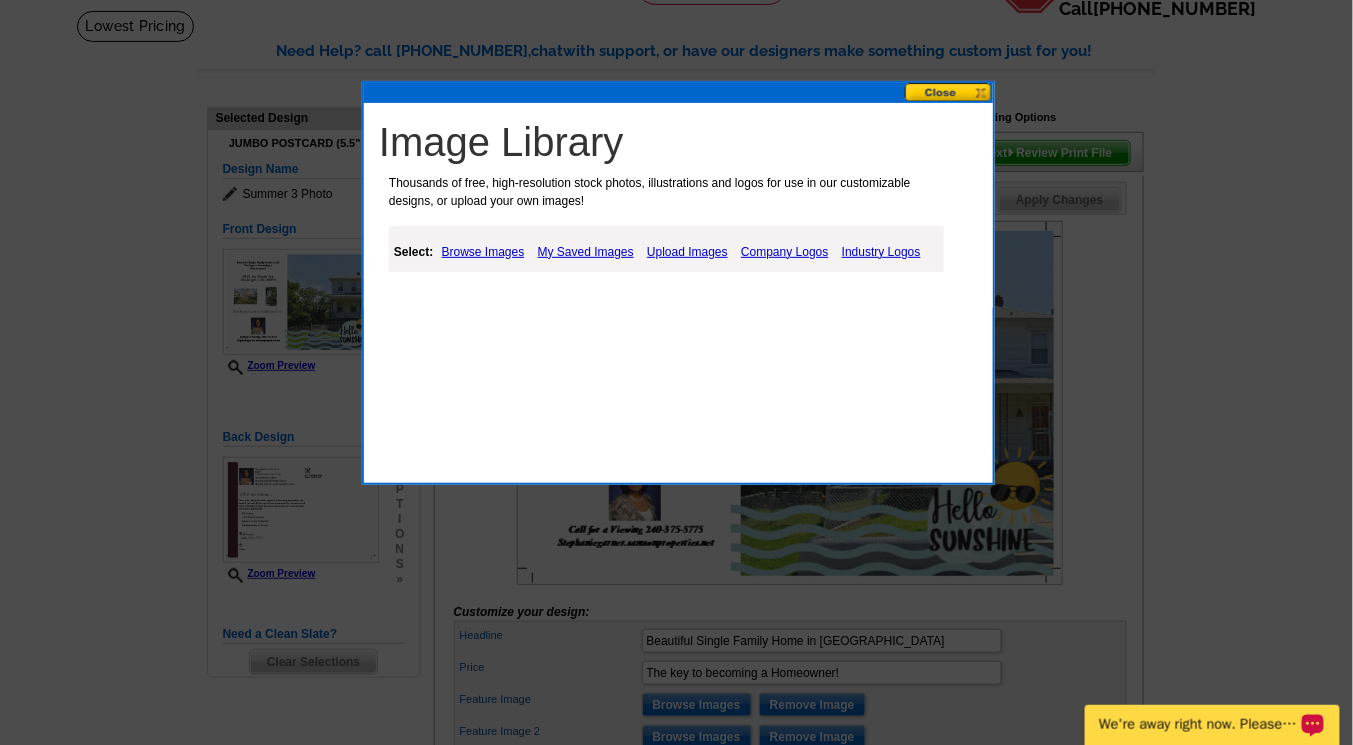 click on "Upload Images" at bounding box center [687, 252] 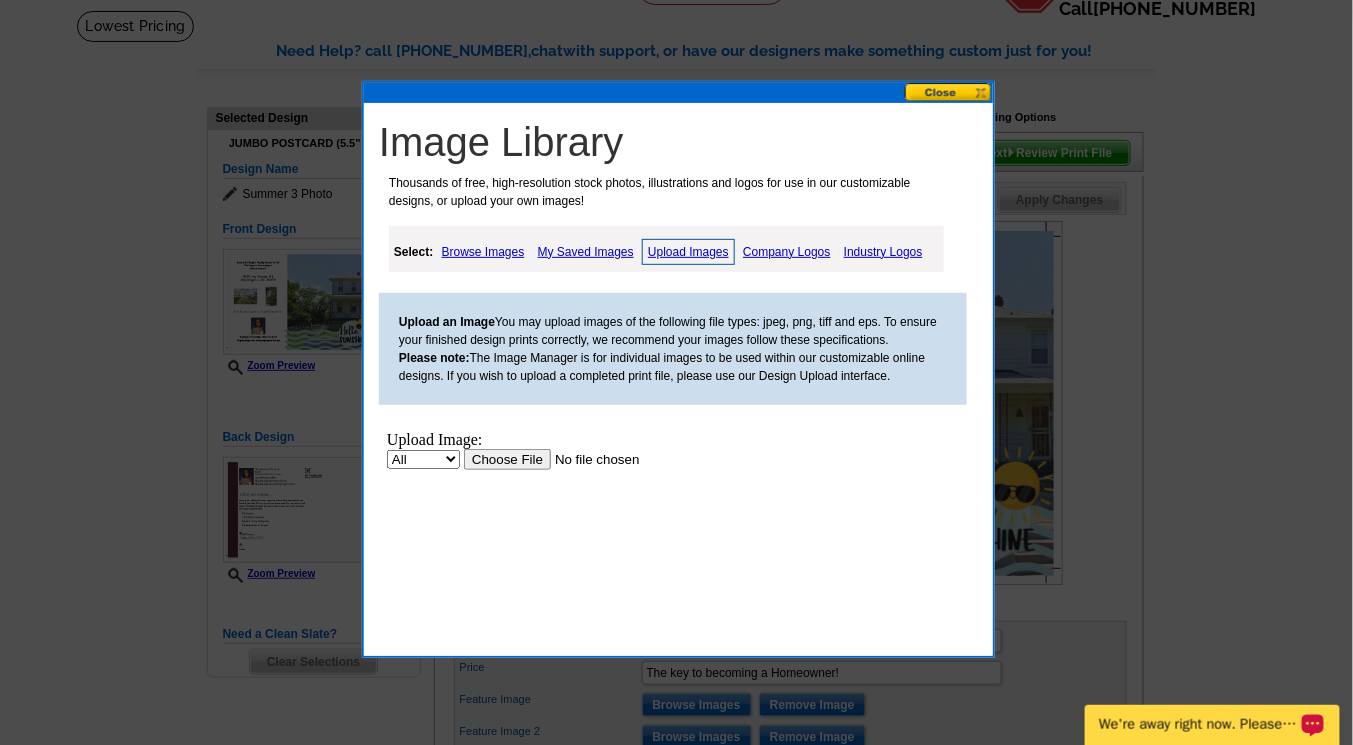 scroll, scrollTop: 0, scrollLeft: 0, axis: both 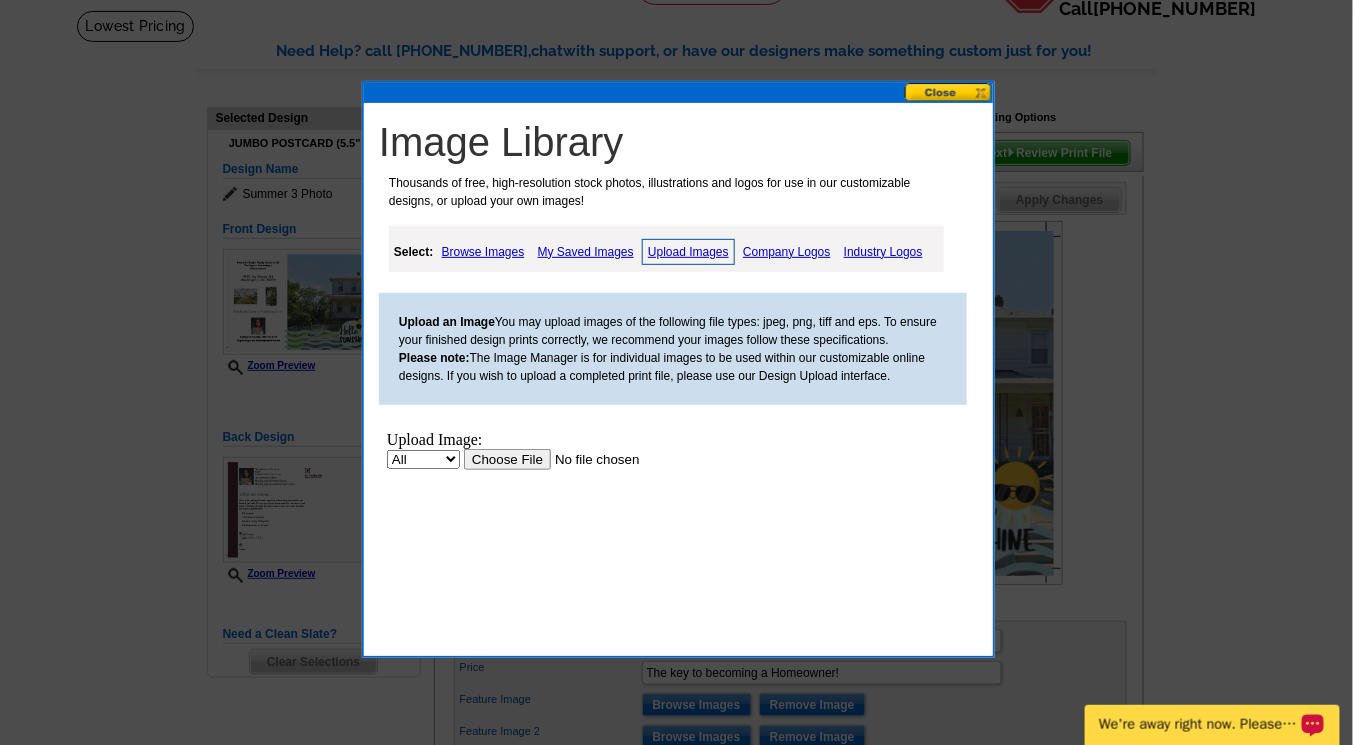 click at bounding box center (589, 458) 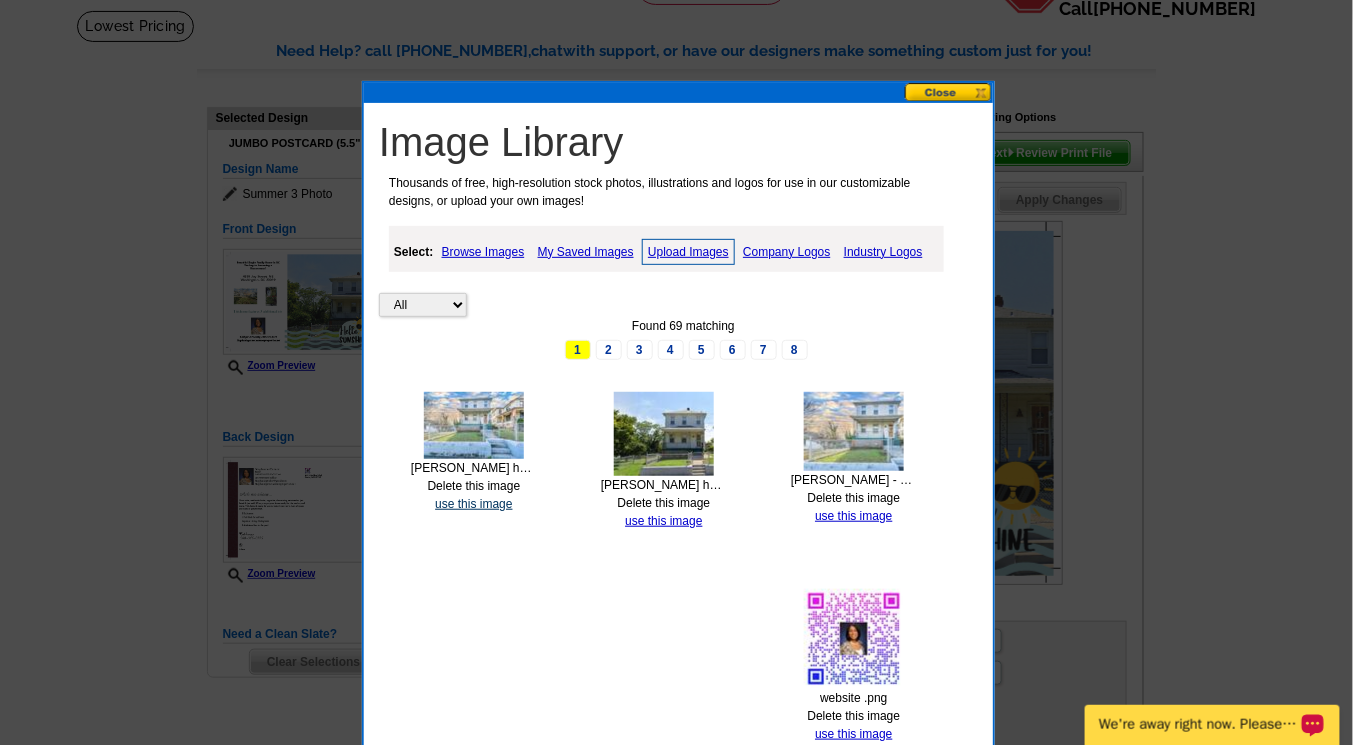 click on "use this image" at bounding box center (473, 504) 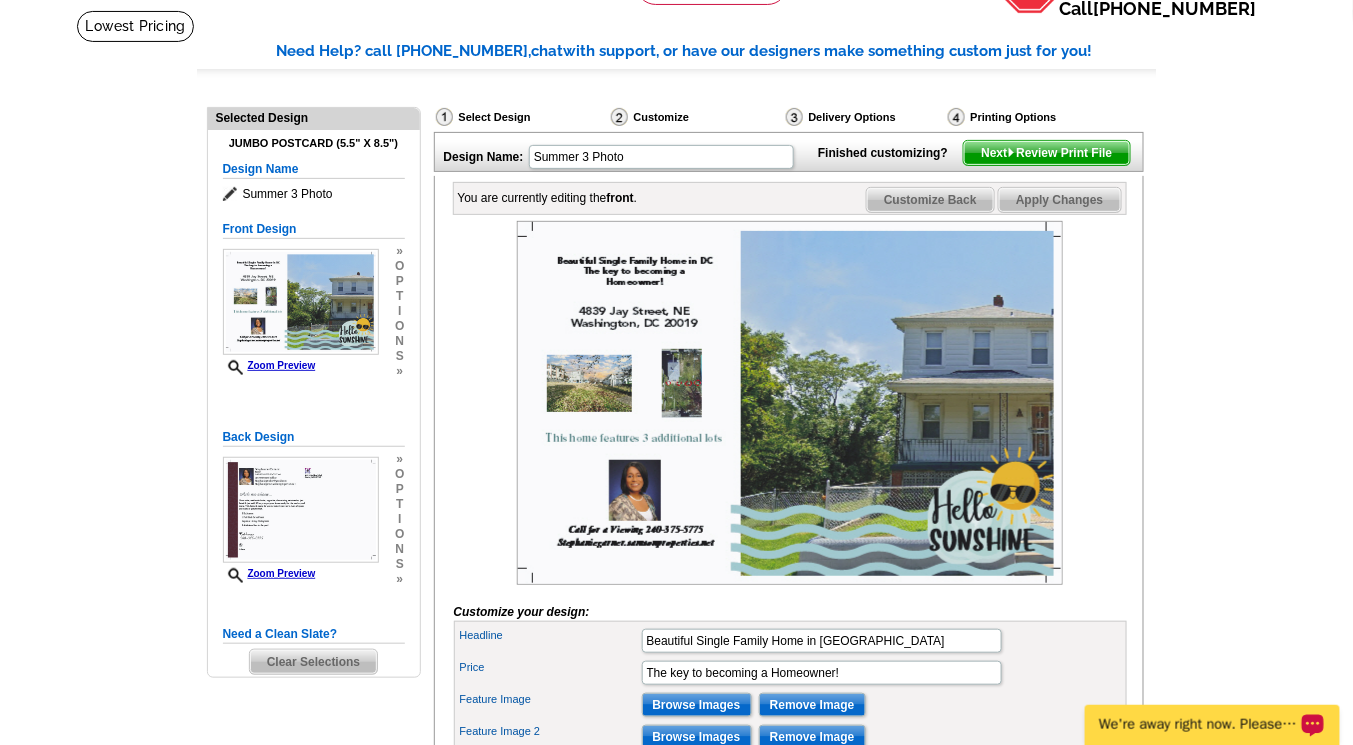 scroll, scrollTop: 0, scrollLeft: 0, axis: both 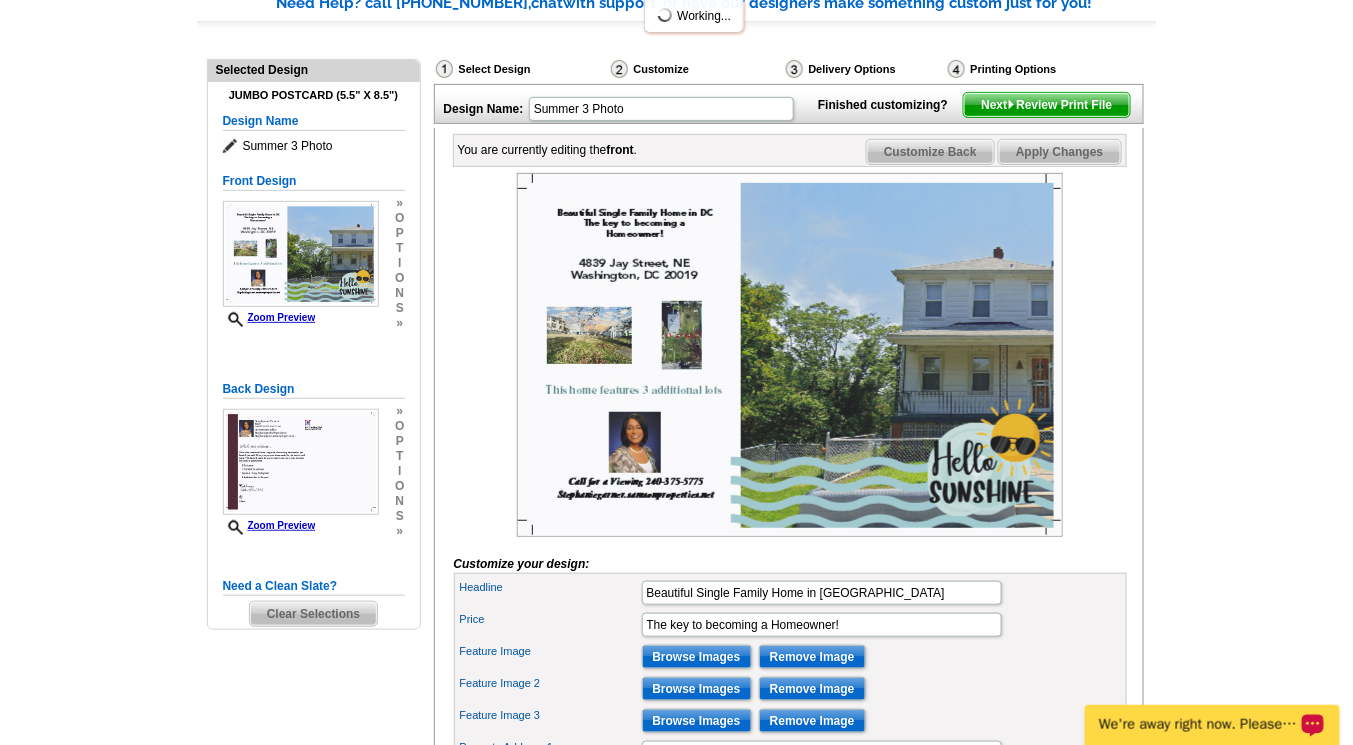 click at bounding box center [790, 355] 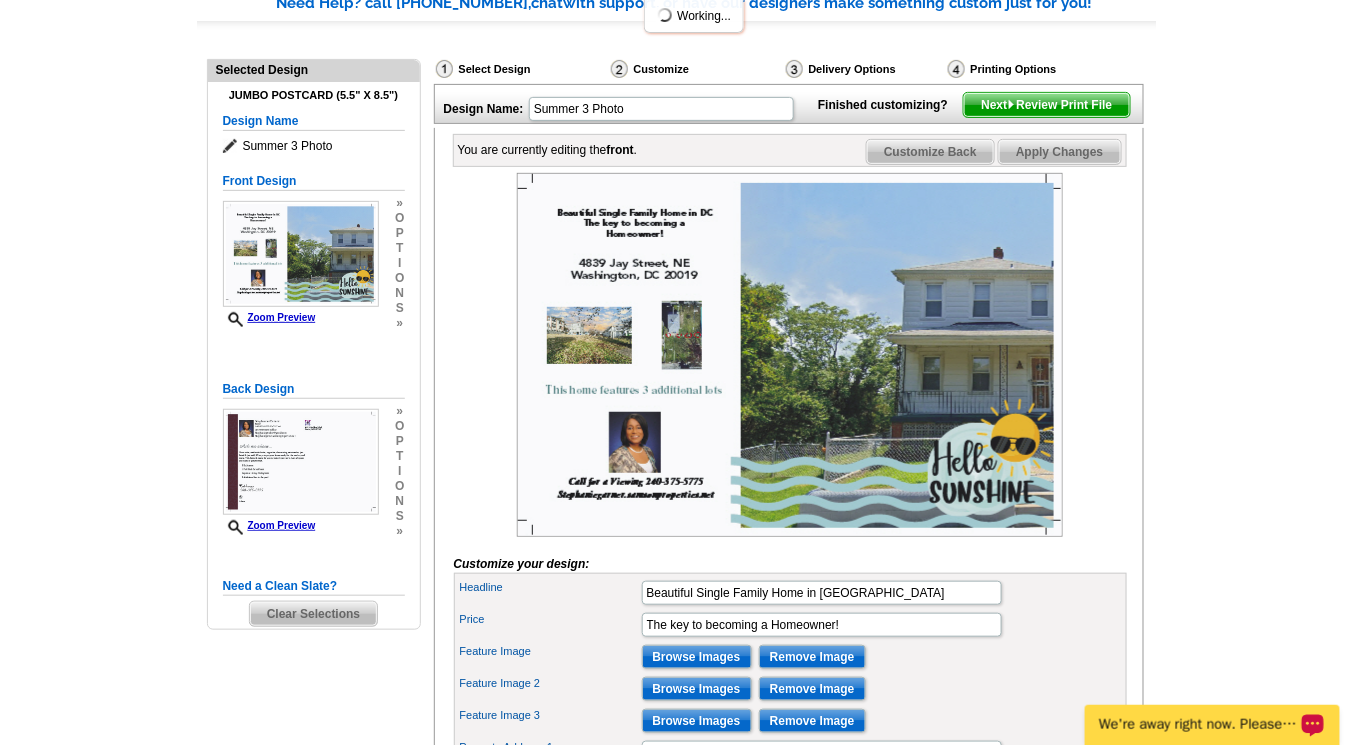 click at bounding box center (790, 355) 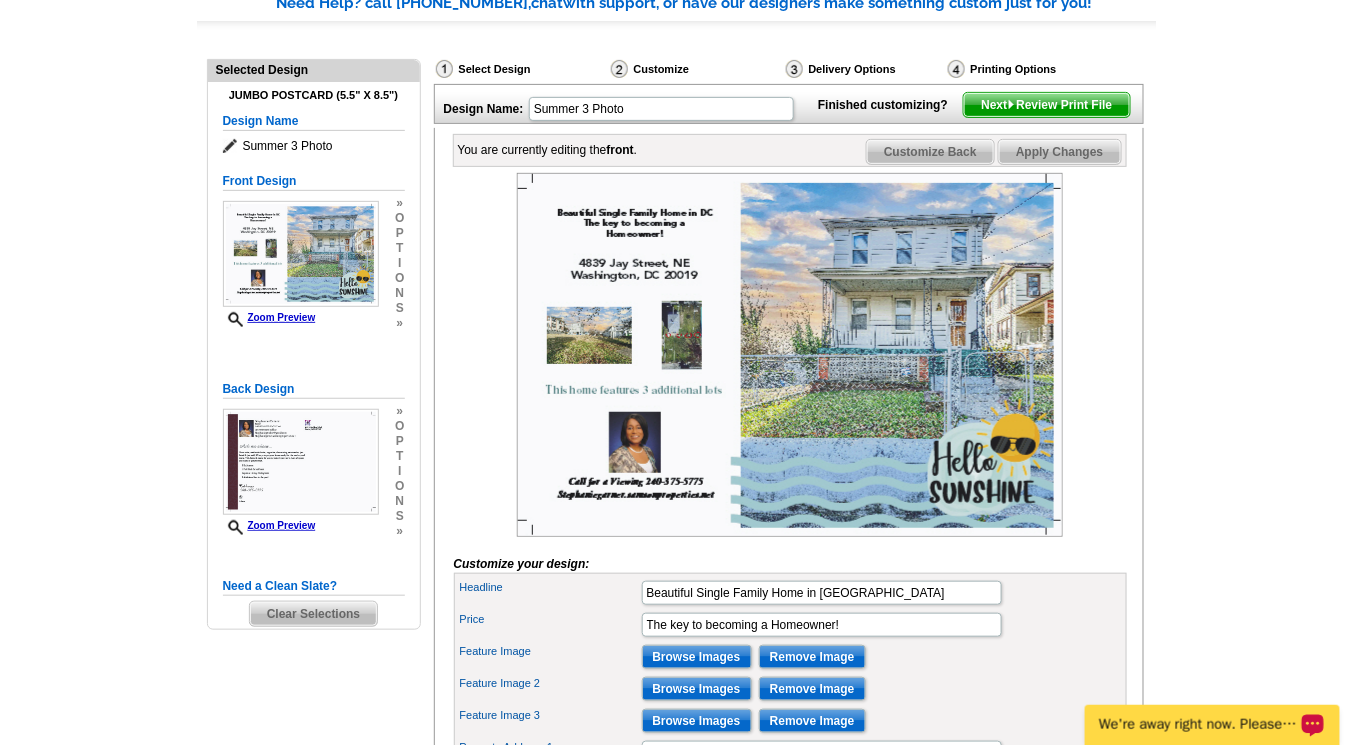 click at bounding box center [790, 355] 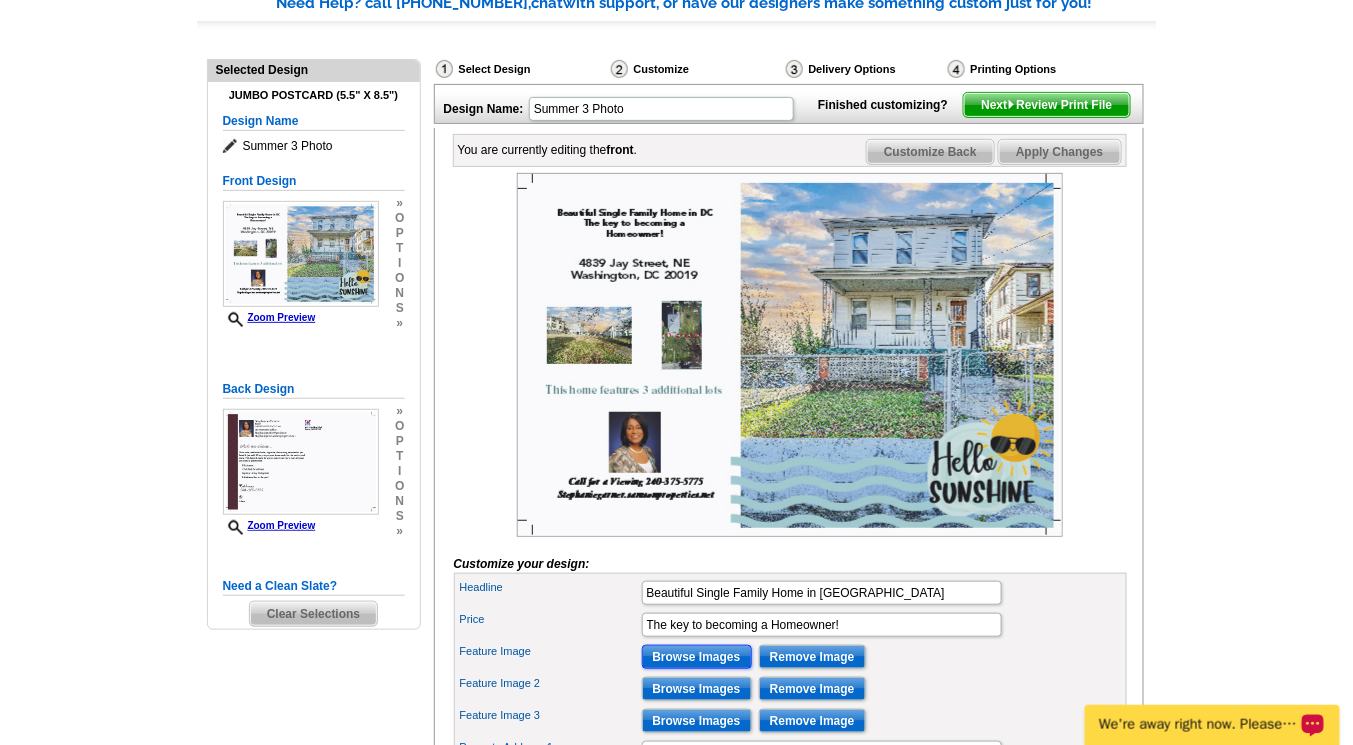 click on "Browse Images" at bounding box center [697, 657] 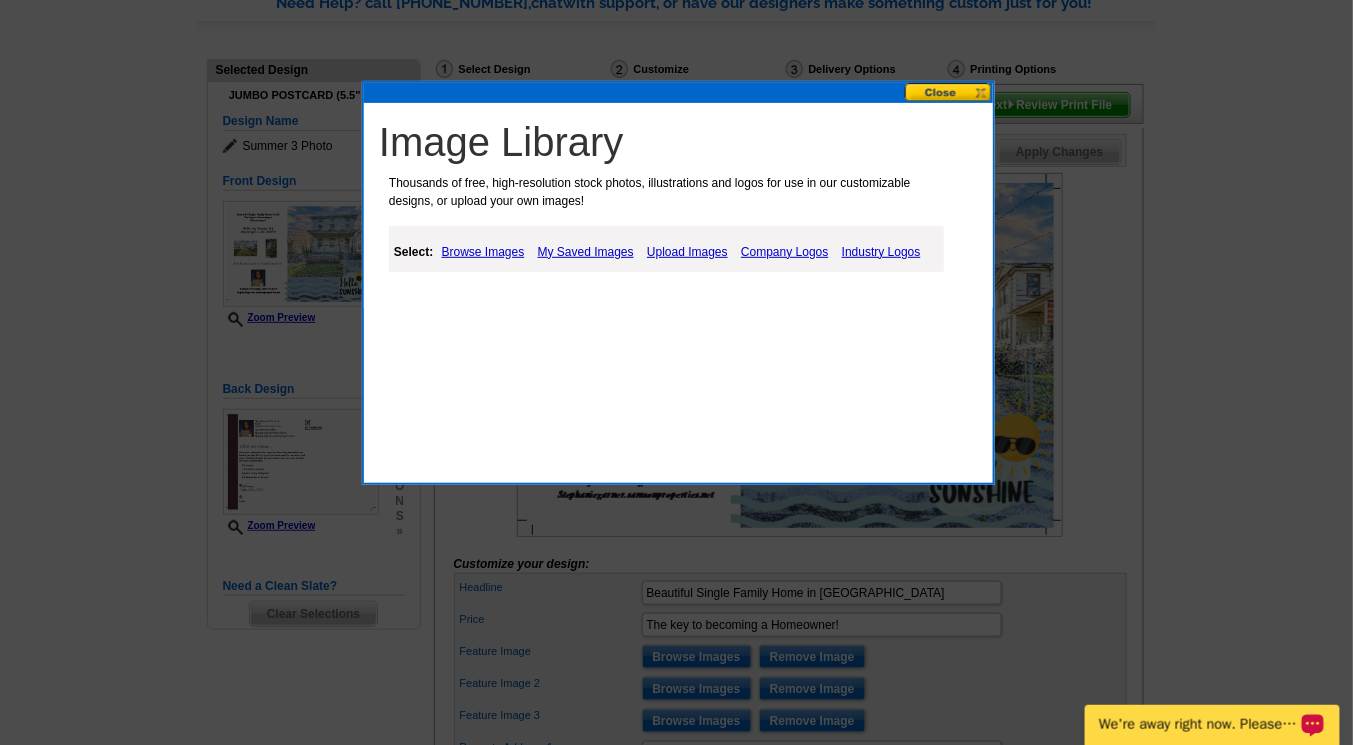 click on "Upload Images" at bounding box center (687, 252) 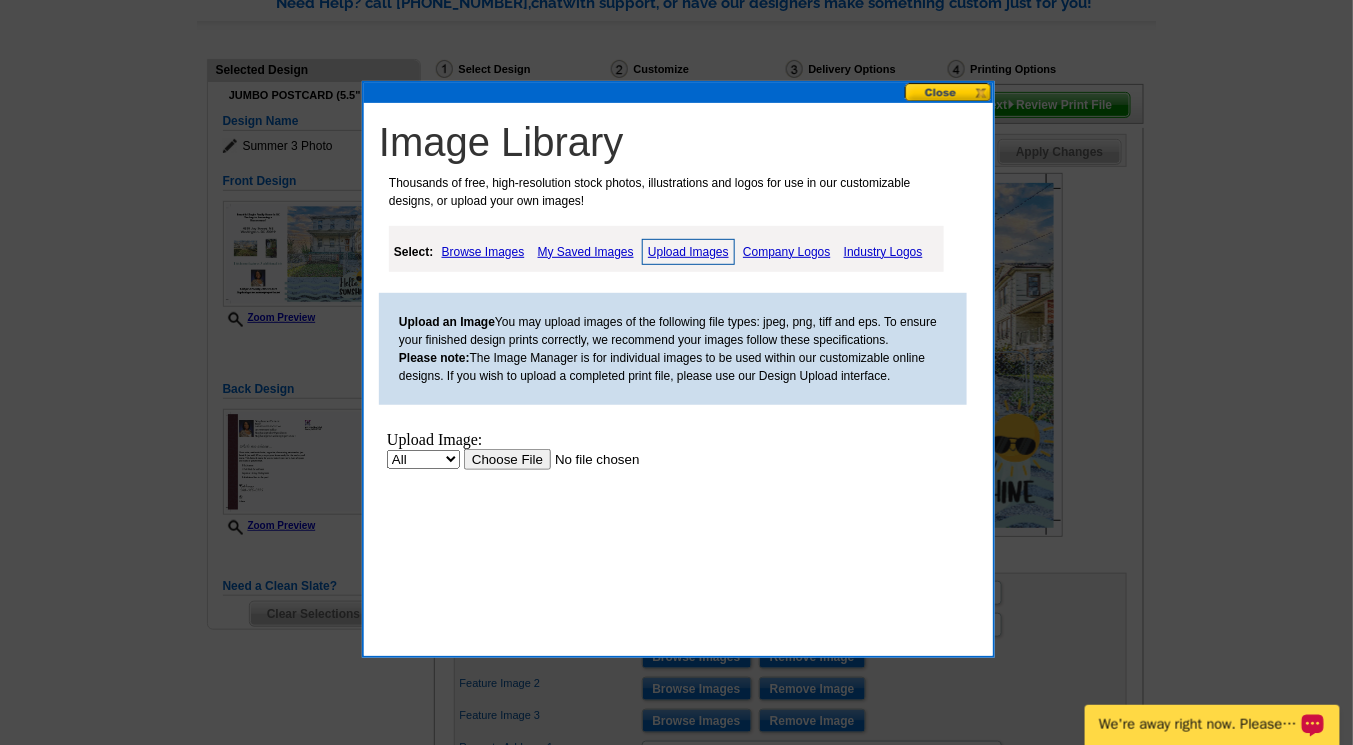 scroll, scrollTop: 0, scrollLeft: 0, axis: both 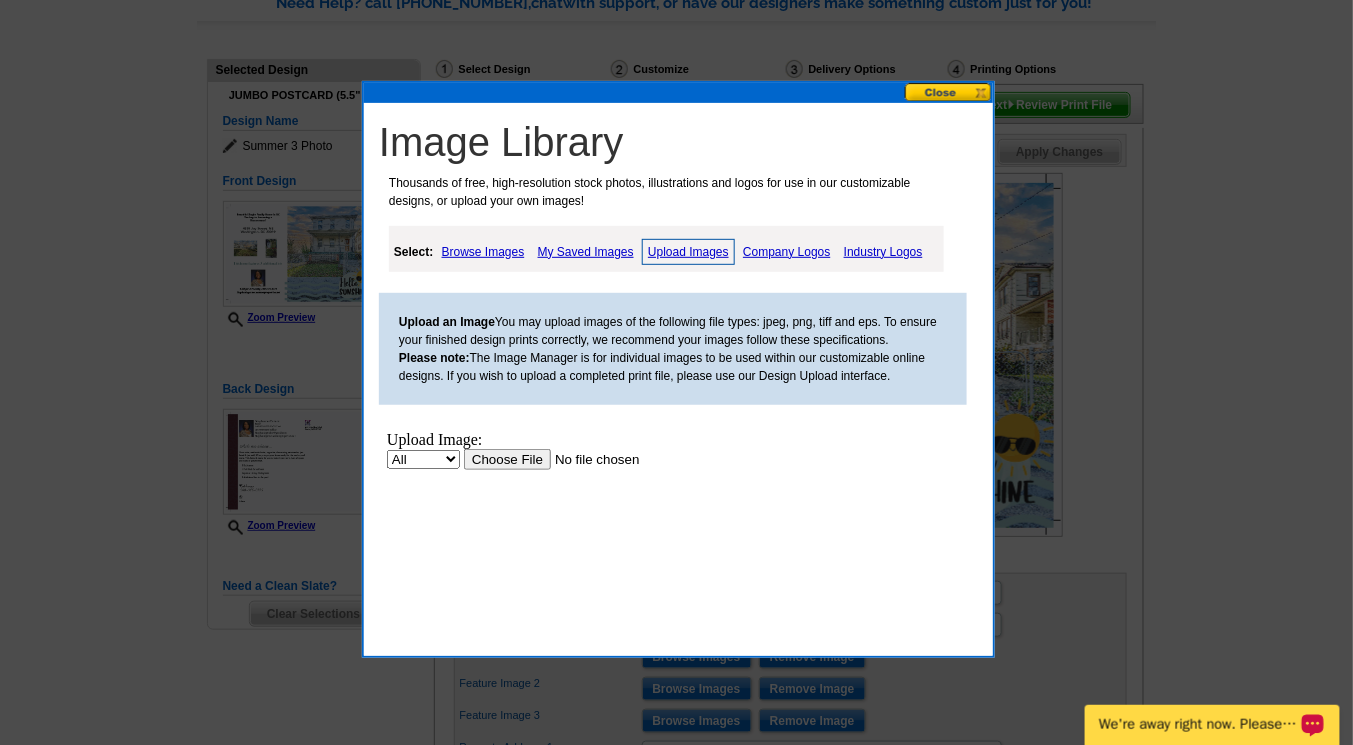 click at bounding box center (589, 458) 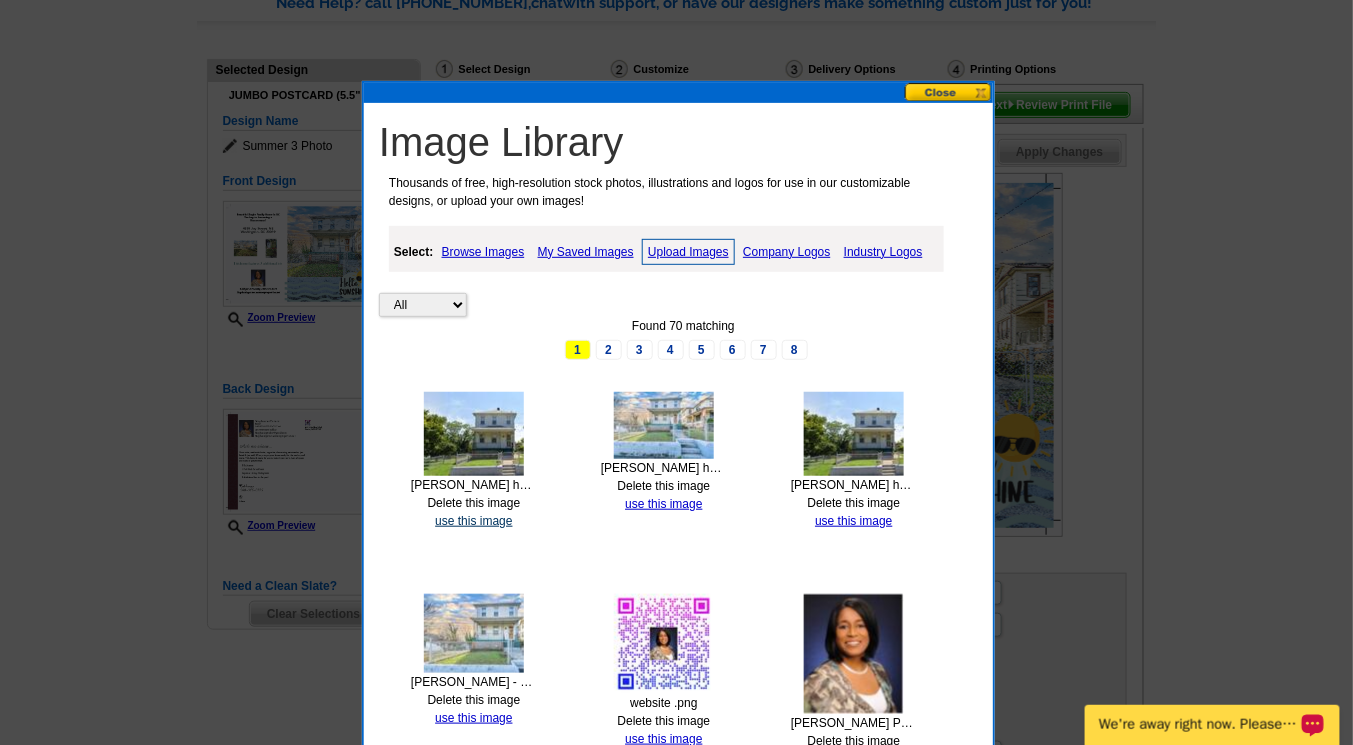 click on "use this image" at bounding box center [473, 521] 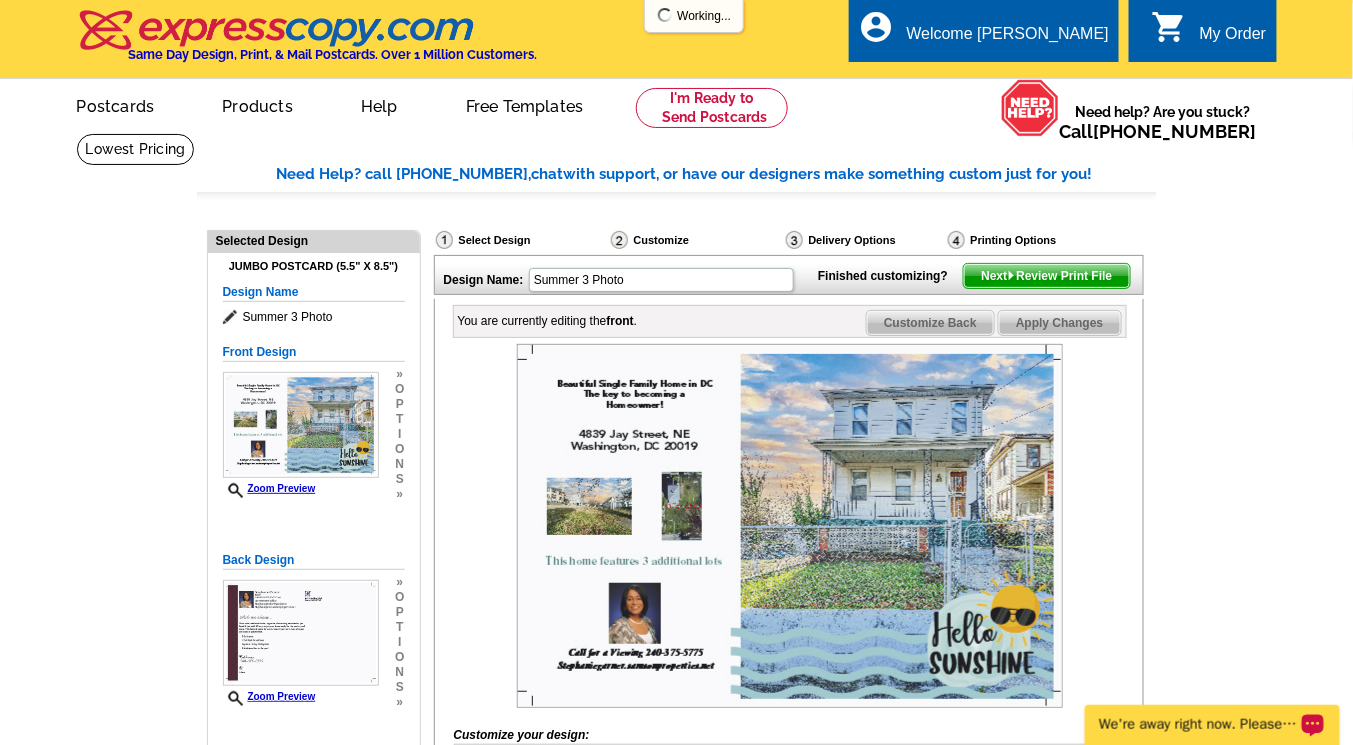 scroll, scrollTop: 0, scrollLeft: 0, axis: both 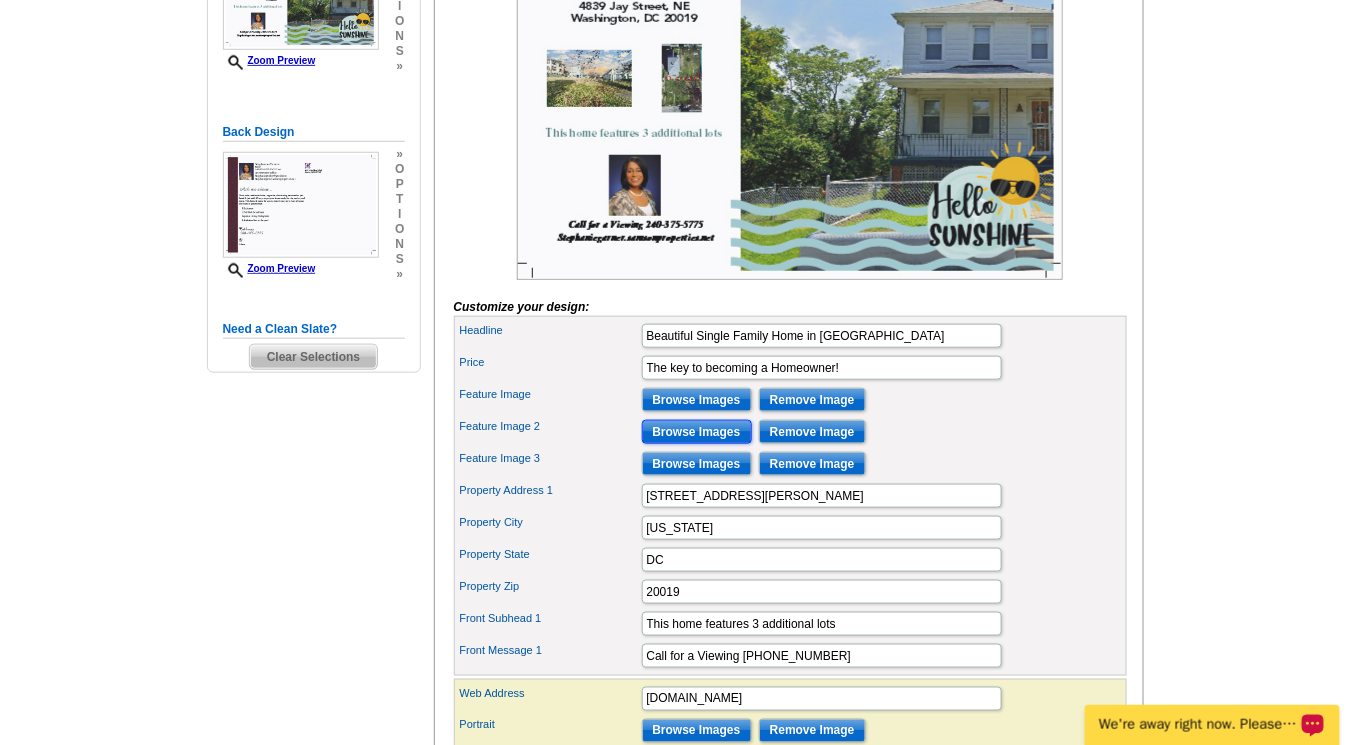 click on "Browse Images" at bounding box center [697, 432] 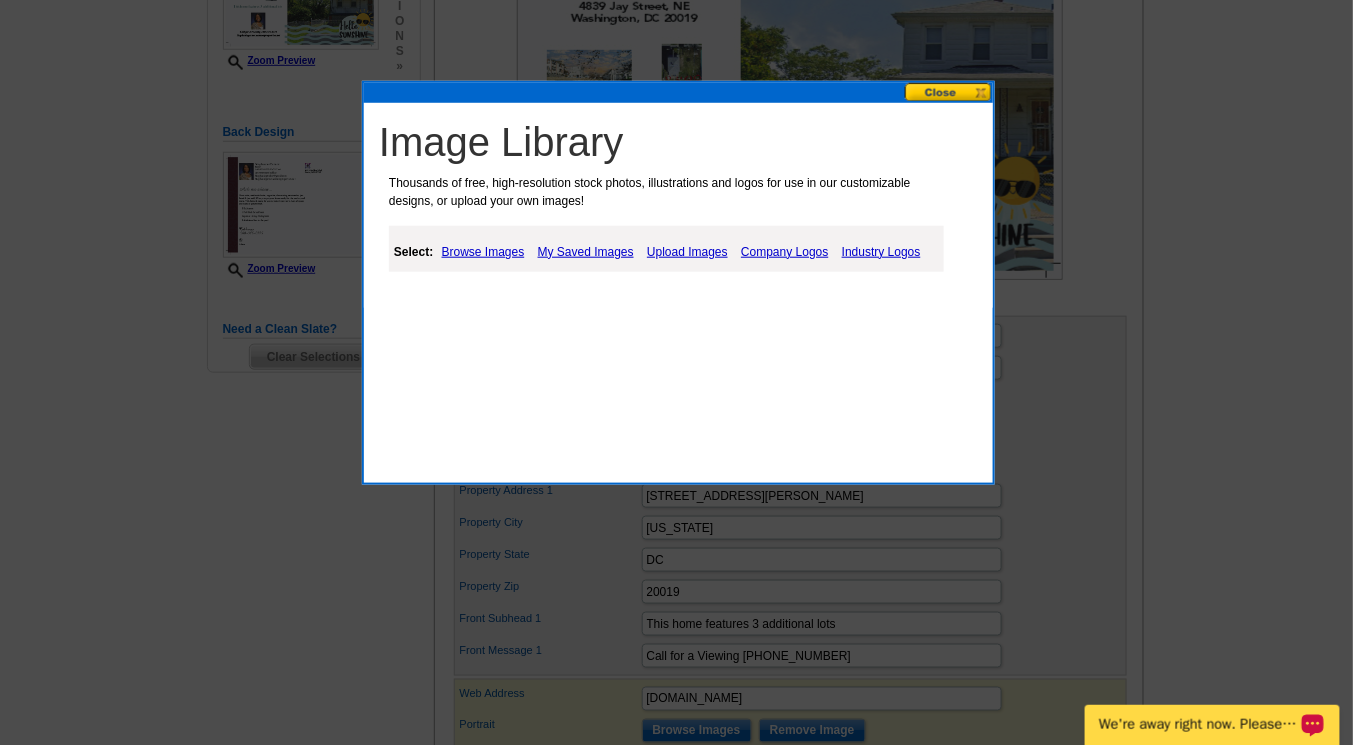 click on "Upload Images" at bounding box center (687, 252) 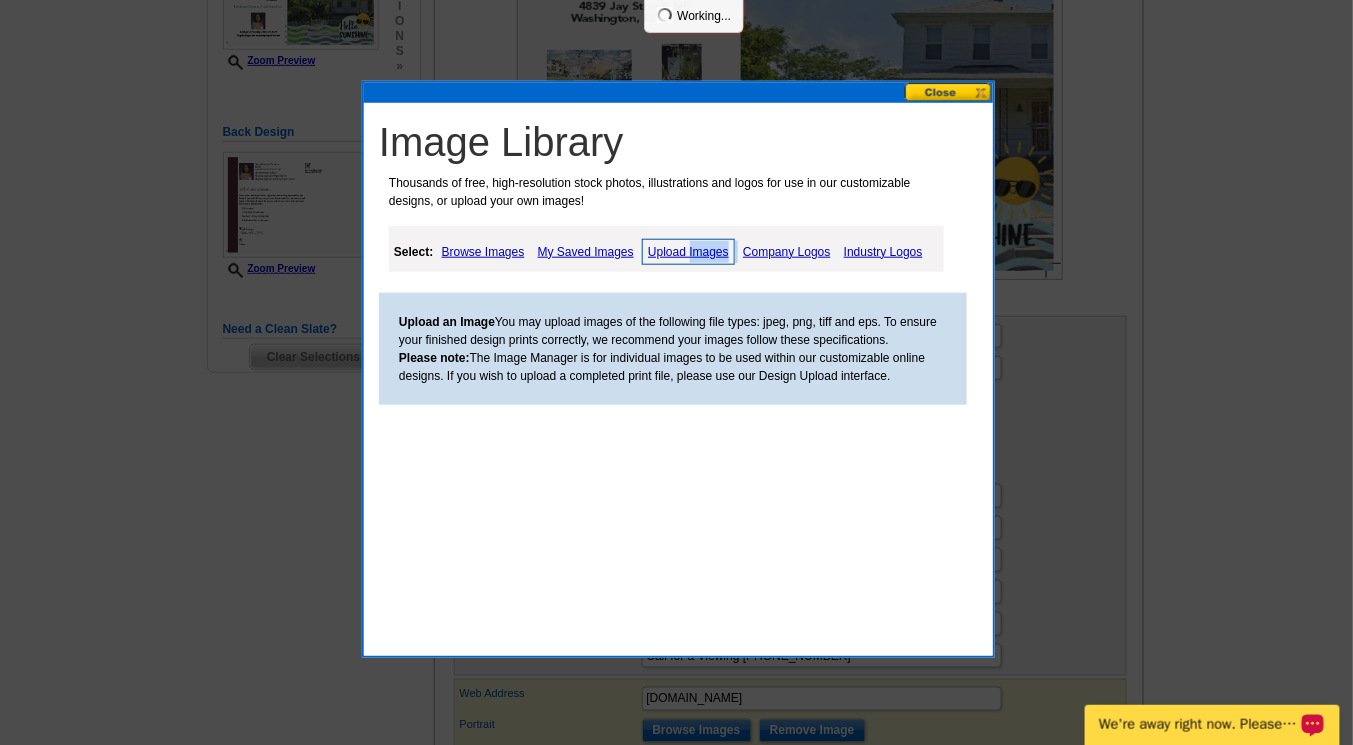click on "Upload Images" at bounding box center (688, 252) 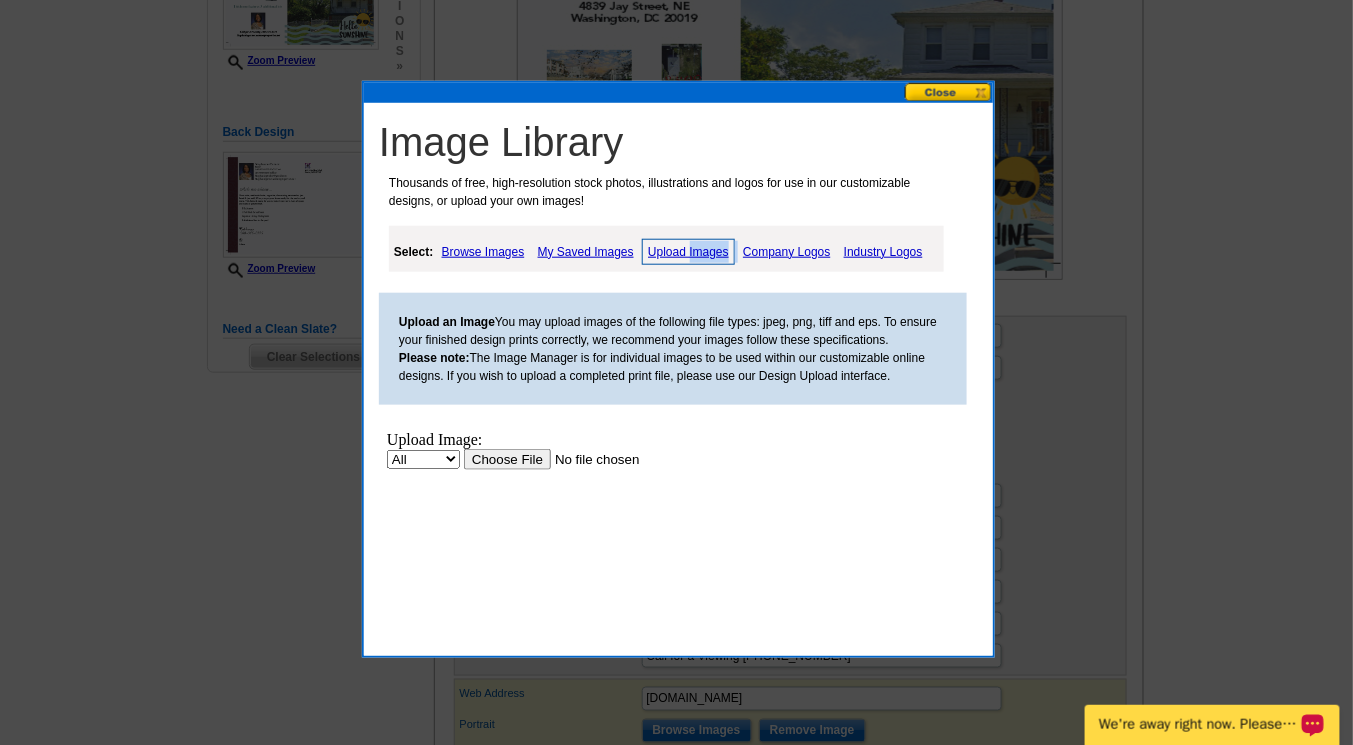 scroll, scrollTop: 0, scrollLeft: 0, axis: both 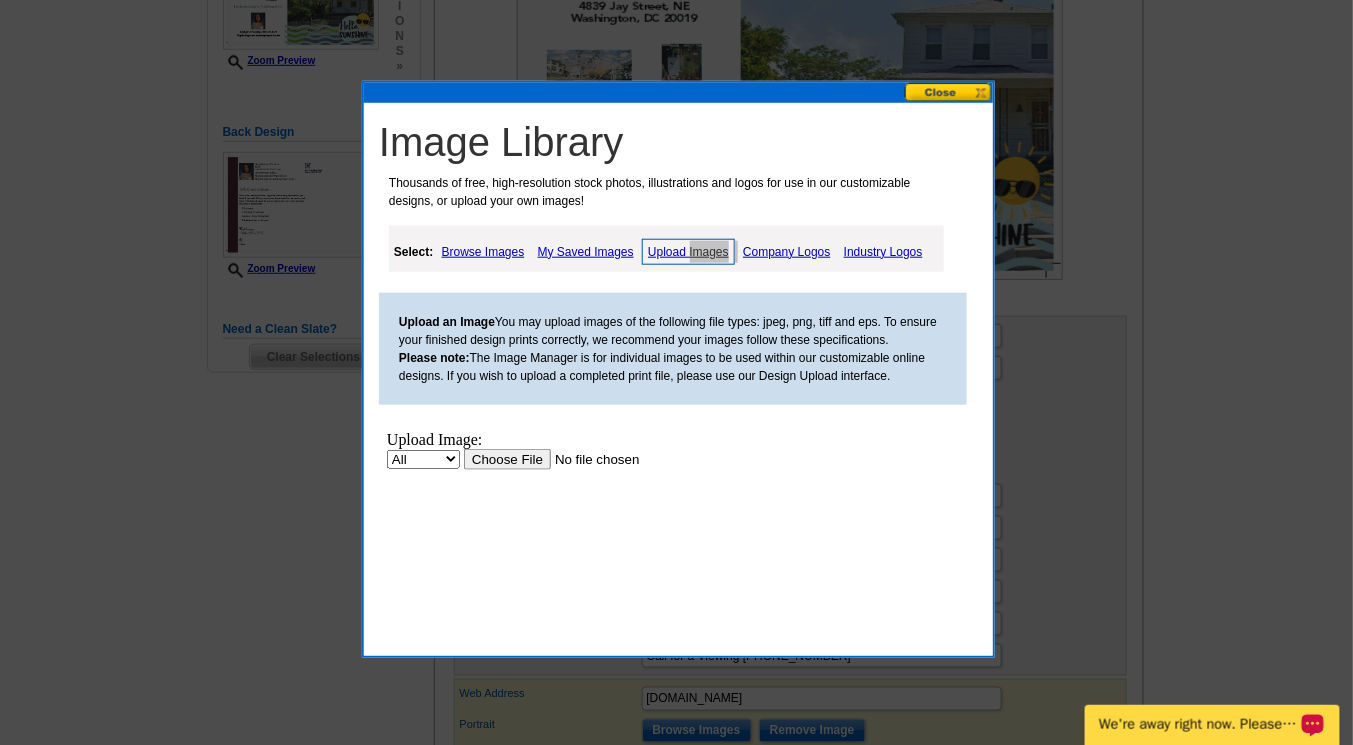 click at bounding box center (589, 458) 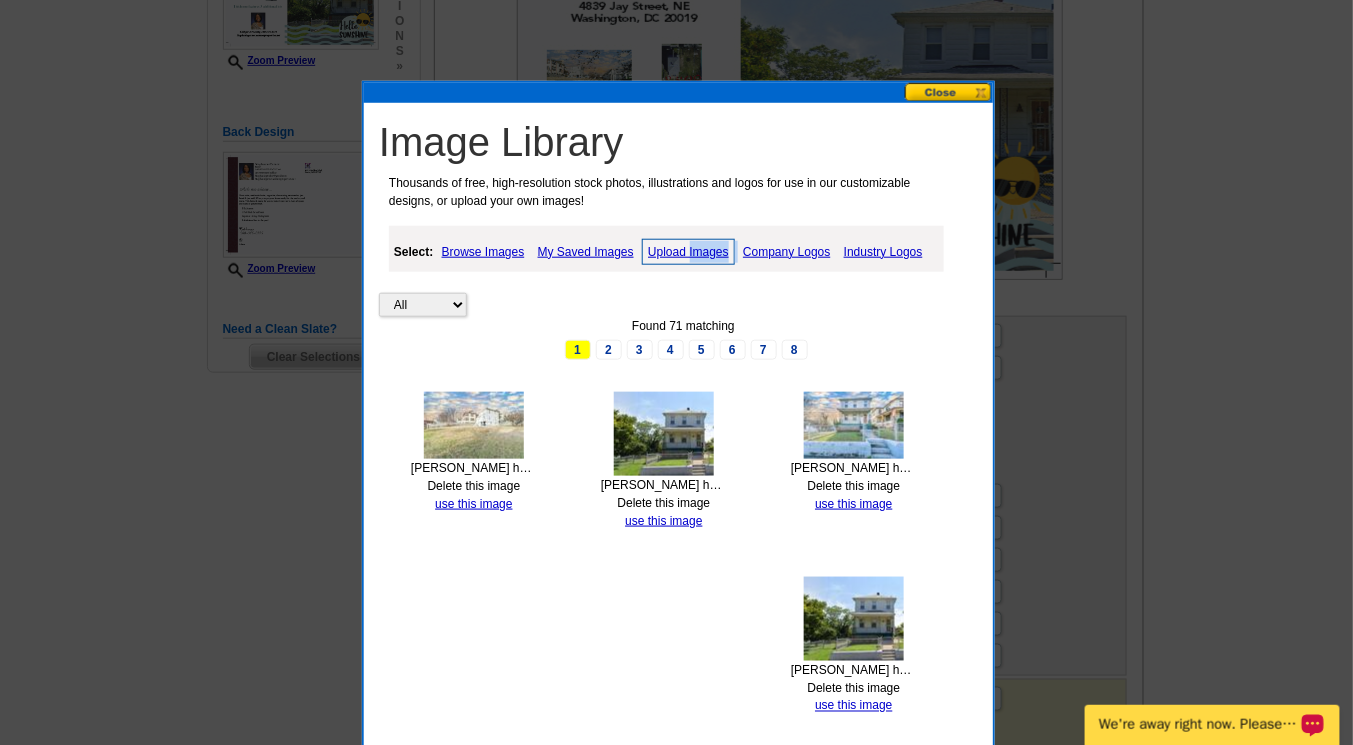 drag, startPoint x: 480, startPoint y: 498, endPoint x: 450, endPoint y: 500, distance: 30.066593 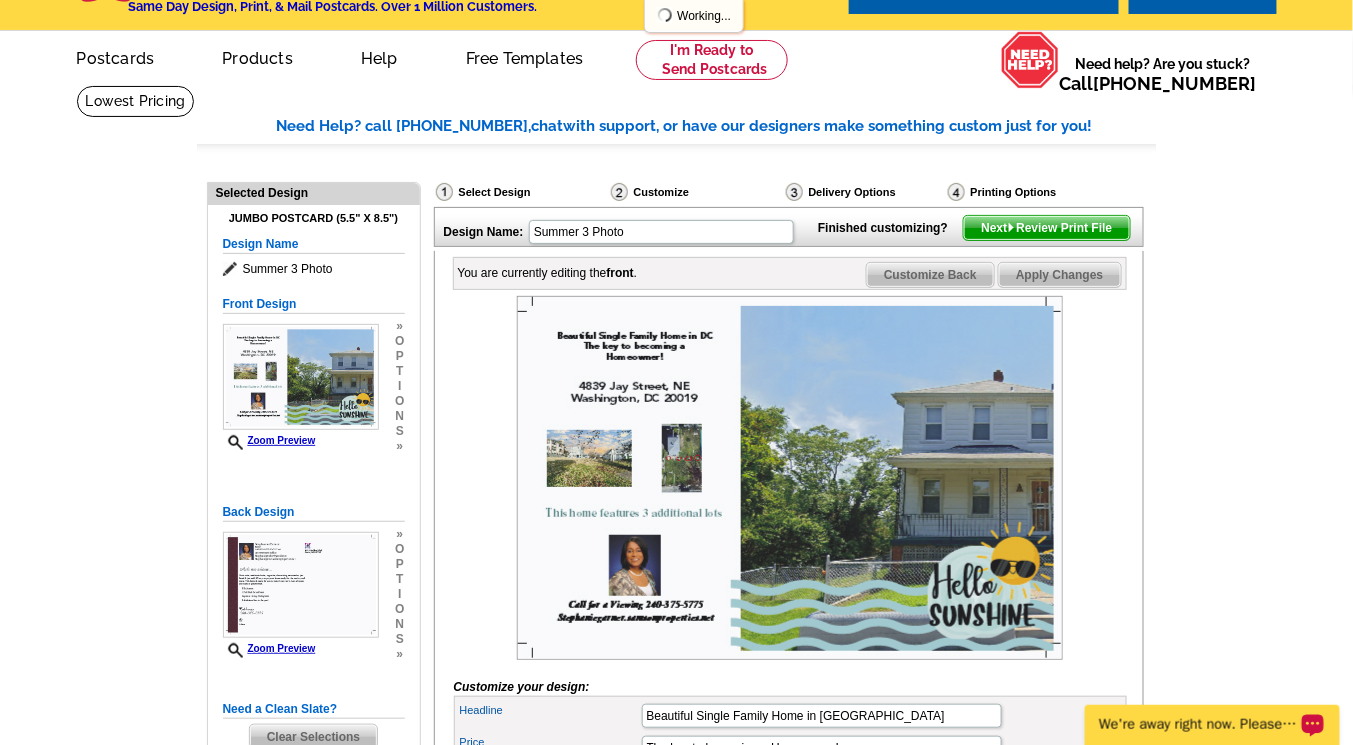 scroll, scrollTop: 64, scrollLeft: 0, axis: vertical 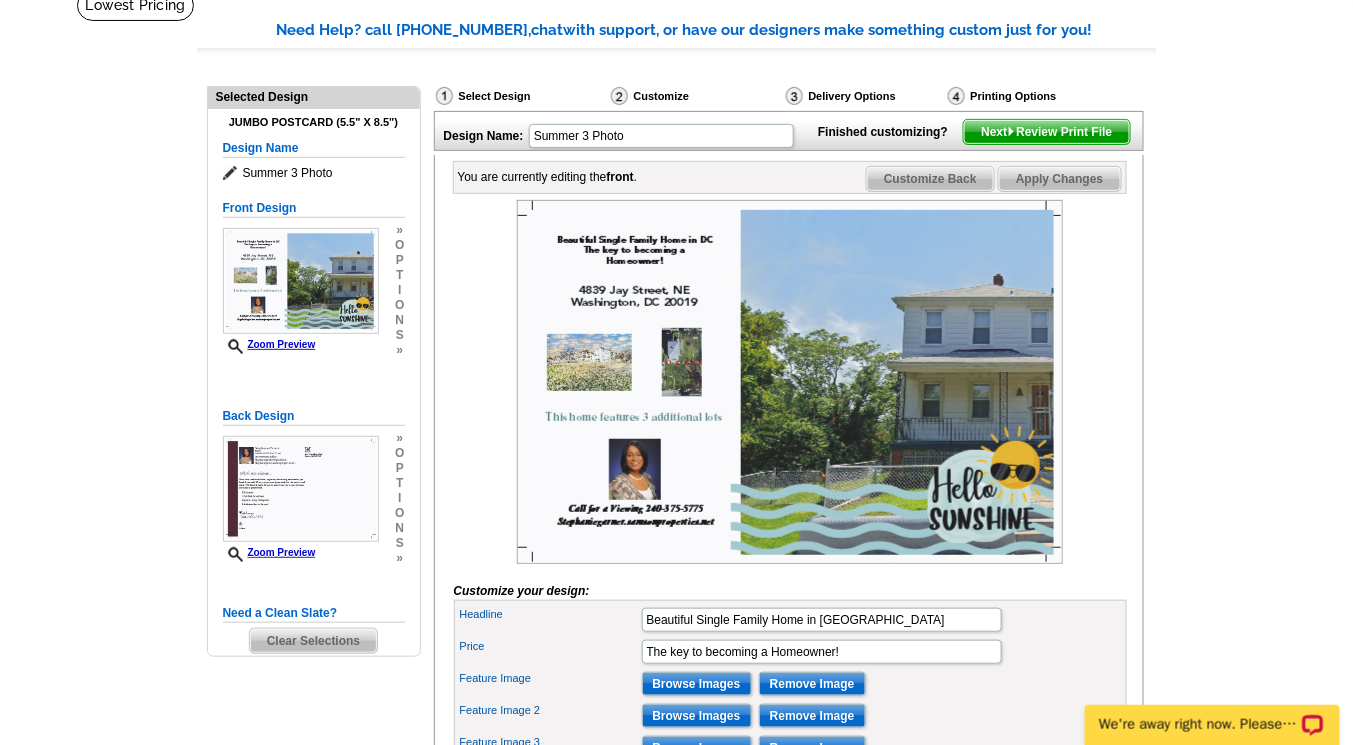click on "Next   Review Print File" at bounding box center (1046, 132) 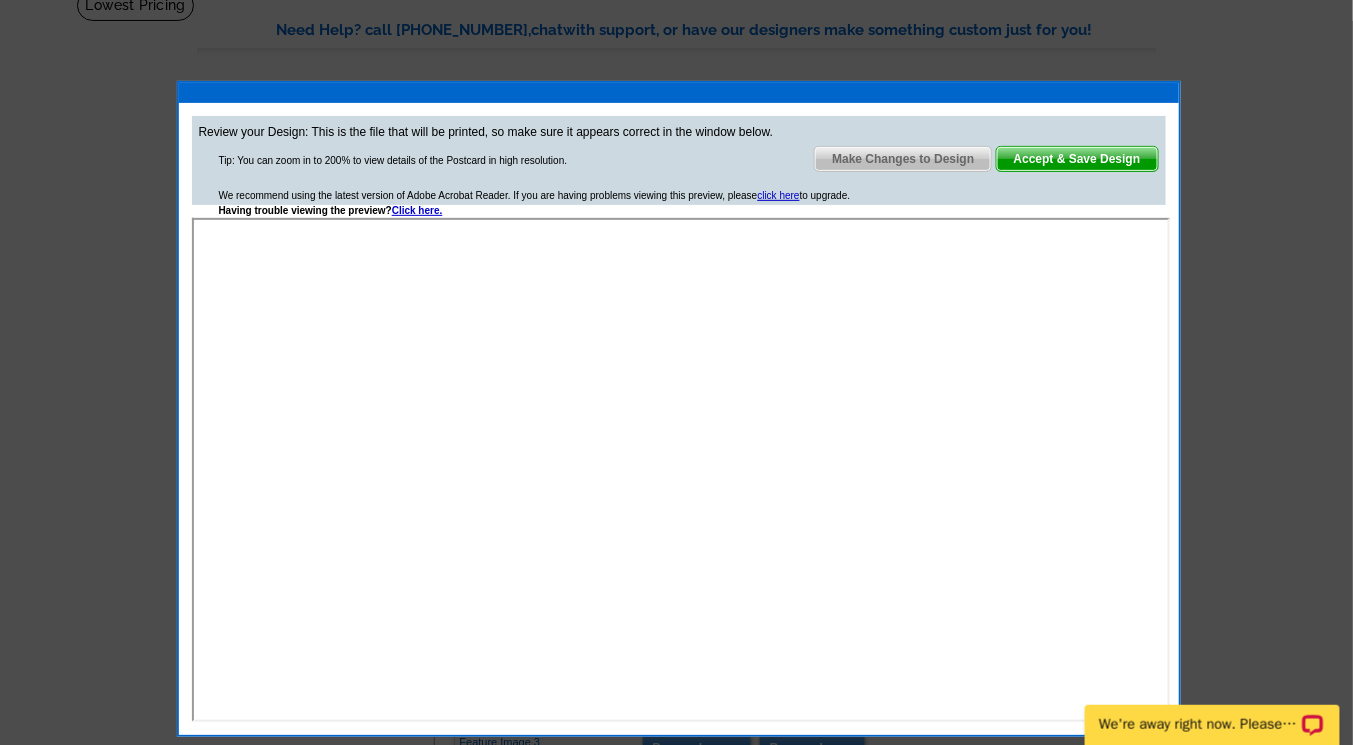 click on "Make Changes to Design" at bounding box center (903, 159) 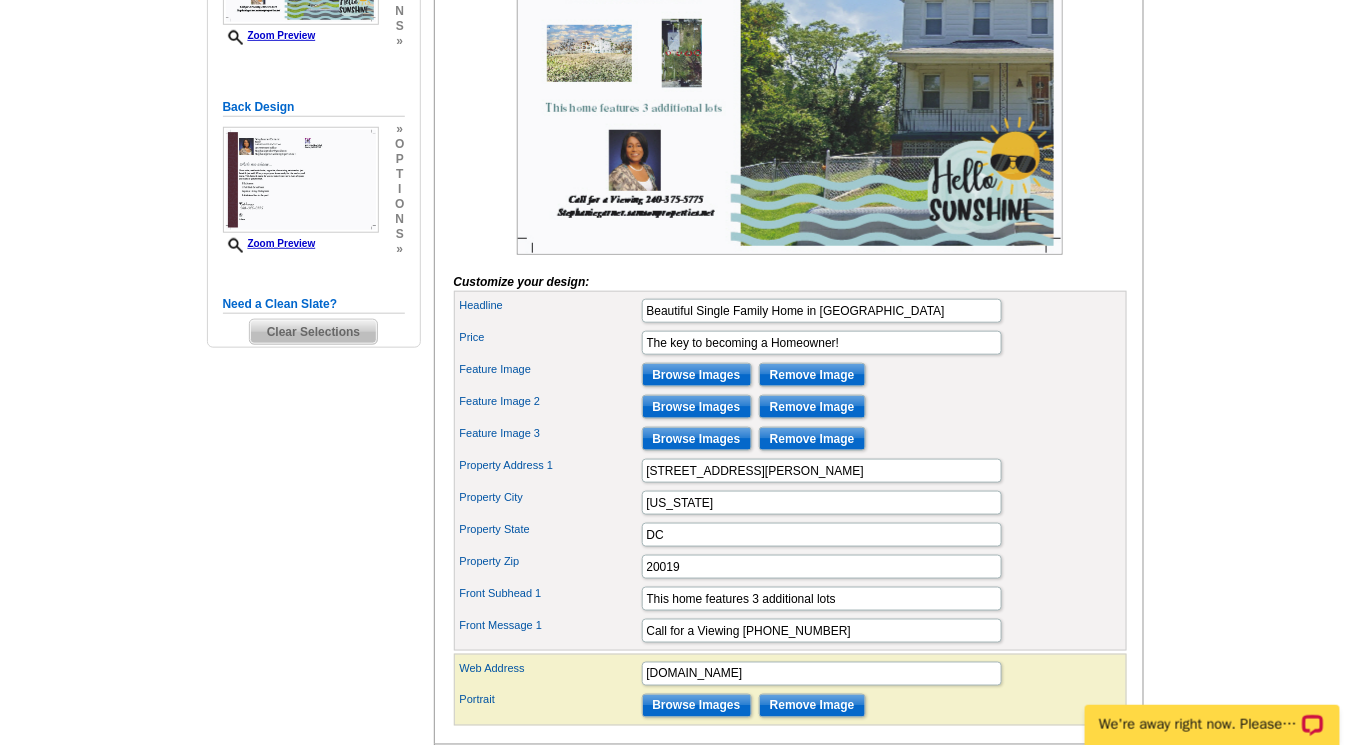 scroll, scrollTop: 517, scrollLeft: 0, axis: vertical 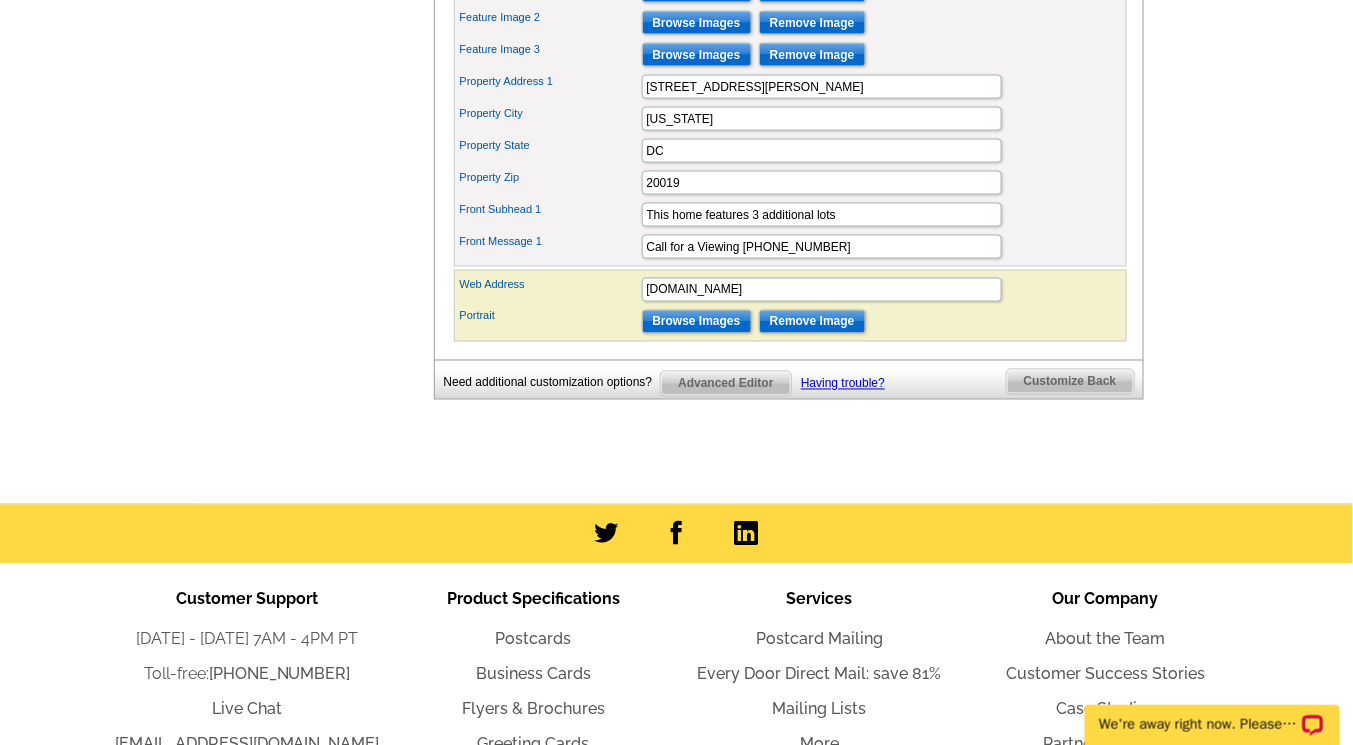click on "Customize Back" at bounding box center (1070, 382) 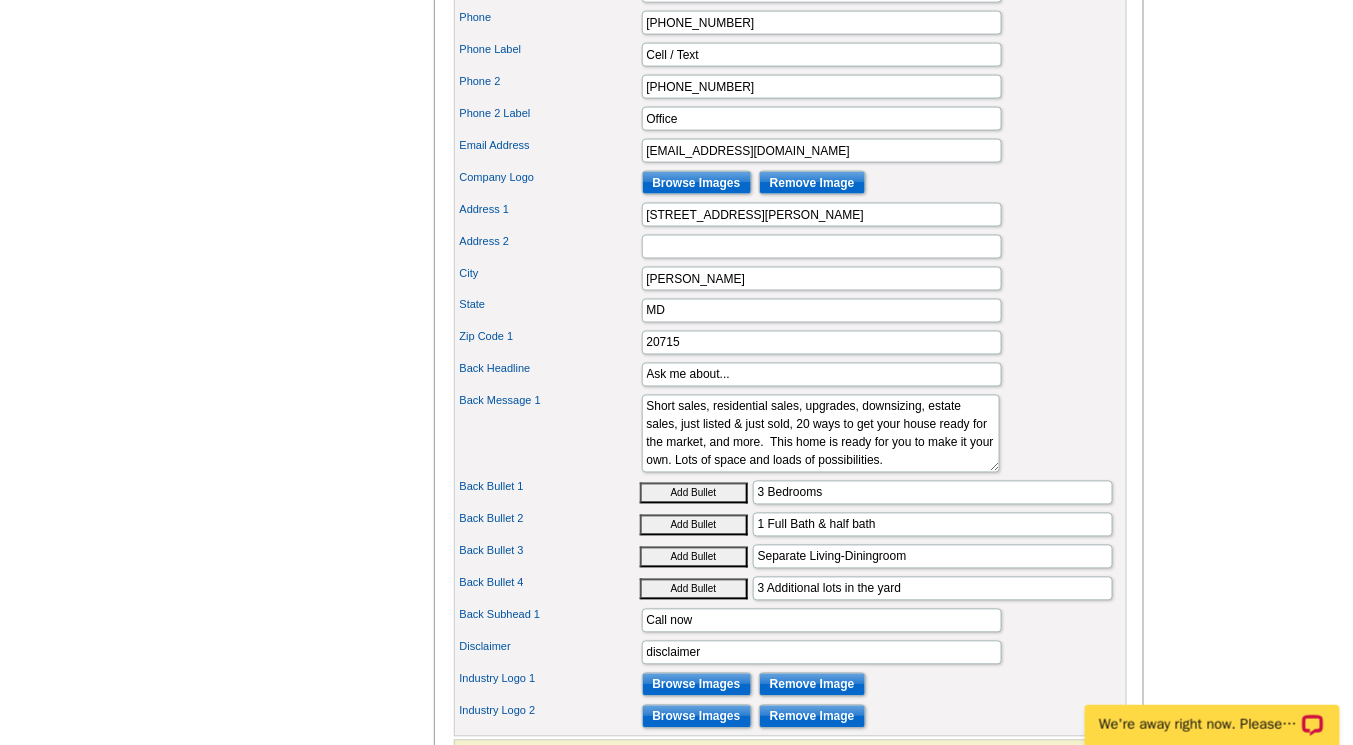 scroll, scrollTop: 1296, scrollLeft: 0, axis: vertical 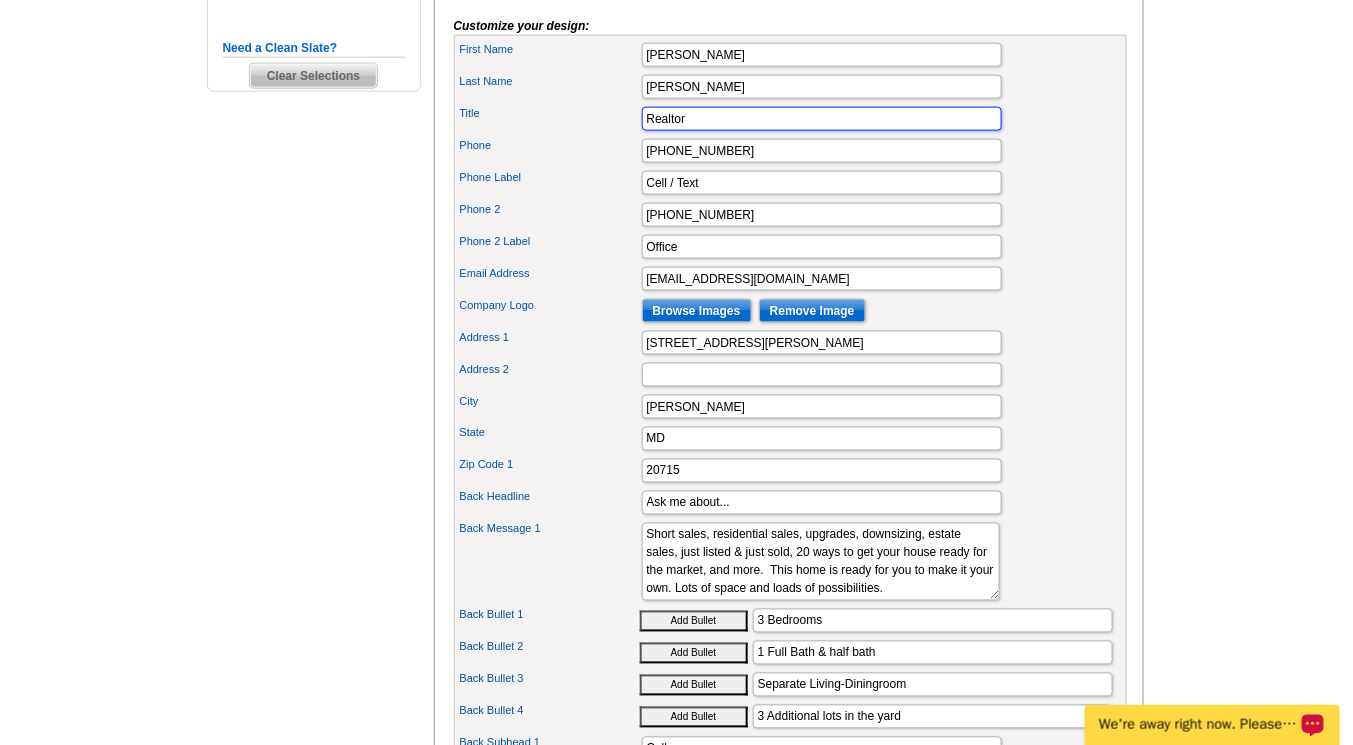 click on "Realtor" at bounding box center [822, 119] 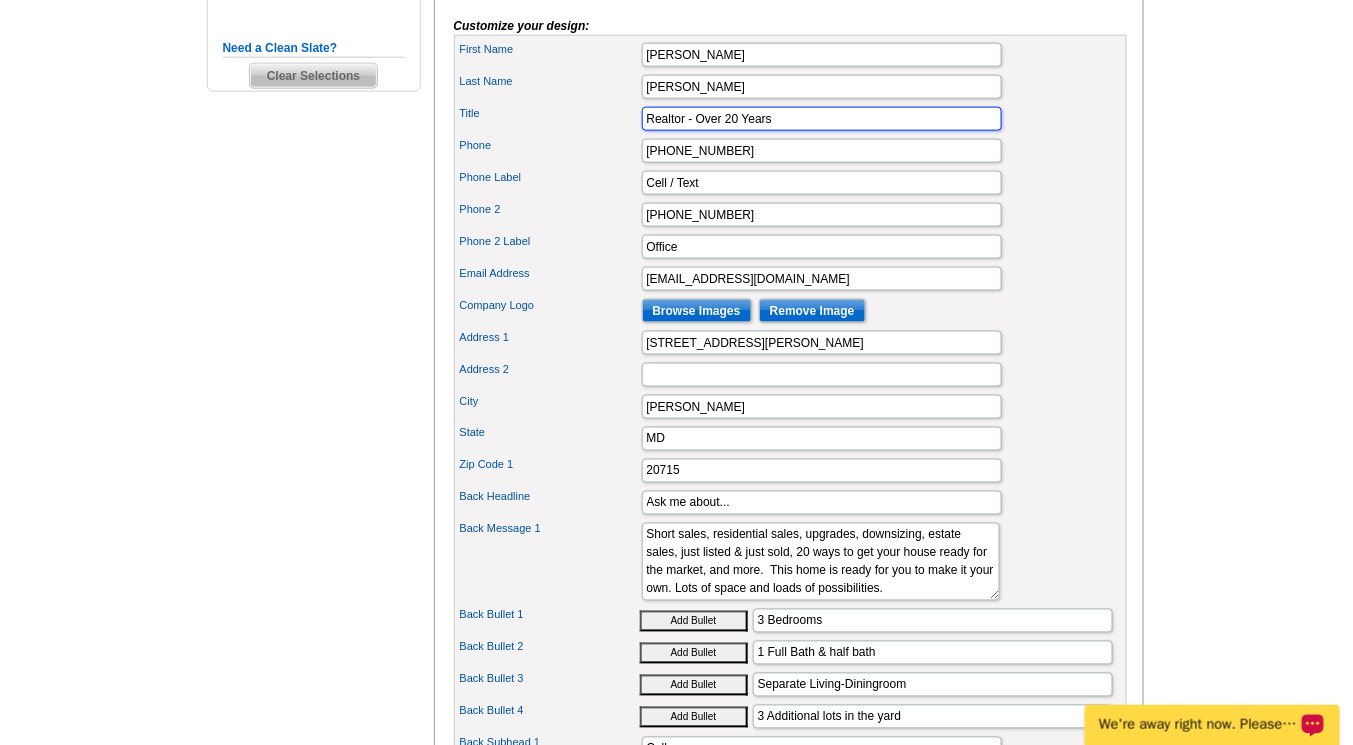click on "Realtor - Over 20 Years" at bounding box center (822, 119) 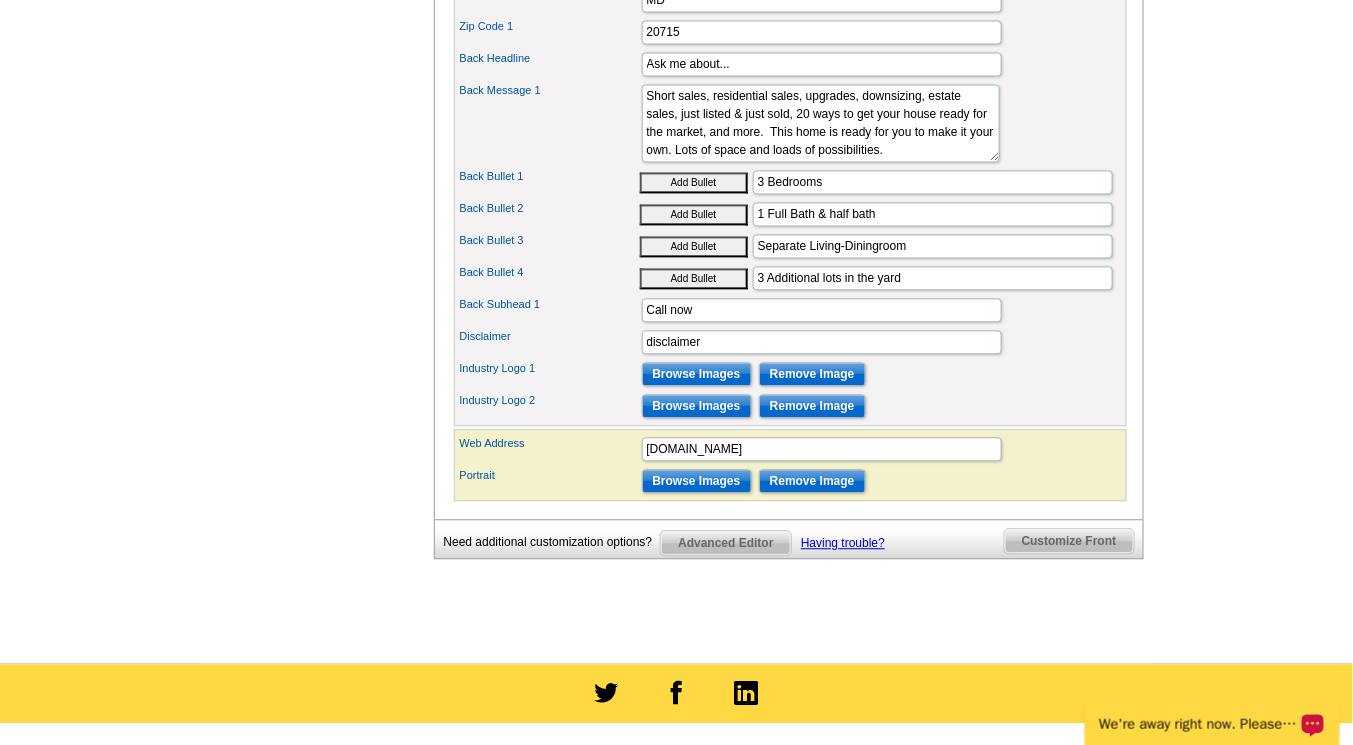 scroll, scrollTop: 1161, scrollLeft: 0, axis: vertical 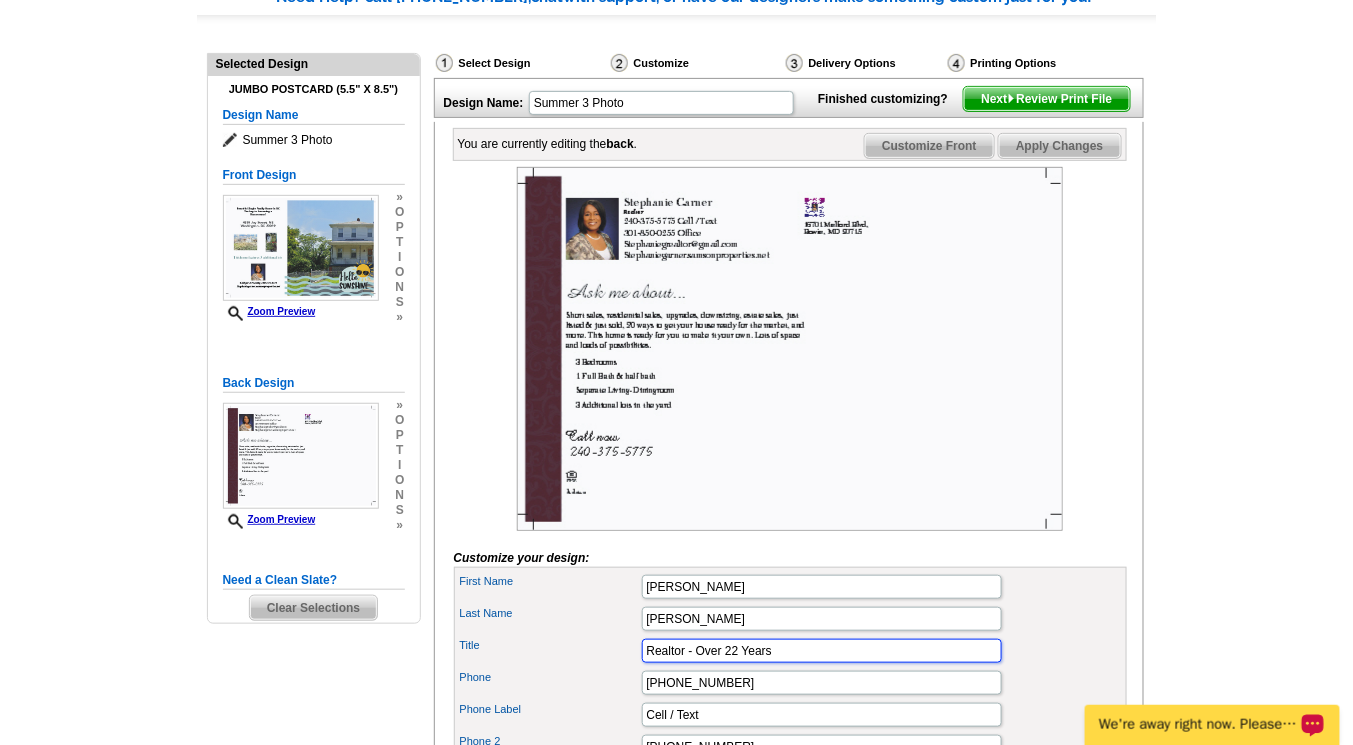 type on "Realtor - Over 22 Years" 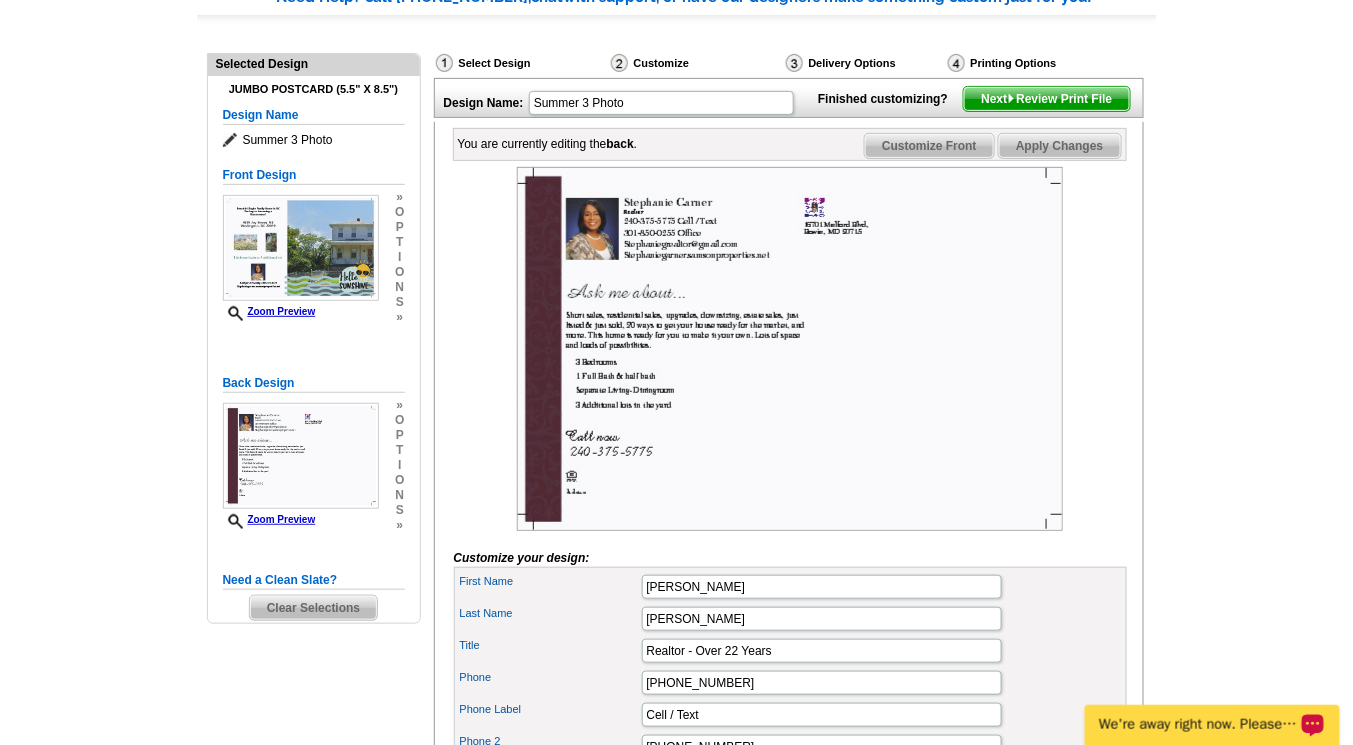click on "Apply Changes" at bounding box center (1059, 146) 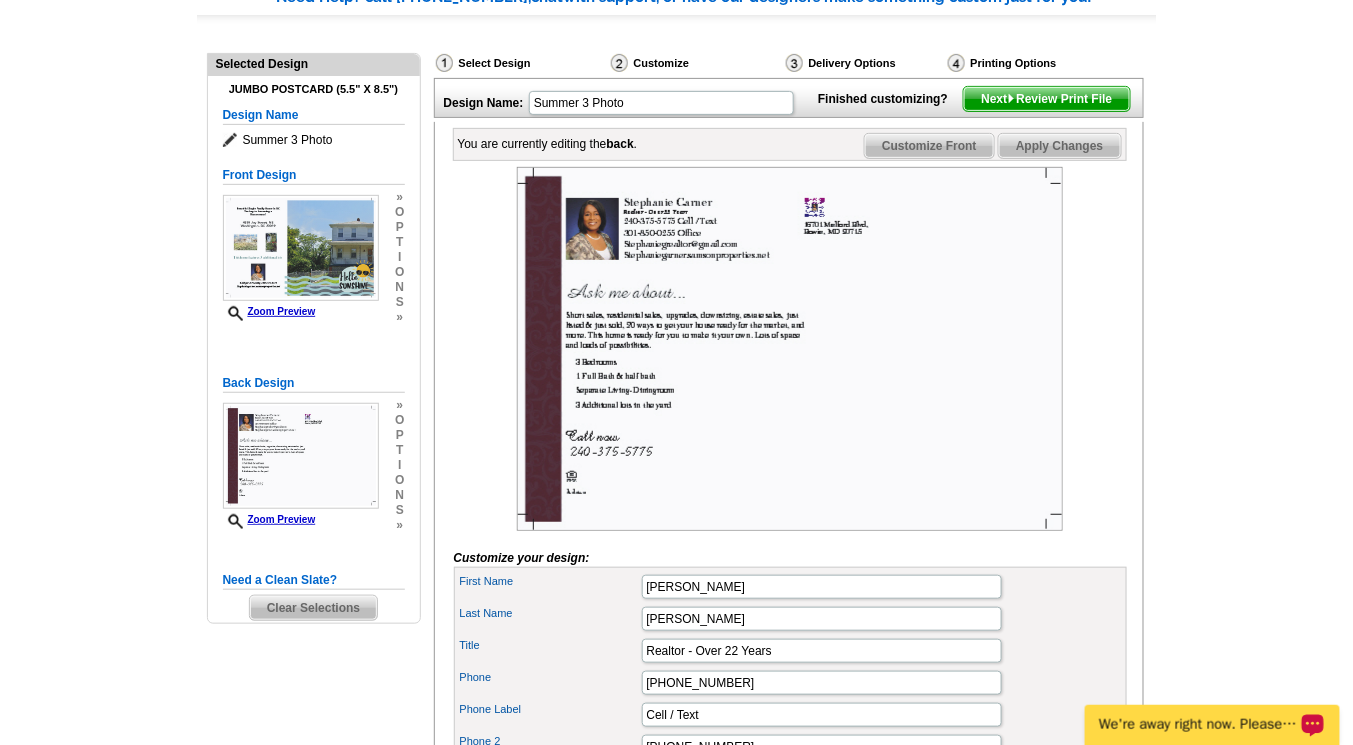 click on "Next   Review Print File" at bounding box center [1046, 99] 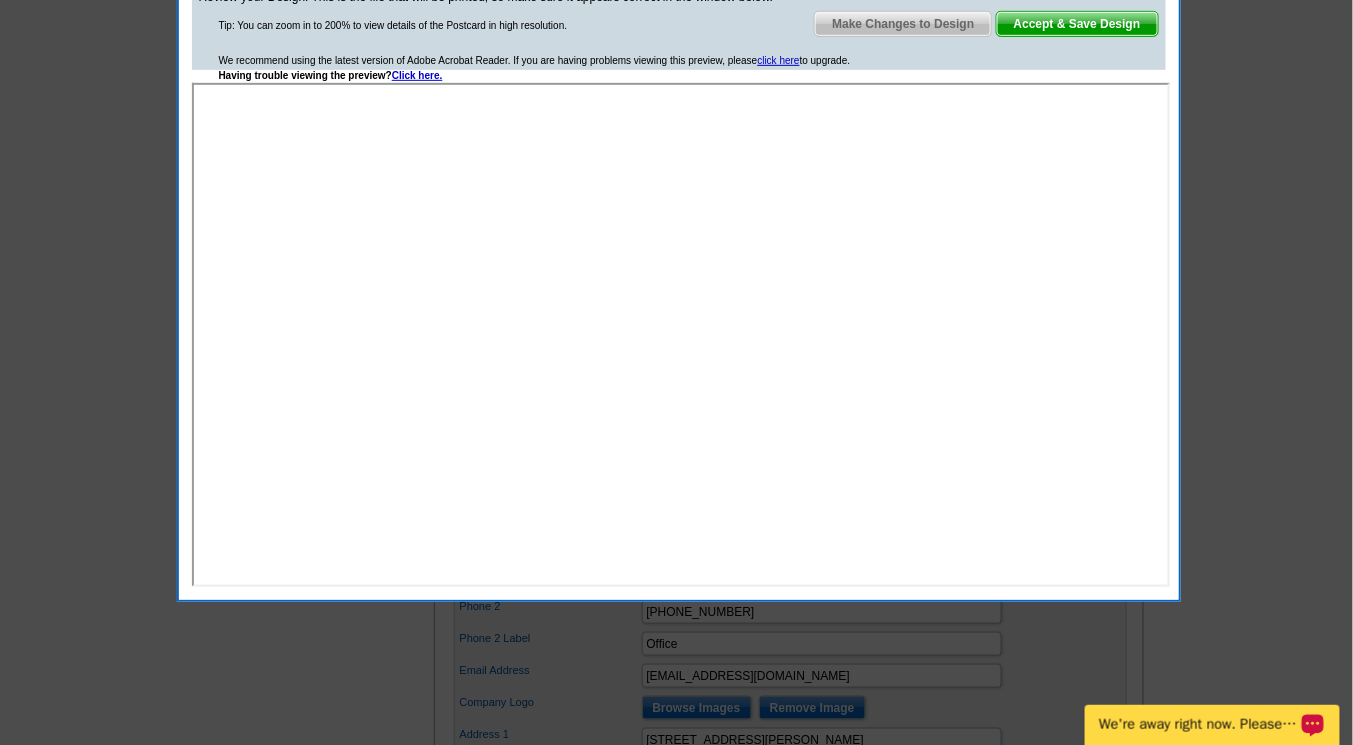 scroll, scrollTop: 315, scrollLeft: 0, axis: vertical 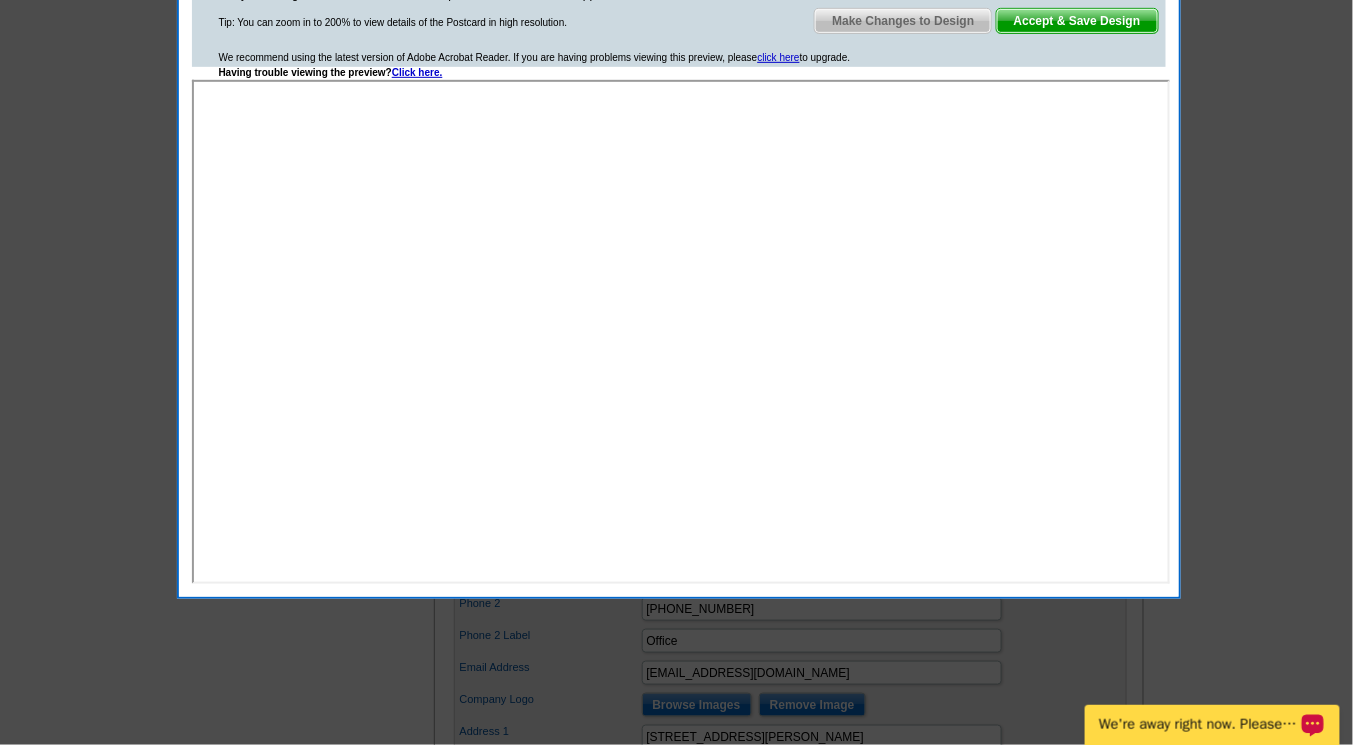 click on "Accept & Save Design" at bounding box center (1077, 21) 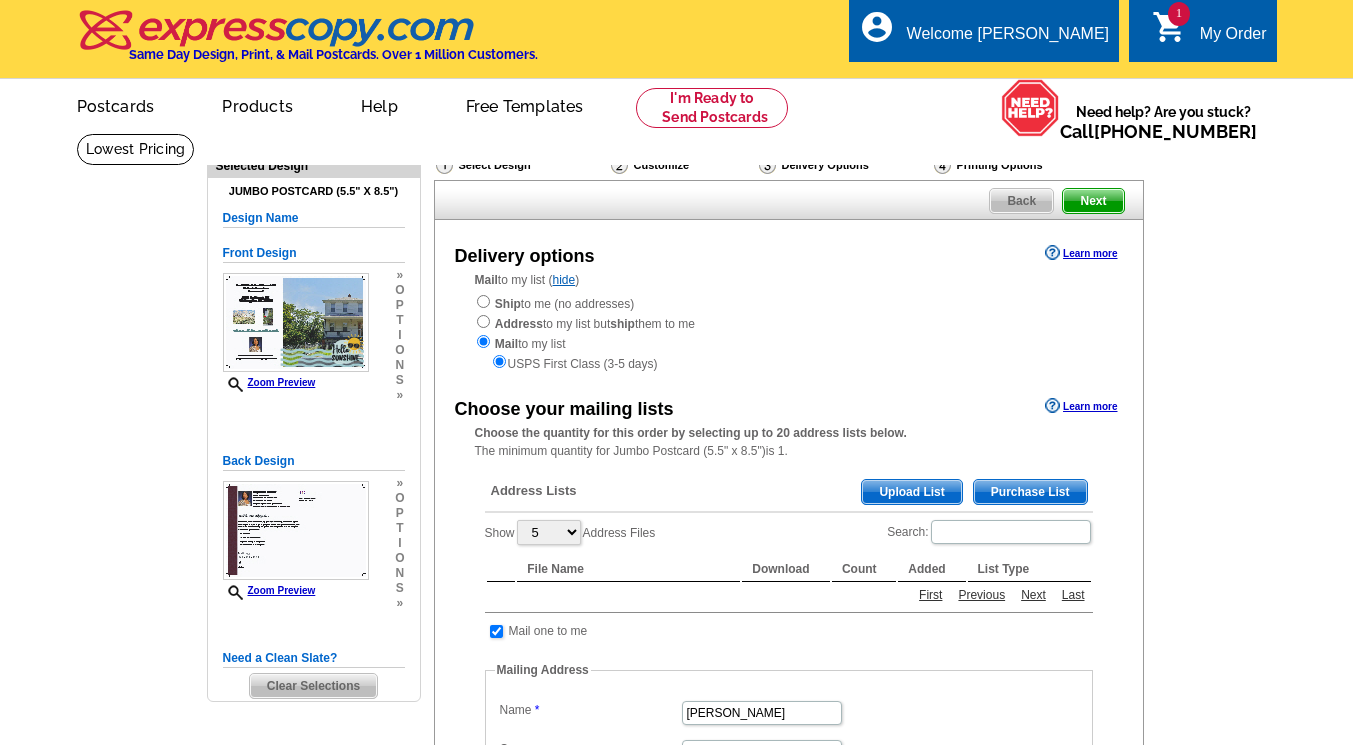 scroll, scrollTop: 0, scrollLeft: 0, axis: both 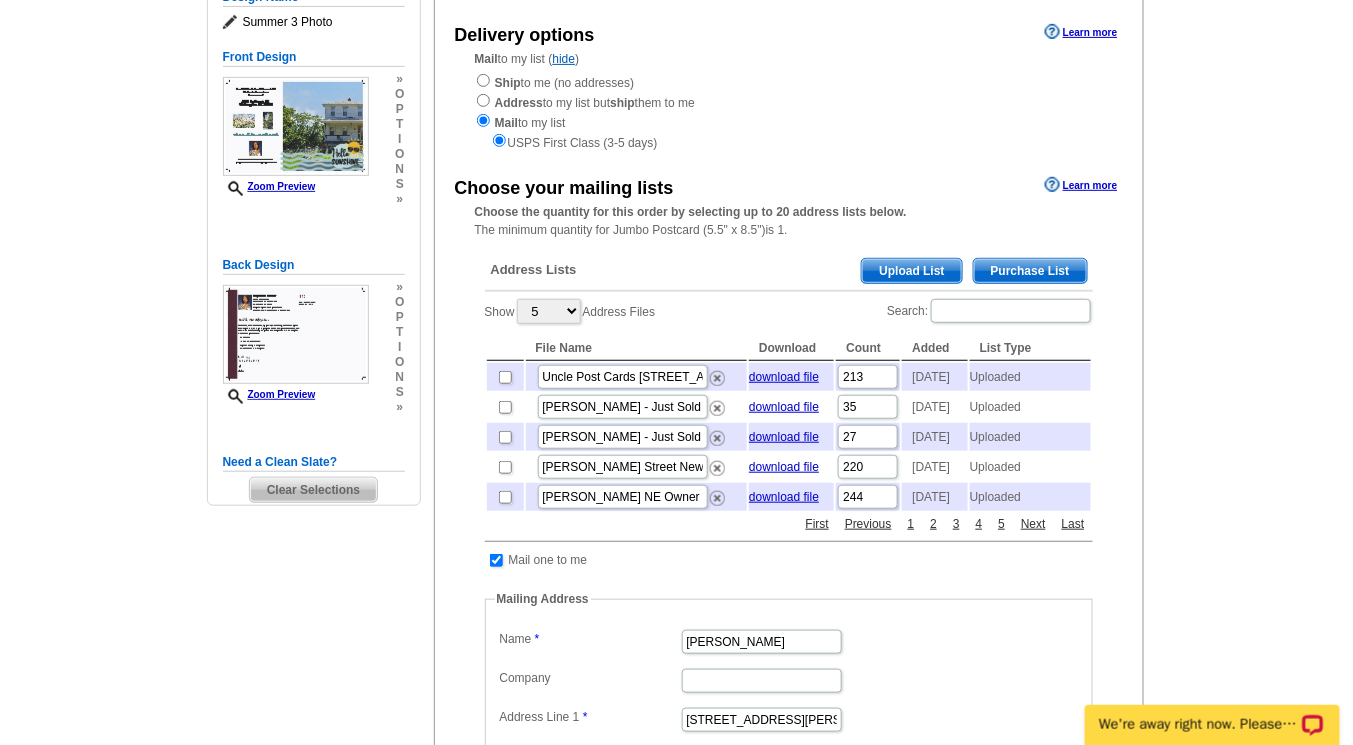 click on "Upload List" at bounding box center (911, 271) 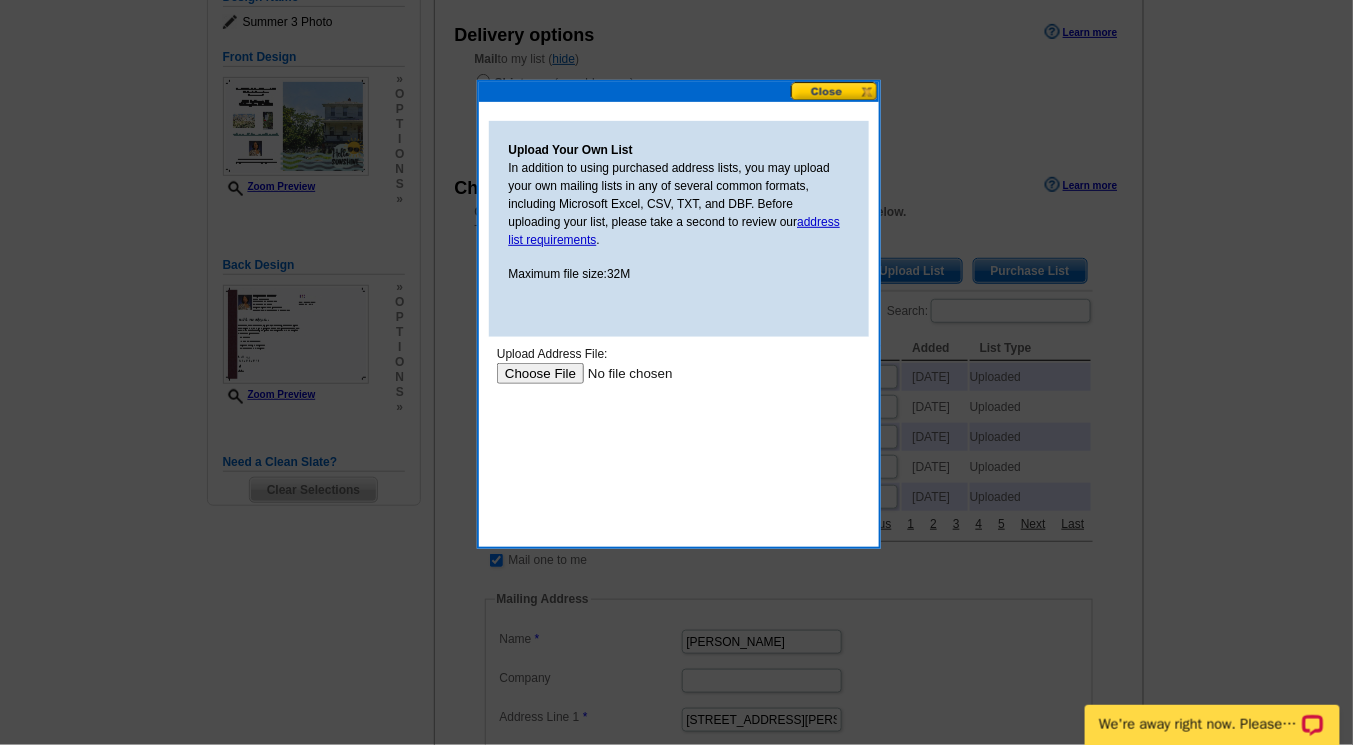 scroll, scrollTop: 0, scrollLeft: 0, axis: both 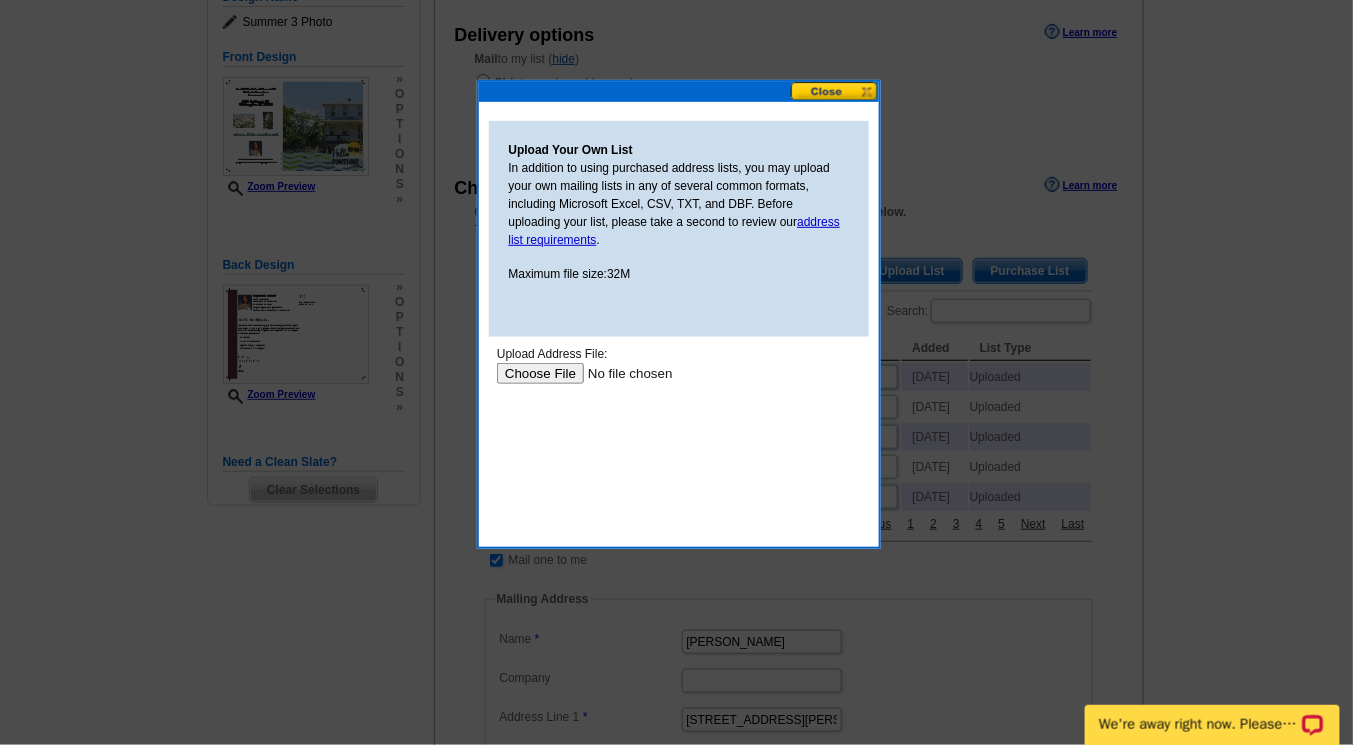 click at bounding box center [622, 373] 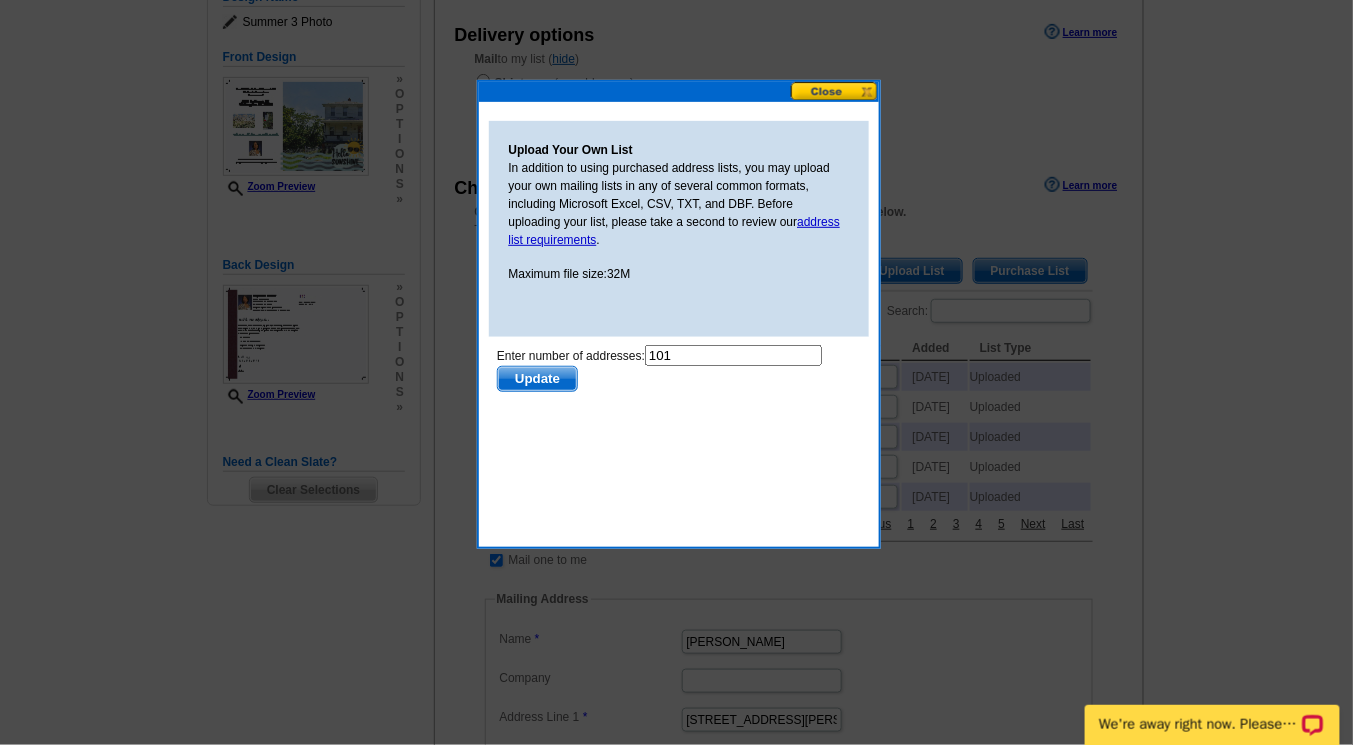 scroll, scrollTop: 0, scrollLeft: 0, axis: both 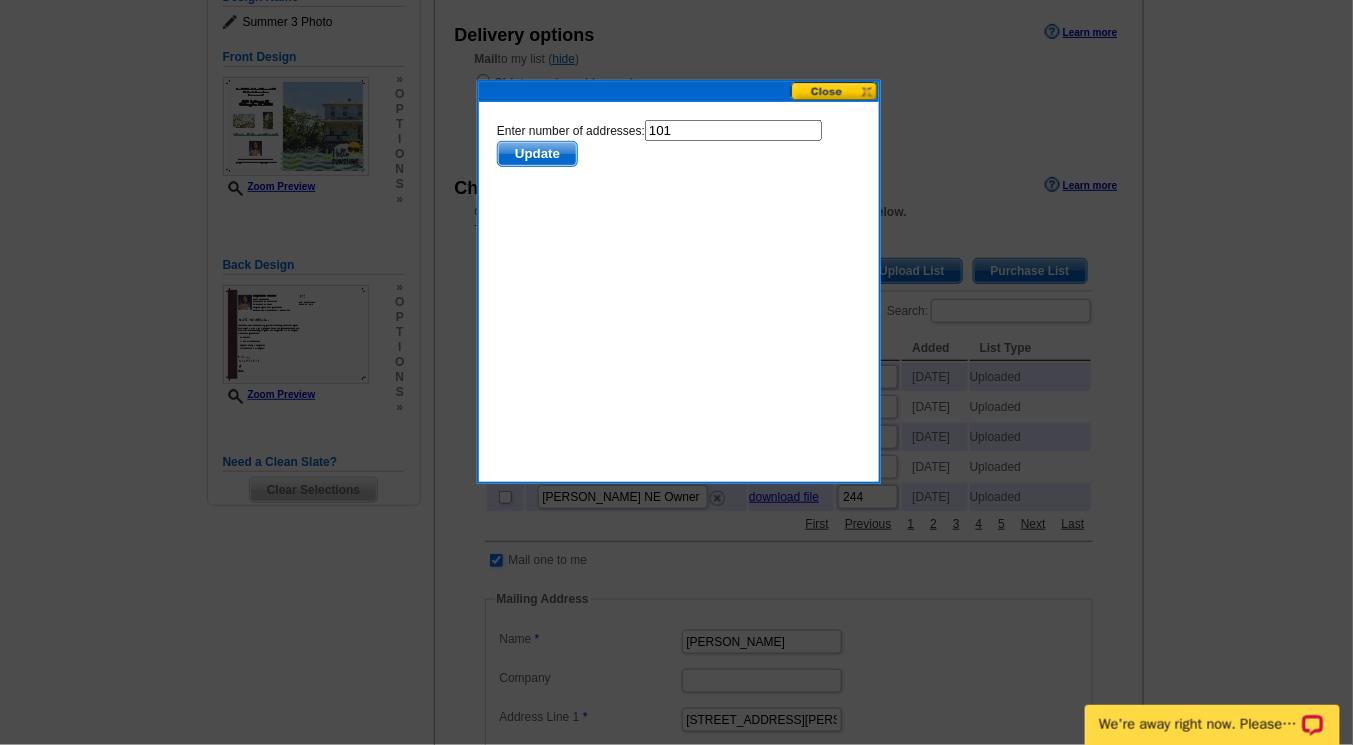 click on "Update" at bounding box center [536, 154] 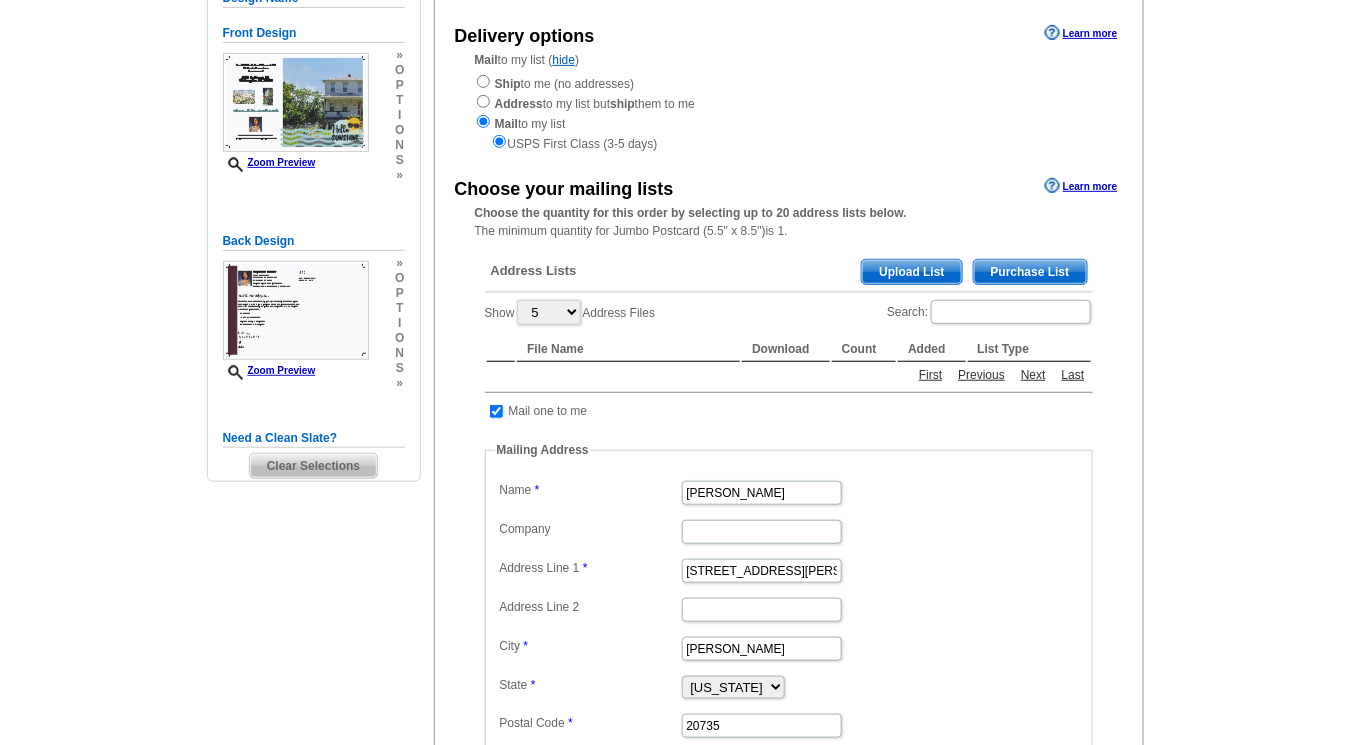 scroll, scrollTop: 221, scrollLeft: 0, axis: vertical 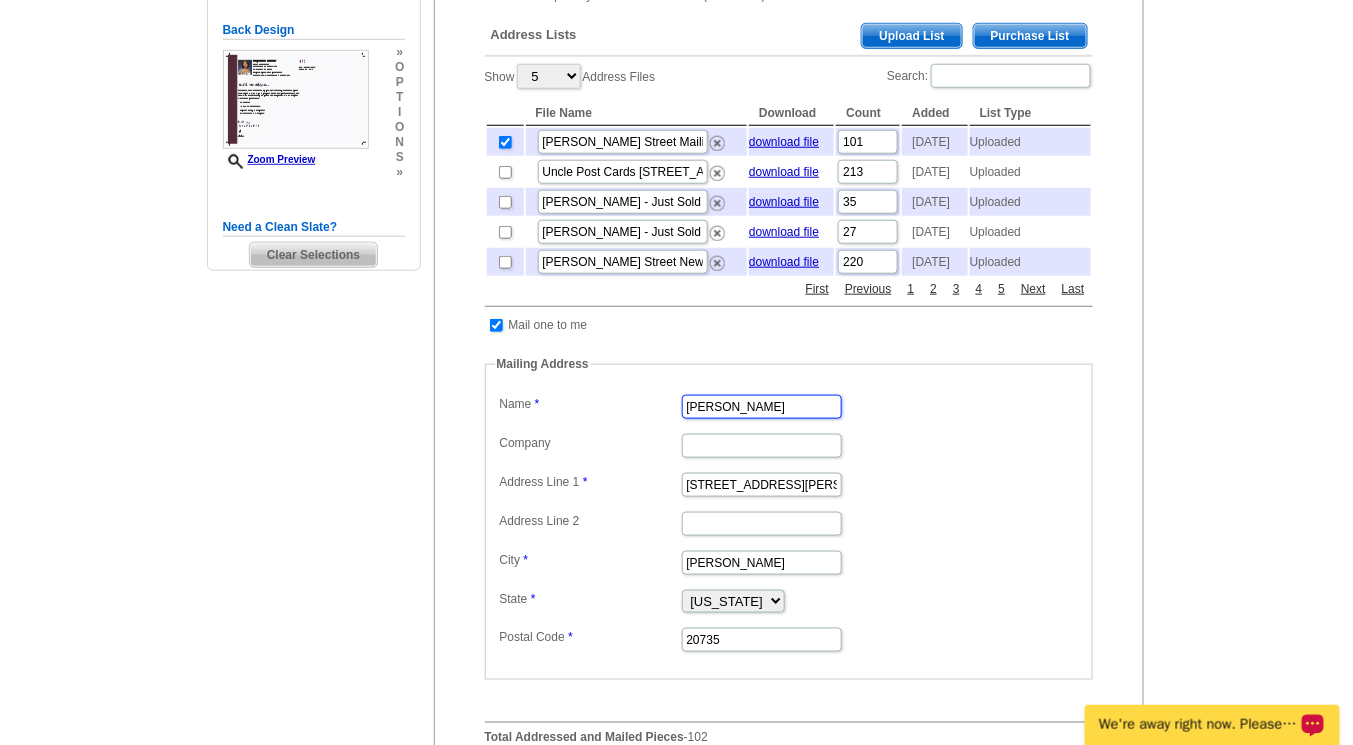 click on "Parris Proctor" at bounding box center (762, 407) 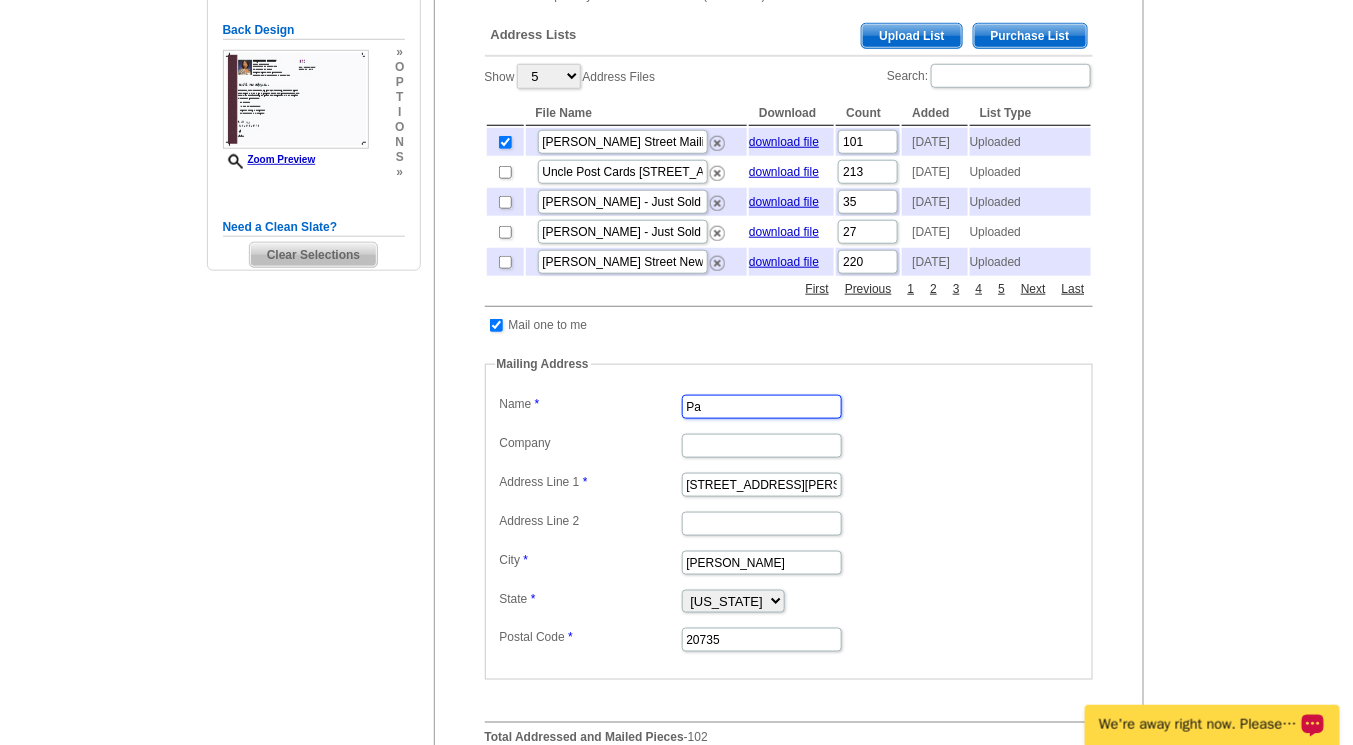 type on "P" 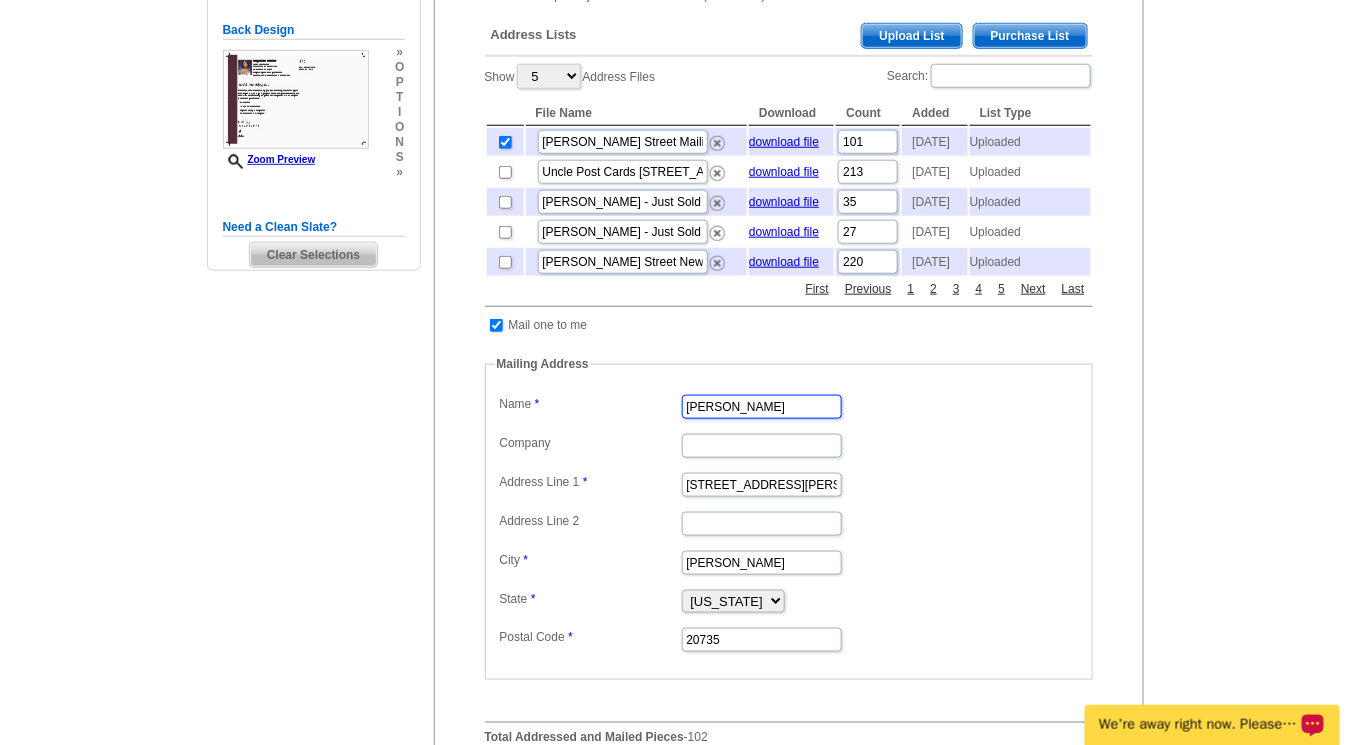 type on "Stephanie Garner" 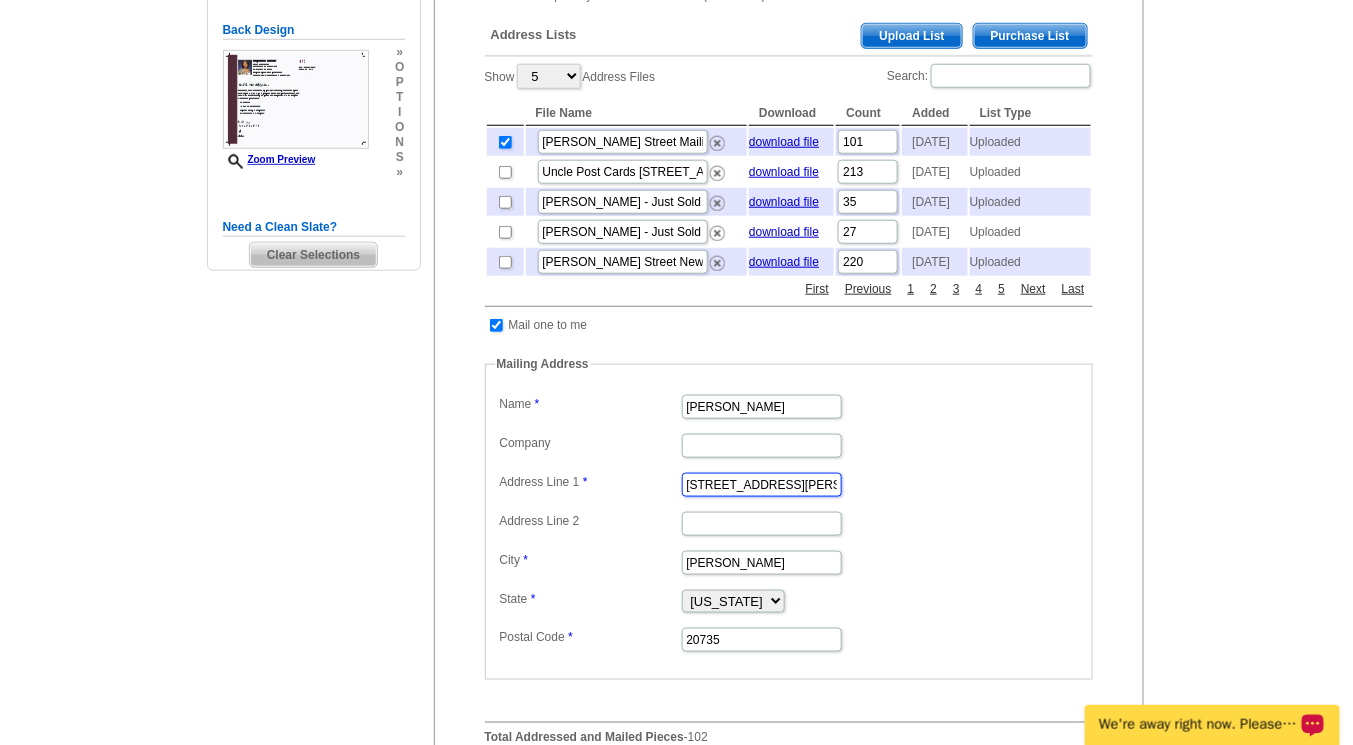 click on "8838 Hardesty Drive" at bounding box center (762, 485) 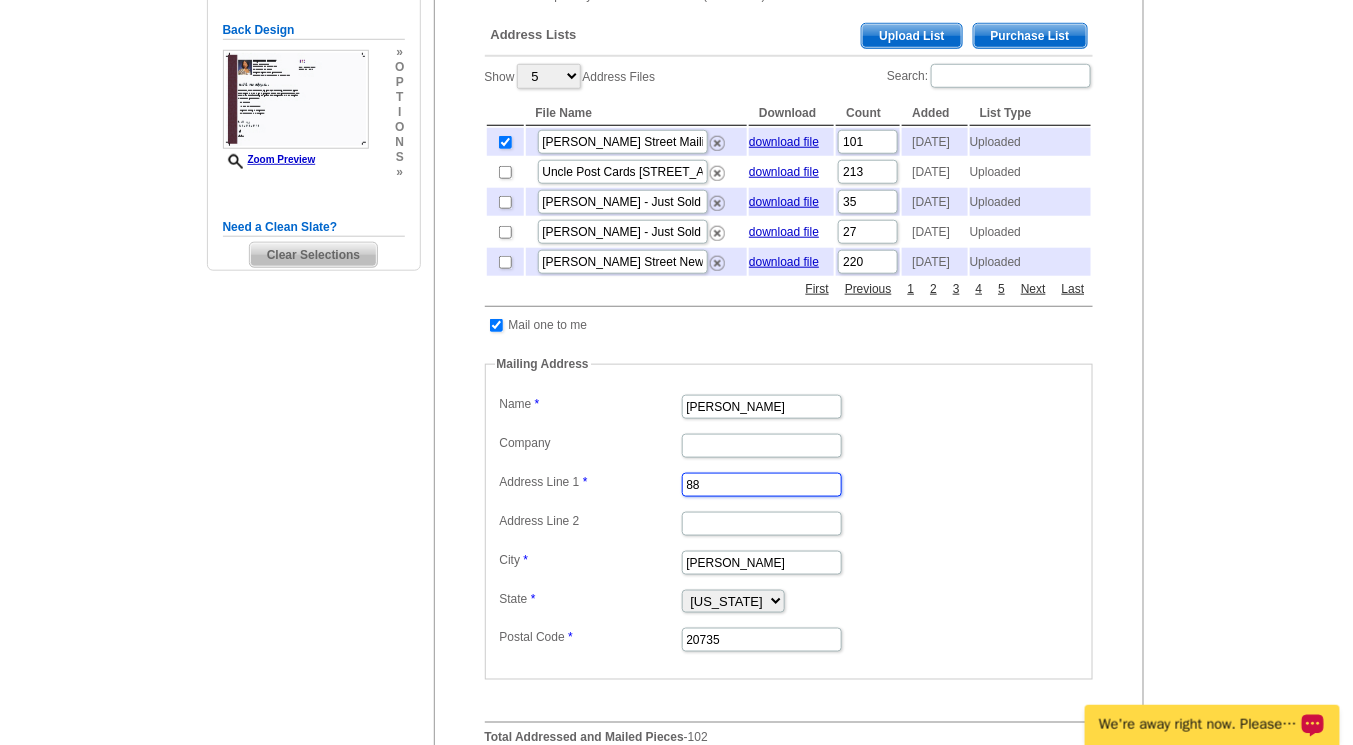type on "8" 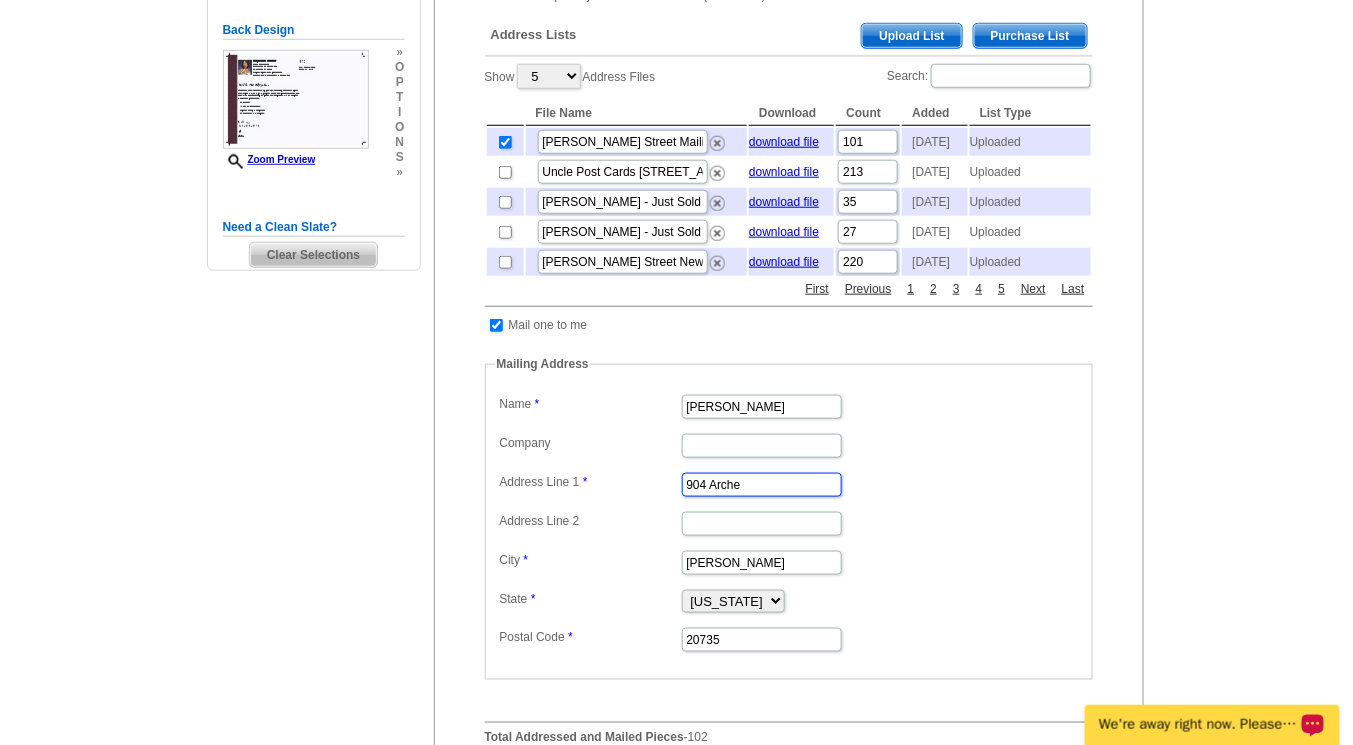 type on "[STREET_ADDRESS]" 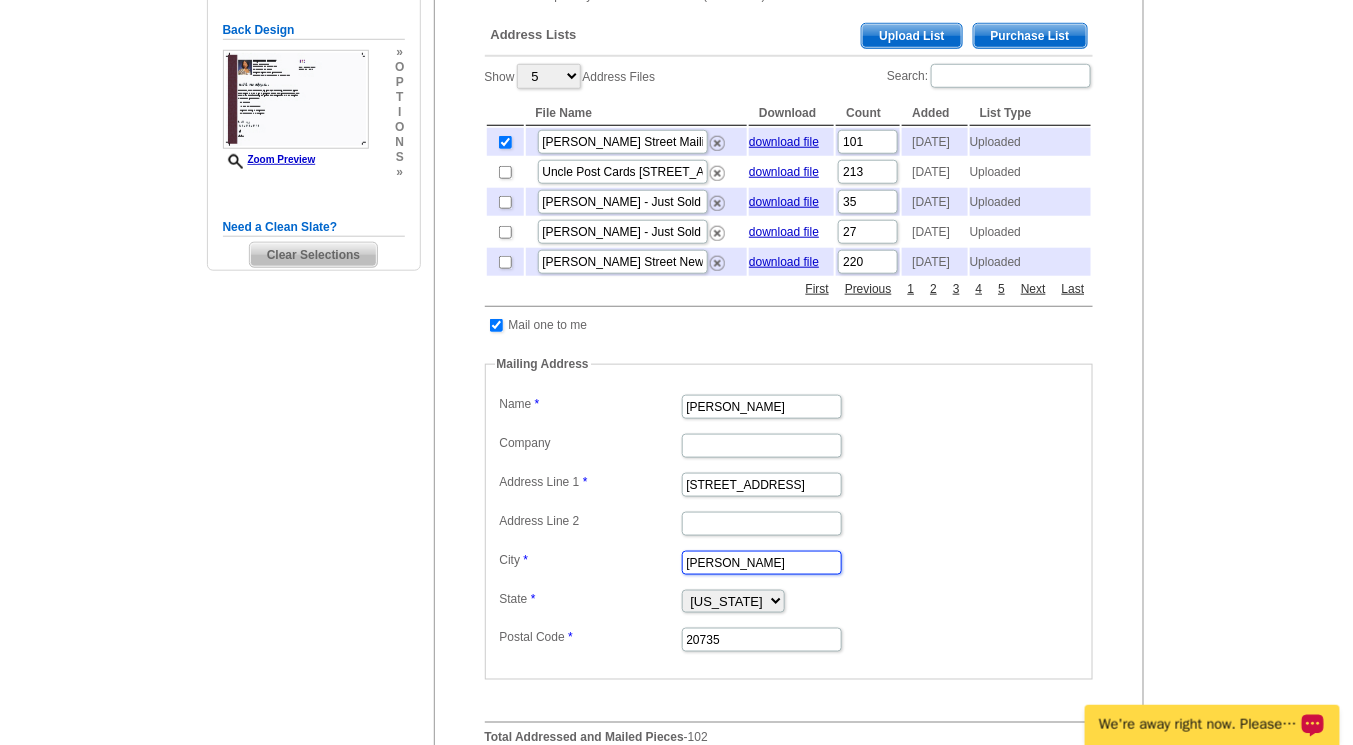 click on "Clinton" at bounding box center (762, 563) 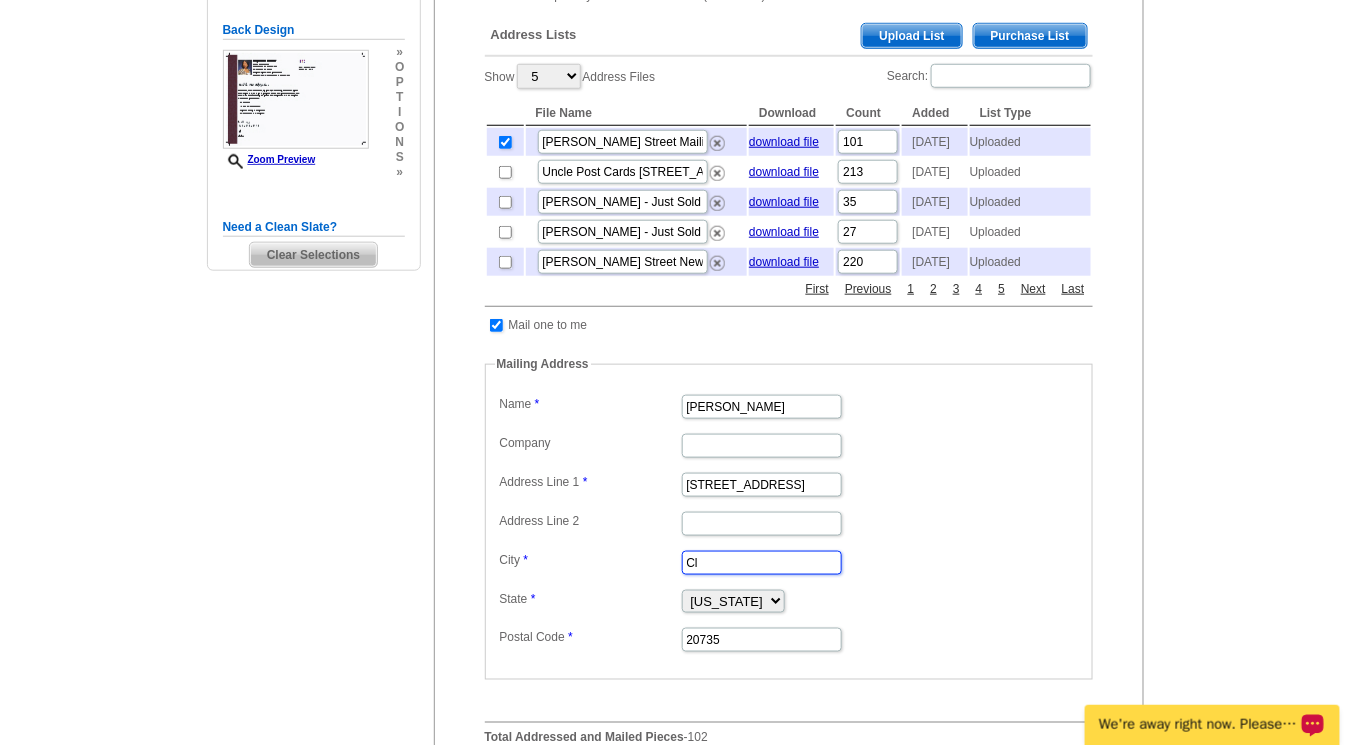 type on "C" 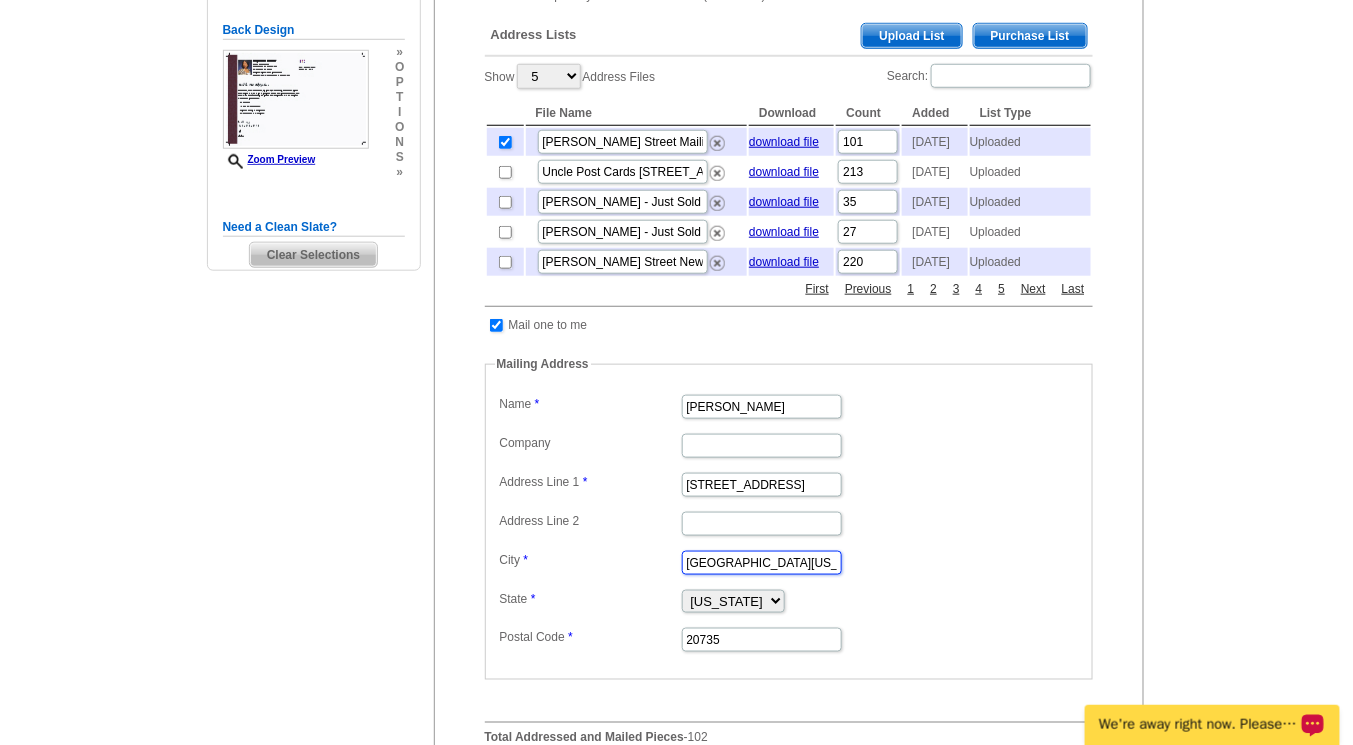 type on "[GEOGRAPHIC_DATA][US_STATE]" 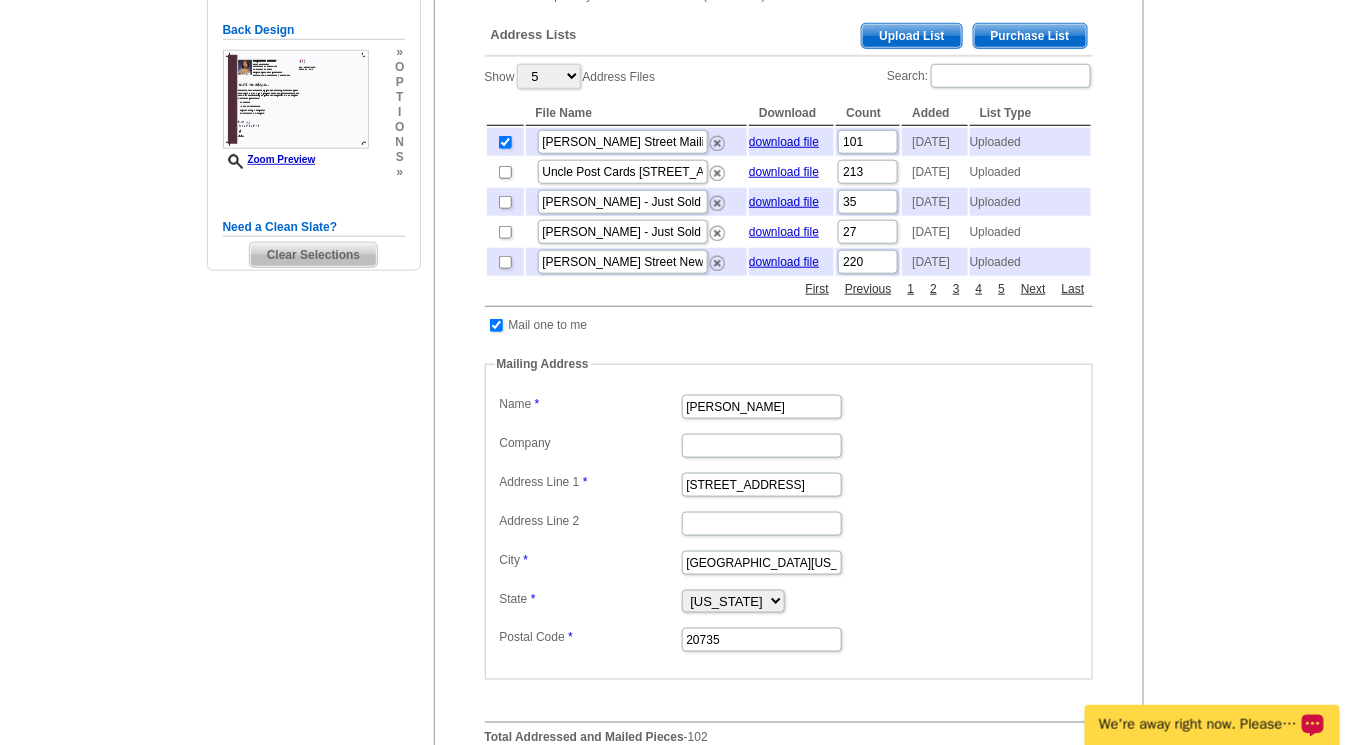 click on "Label
Mail-To-Me
Name
Stephanie Garner
Company
Address Line 1
904 Archery Drive
Address Line 2
Address Line 3
City
Fort Washington
State
Alabama
Alaska
Arizona
Arkansas
California
Colorado
Connecticut
District of Columbia
Delaware
Florida
Georgia
Hawaii
Idaho
Illinois
Indiana
Iowa
Kansas
Kentucky
Louisiana
Maine
Maryland
Massachusetts
Michigan
Minnesota
Mississippi
Missouri
Montana
Nebraska
Nevada
New Hampshire
New Jersey
New Mexico
New York
North Carolina
North Dakota
Ohio
Oklahoma
Oregon
Pennsylvania
Rhode Island
South Carolina
South Dakota
Tennessee
Texas
Utah
Vermont
Virginia
Washington
West Virginia
Wisconsin
Wyoming
Postal Code
20735" at bounding box center (789, 522) 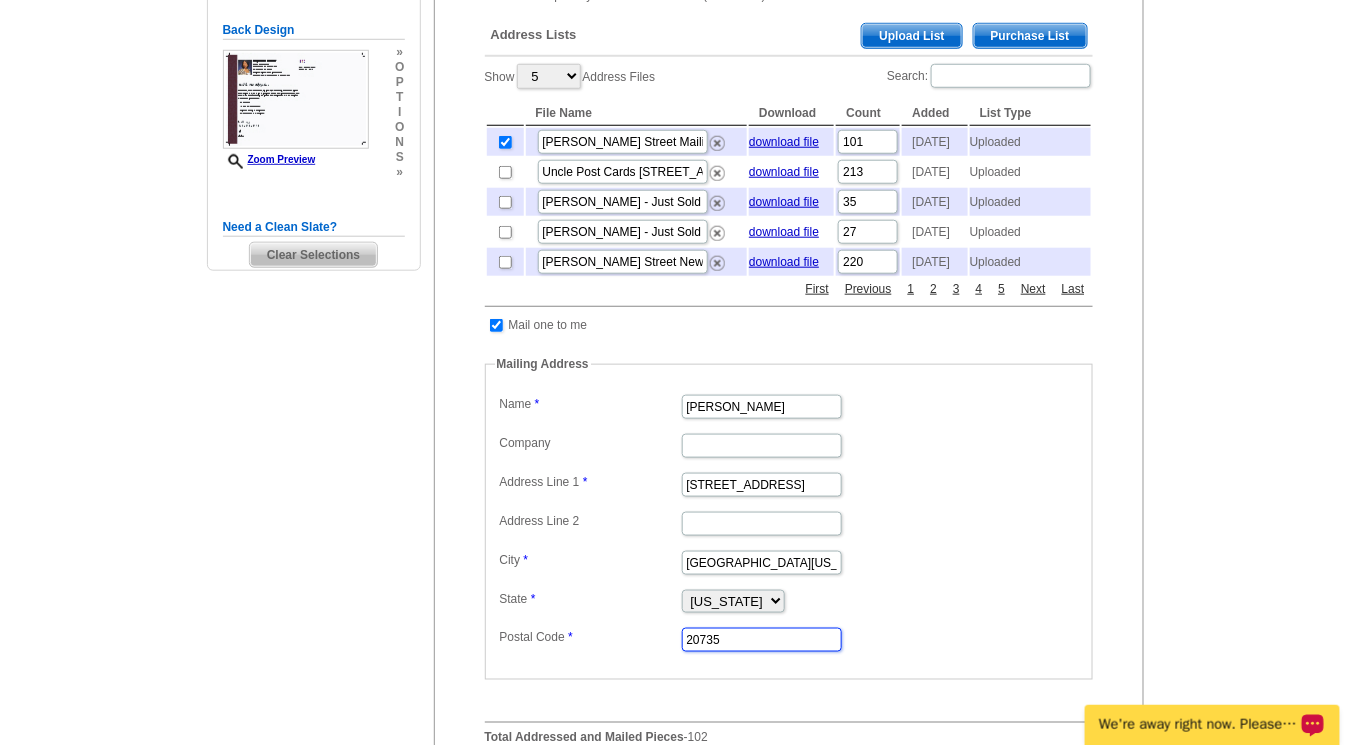 click on "20735" at bounding box center (762, 640) 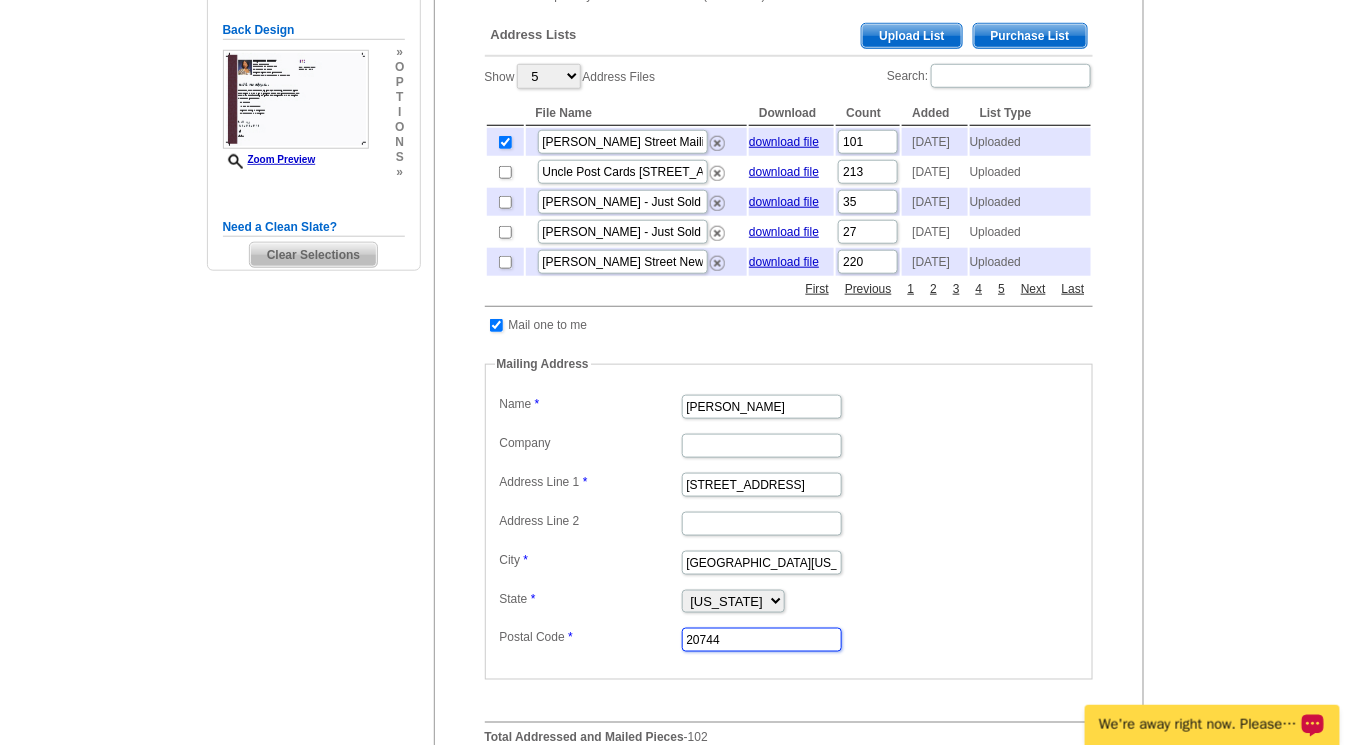 type on "20744" 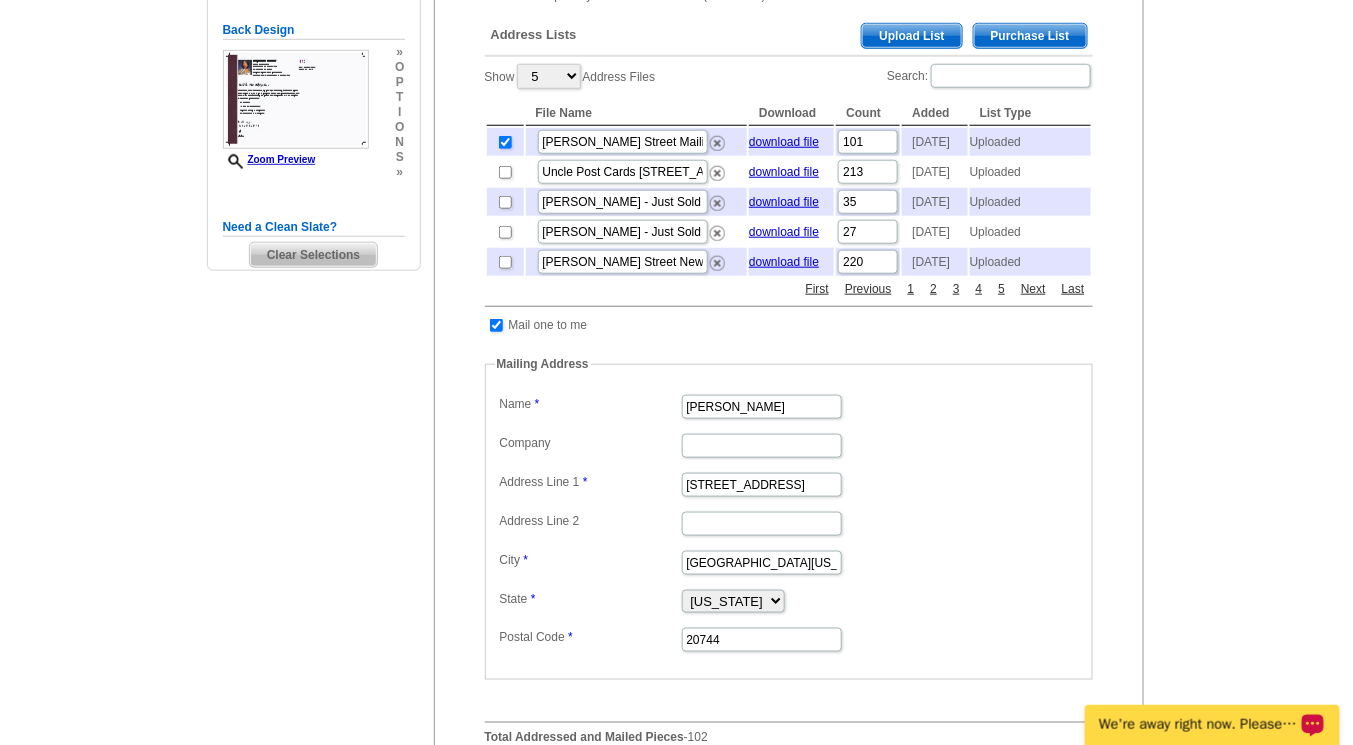 click on "20744" at bounding box center (789, 638) 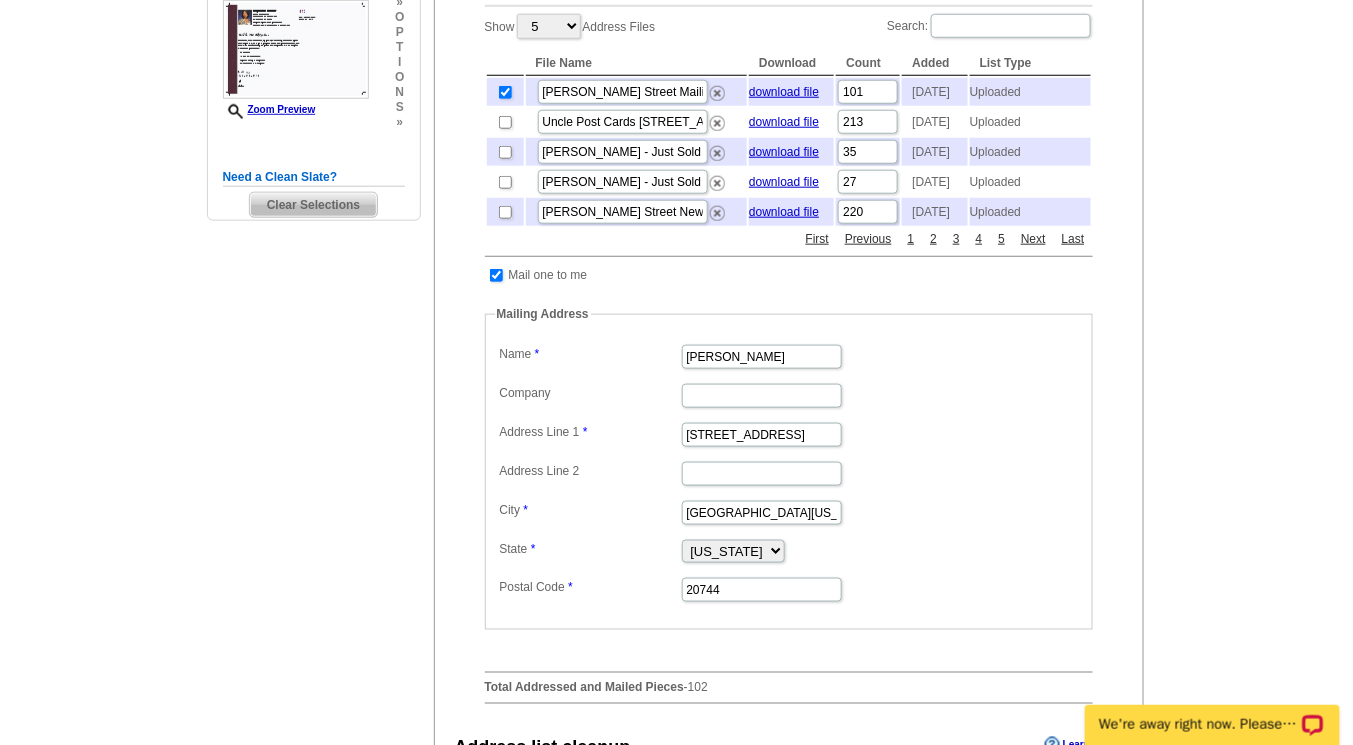 scroll, scrollTop: 520, scrollLeft: 0, axis: vertical 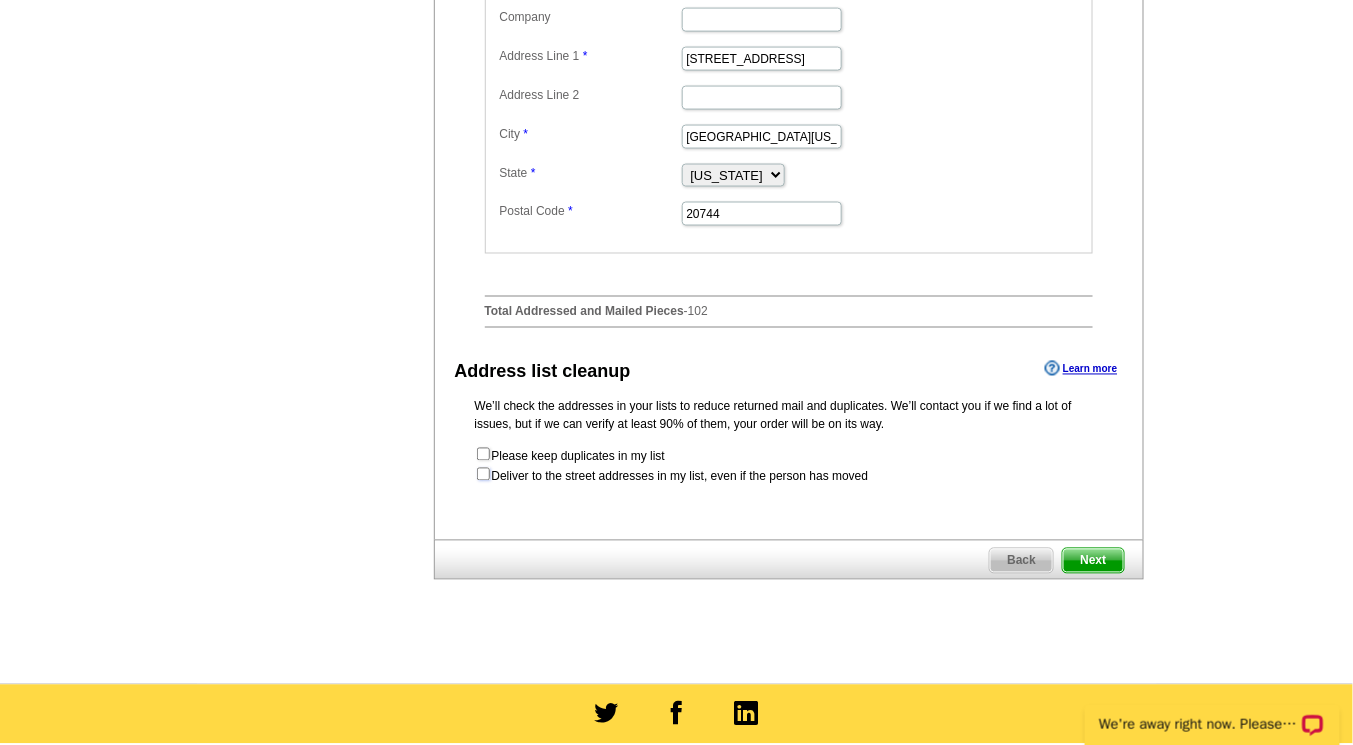 click at bounding box center [483, 474] 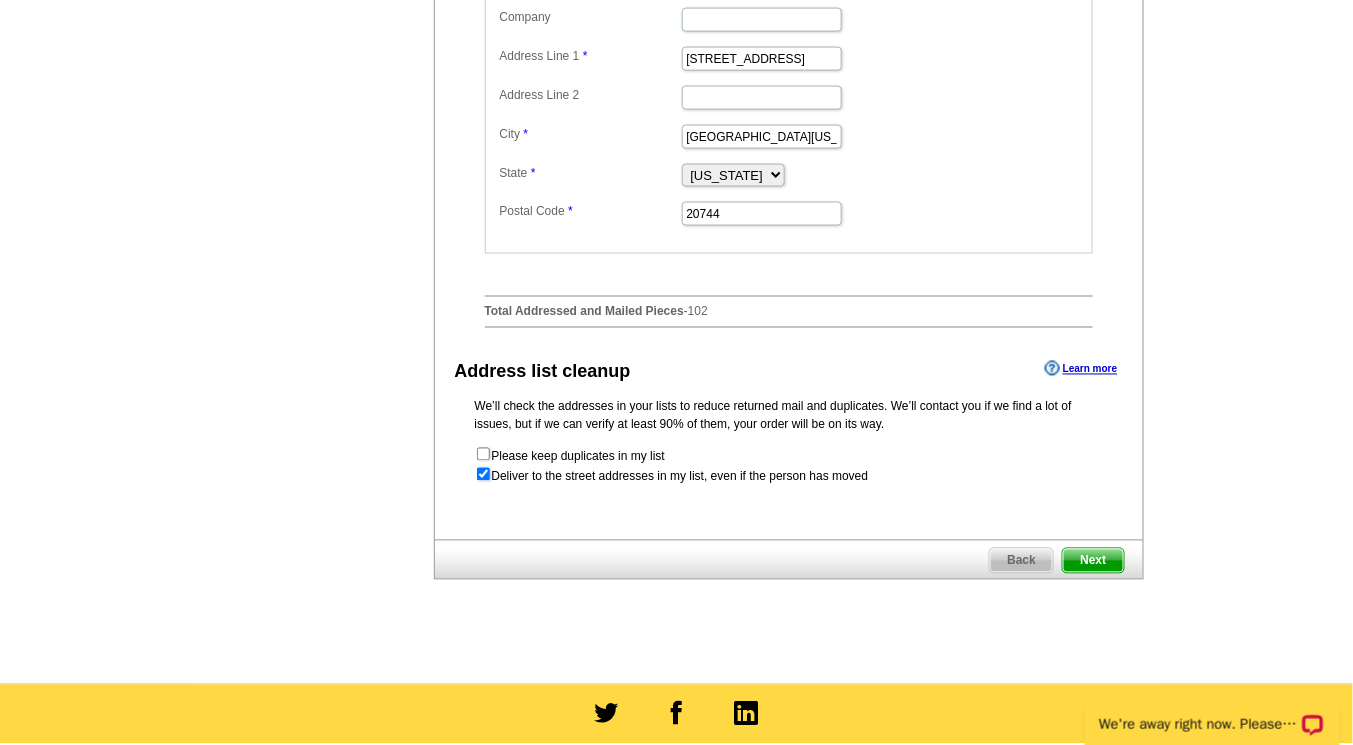 radio on "true" 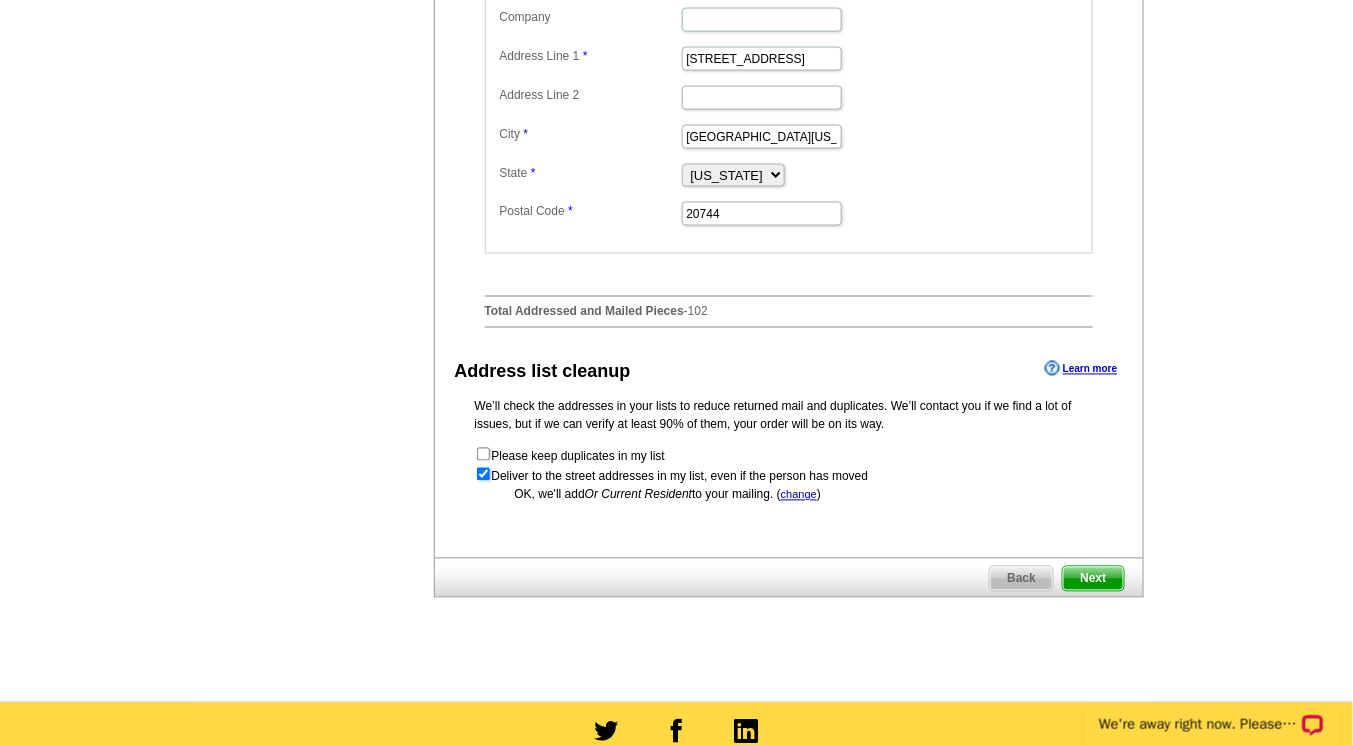 click at bounding box center (483, 474) 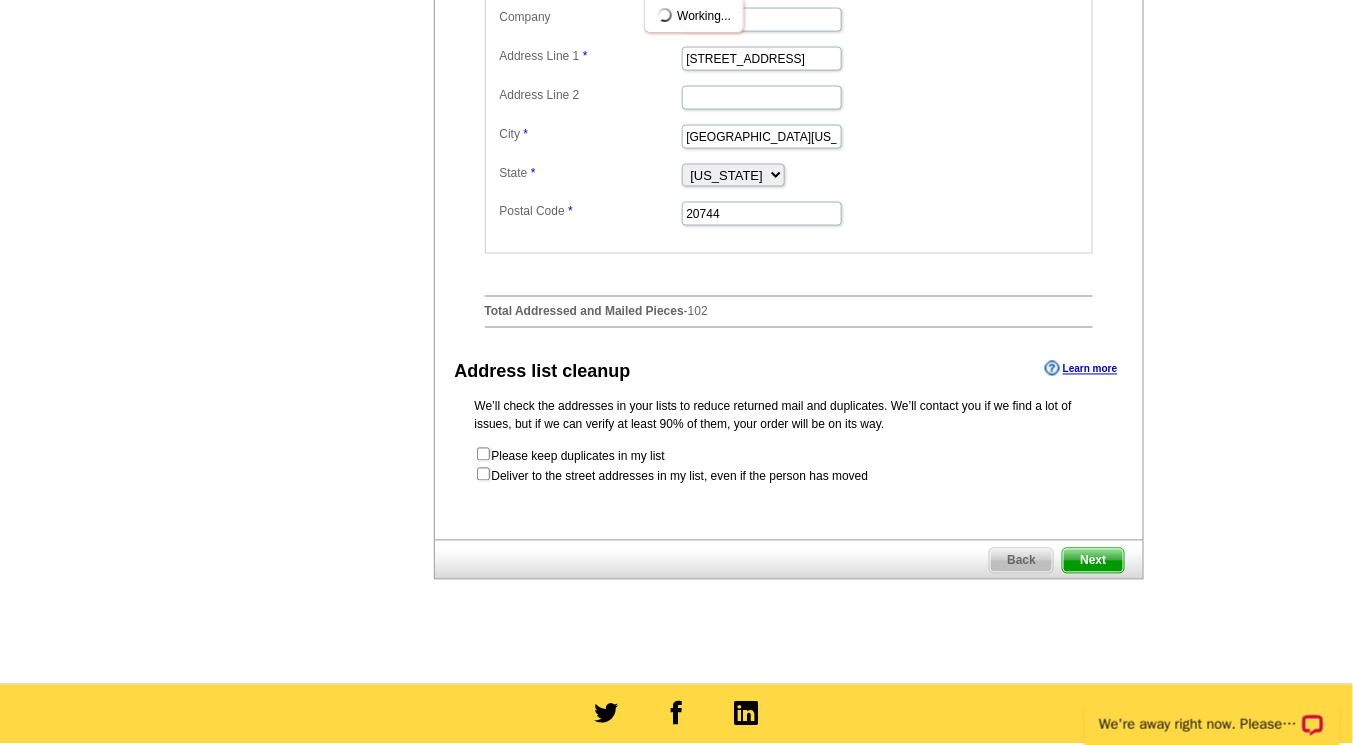 click on "Next" at bounding box center (1093, 561) 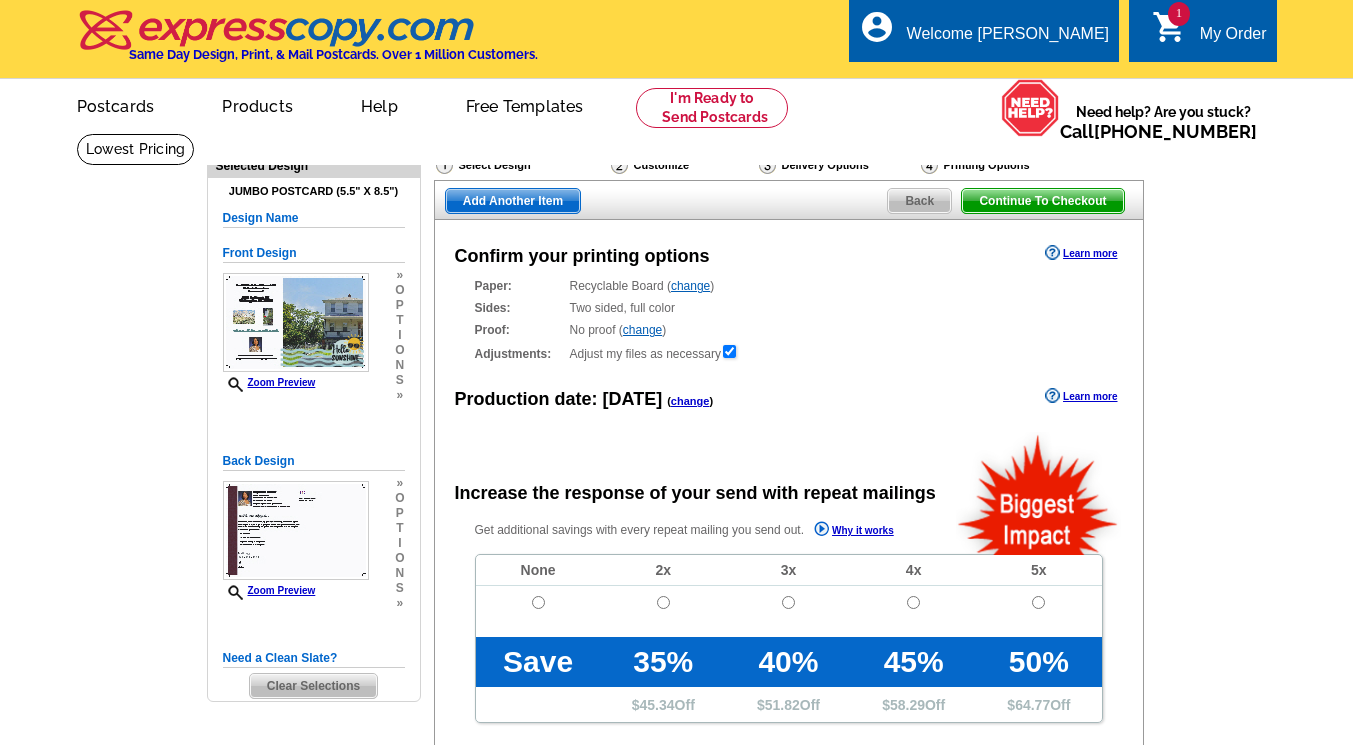 scroll, scrollTop: 0, scrollLeft: 0, axis: both 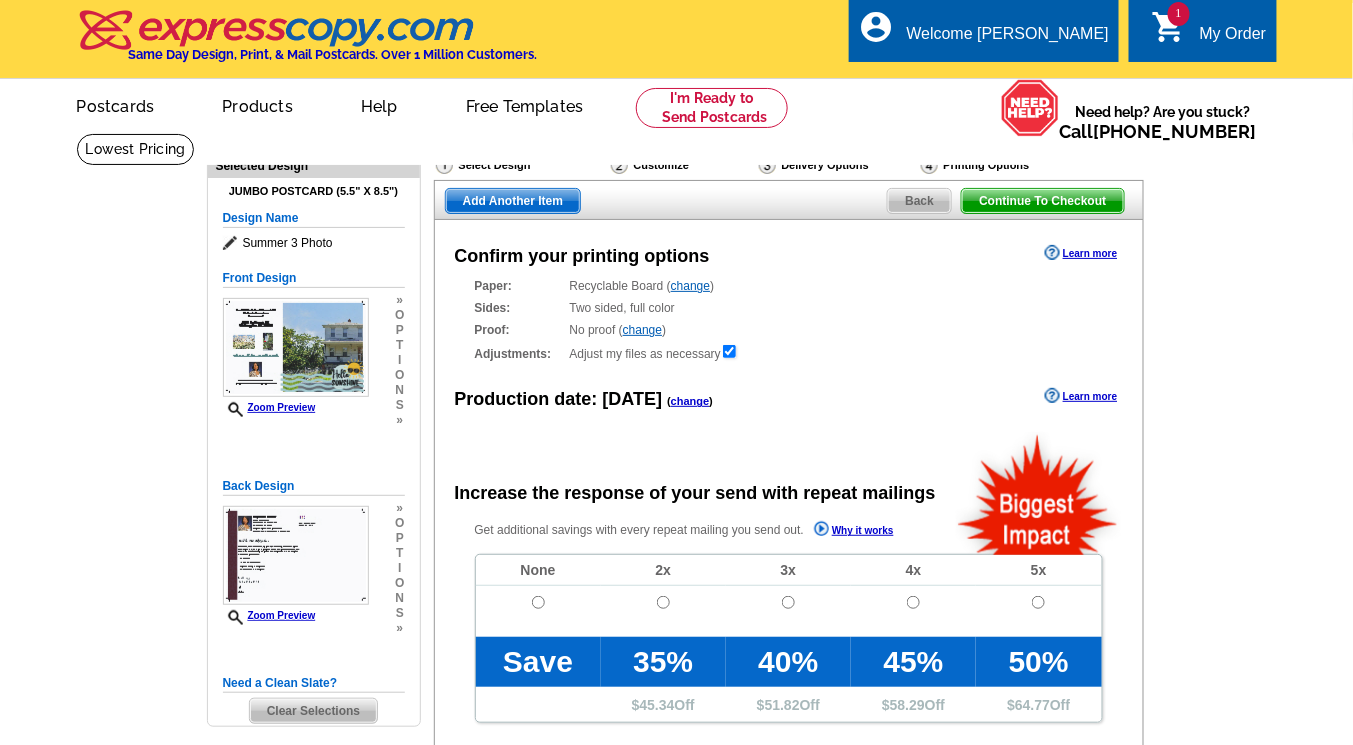 radio on "false" 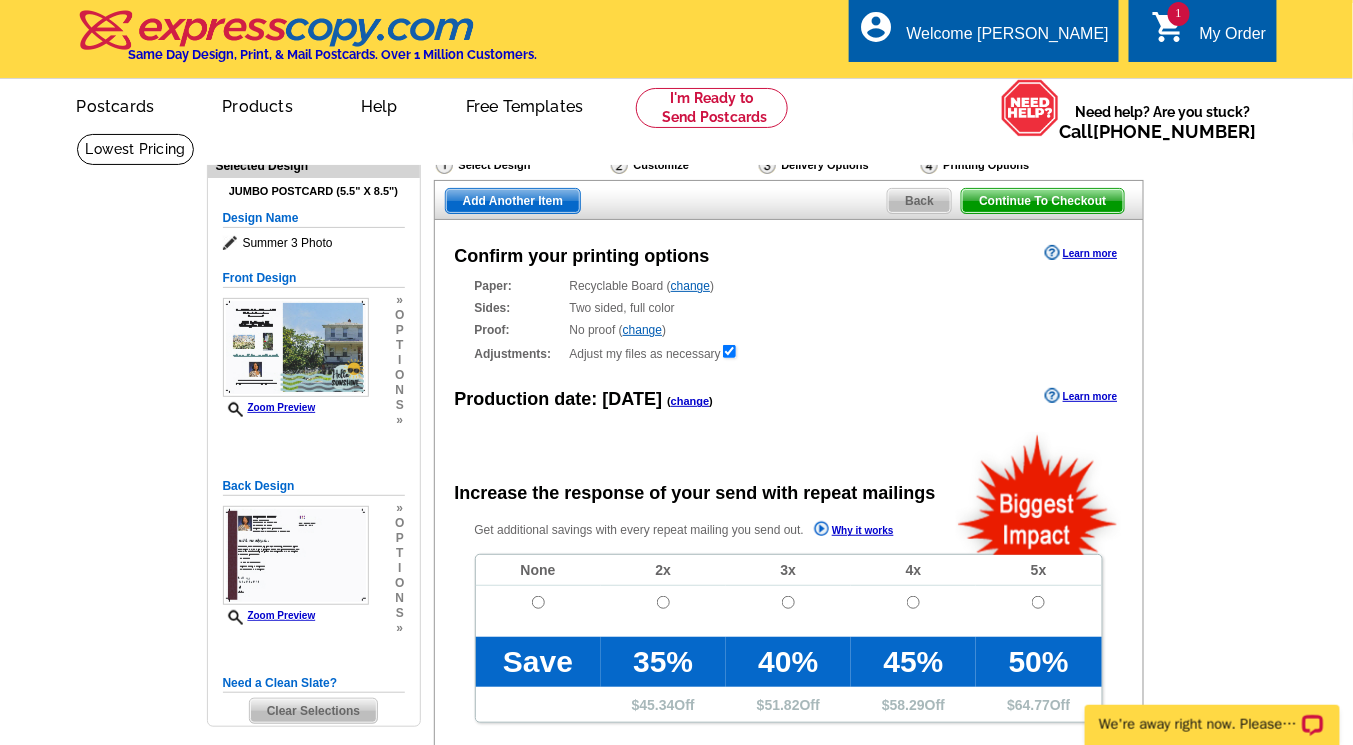 scroll, scrollTop: 0, scrollLeft: 0, axis: both 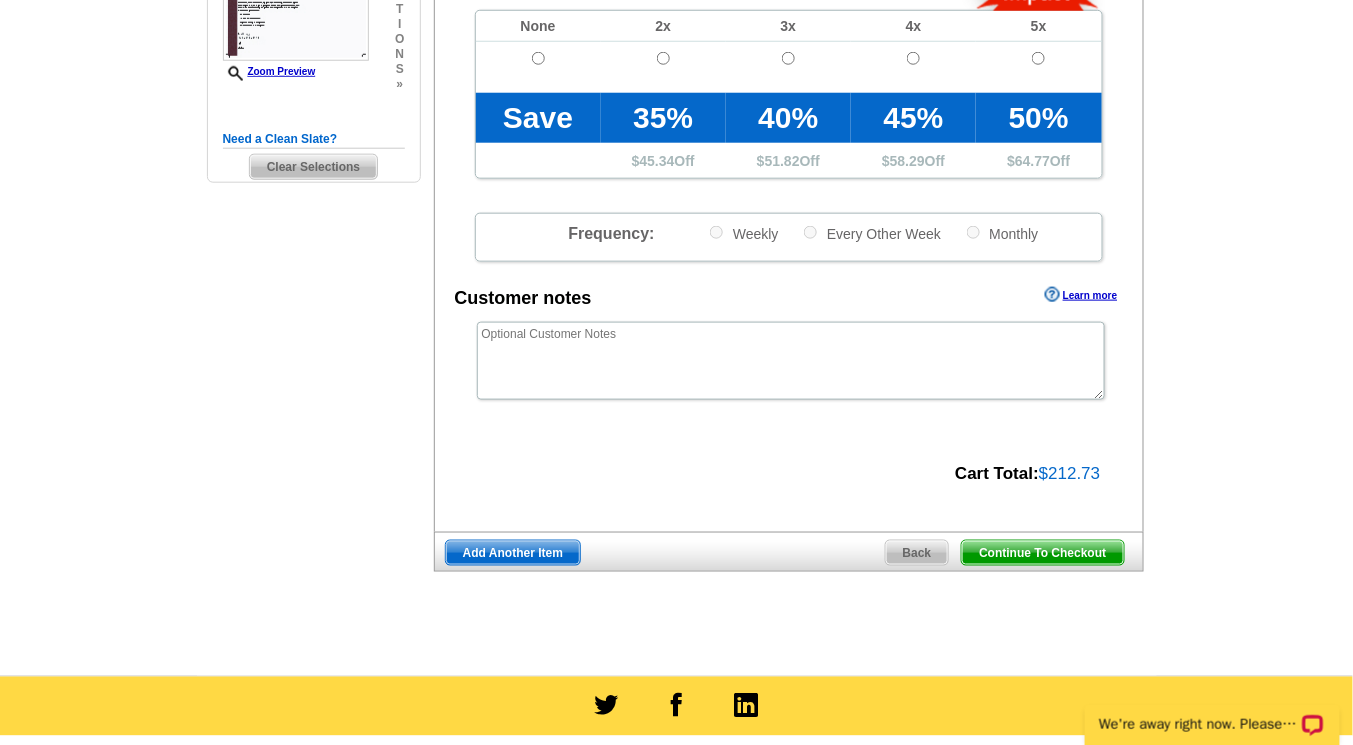 click on "Back" at bounding box center [917, 553] 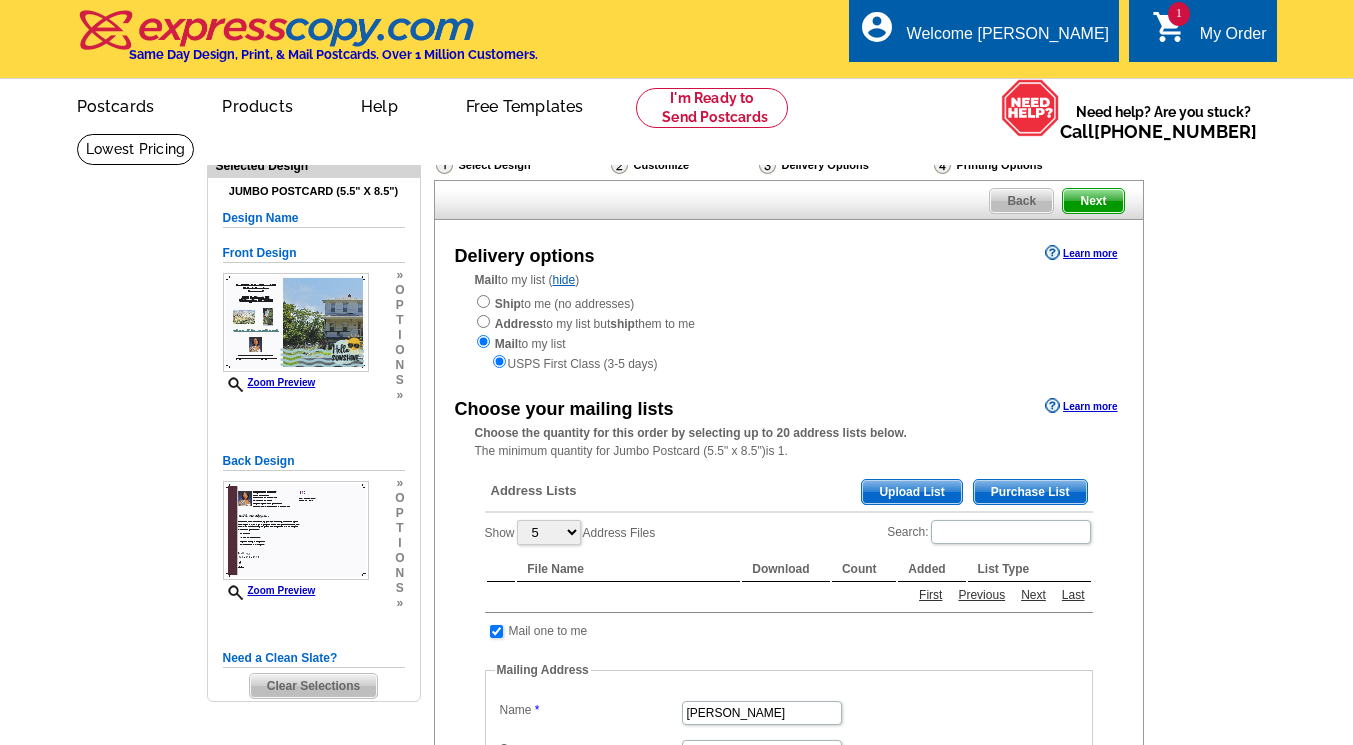 scroll, scrollTop: 0, scrollLeft: 0, axis: both 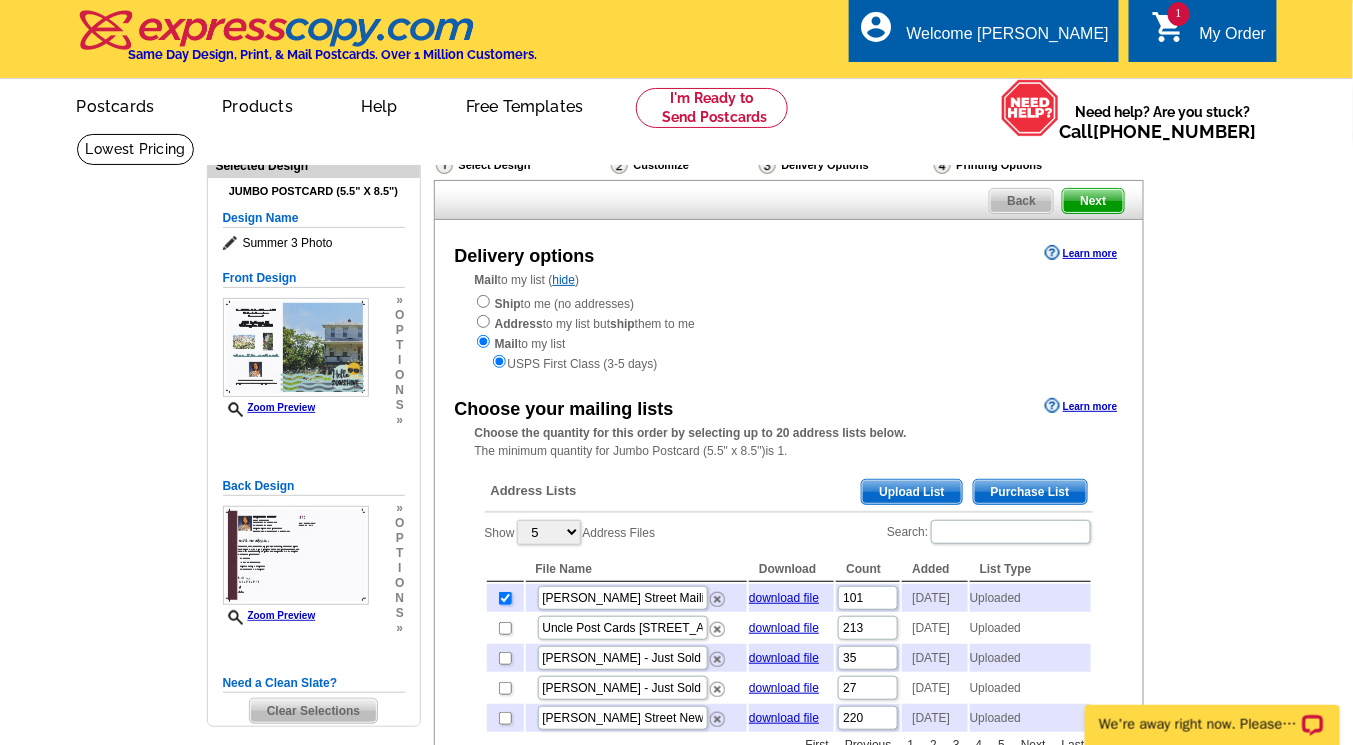 click at bounding box center [505, 598] 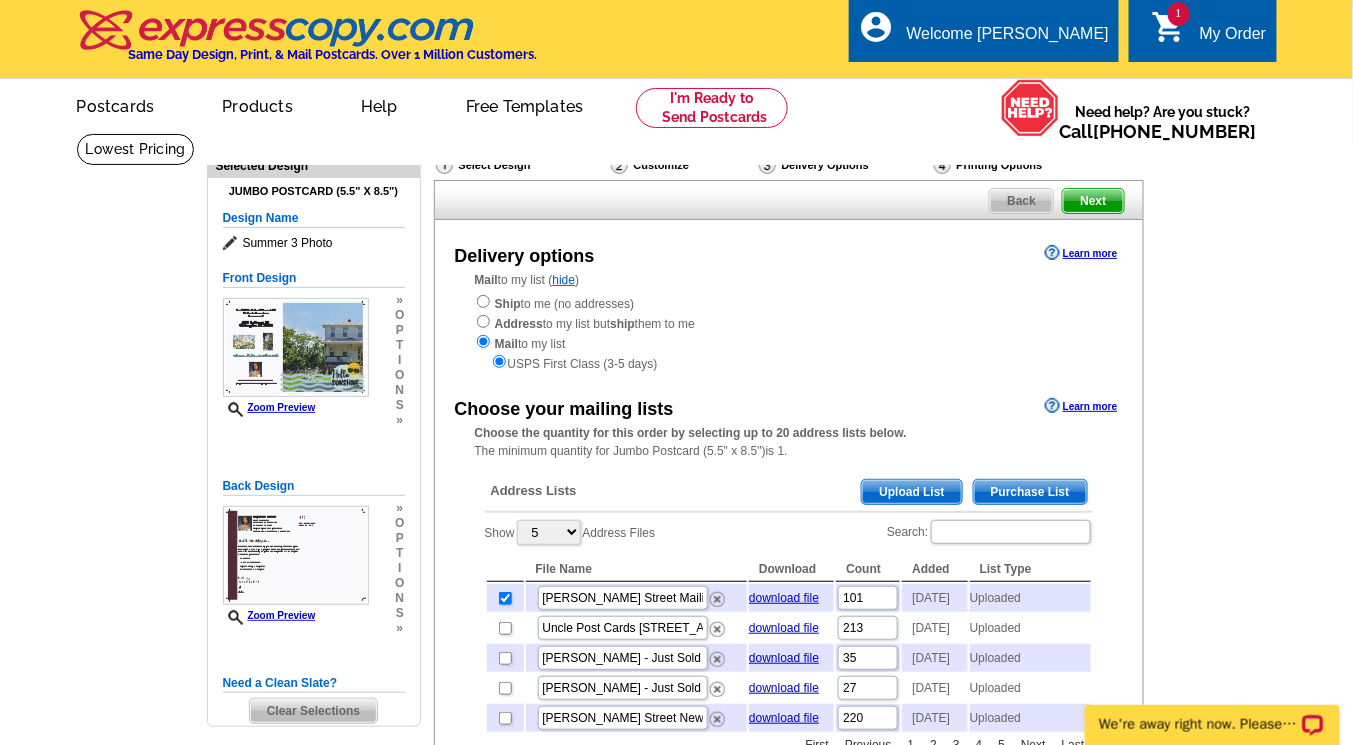 checkbox on "false" 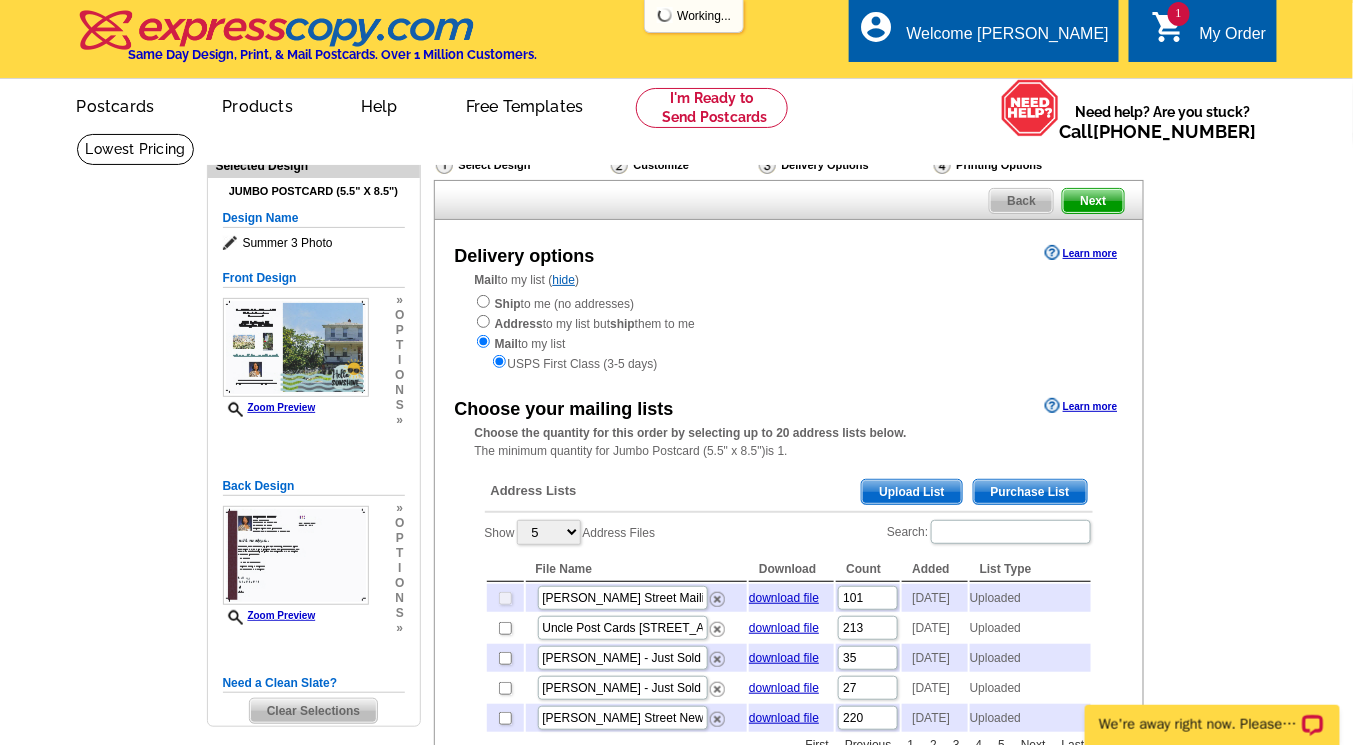 click on "Upload List" at bounding box center (911, 492) 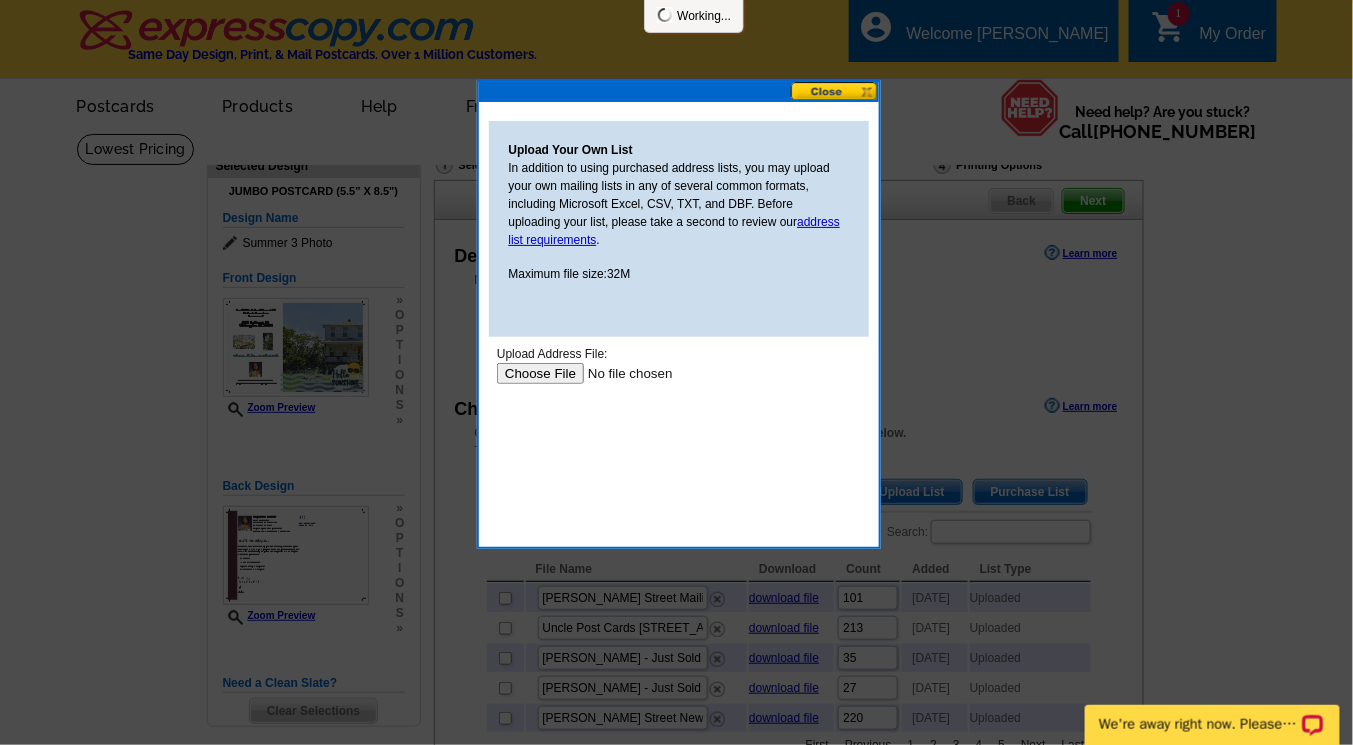 scroll, scrollTop: 0, scrollLeft: 0, axis: both 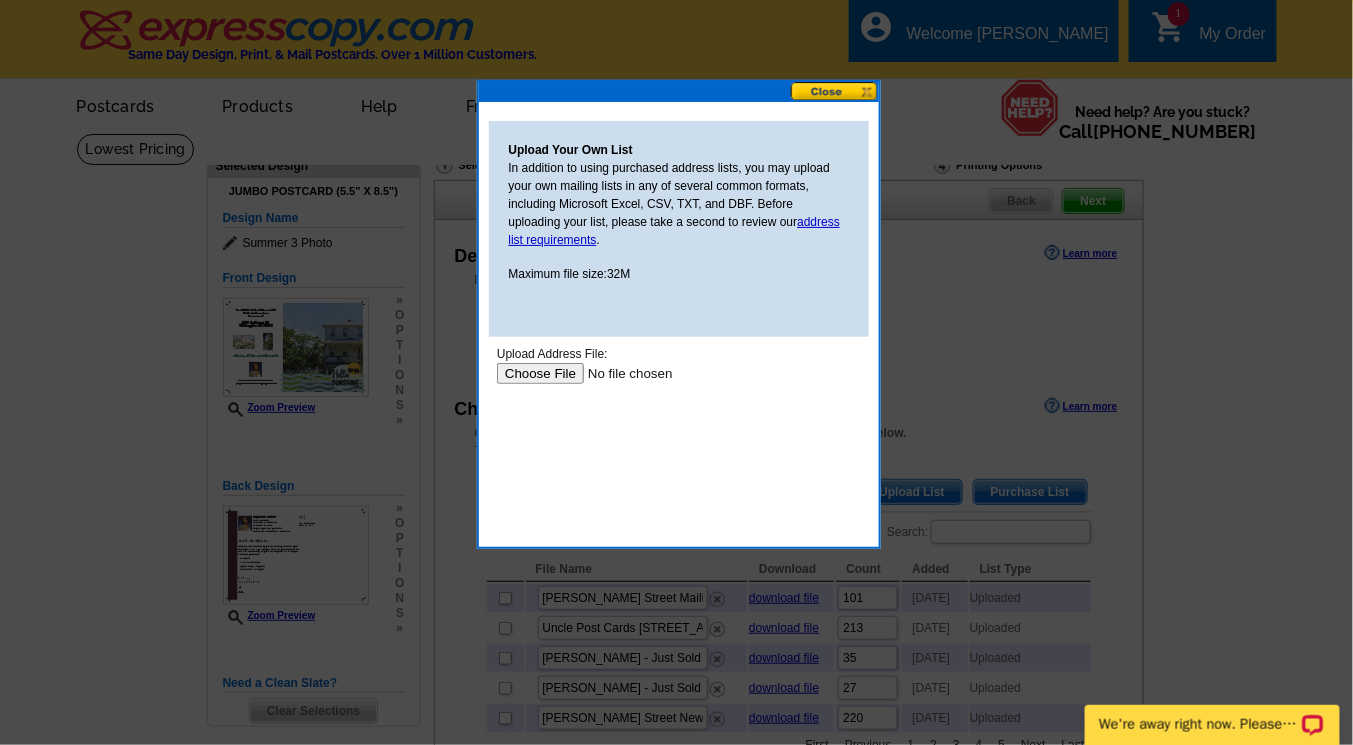 click at bounding box center [622, 372] 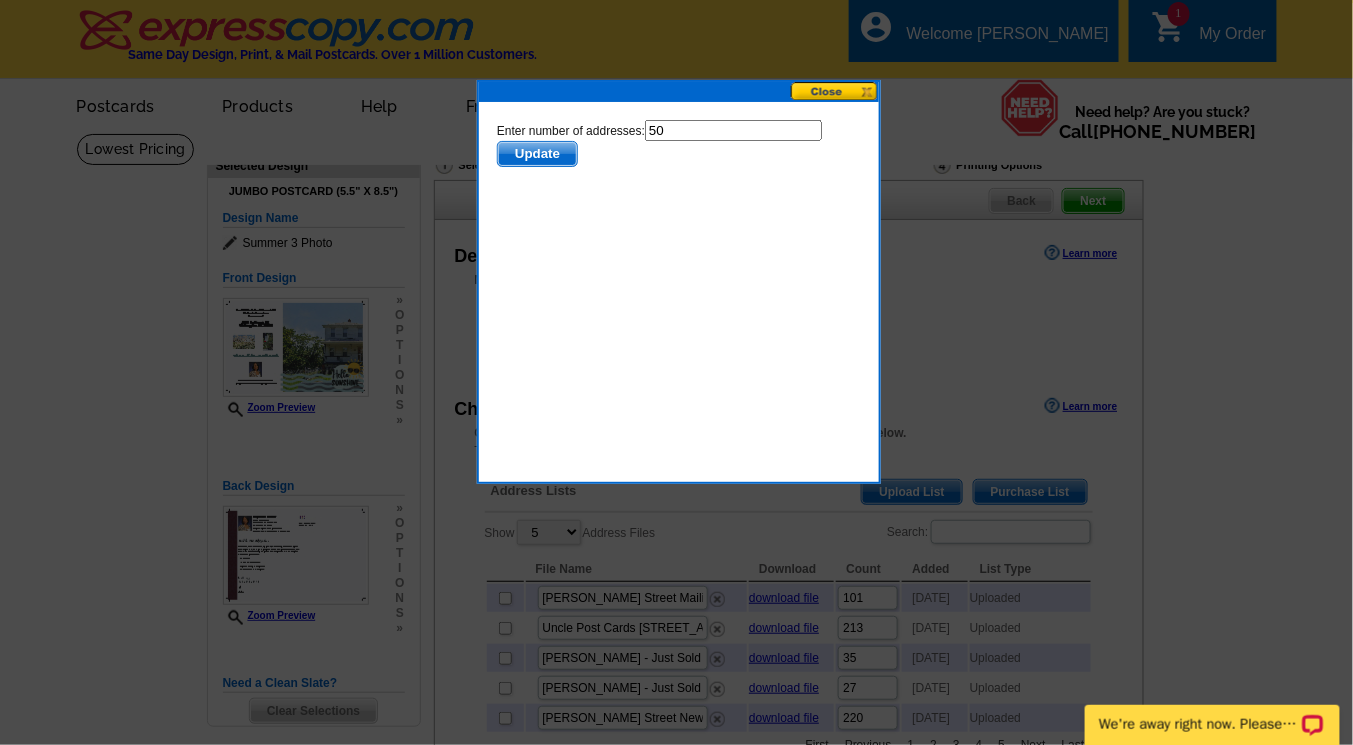 scroll, scrollTop: 0, scrollLeft: 0, axis: both 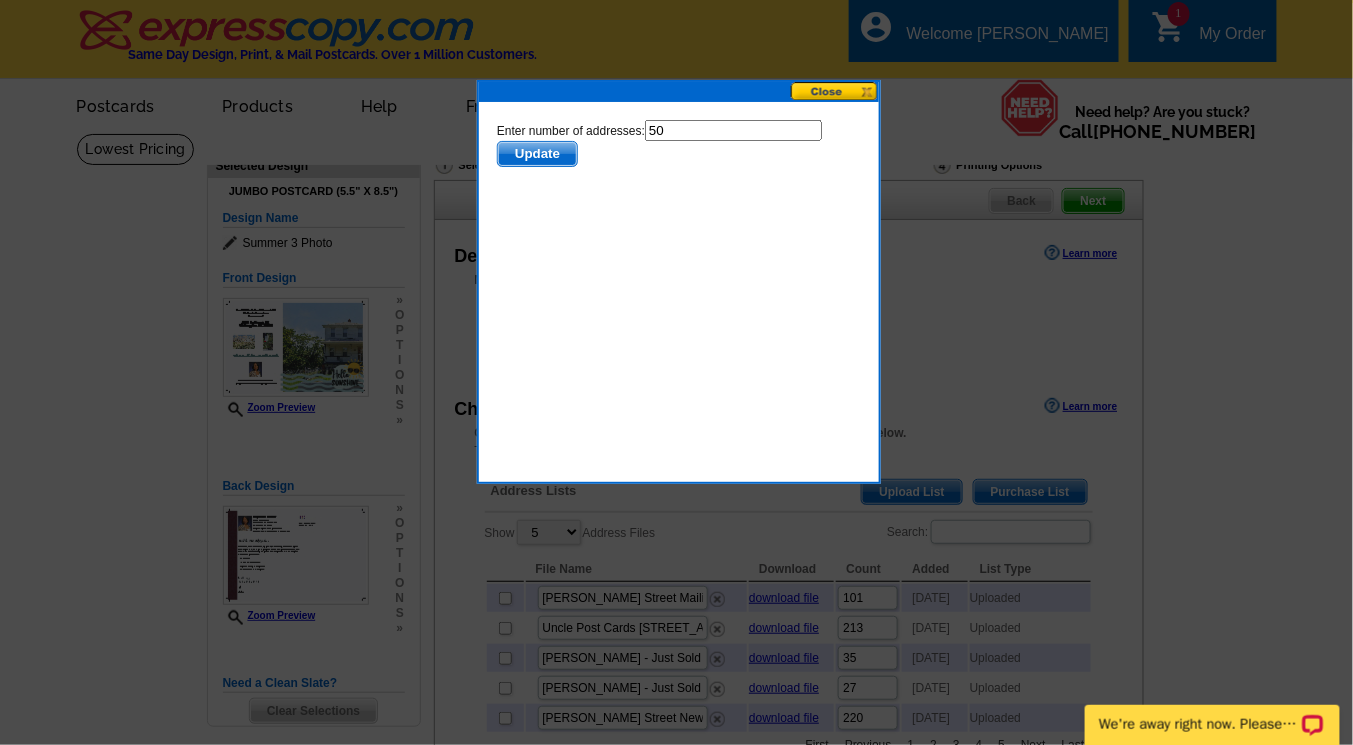 click on "Update" at bounding box center [536, 153] 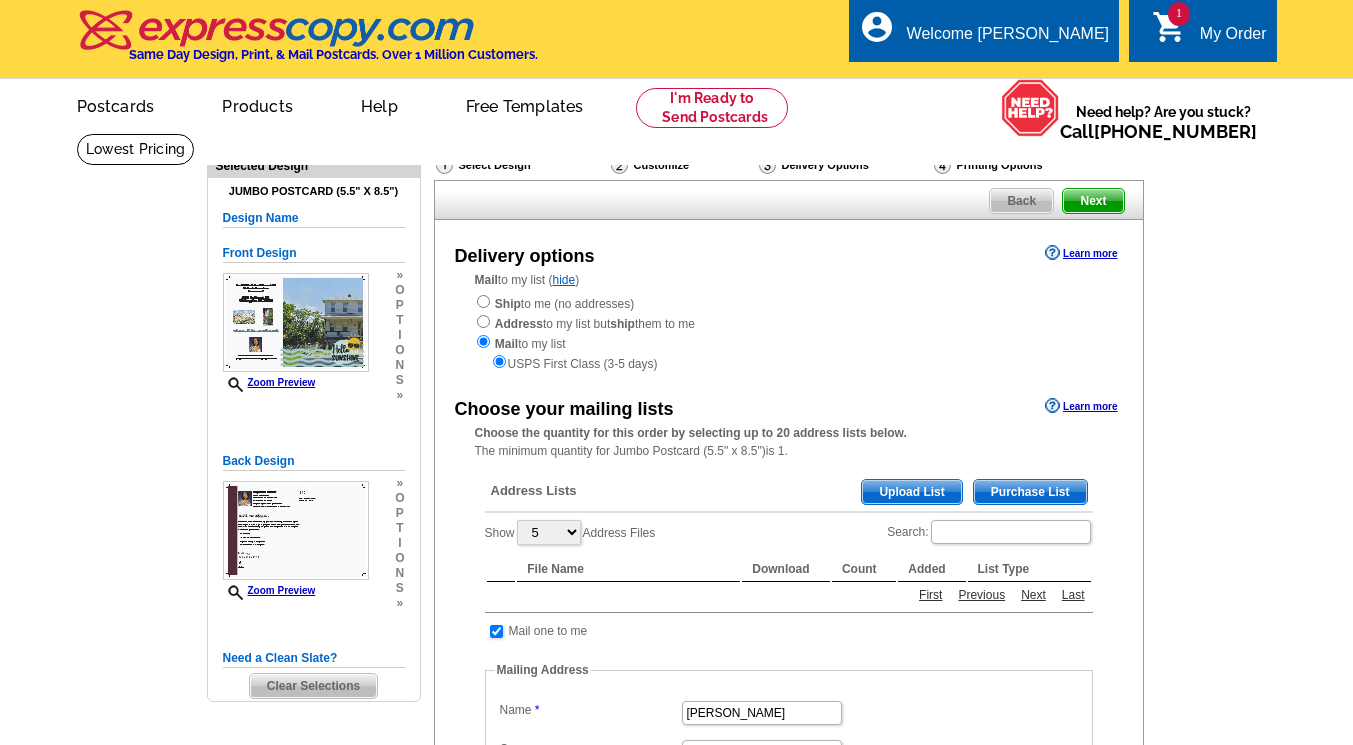 scroll, scrollTop: 0, scrollLeft: 0, axis: both 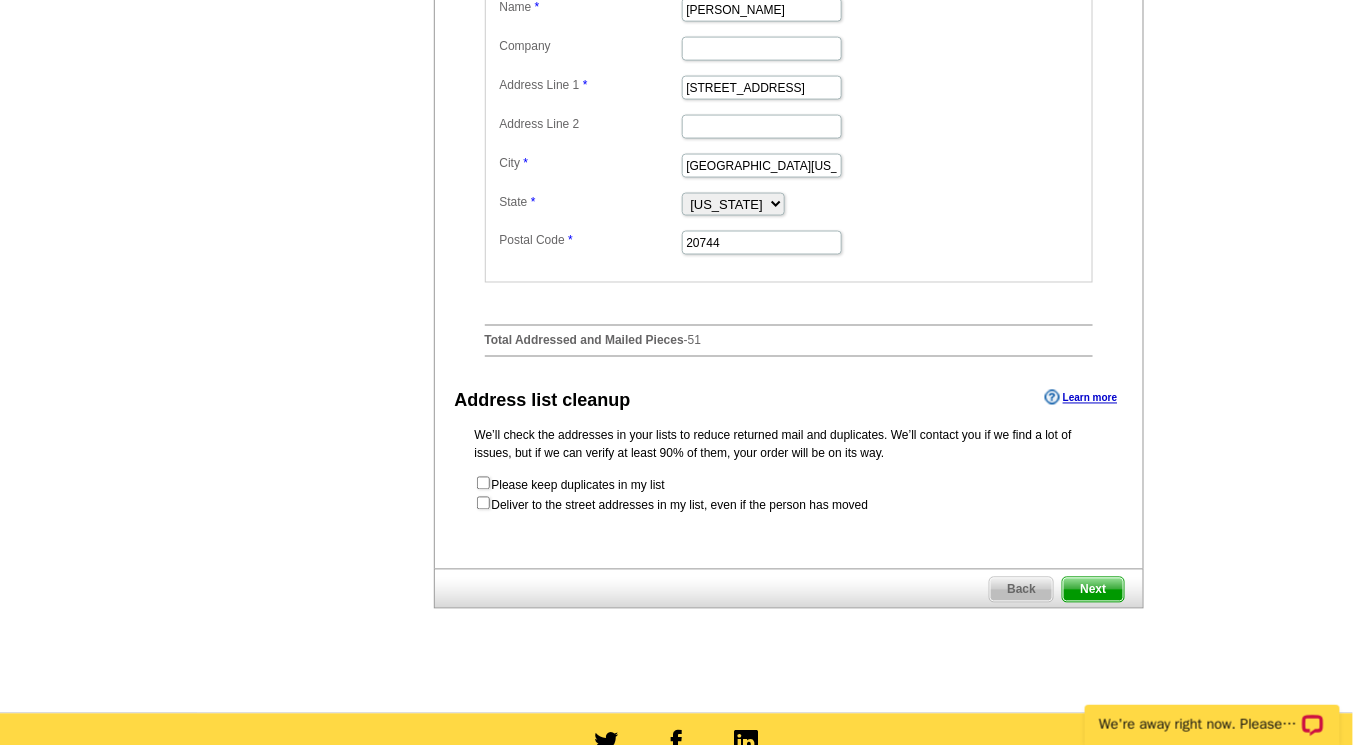 click on "Next" at bounding box center [1093, 590] 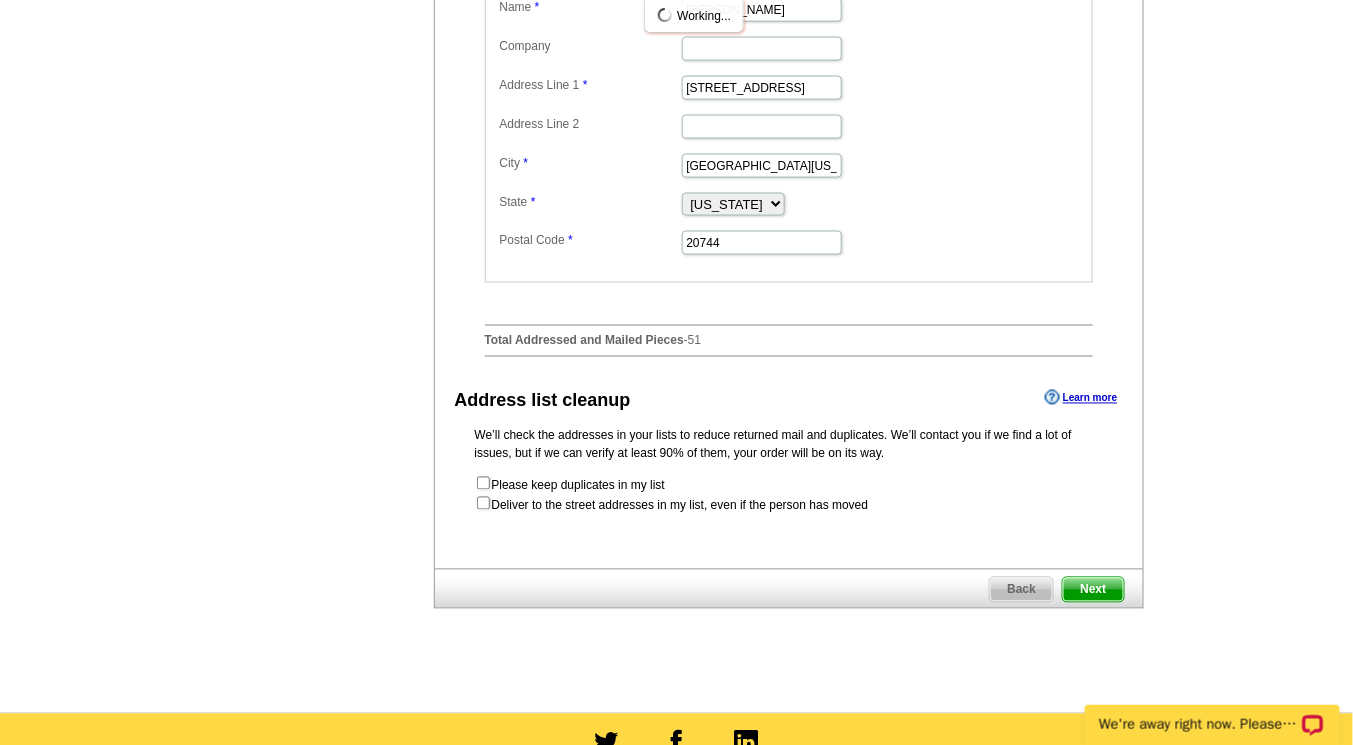 scroll, scrollTop: 0, scrollLeft: 0, axis: both 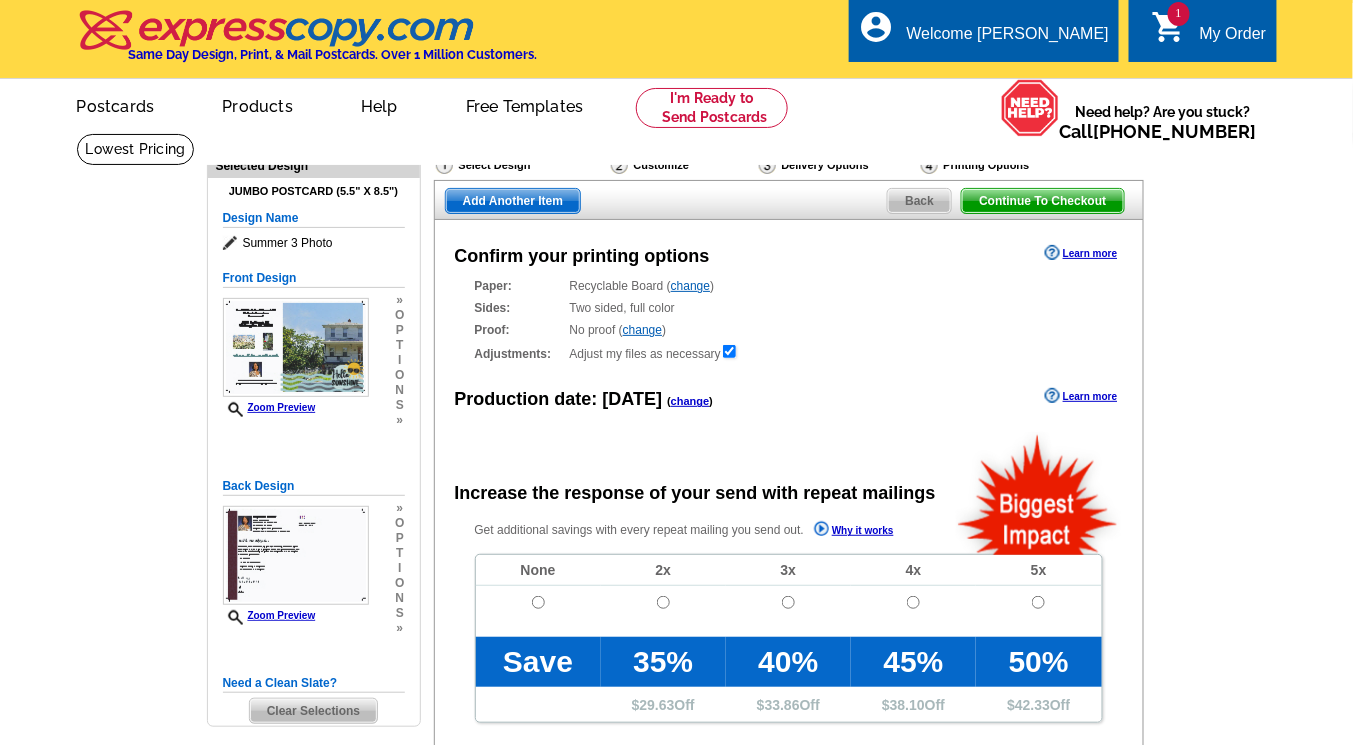 radio on "false" 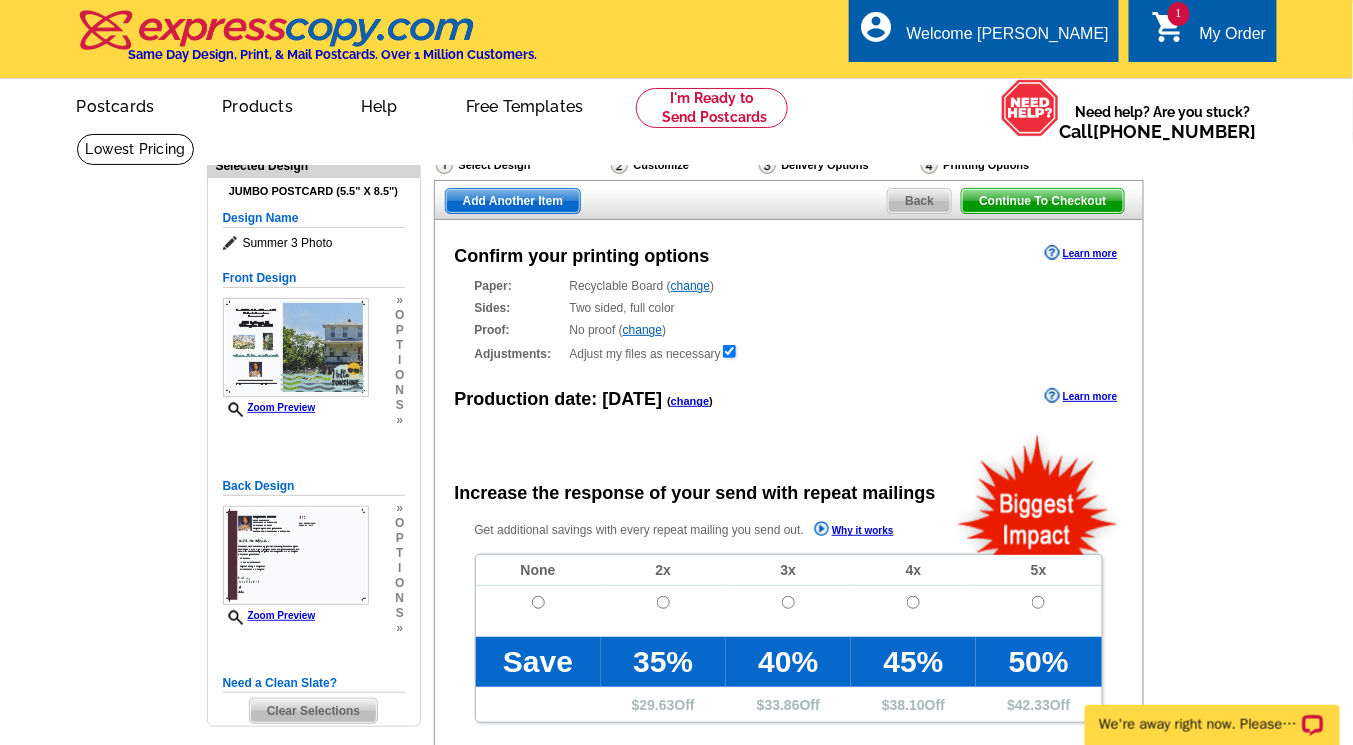 scroll, scrollTop: 0, scrollLeft: 0, axis: both 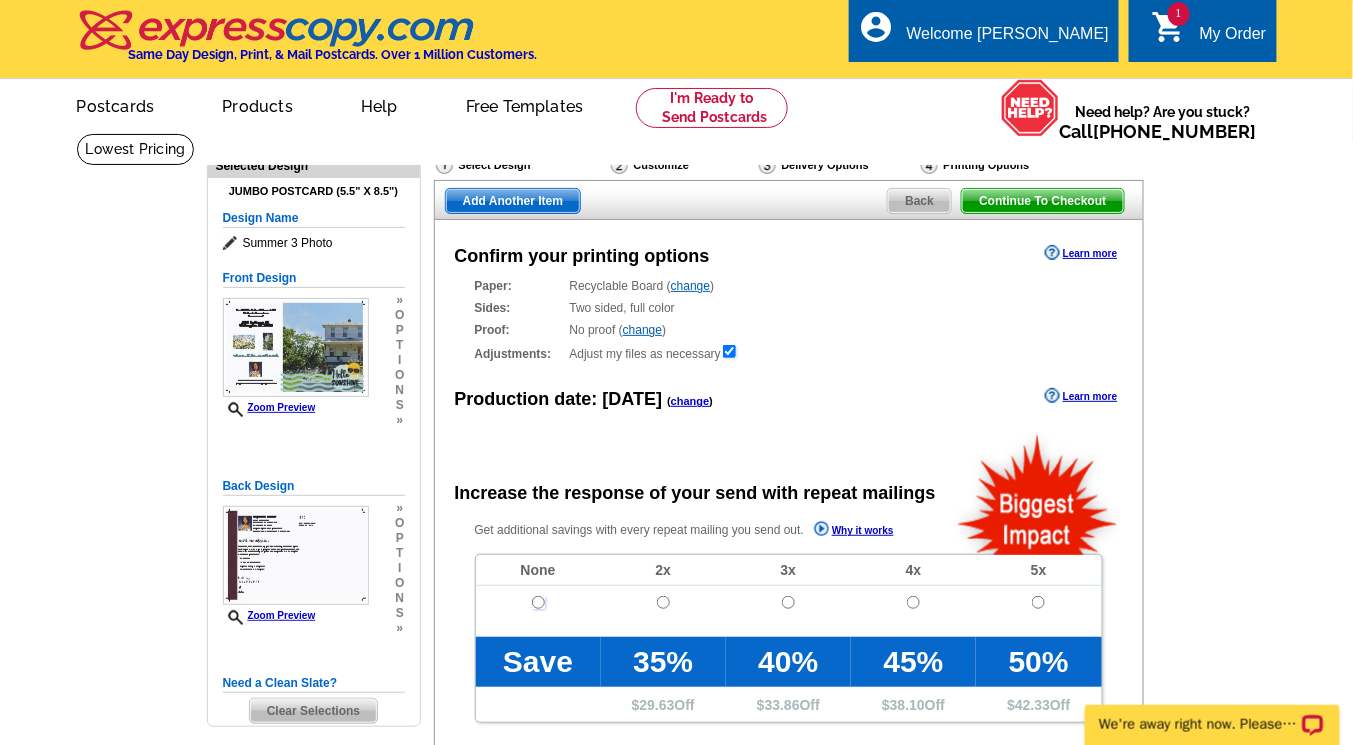 click at bounding box center [538, 602] 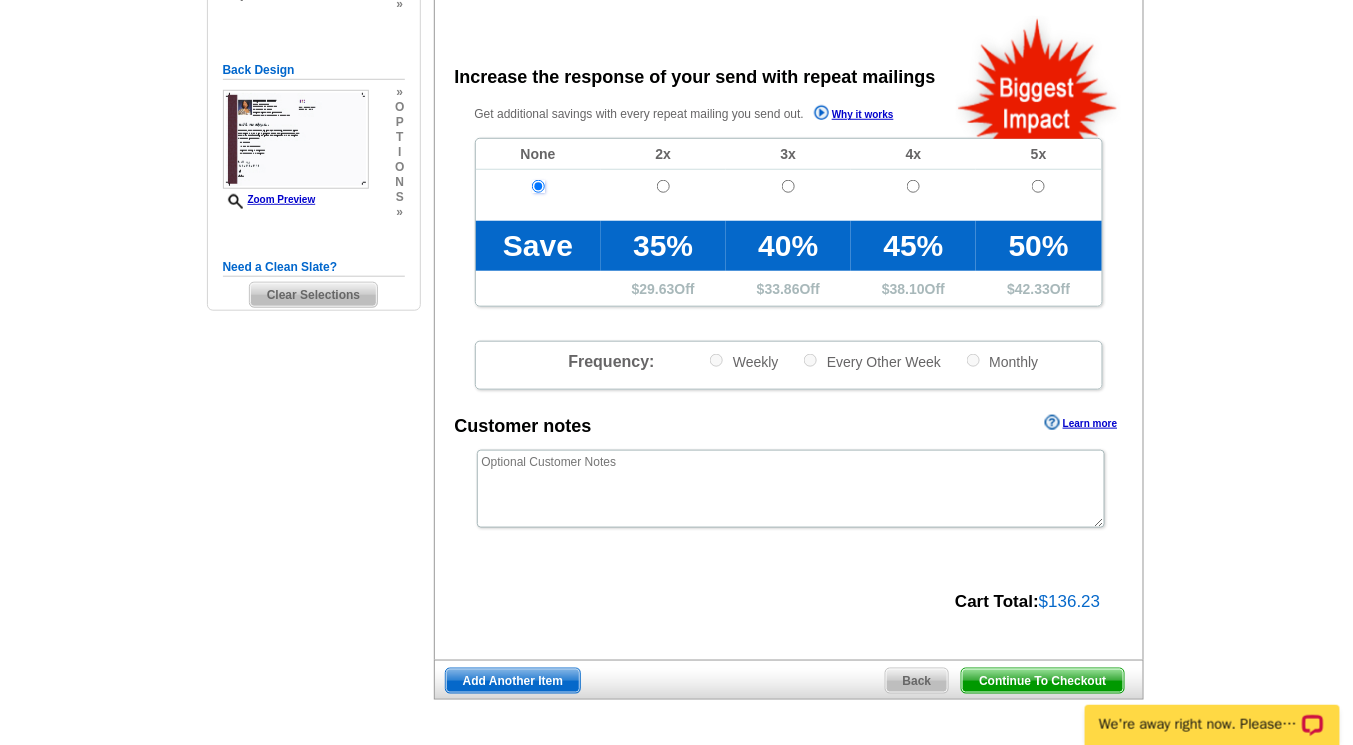 scroll, scrollTop: 469, scrollLeft: 0, axis: vertical 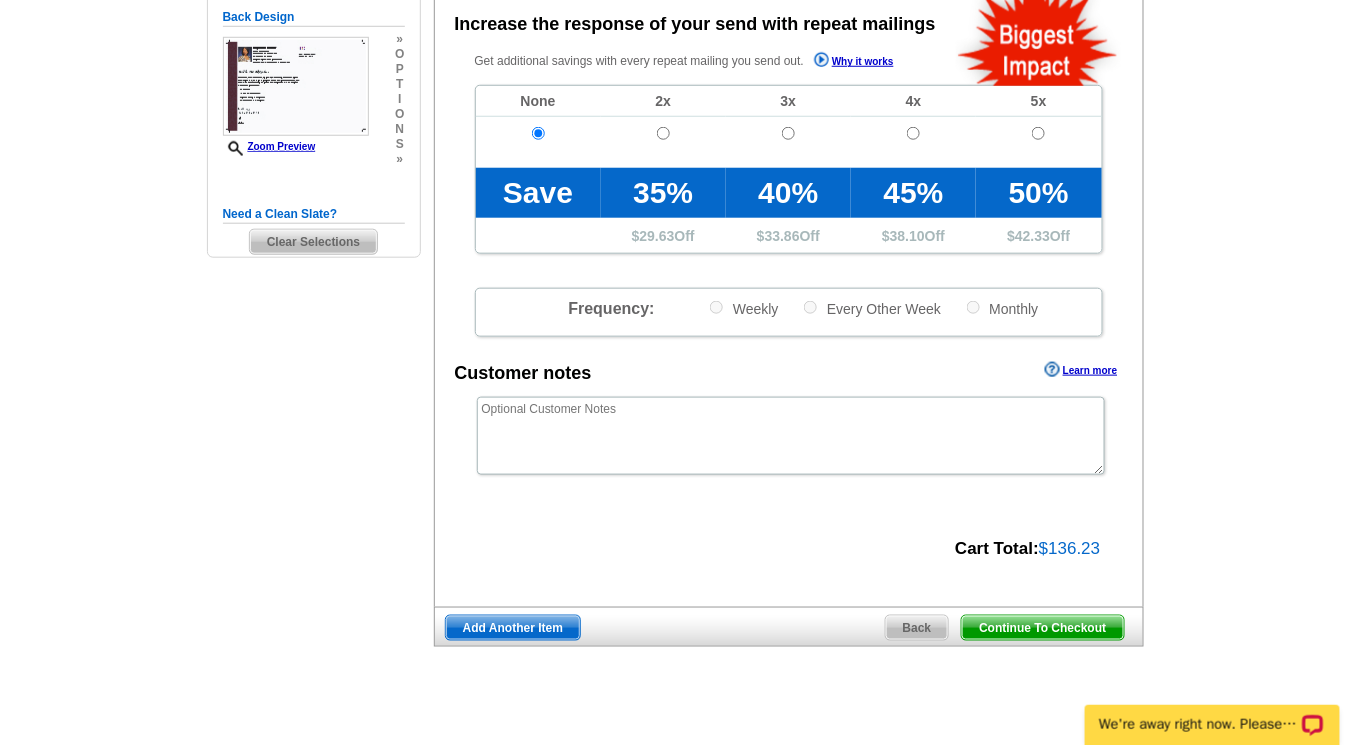 click on "Continue To Checkout" at bounding box center (1042, 628) 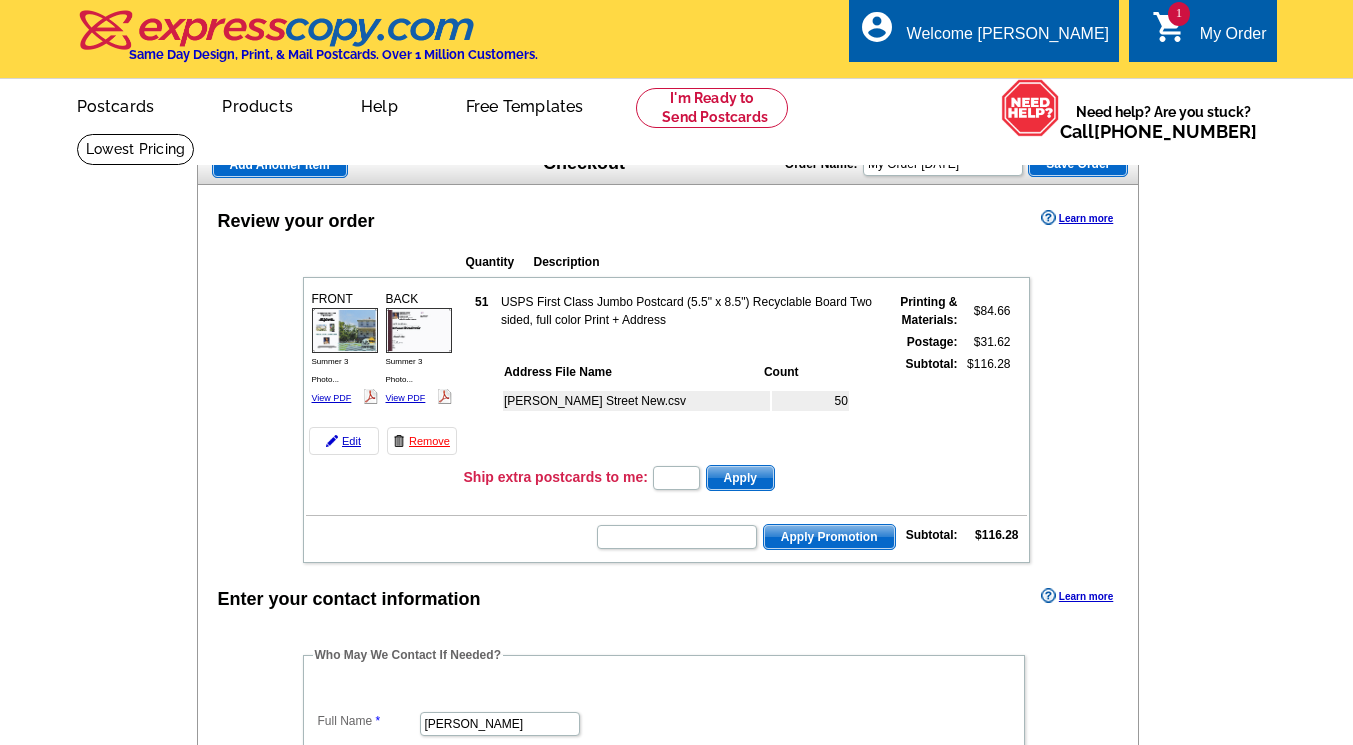 scroll, scrollTop: 0, scrollLeft: 0, axis: both 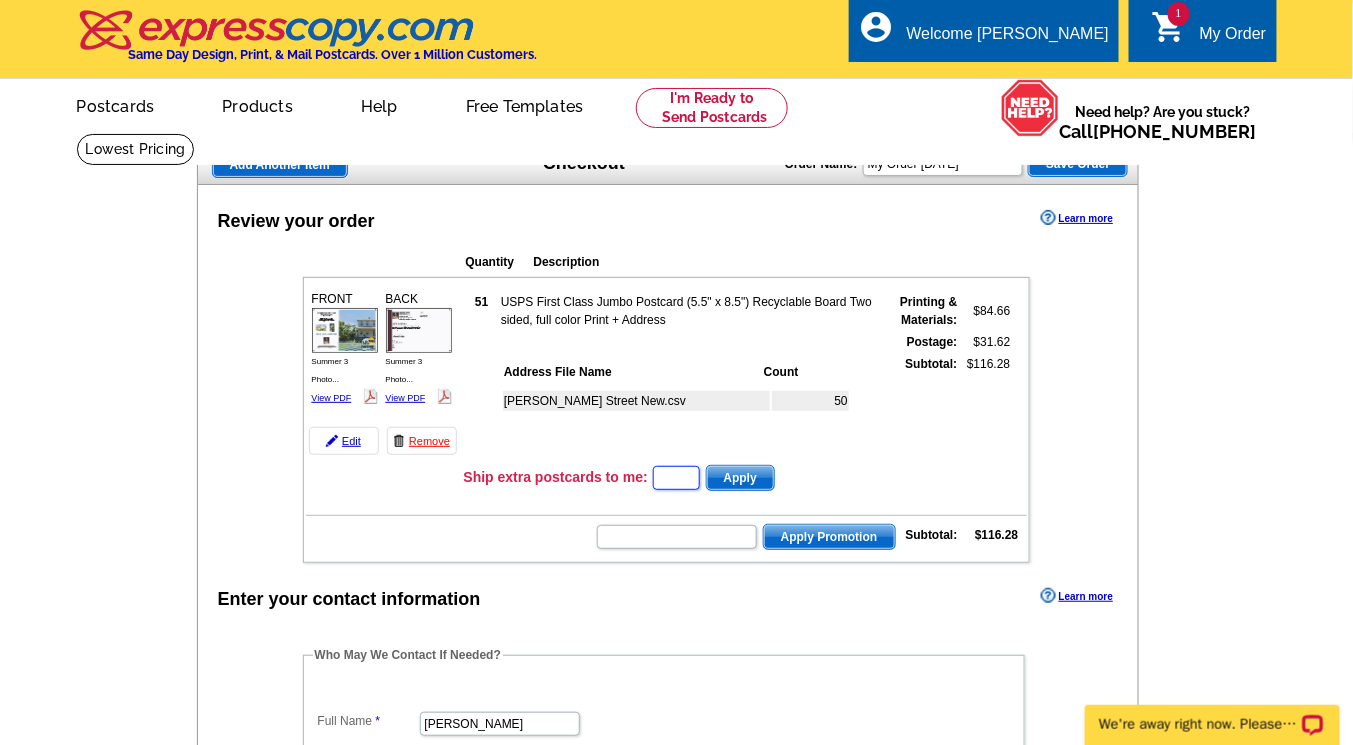 click at bounding box center [676, 478] 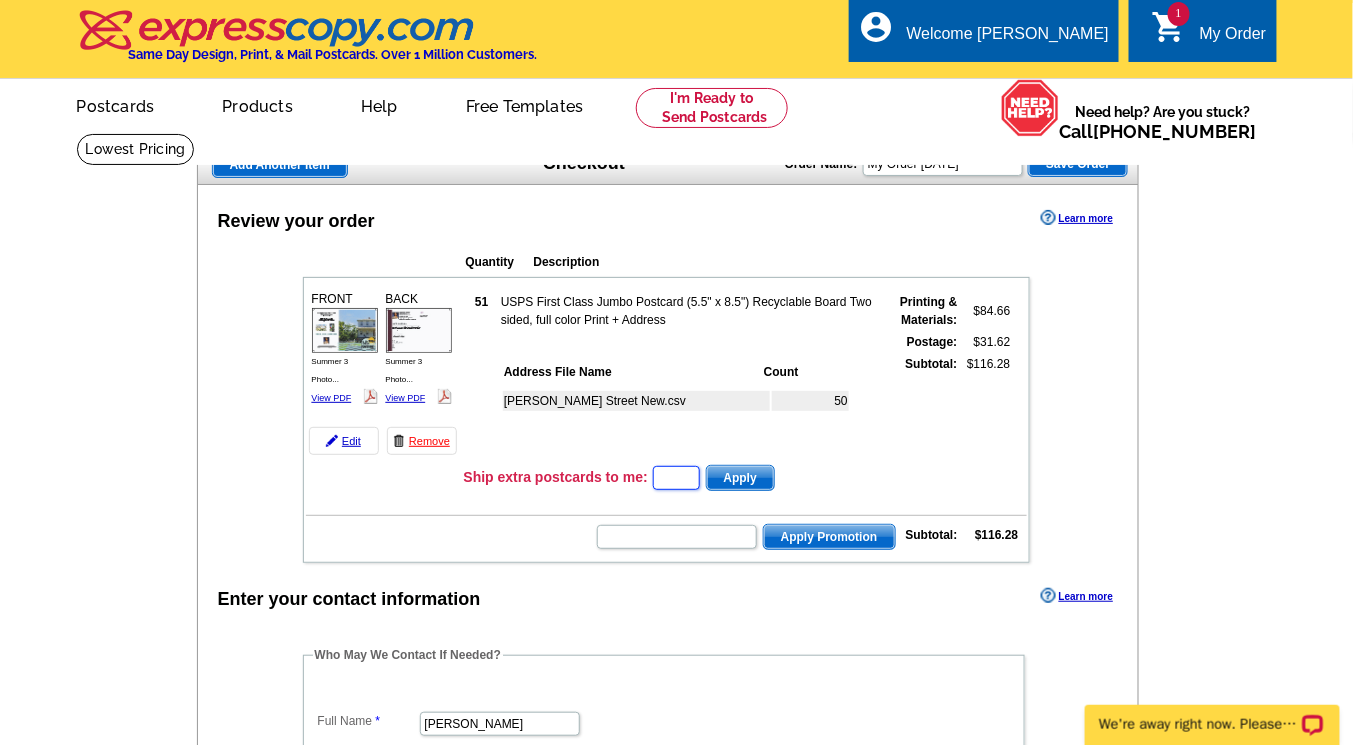 type on "1" 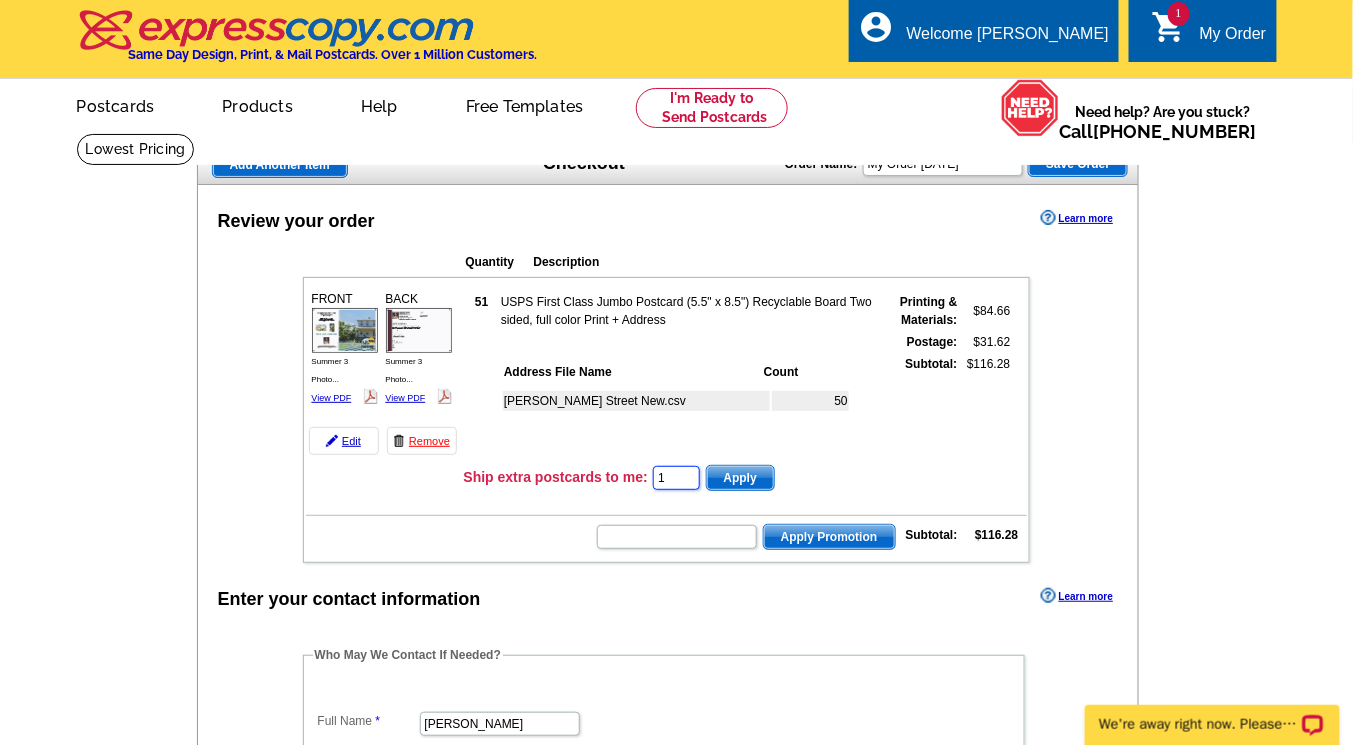 click on "1" at bounding box center [676, 478] 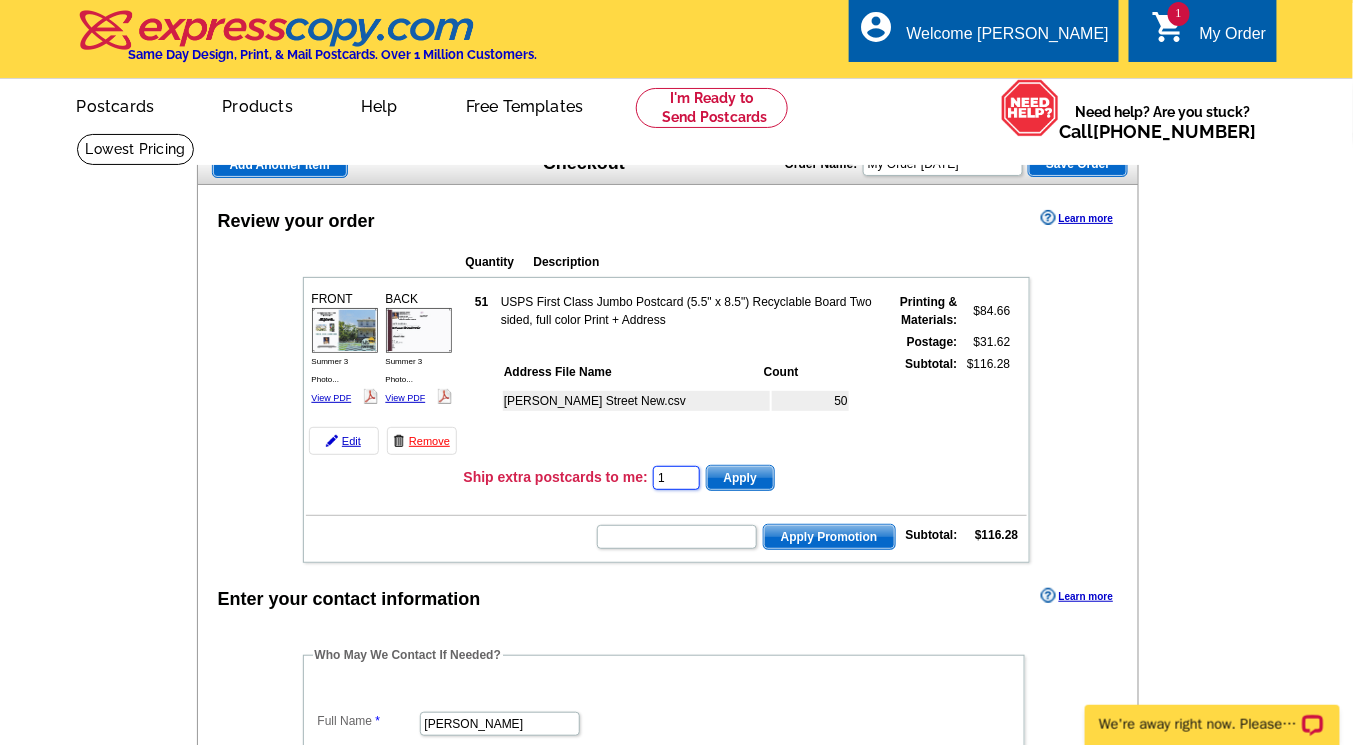 type 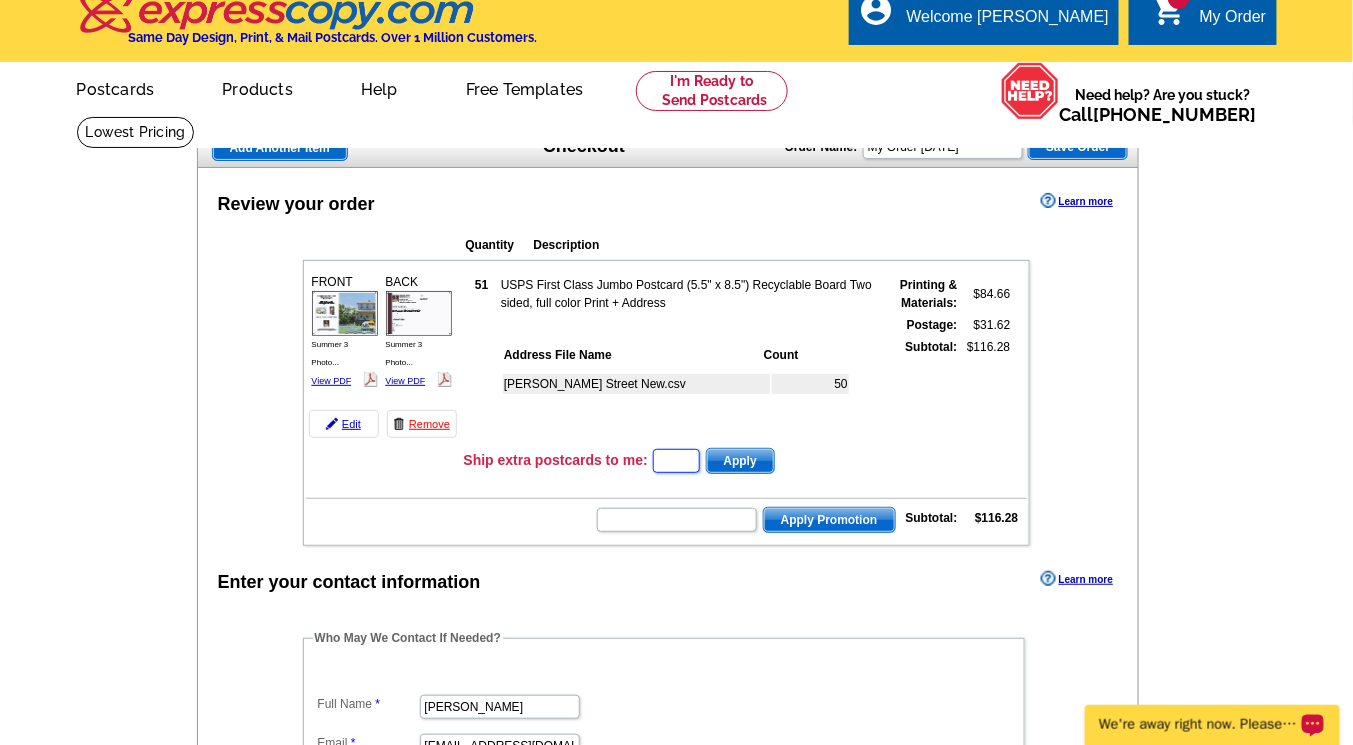 scroll, scrollTop: 32, scrollLeft: 0, axis: vertical 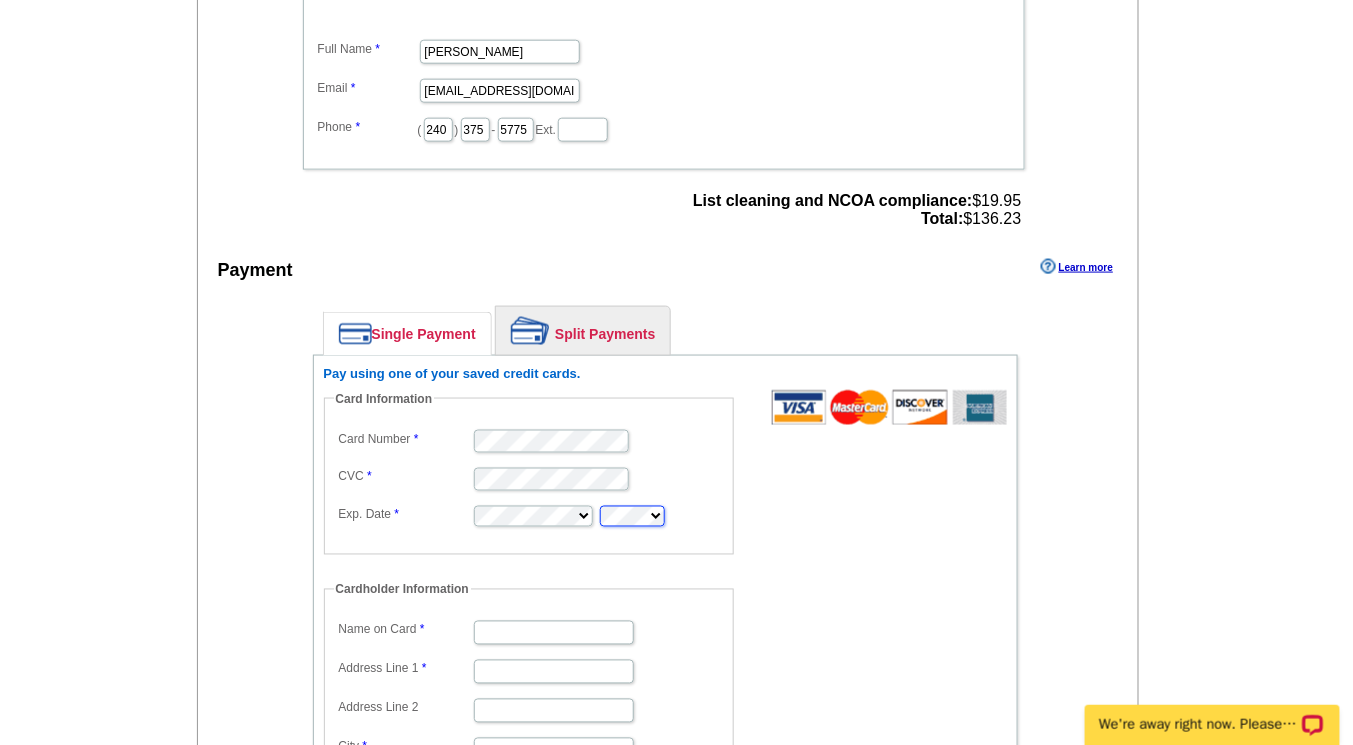 type on "[PERSON_NAME]" 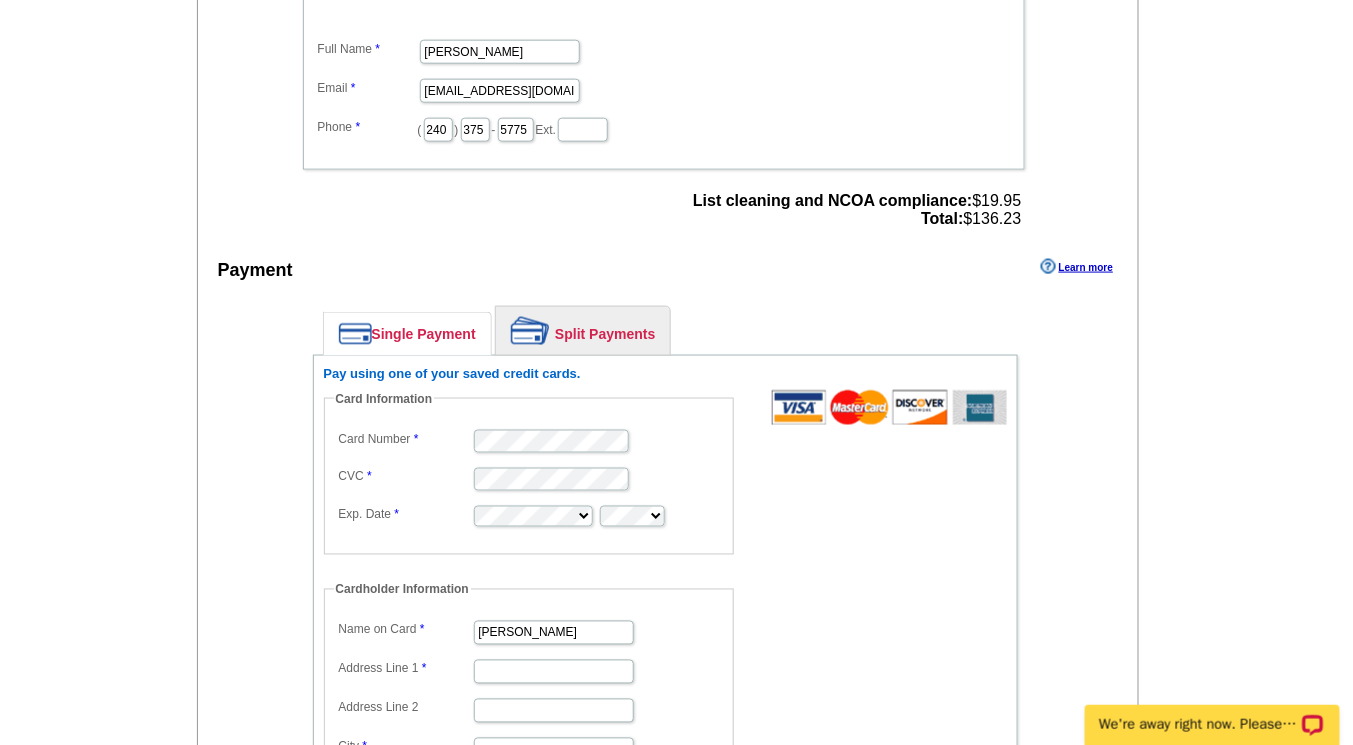 scroll, scrollTop: 0, scrollLeft: 0, axis: both 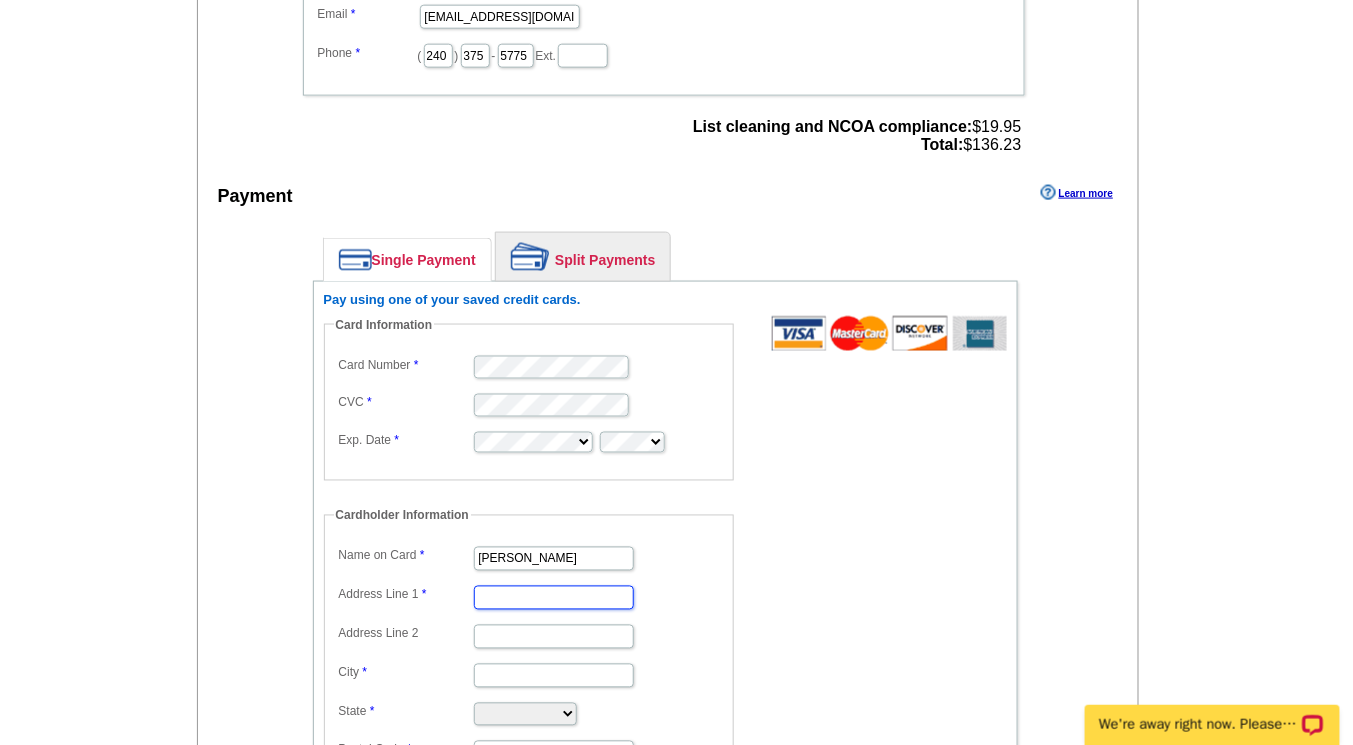 click on "Address Line 1" at bounding box center (554, 598) 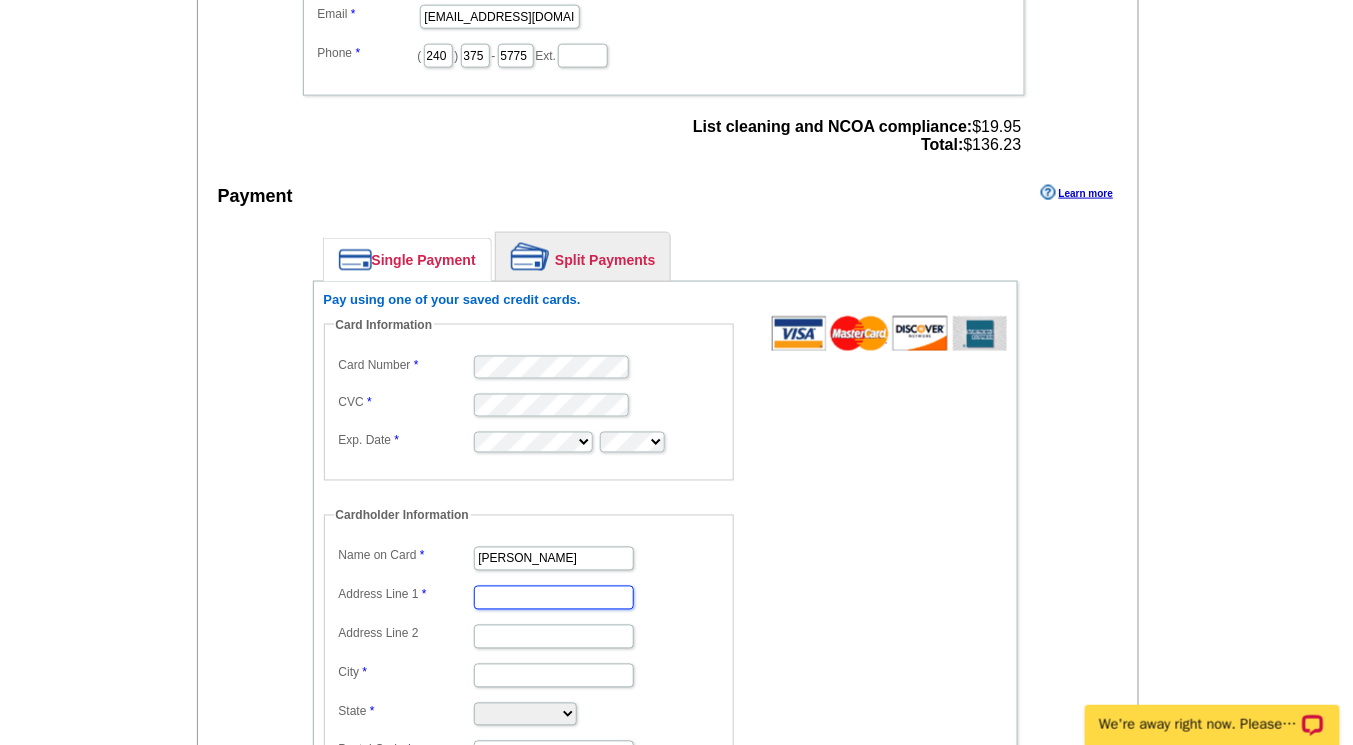 type on "[STREET_ADDRESS]" 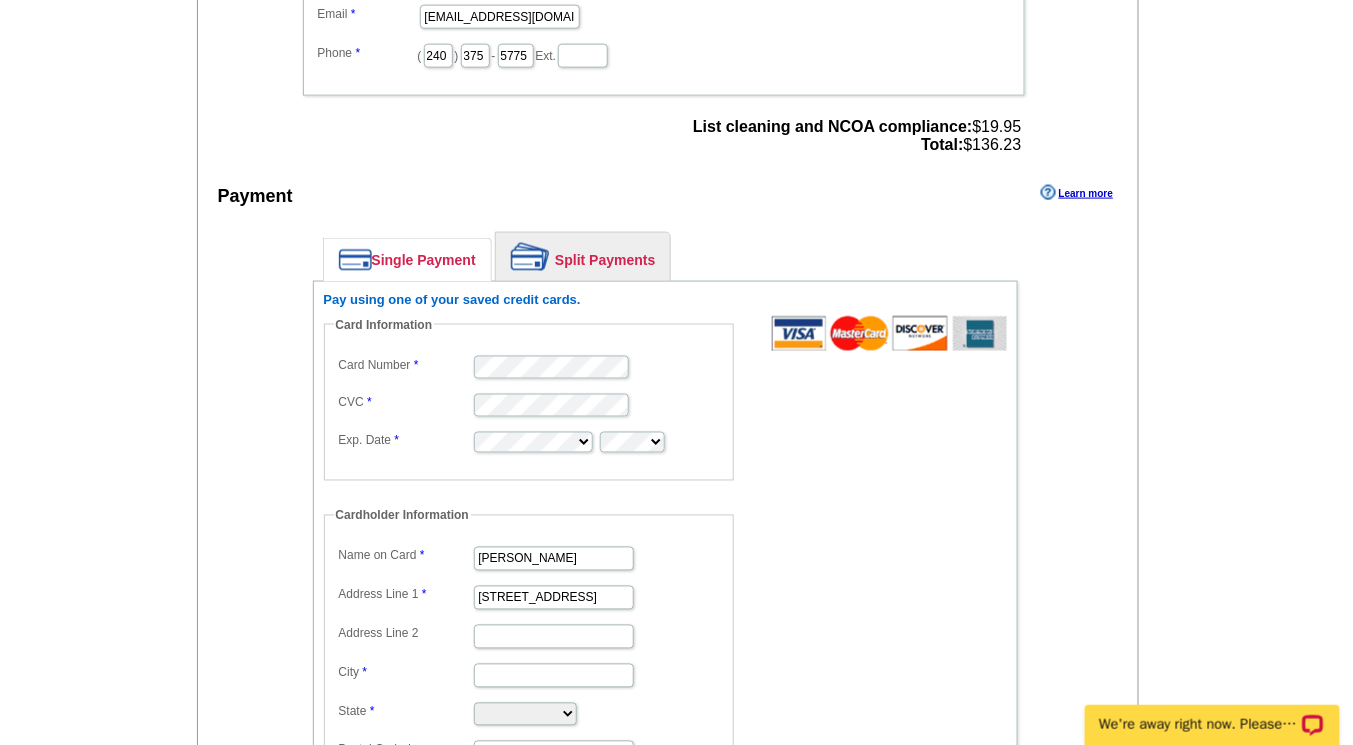 type on "FORT WASHINGTON" 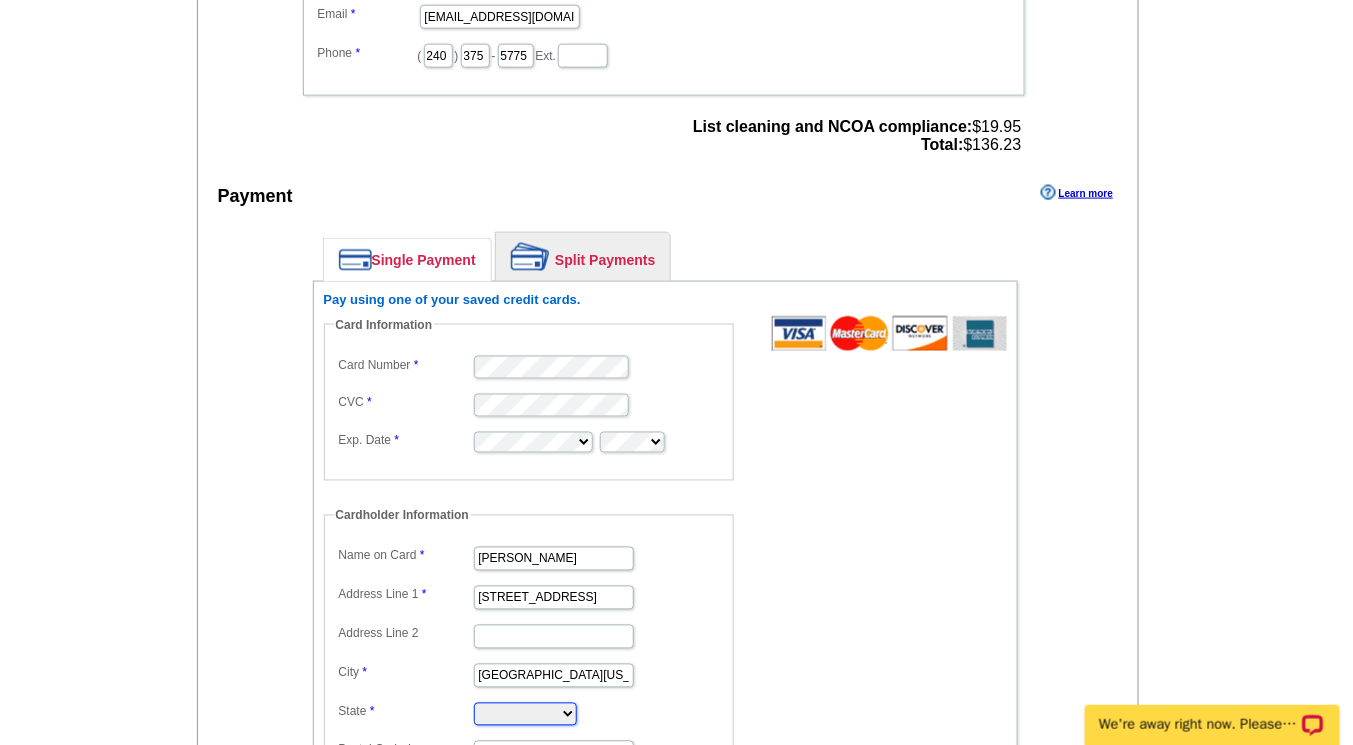 select on "MD" 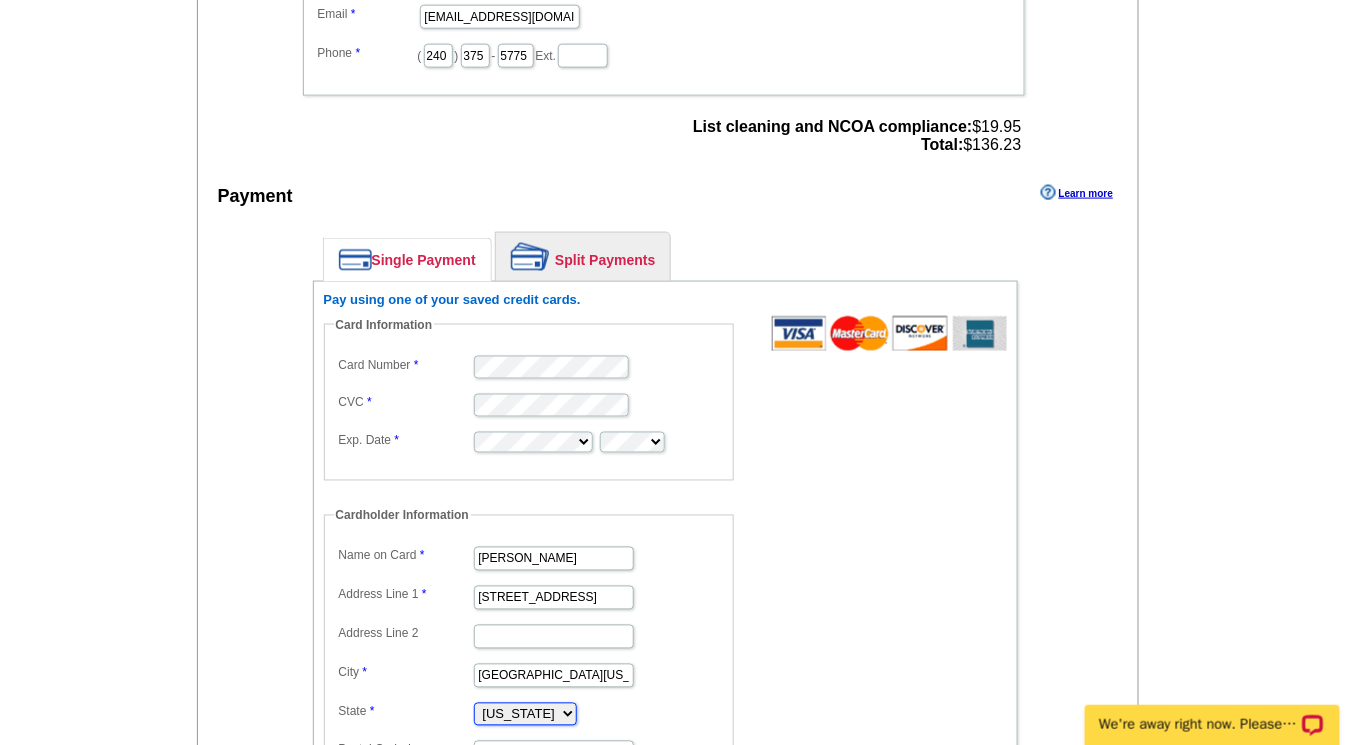 type on "20744" 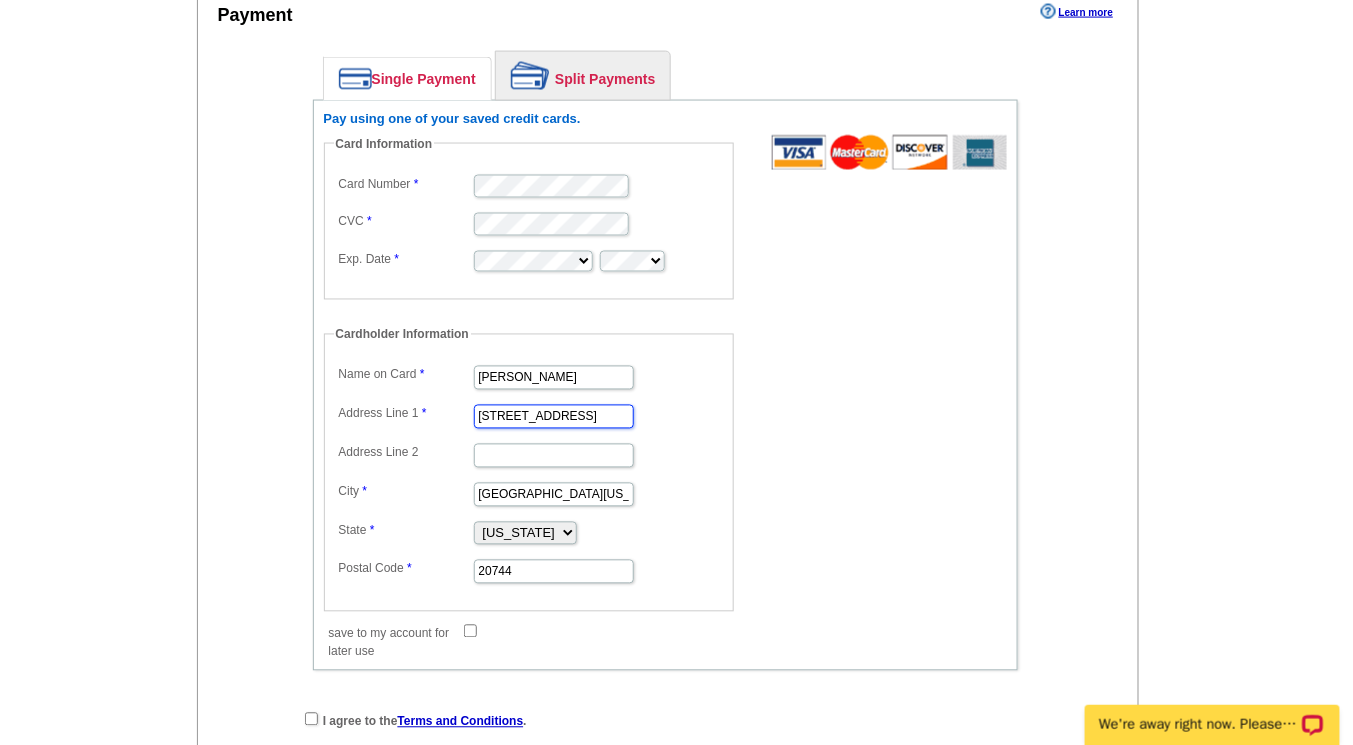 scroll, scrollTop: 948, scrollLeft: 0, axis: vertical 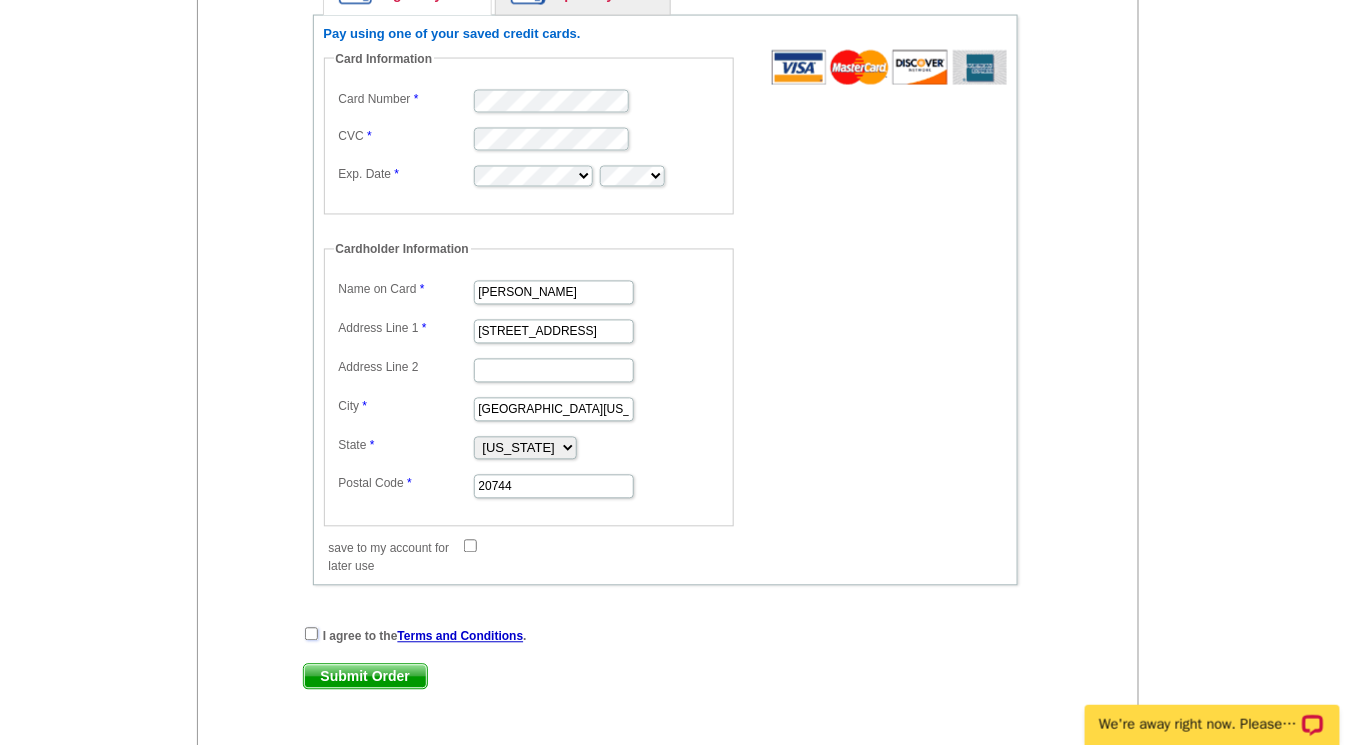 click at bounding box center [311, 634] 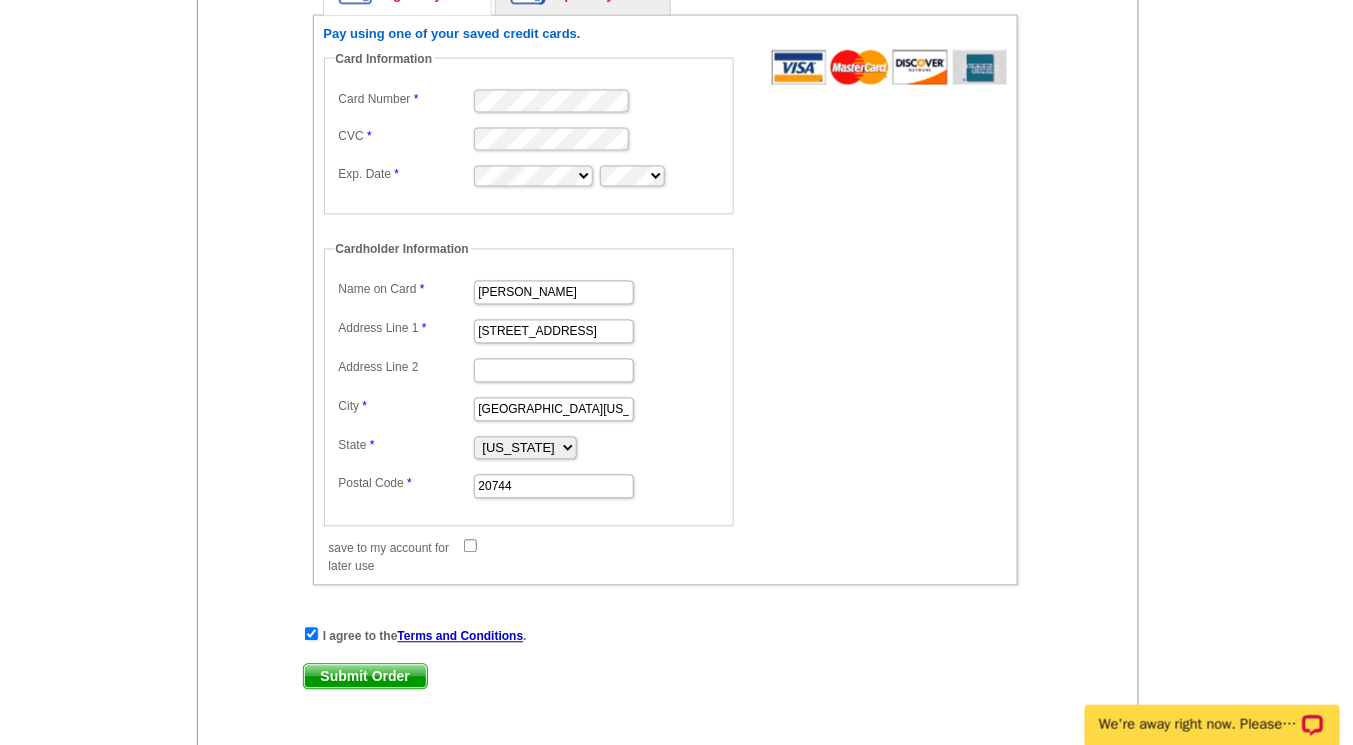 click on "Submit Order" at bounding box center [365, 677] 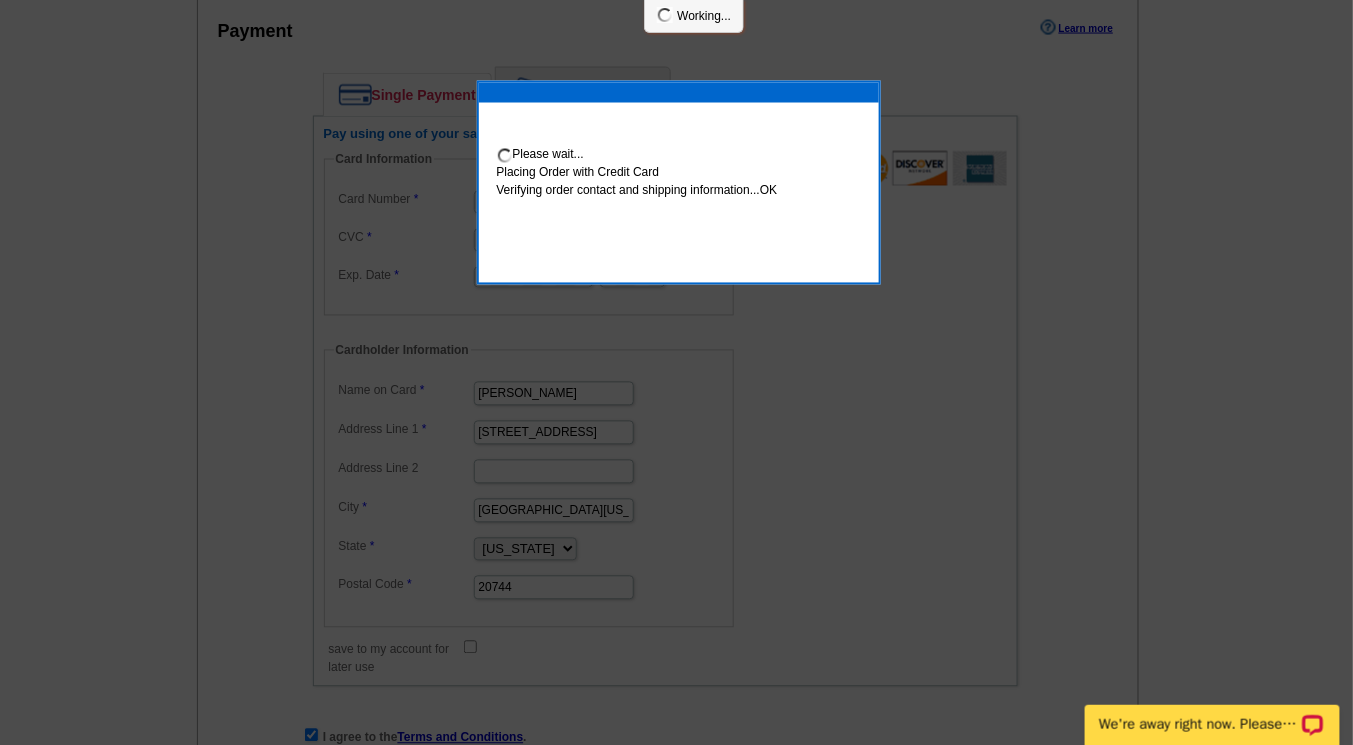 scroll, scrollTop: 1113, scrollLeft: 0, axis: vertical 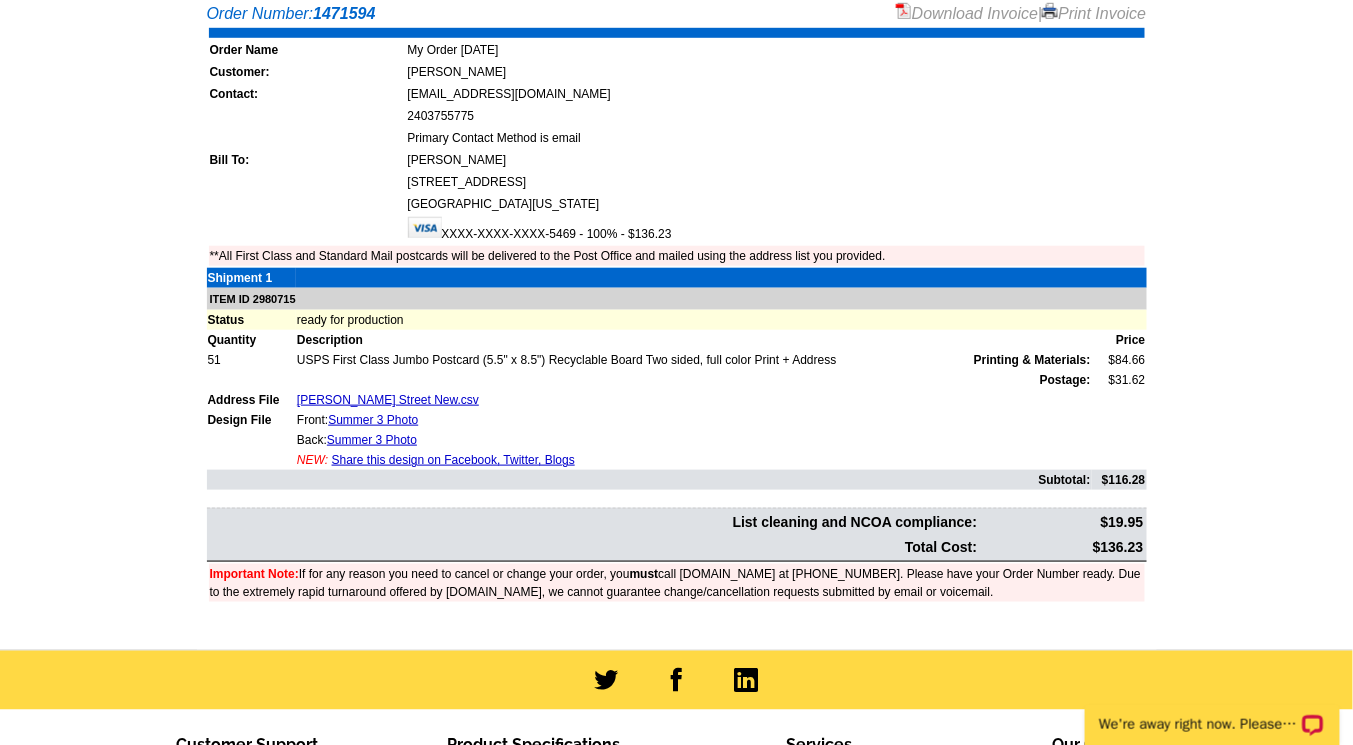 click on "Share this design on Facebook, Twitter, Blogs" at bounding box center (453, 460) 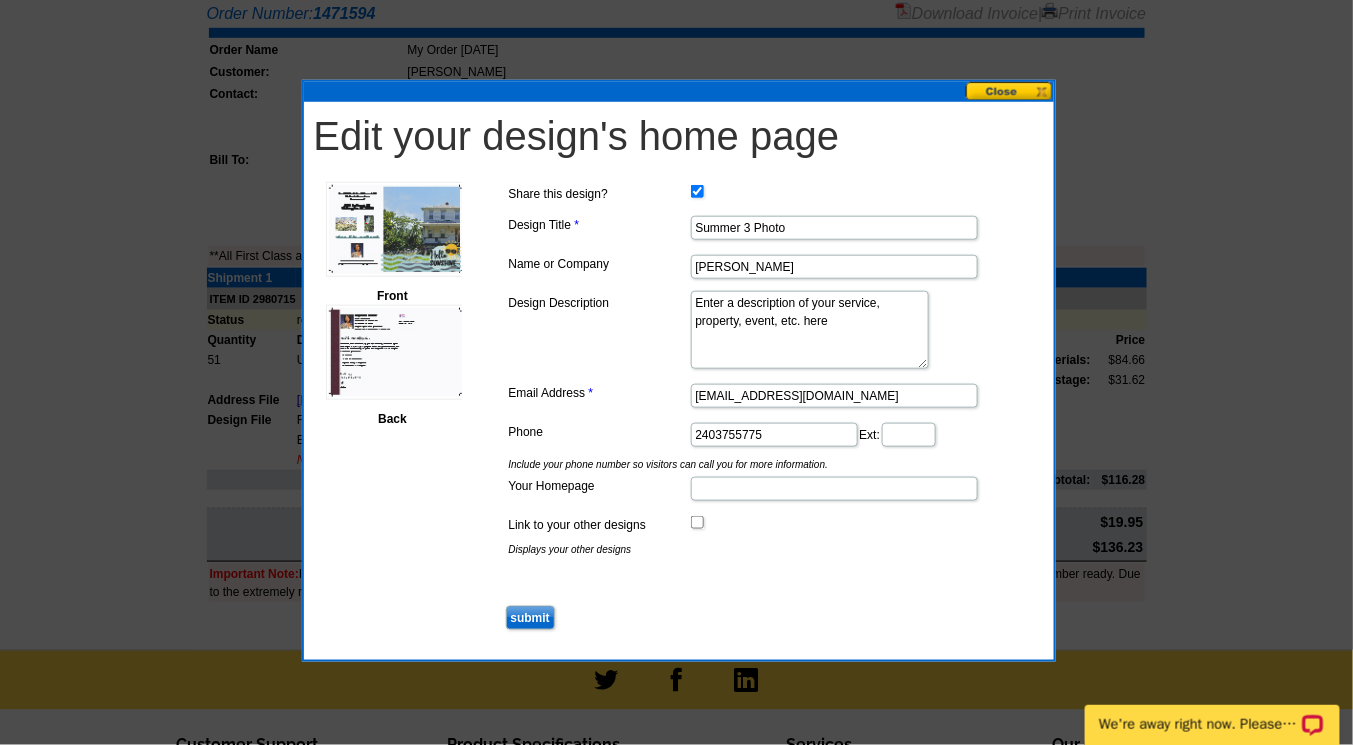 click on "Your Homepage" at bounding box center [834, 489] 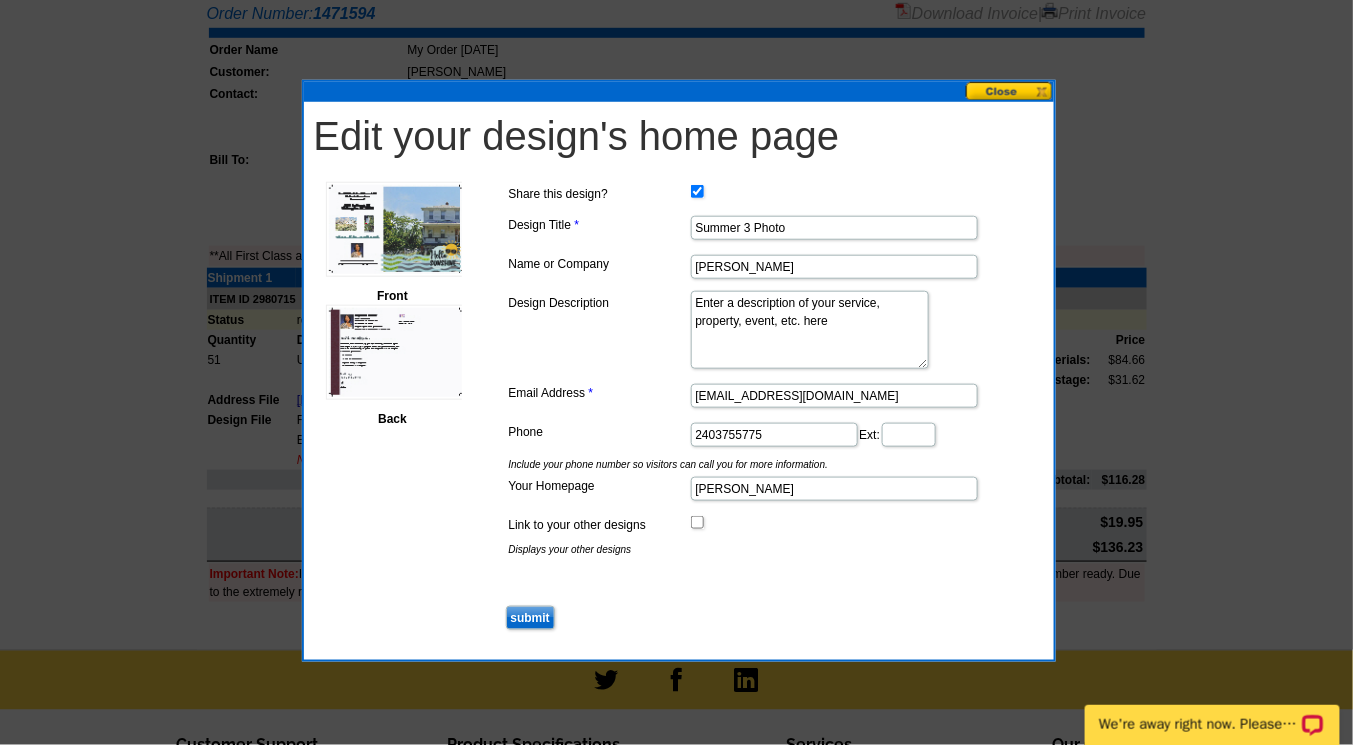 type on "[PERSON_NAME]" 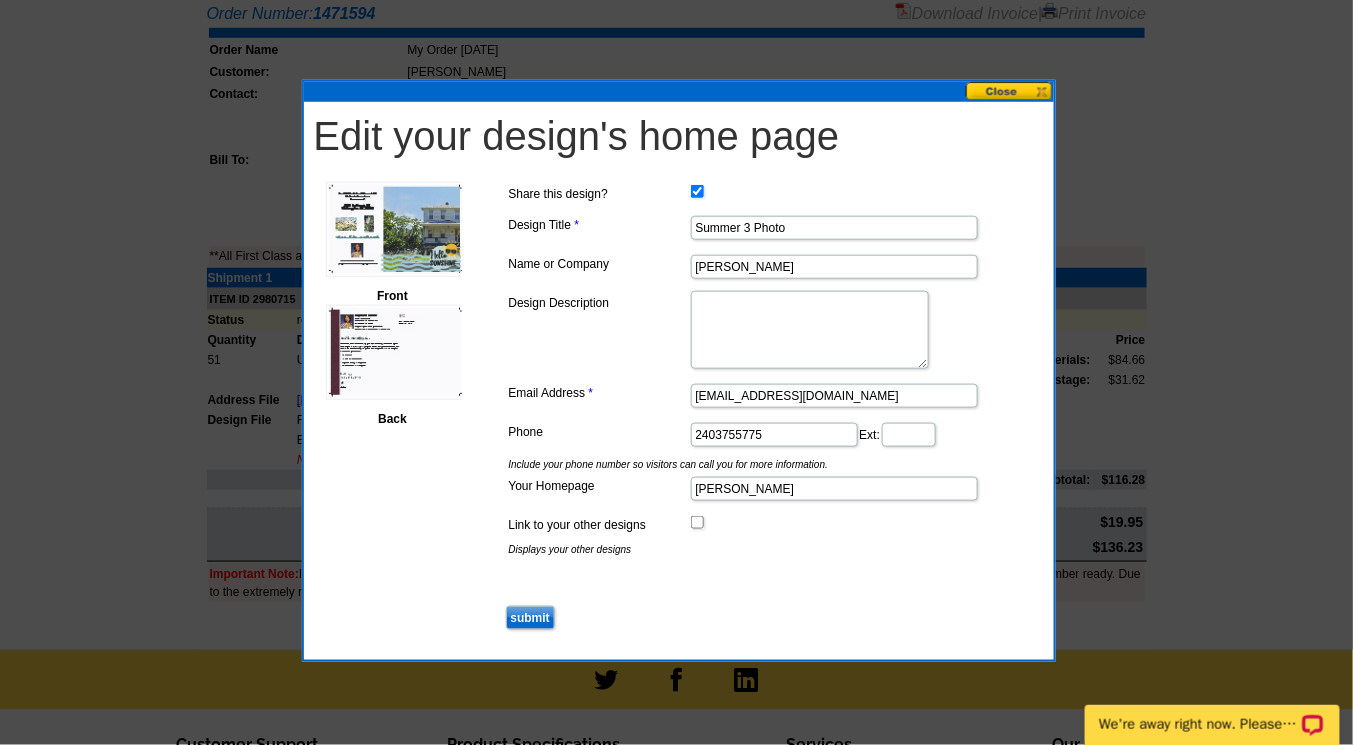 click on "Design Description" at bounding box center (810, 330) 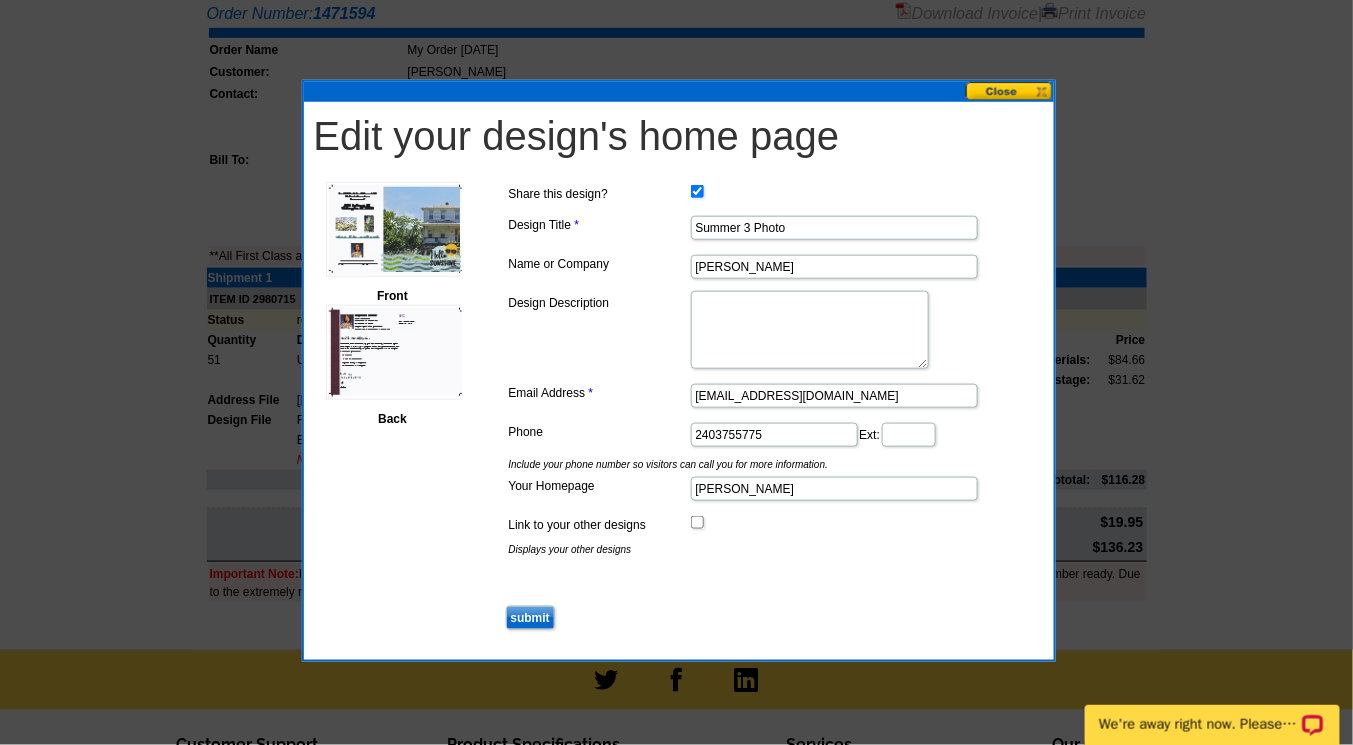 type on "Enter a description of your service, property, event, etc. here" 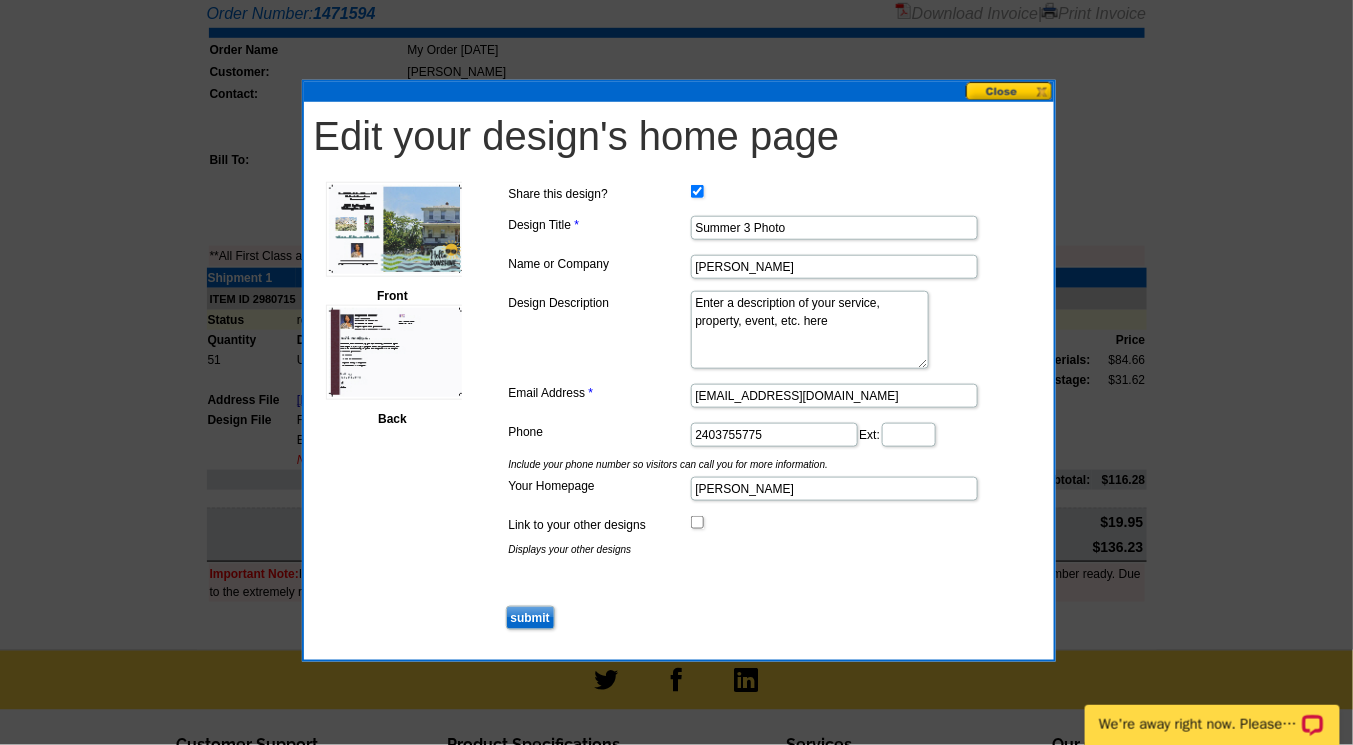 click on "2403755775" at bounding box center (774, 435) 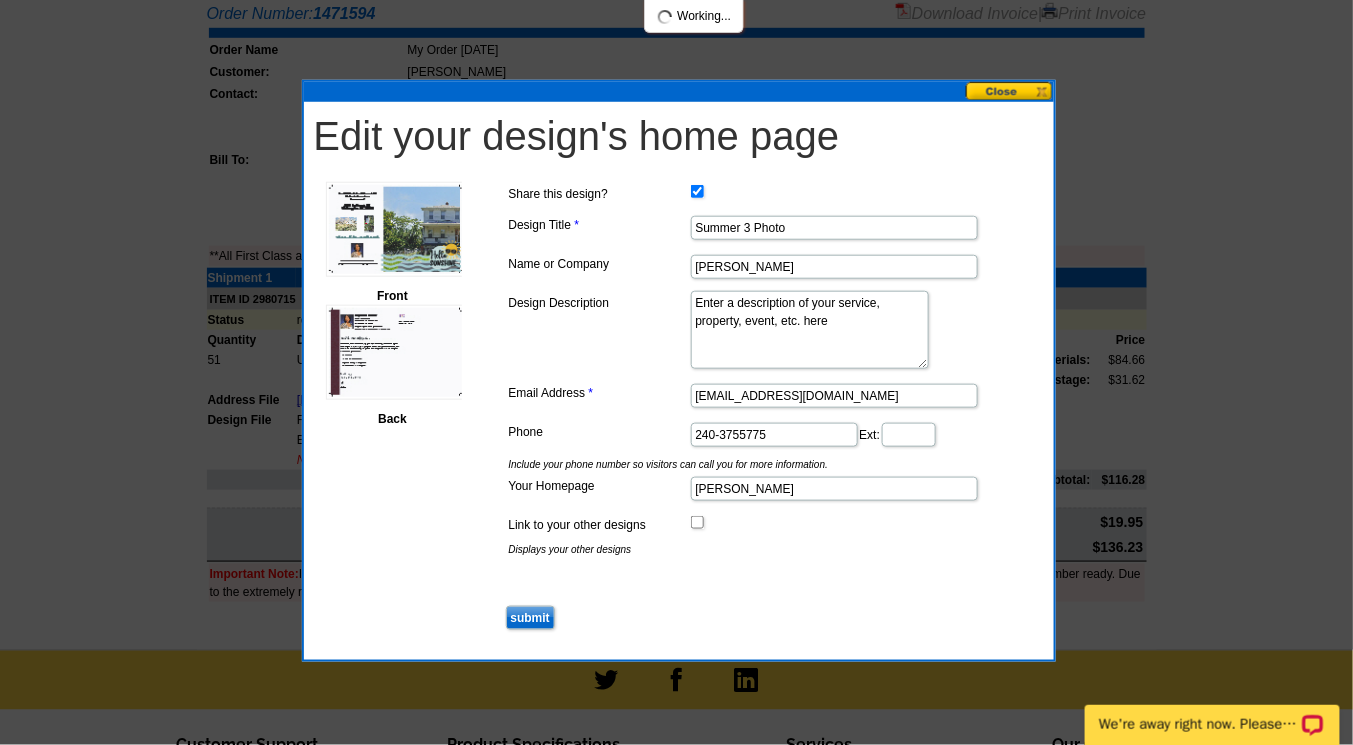 click on "240-3755775" at bounding box center (774, 435) 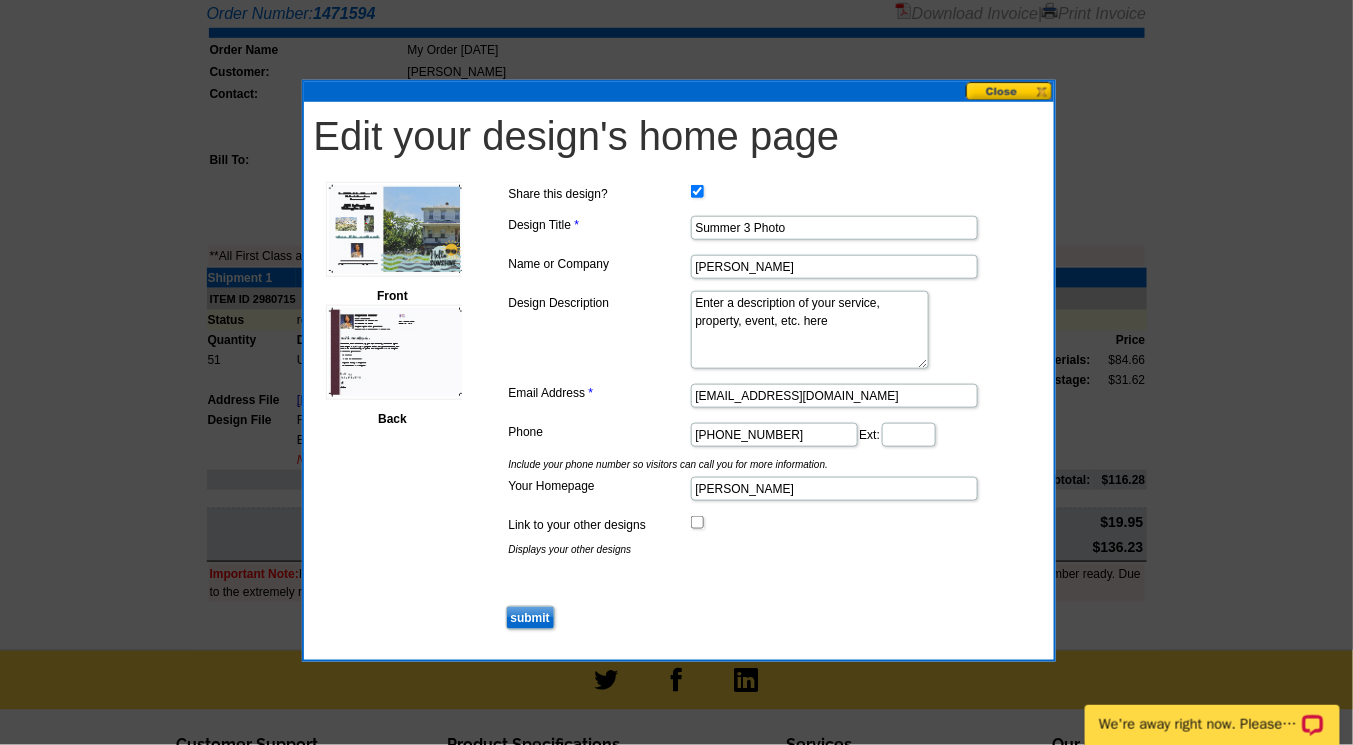 type on "[PHONE_NUMBER]" 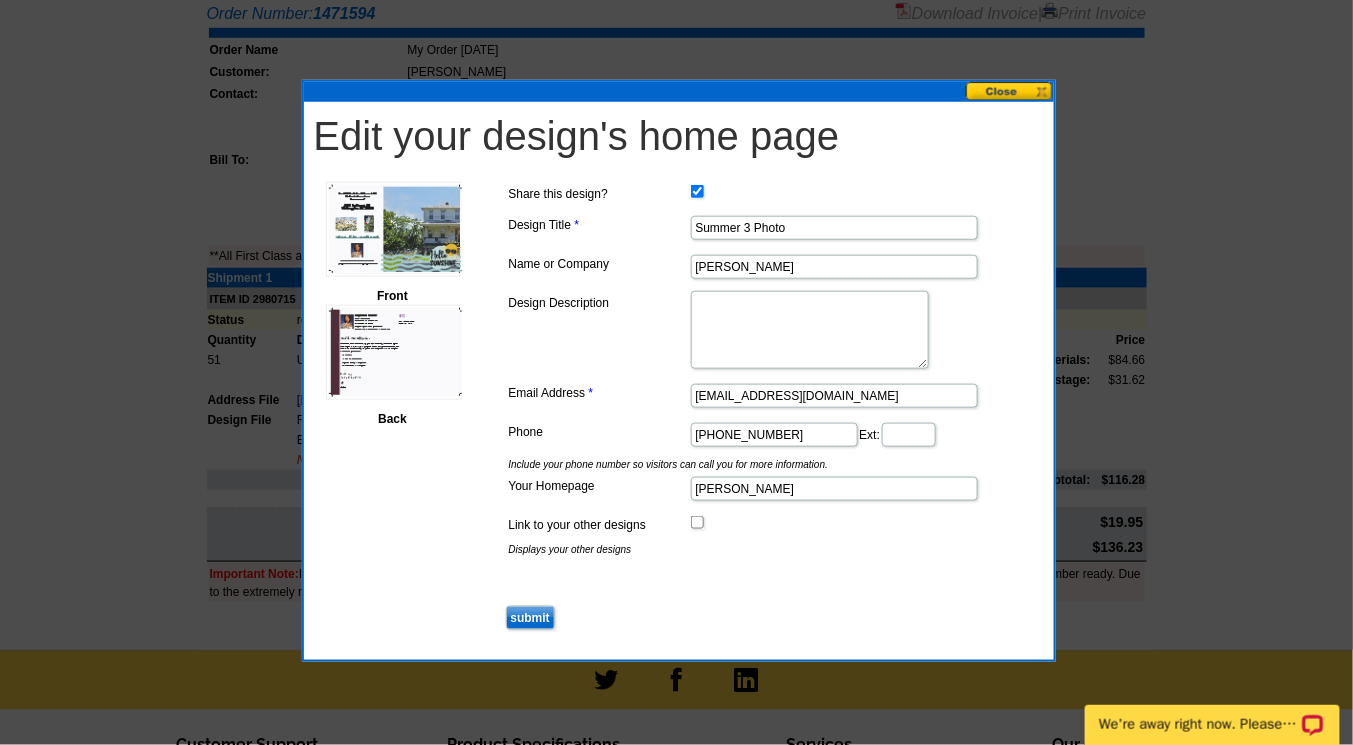 click on "Design Description" at bounding box center (810, 330) 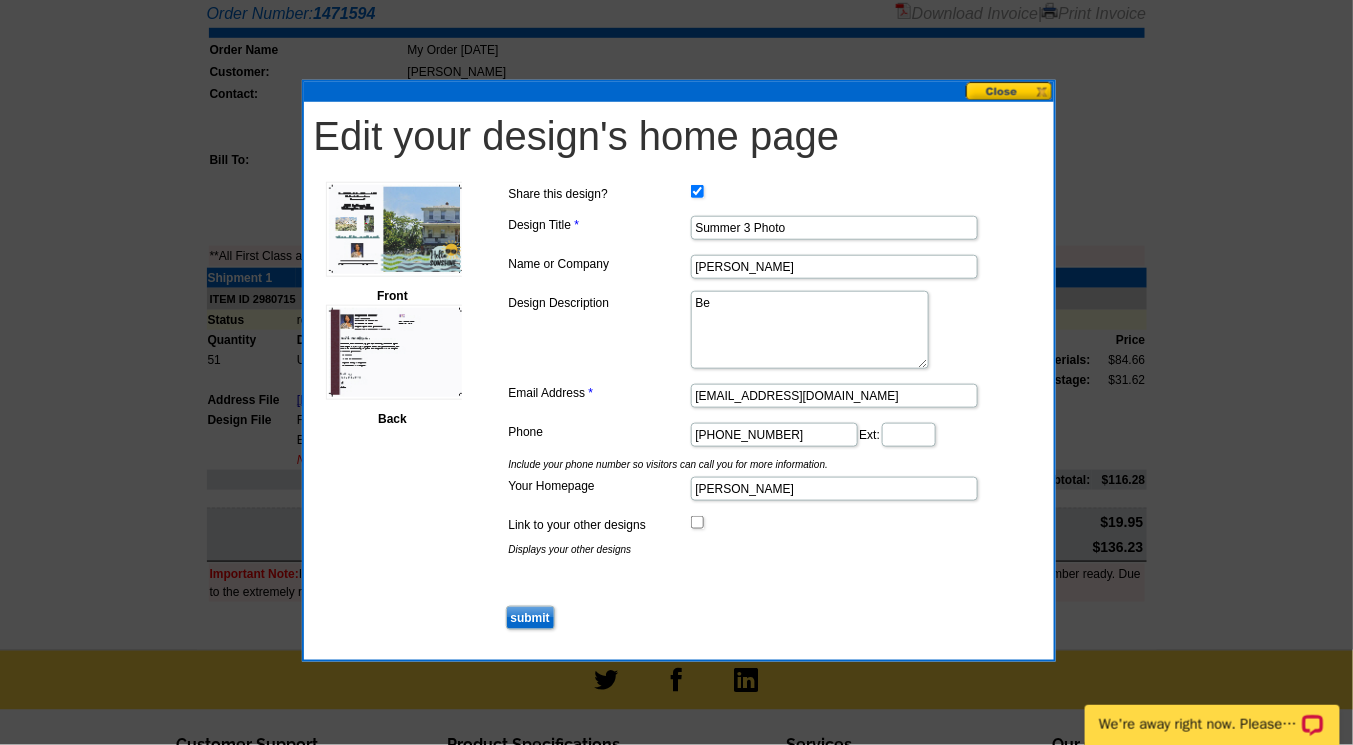 type on "B" 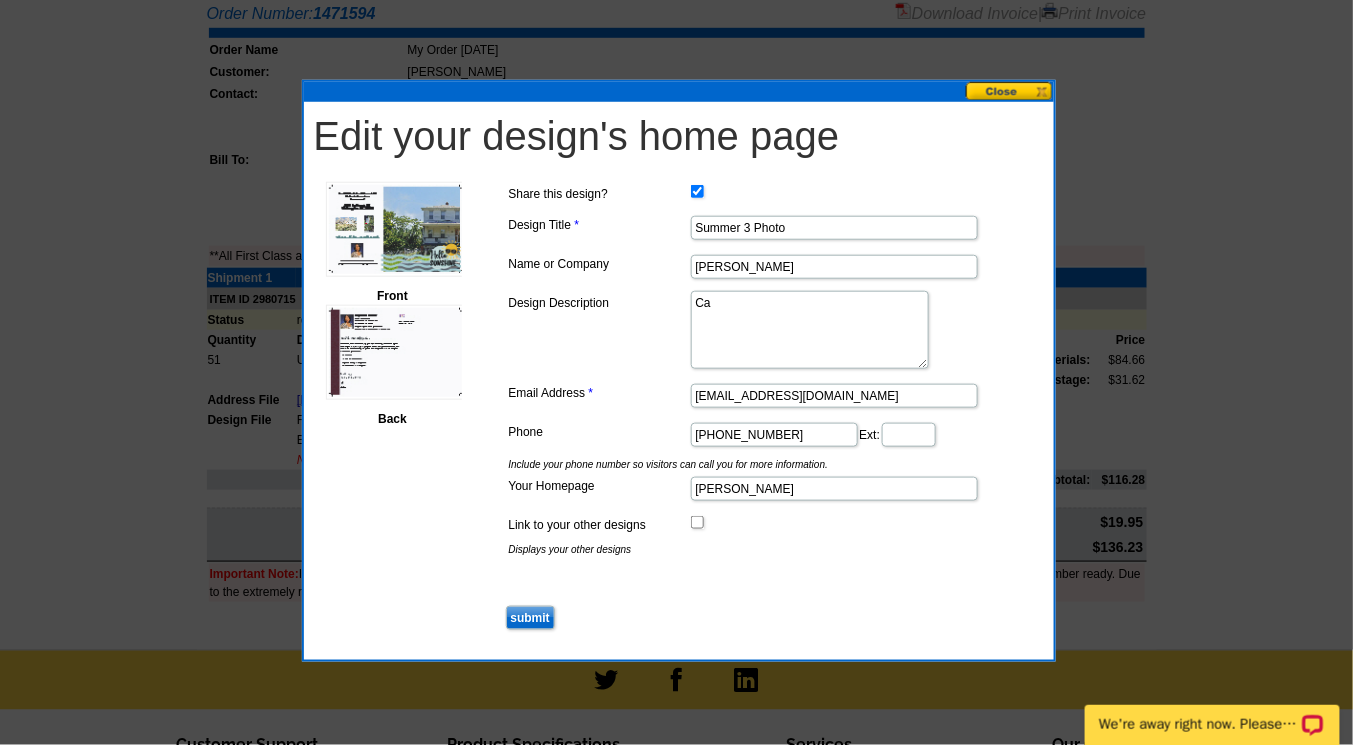type on "C" 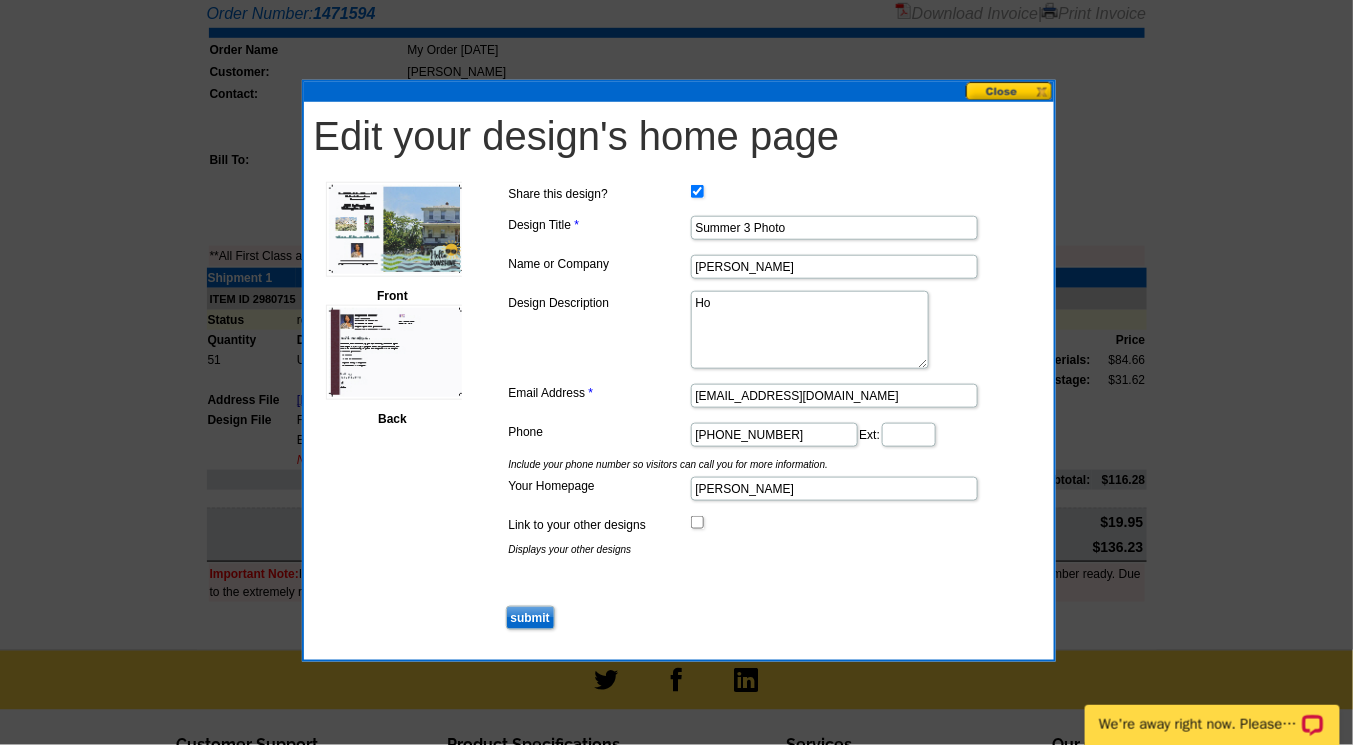 type on "H" 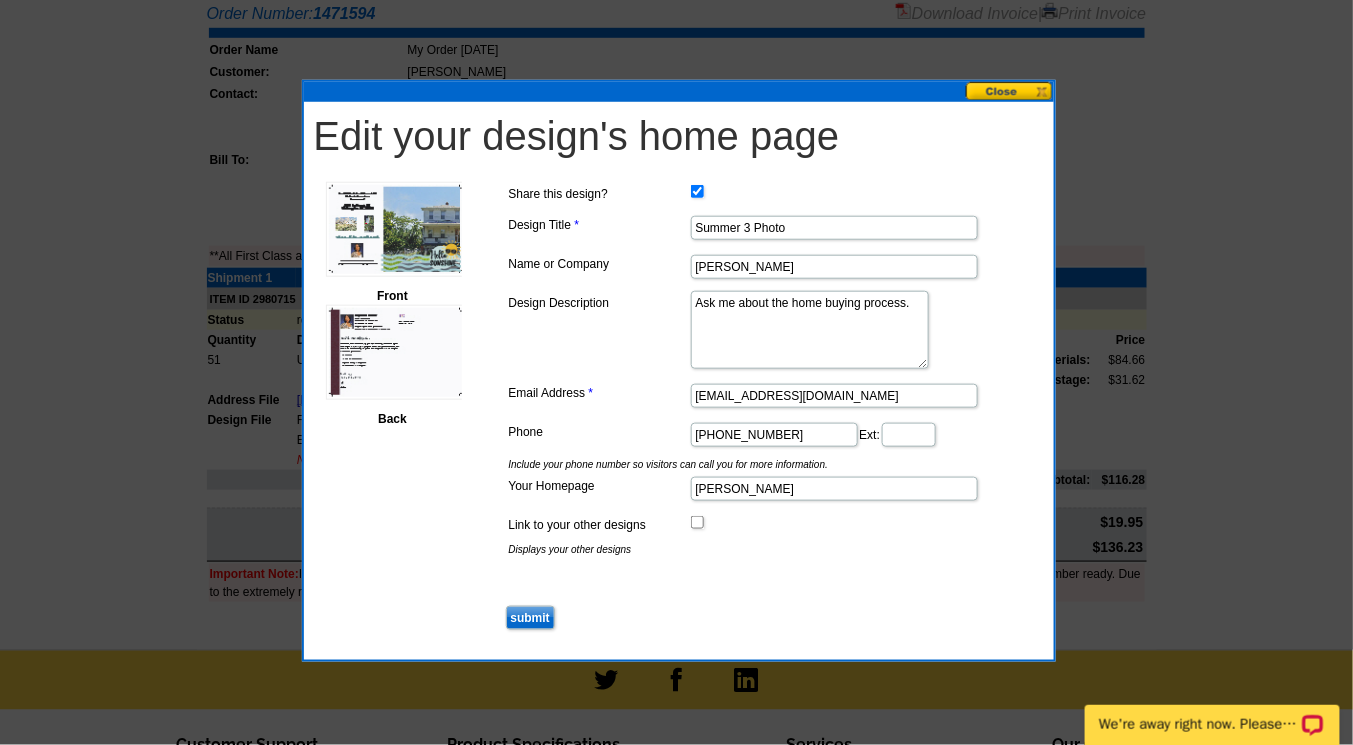 type on "Ask me about the home buying process." 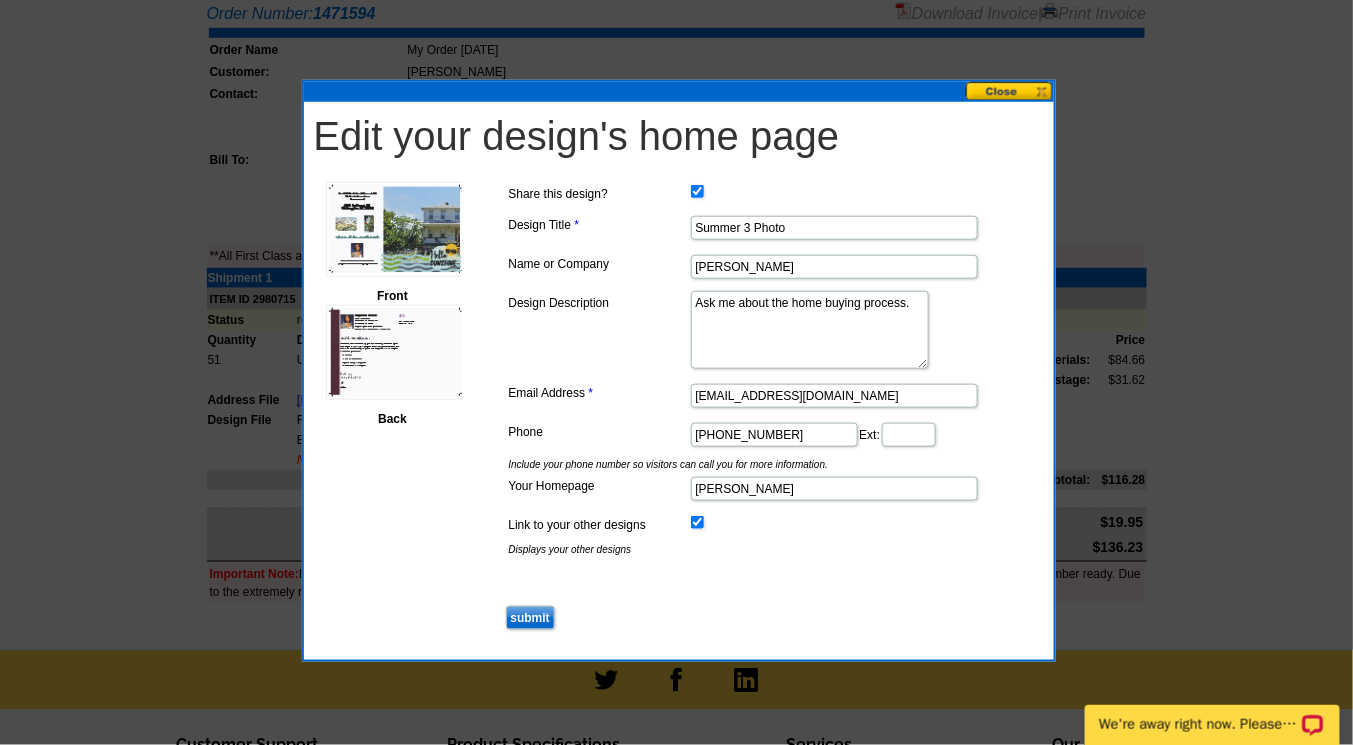 click on "Link to your other designs" at bounding box center [697, 522] 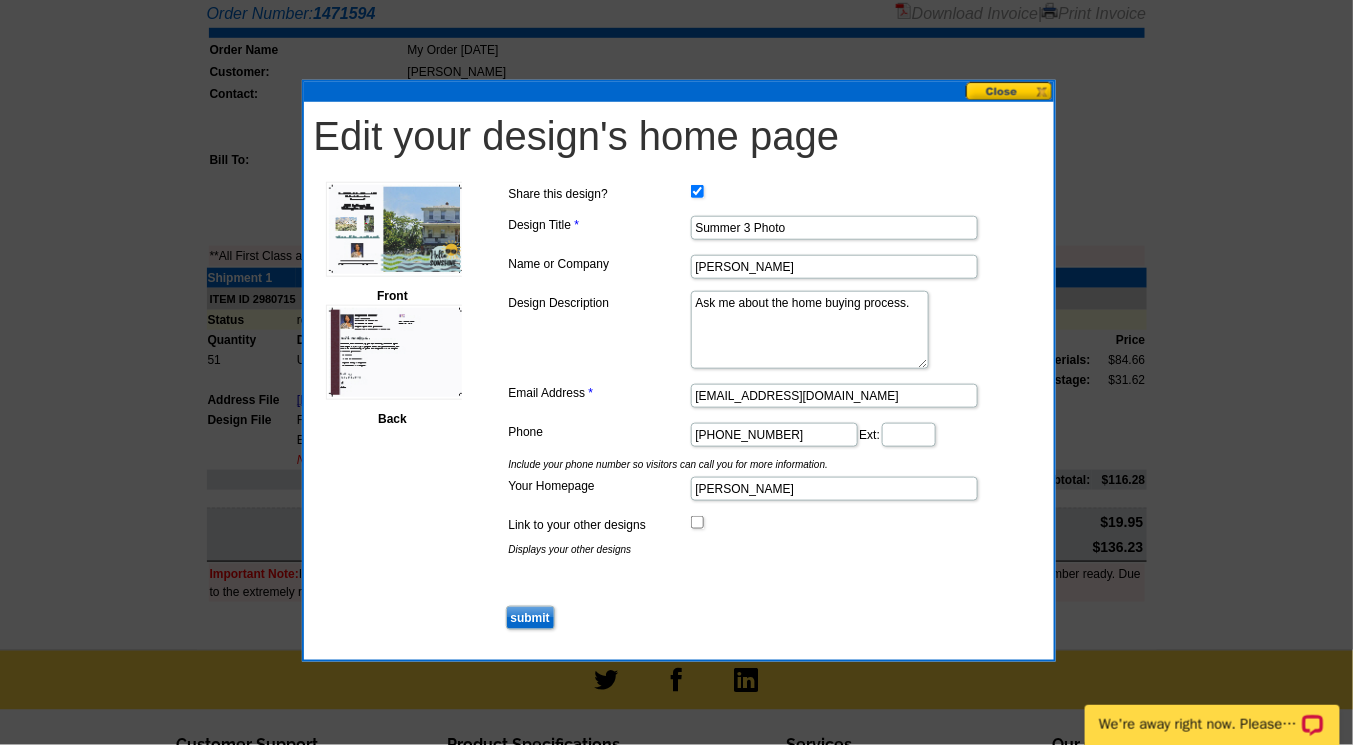 click on "Link to your other designs" at bounding box center [697, 522] 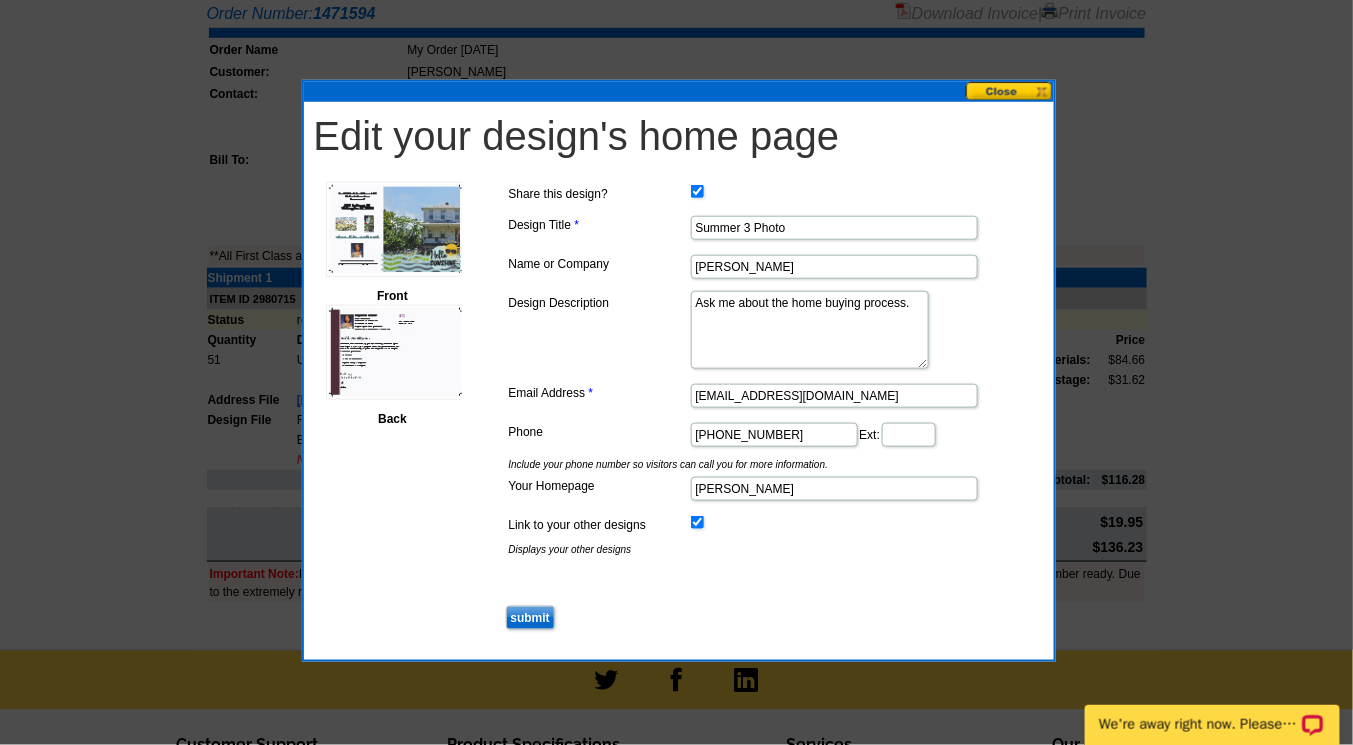 click at bounding box center (1010, 91) 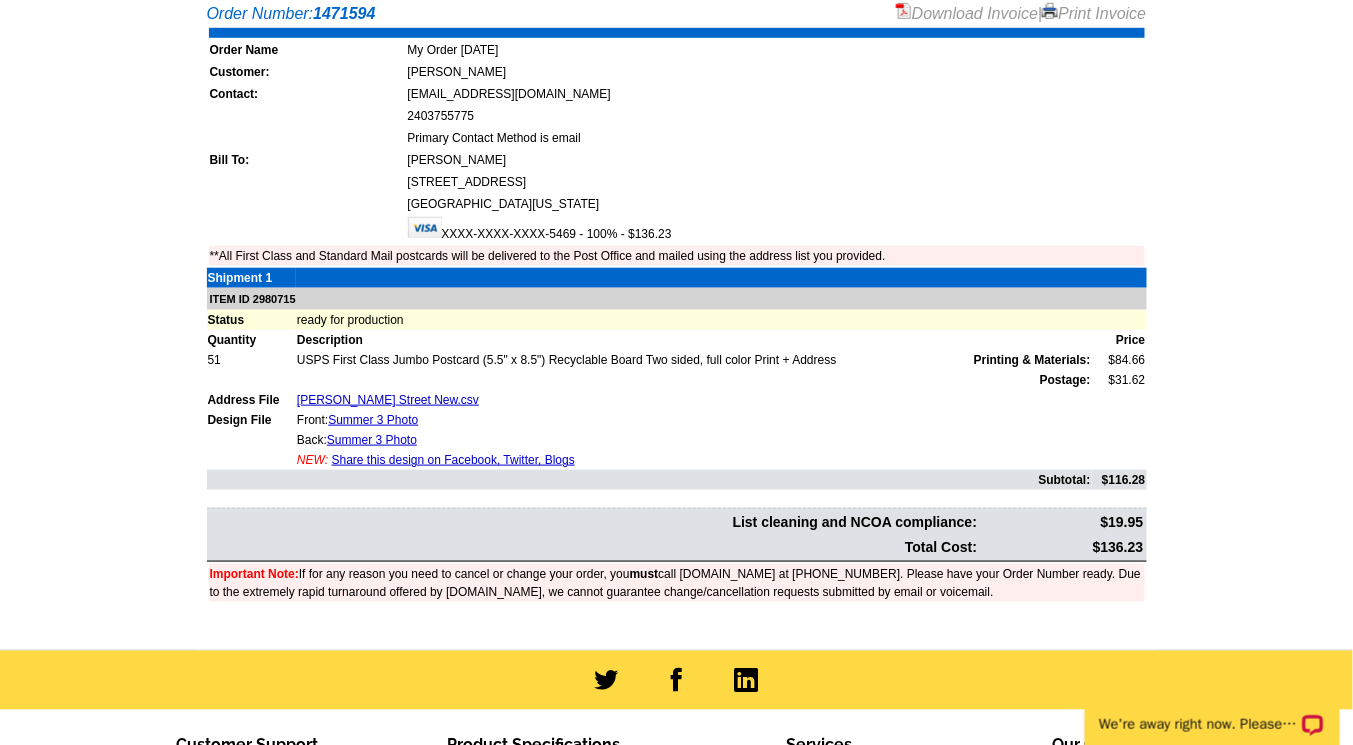 drag, startPoint x: 1010, startPoint y: 84, endPoint x: 682, endPoint y: 305, distance: 395.506 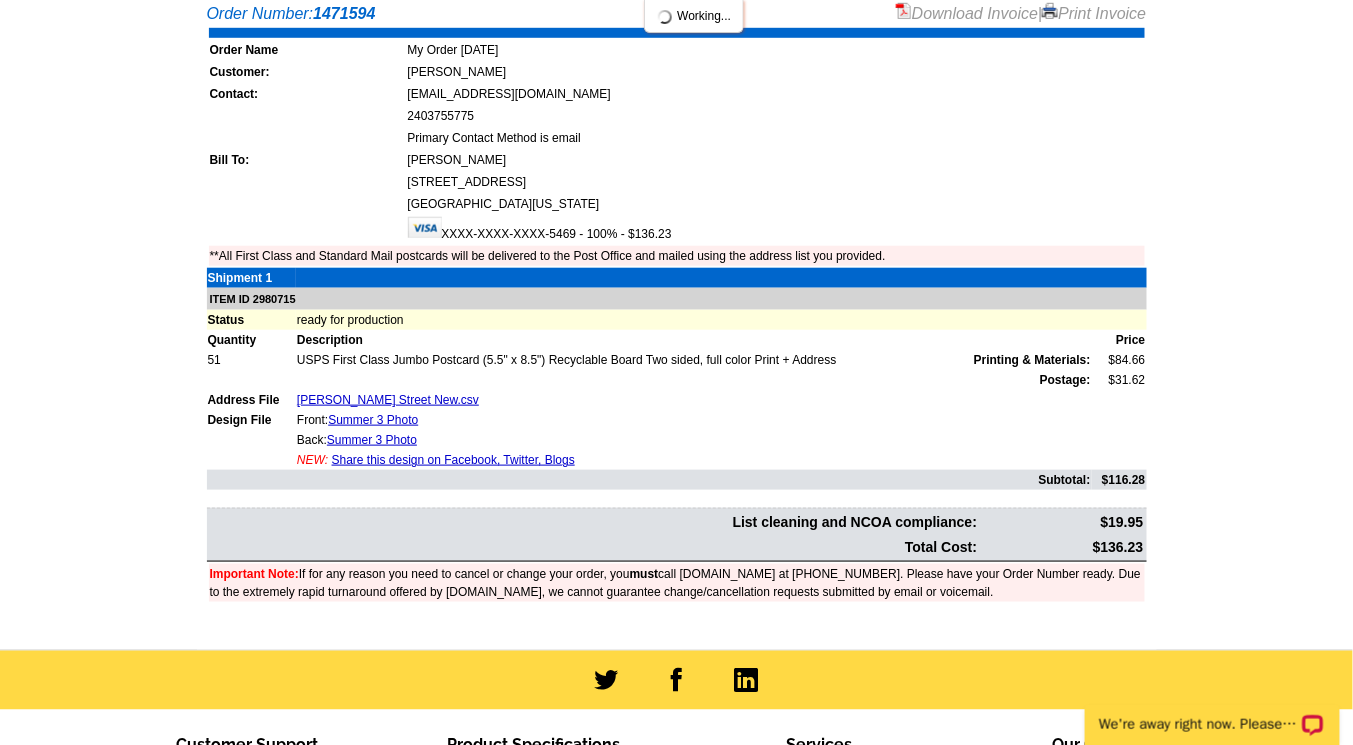 click on "Order Name
My Order 2025-07-16
Customer:
Stephanie Garner
Contact:
Stephaniegrealtor@gmail.com
2403755775
Primary Contact Method is email
Bill To:
Stephanie Garner
904 Archery Drive
FORT WASHINGTON, MD  20744" at bounding box center [679, 147] 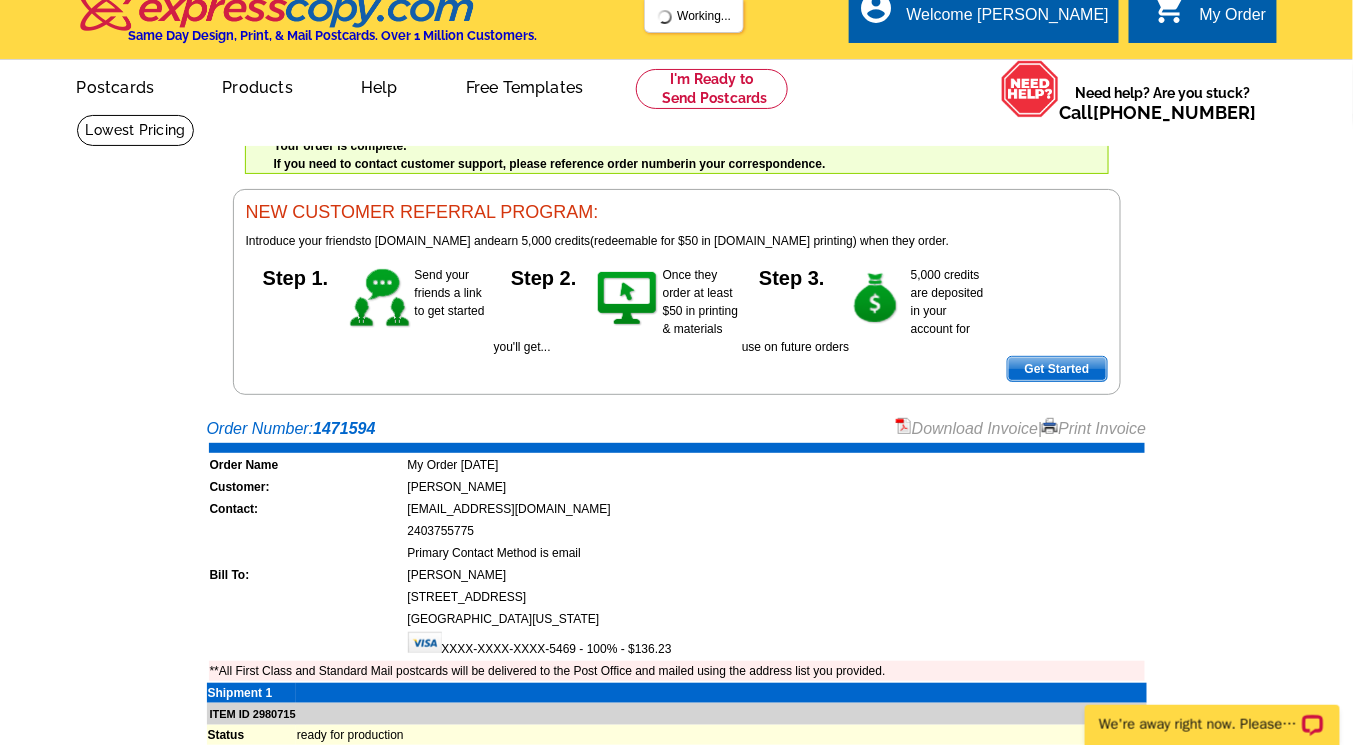 scroll, scrollTop: 0, scrollLeft: 0, axis: both 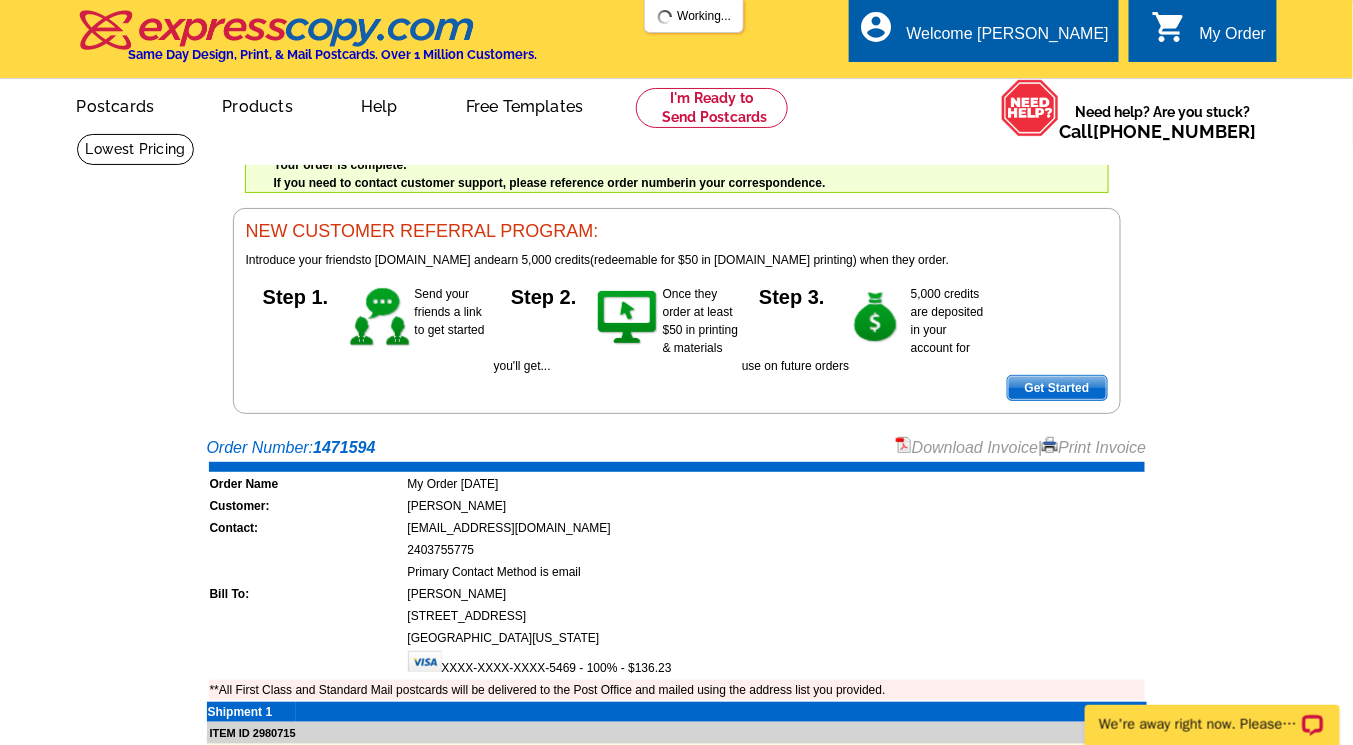 click on "My Order" at bounding box center (1233, 39) 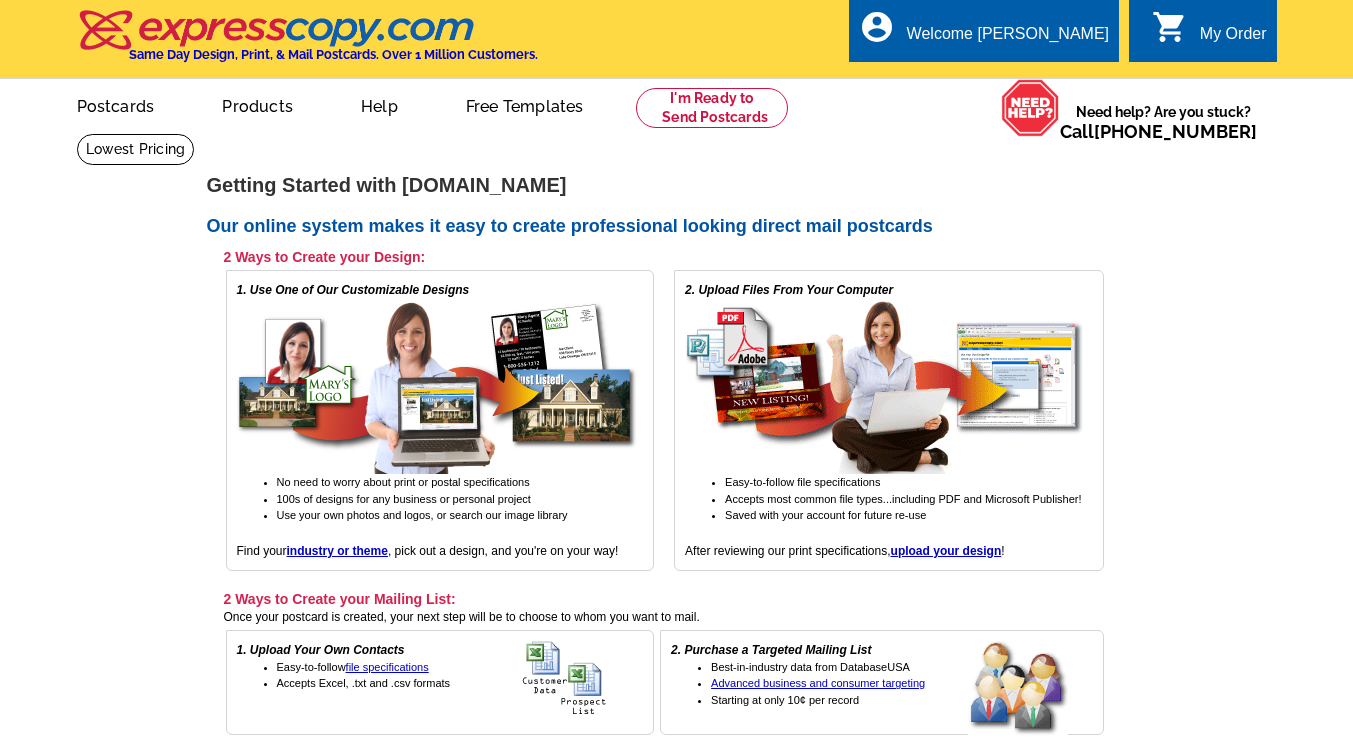 scroll, scrollTop: 0, scrollLeft: 0, axis: both 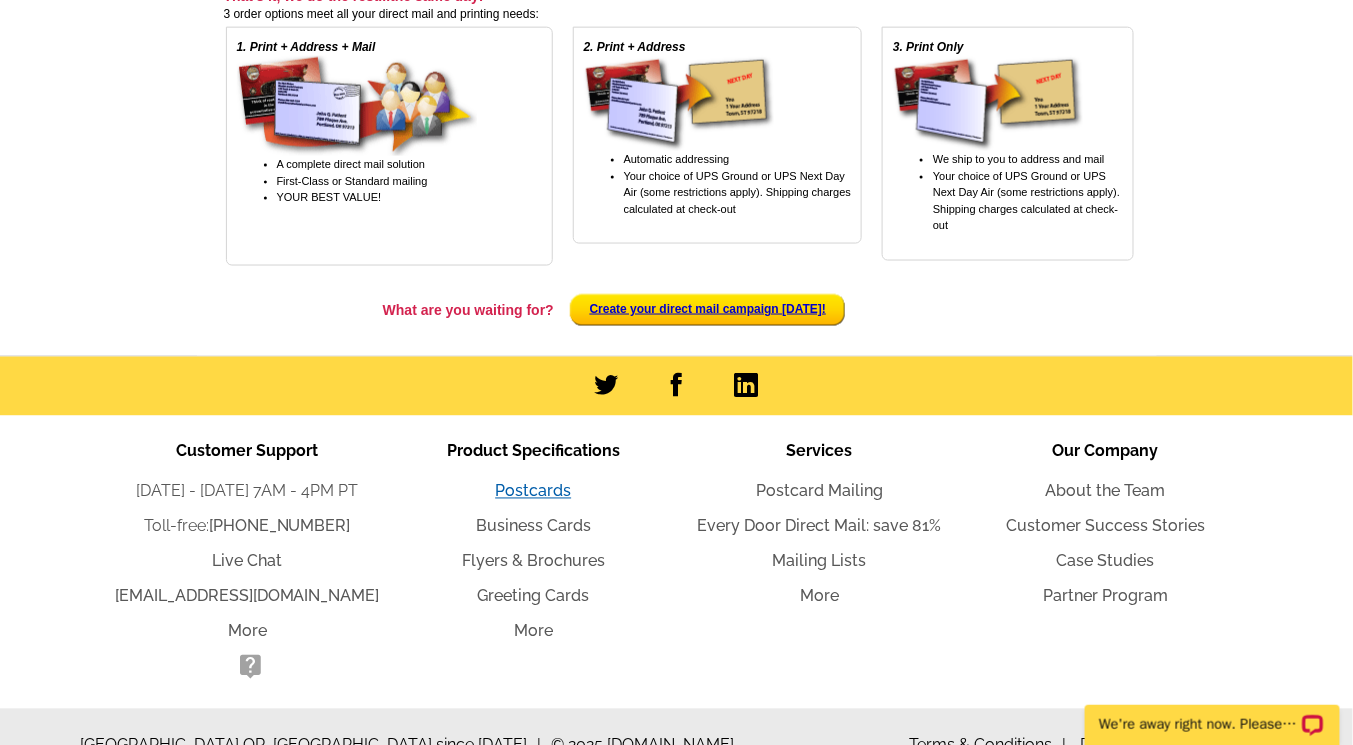 click on "Postcards" at bounding box center [533, 491] 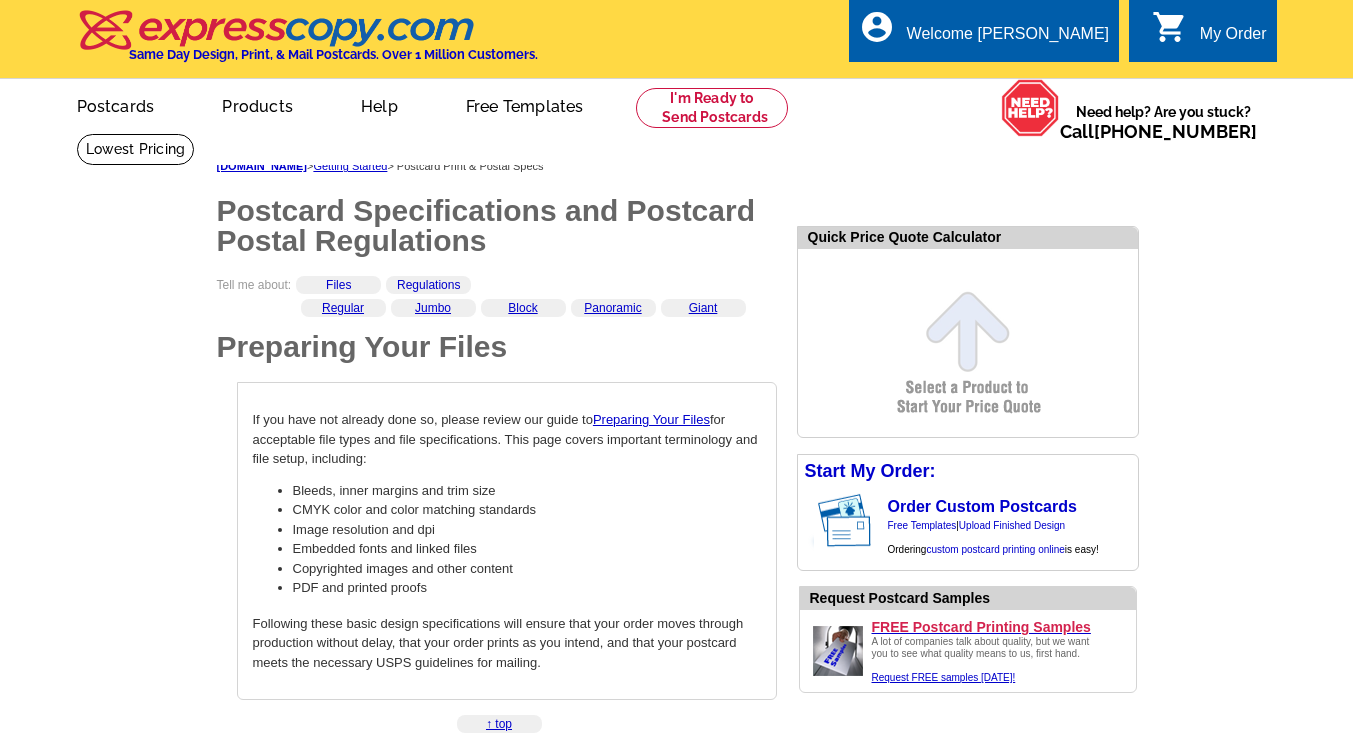 scroll, scrollTop: 0, scrollLeft: 0, axis: both 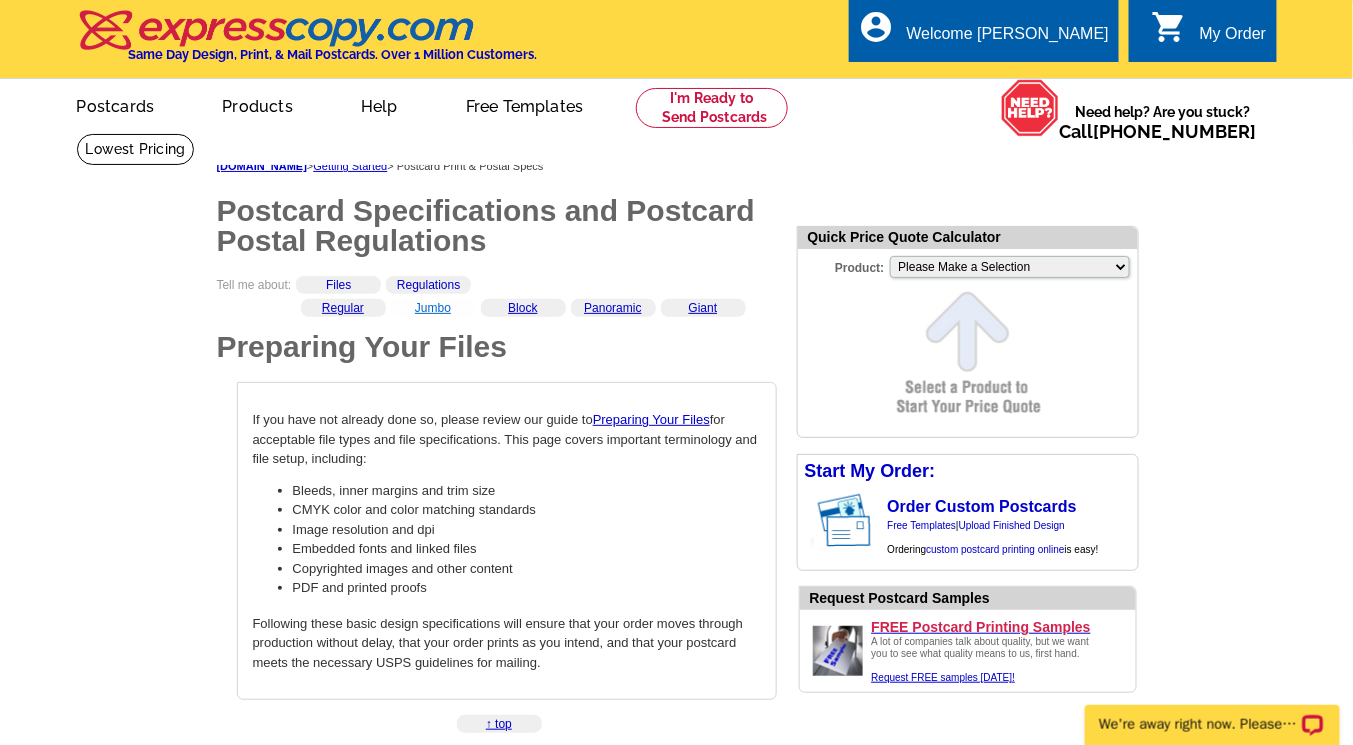 click on "Jumbo" at bounding box center (433, 308) 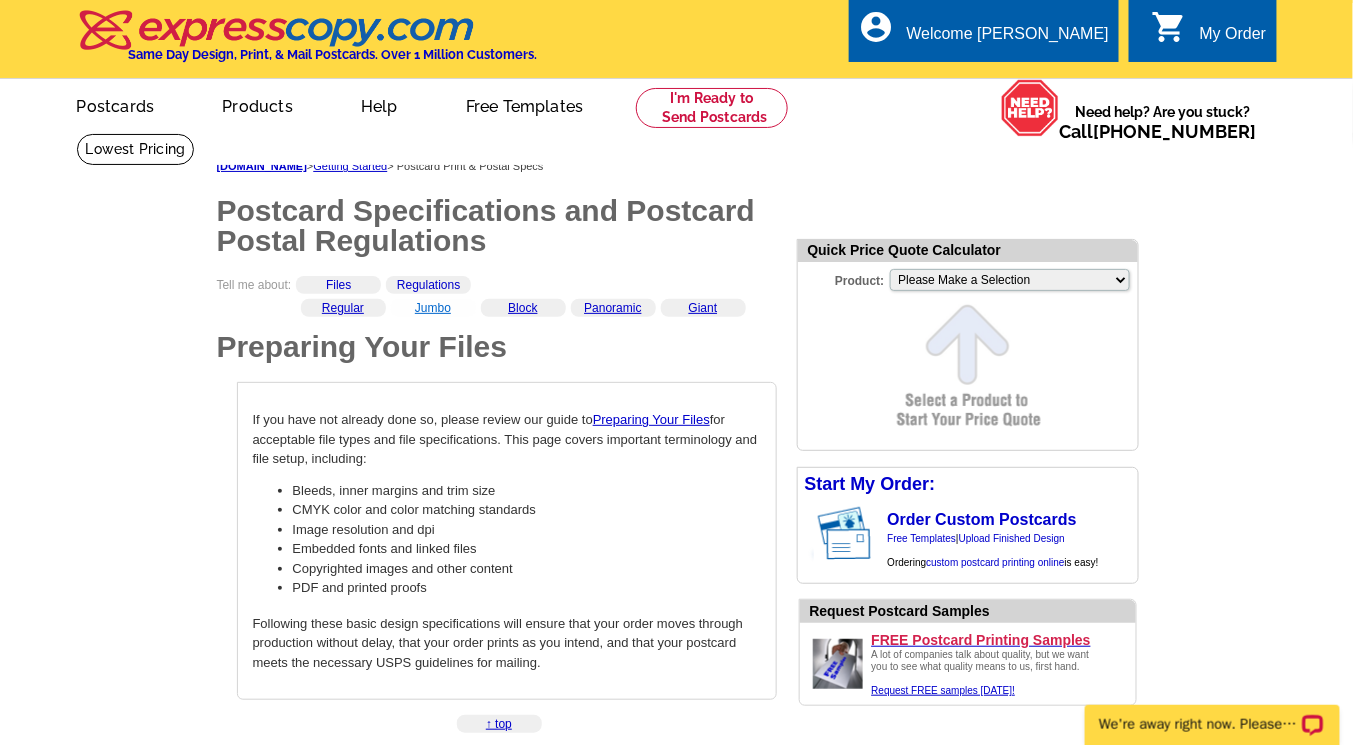 scroll, scrollTop: 2029, scrollLeft: 0, axis: vertical 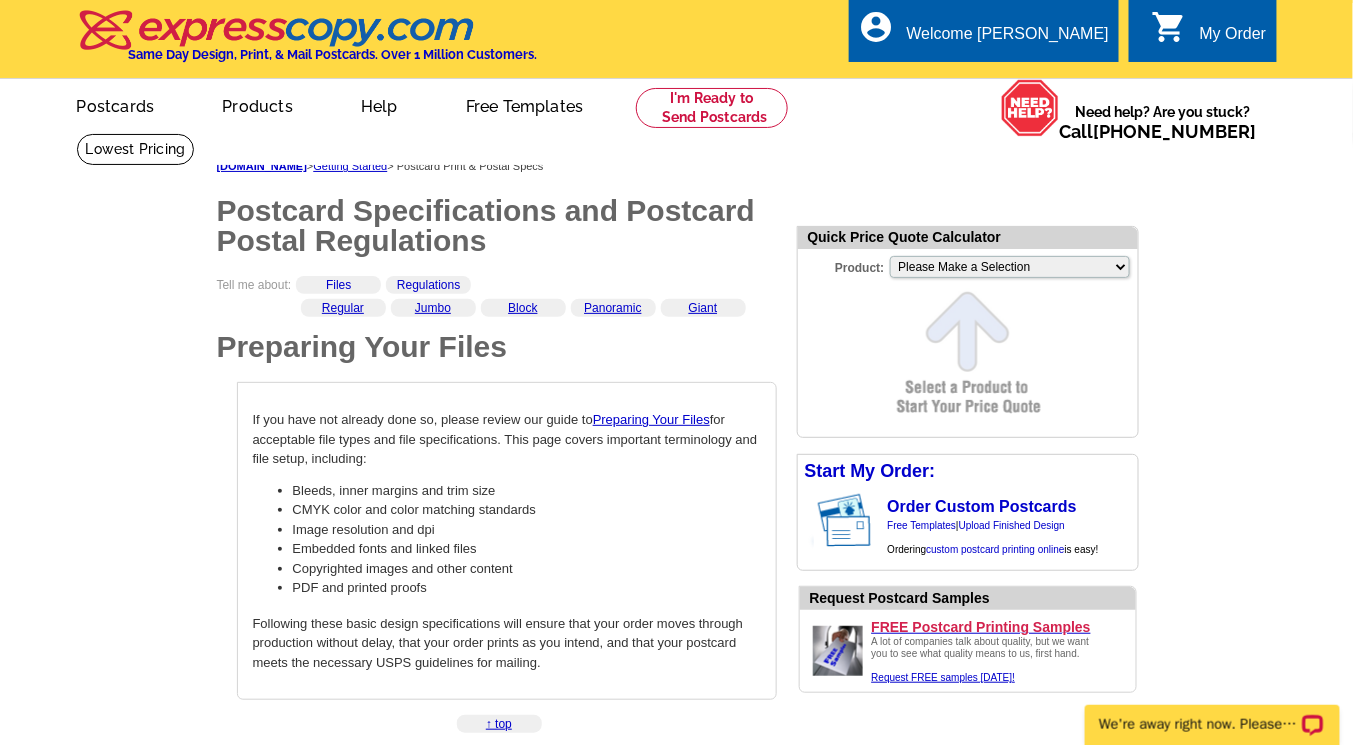 click on "shopping_cart" at bounding box center (1170, 27) 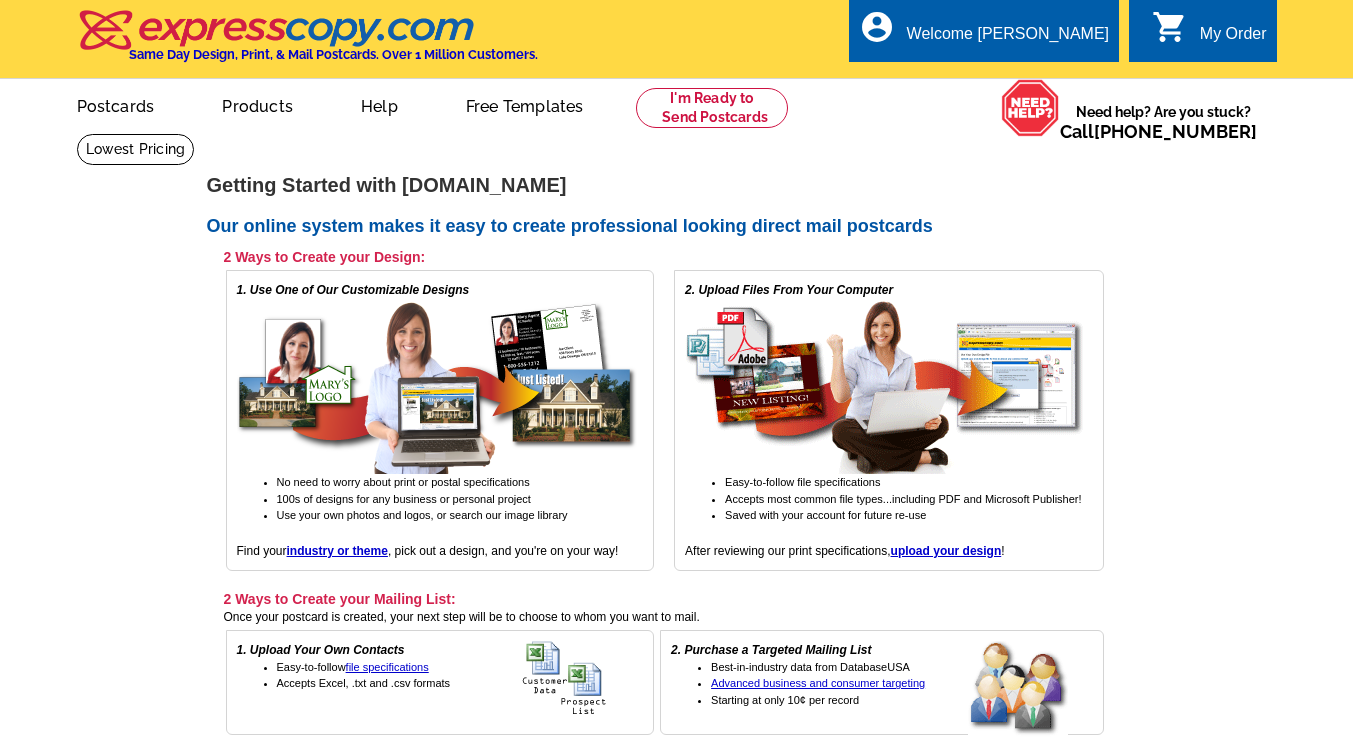 scroll, scrollTop: 0, scrollLeft: 0, axis: both 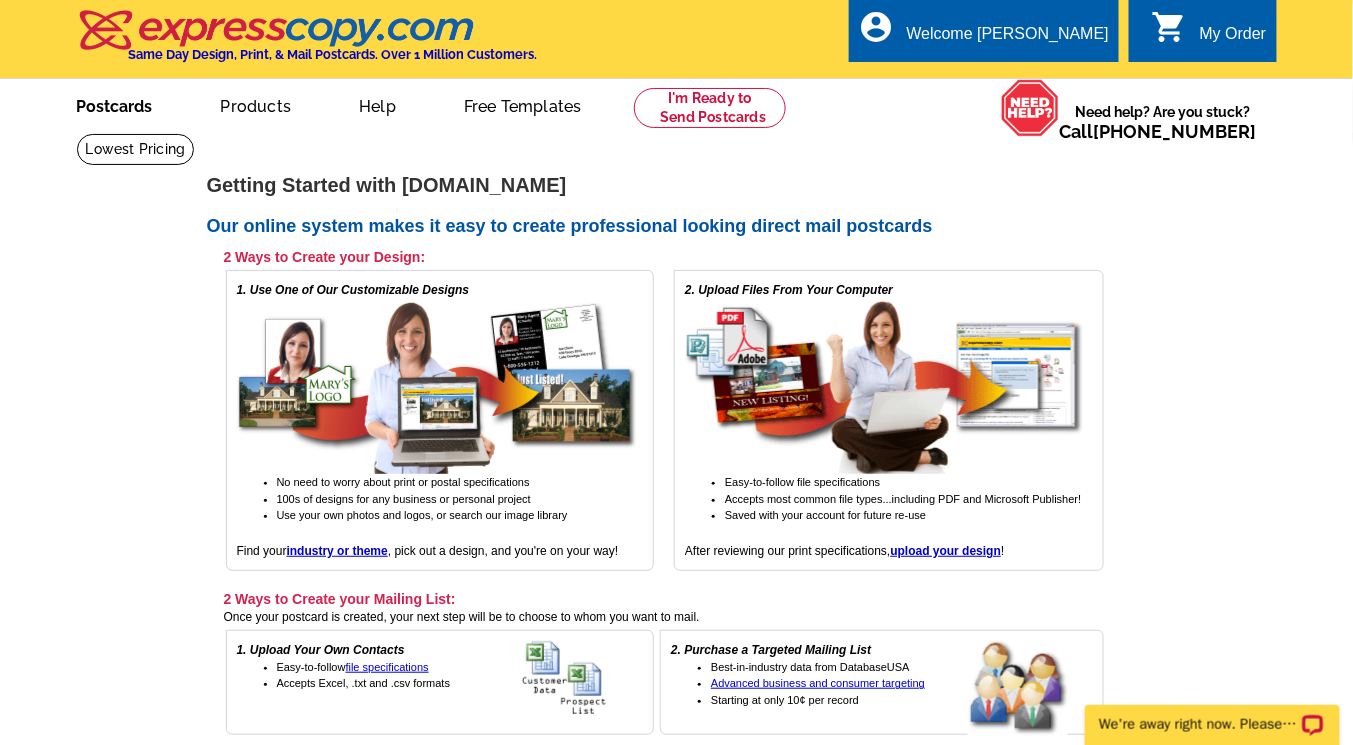 click on "Postcards" at bounding box center (115, 104) 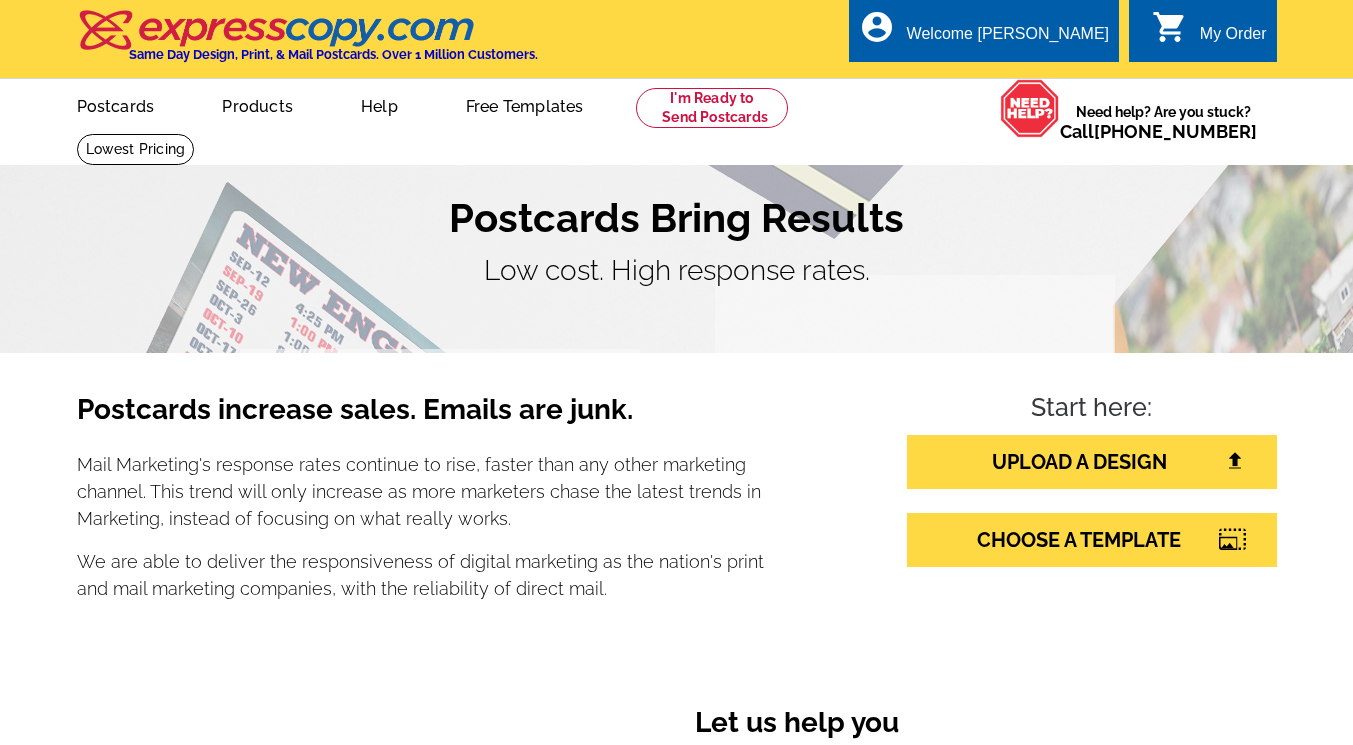 scroll, scrollTop: 0, scrollLeft: 0, axis: both 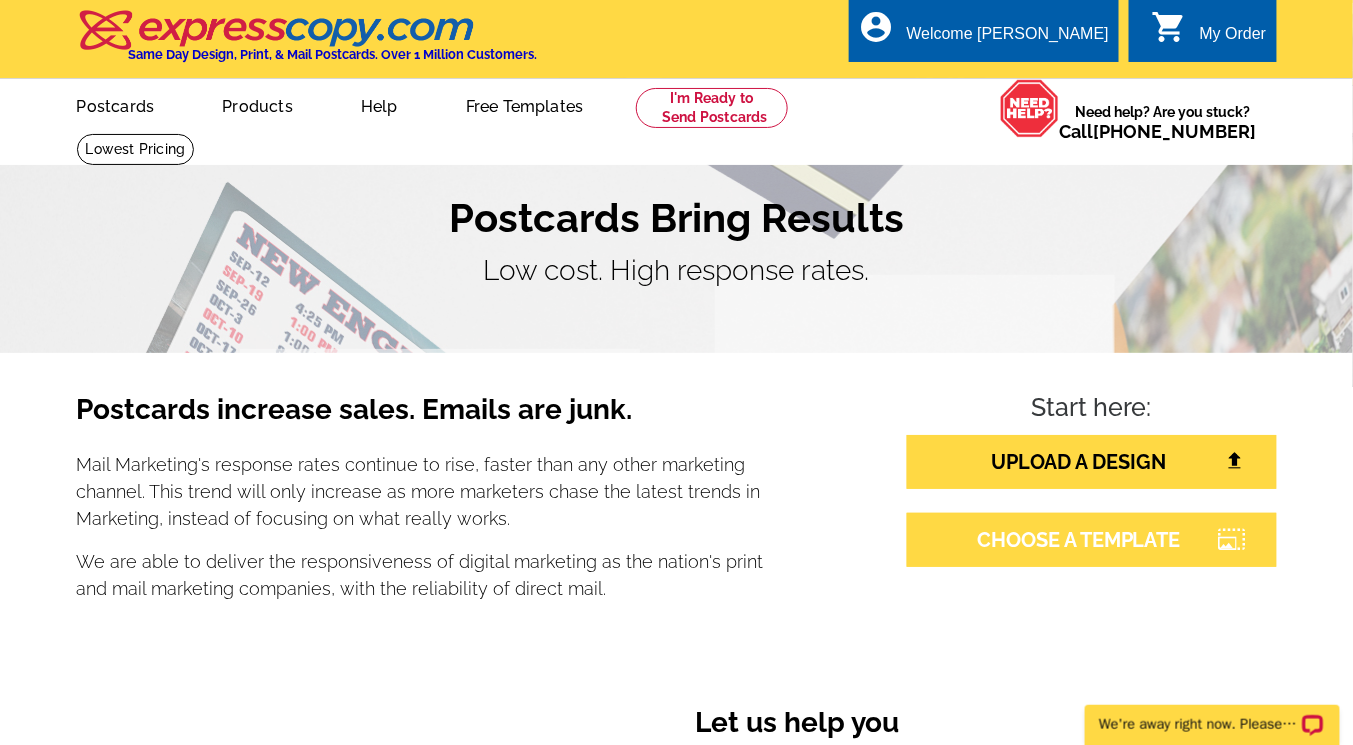 click on "CHOOSE
A TEMPLATE" at bounding box center [1092, 540] 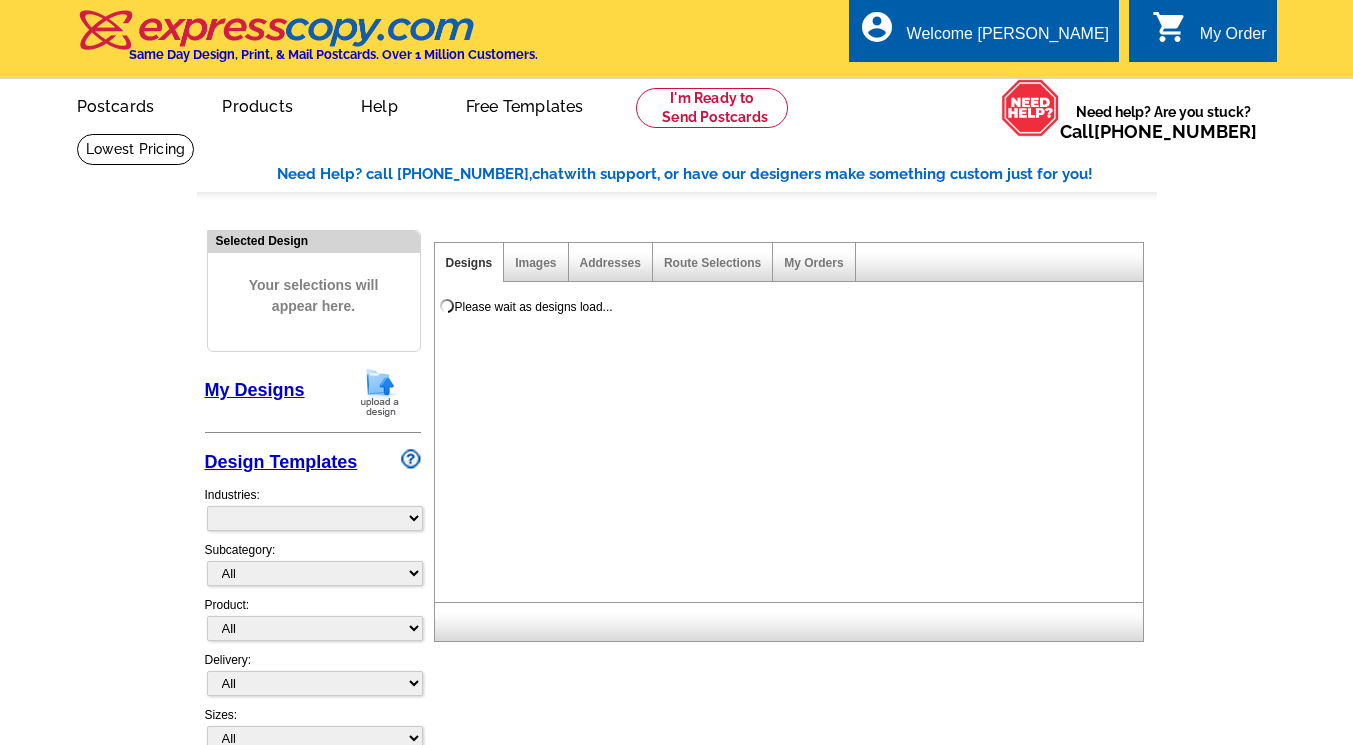 scroll, scrollTop: 0, scrollLeft: 0, axis: both 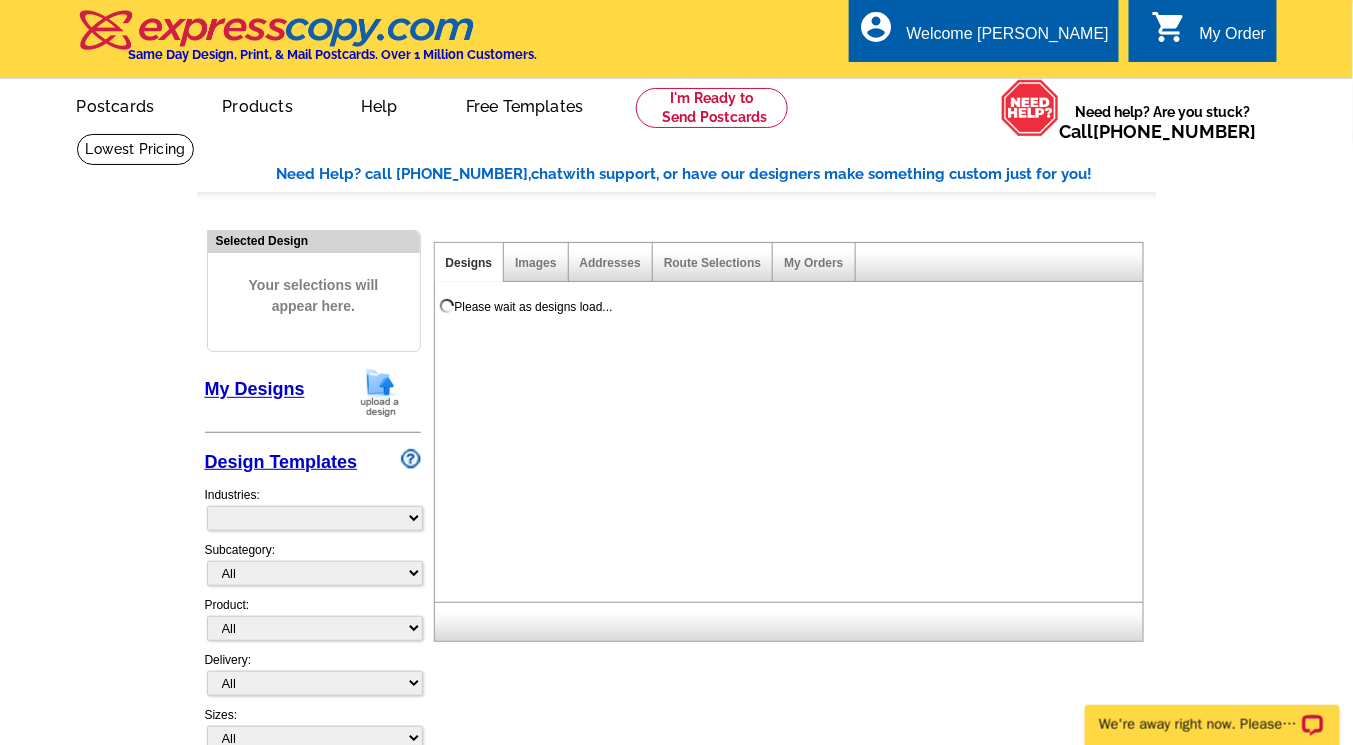 select on "785" 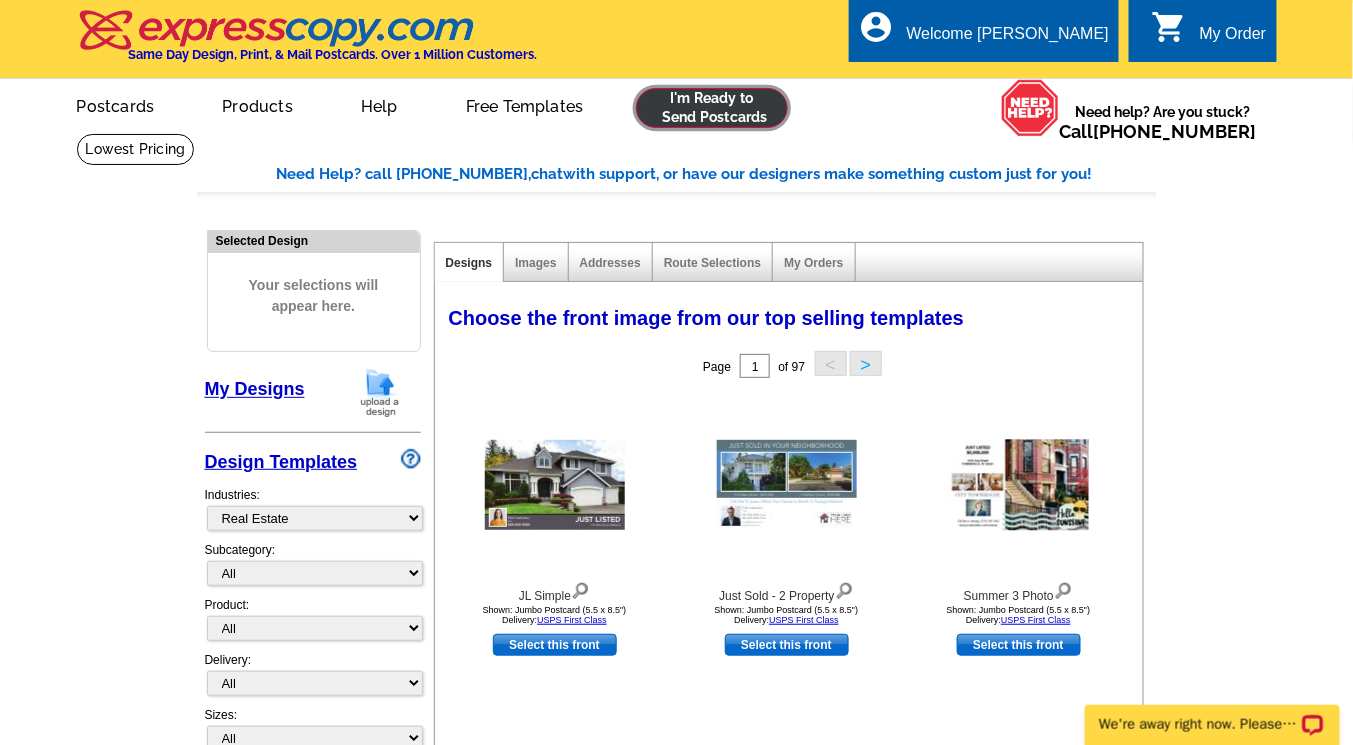 click at bounding box center [712, 108] 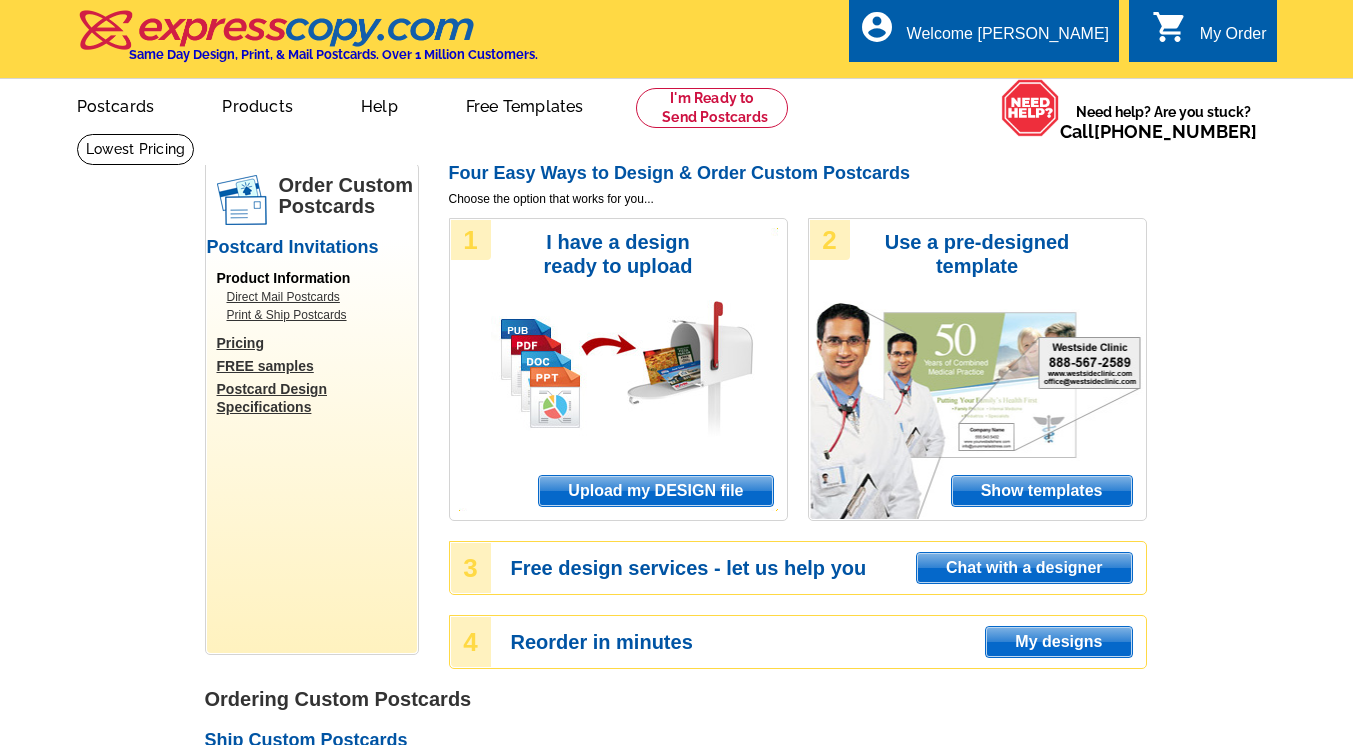 scroll, scrollTop: 0, scrollLeft: 0, axis: both 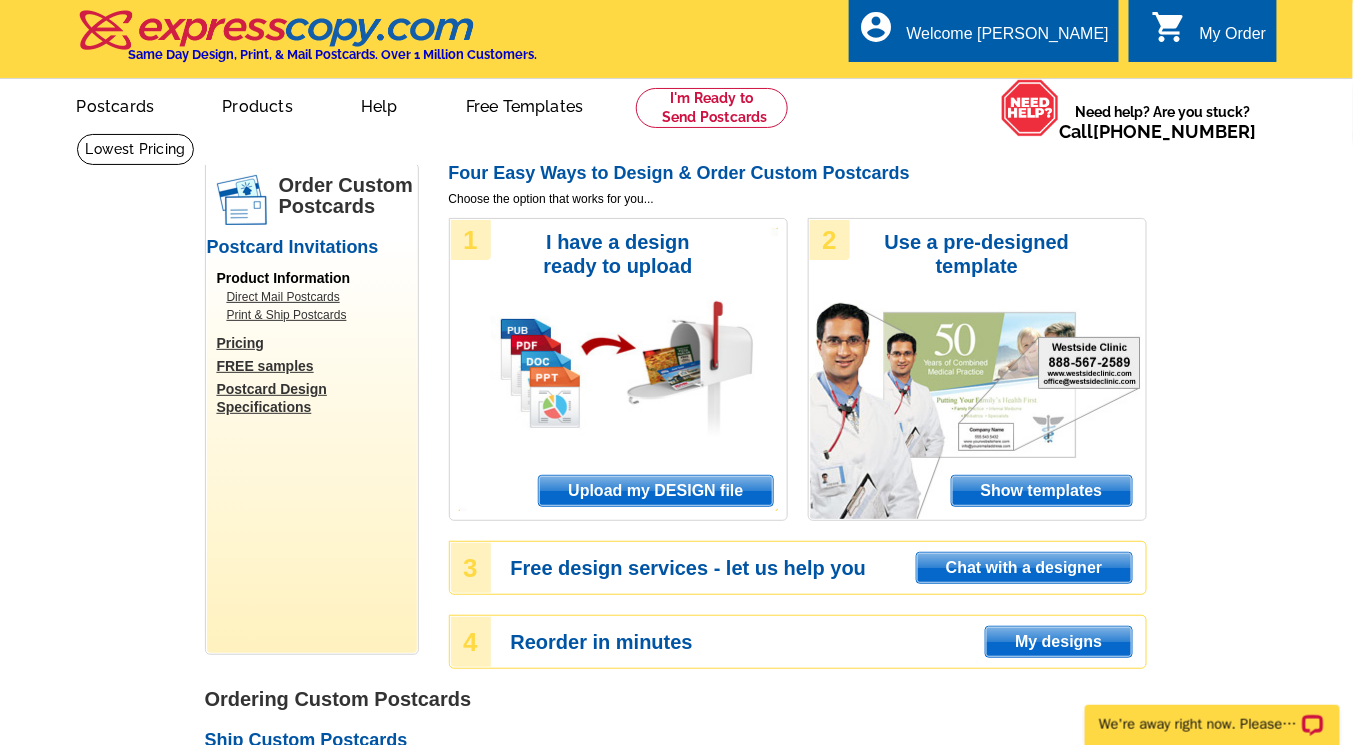 click on "My Order" at bounding box center (1233, 39) 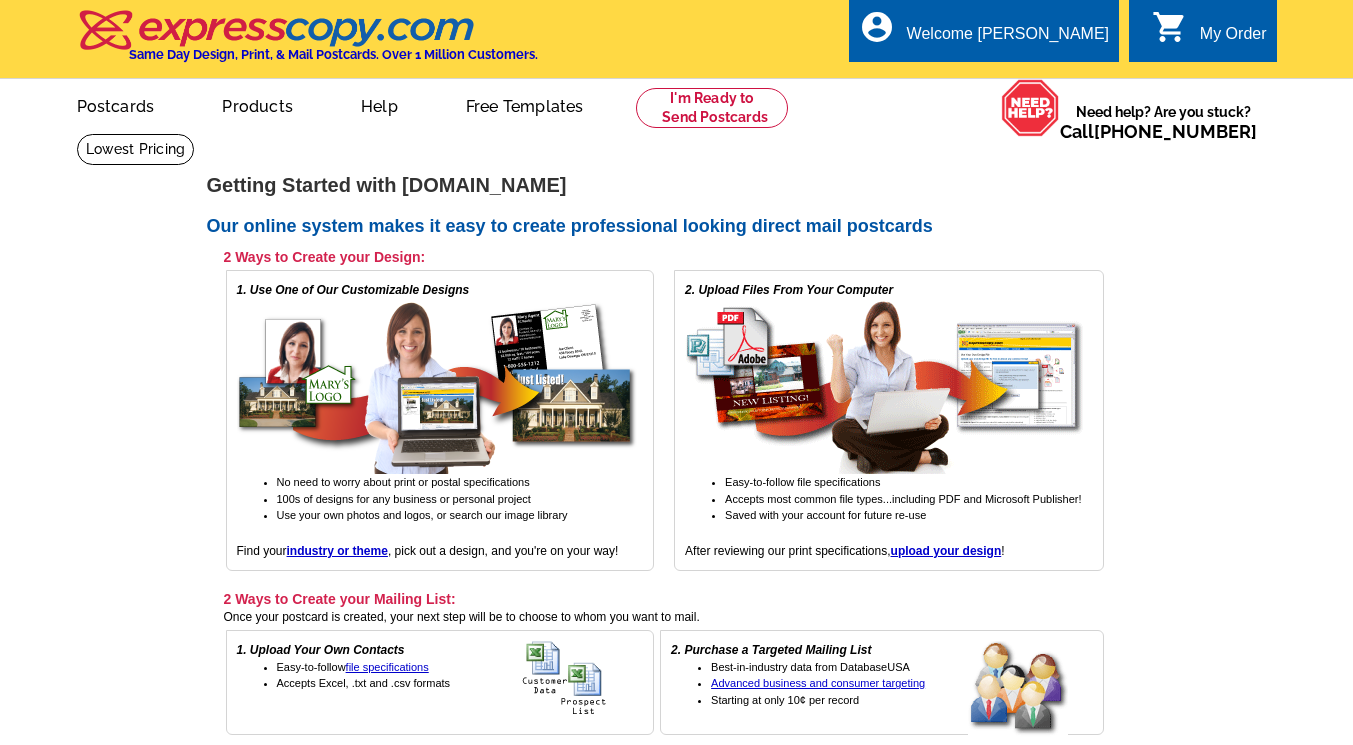 scroll, scrollTop: 0, scrollLeft: 0, axis: both 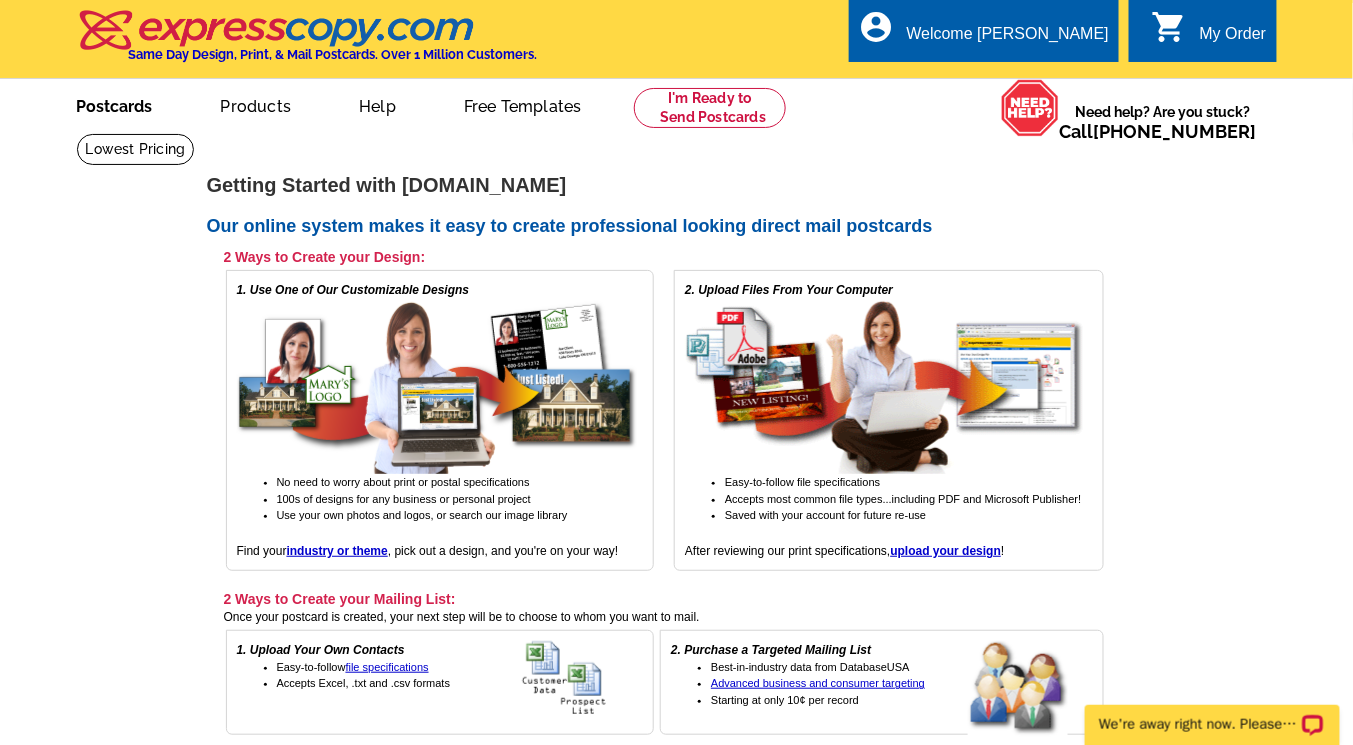 click on "Postcards" at bounding box center [115, 104] 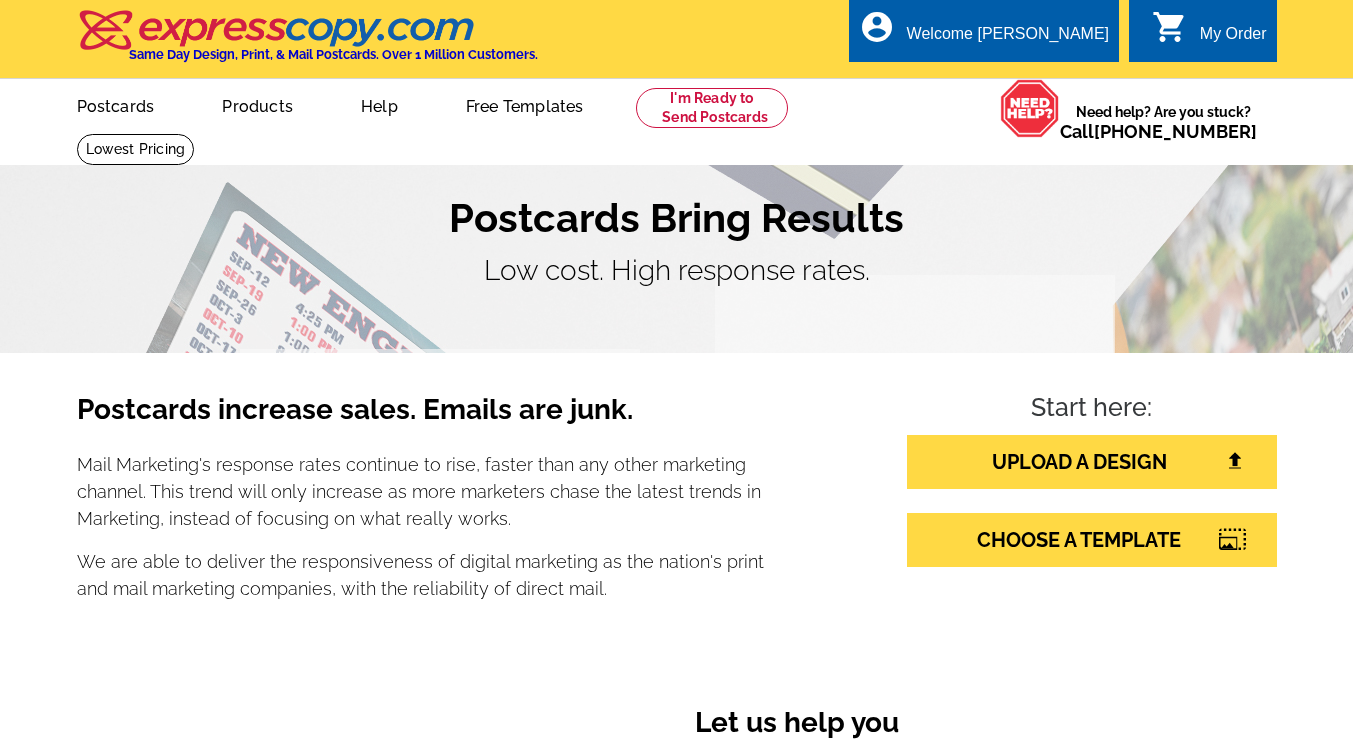 scroll, scrollTop: 0, scrollLeft: 0, axis: both 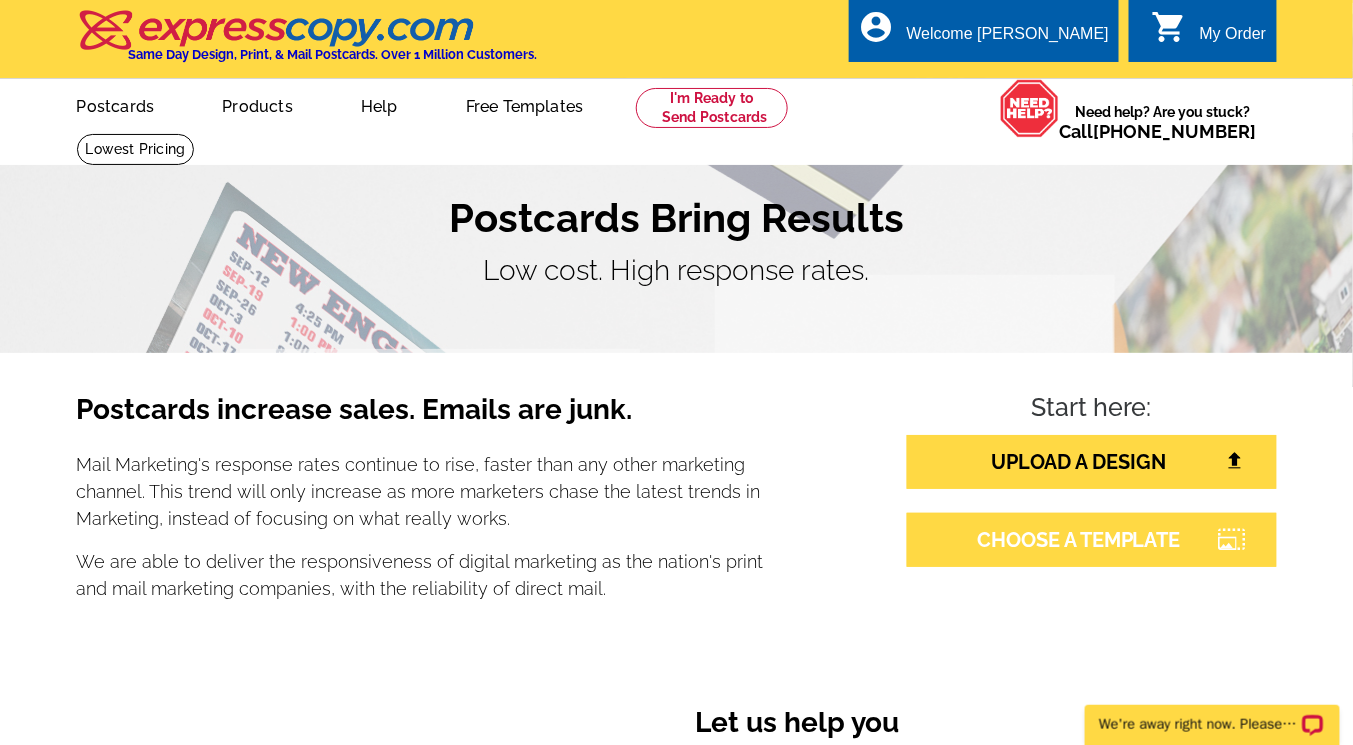 click on "CHOOSE
A TEMPLATE" at bounding box center (1092, 540) 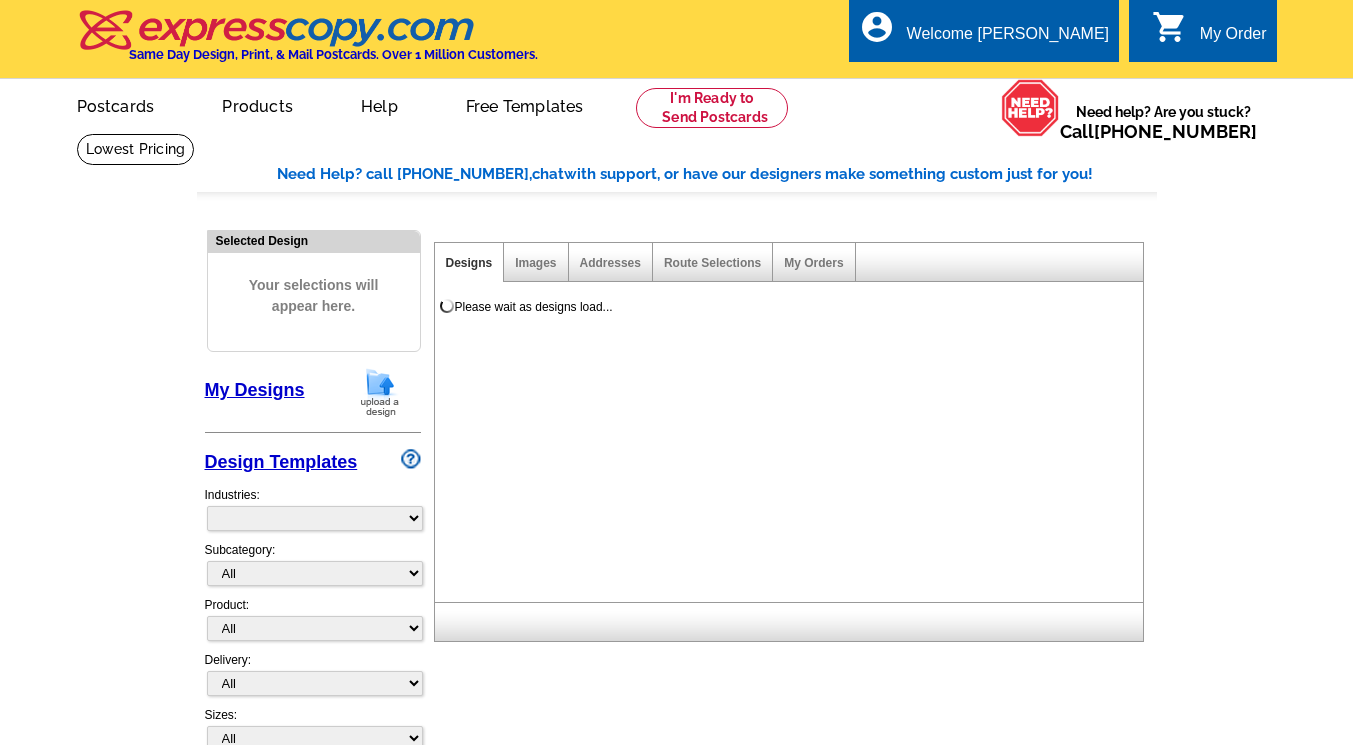 scroll, scrollTop: 0, scrollLeft: 0, axis: both 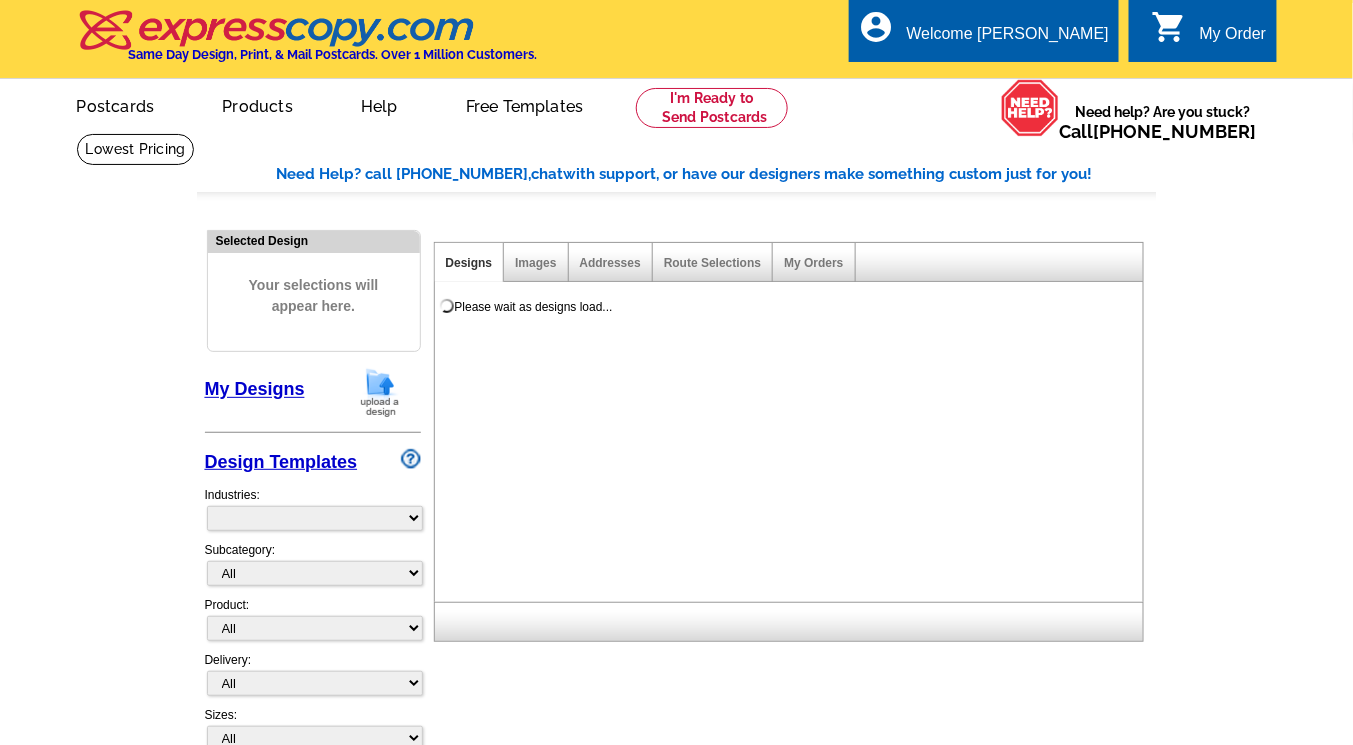 select on "785" 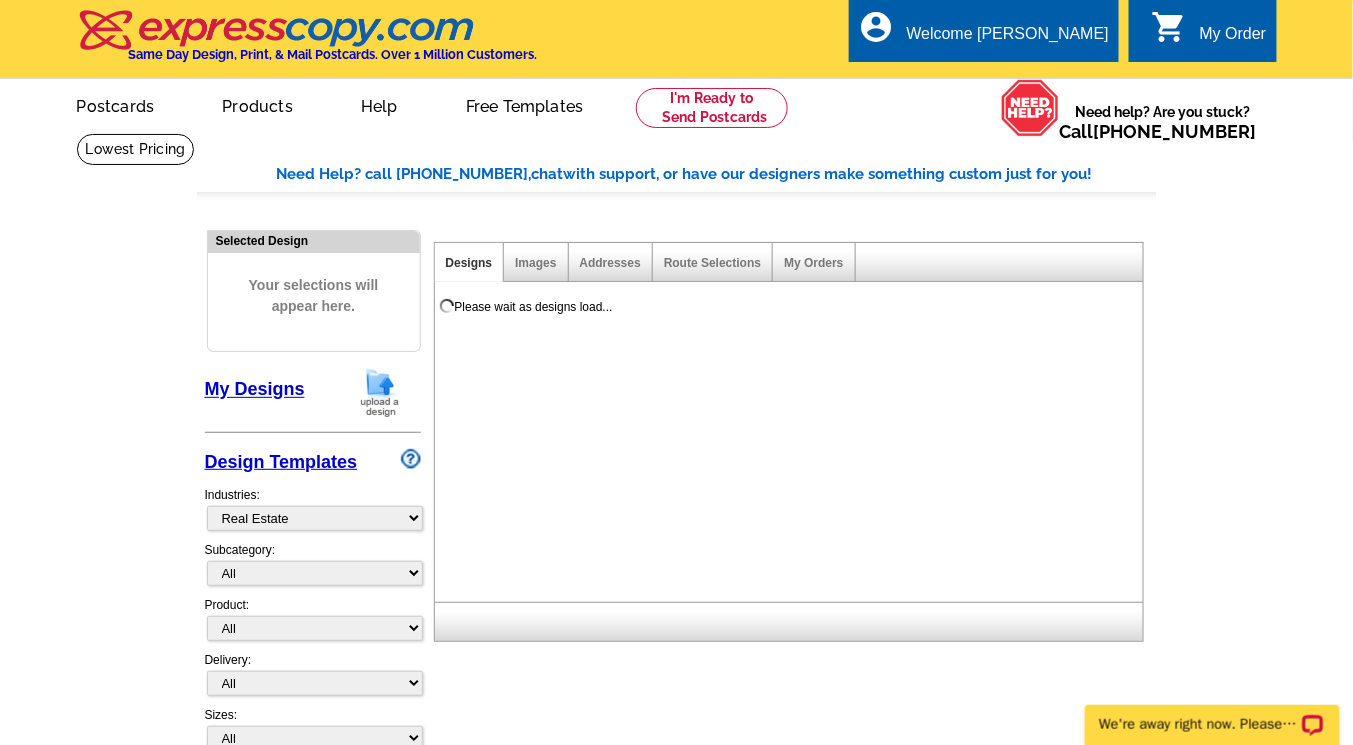 scroll, scrollTop: 0, scrollLeft: 0, axis: both 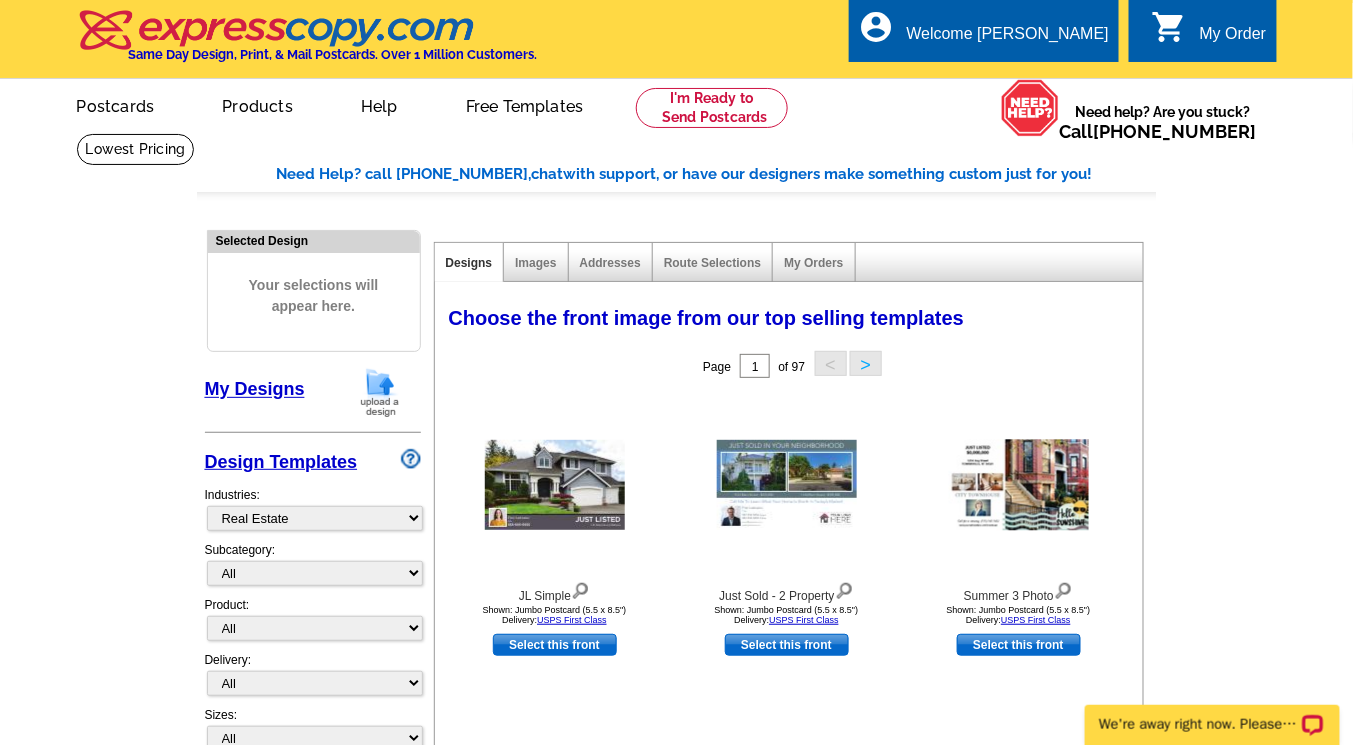 click on "My Designs" at bounding box center [255, 390] 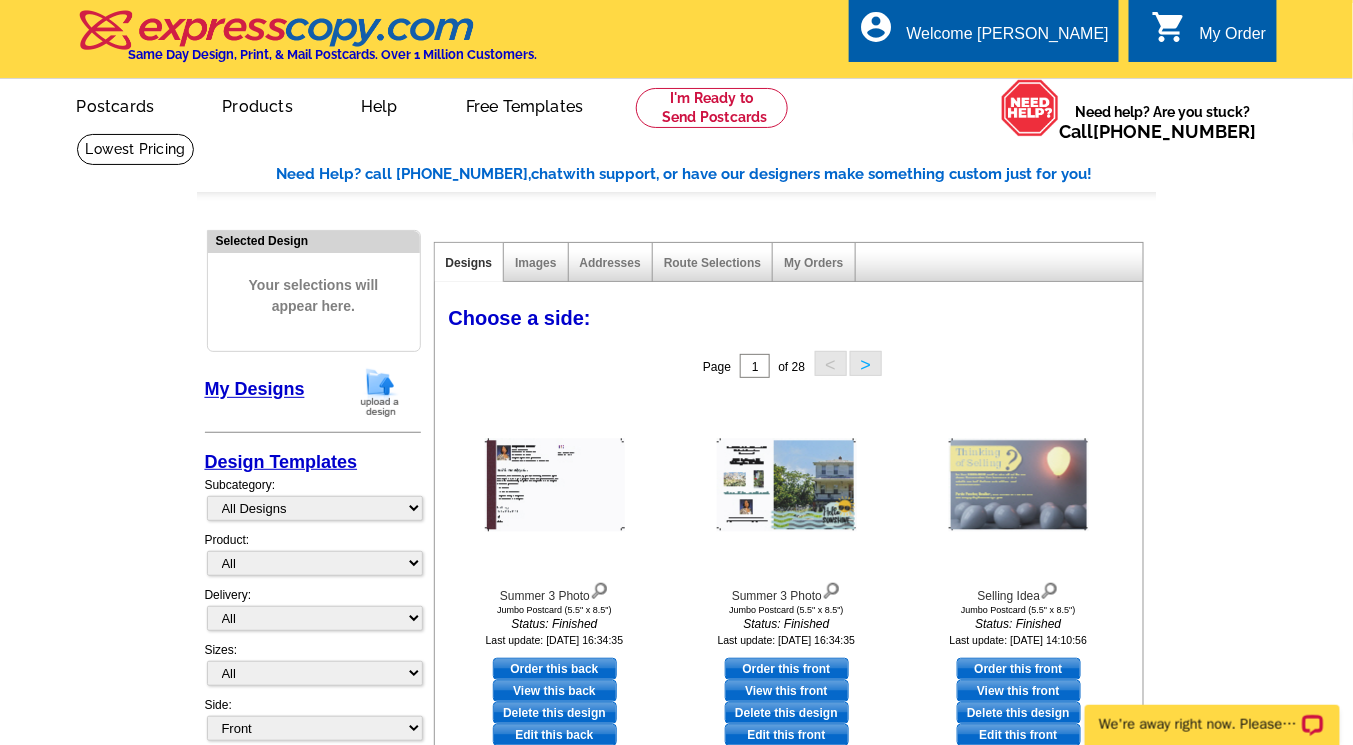 click on "My Designs" at bounding box center [255, 390] 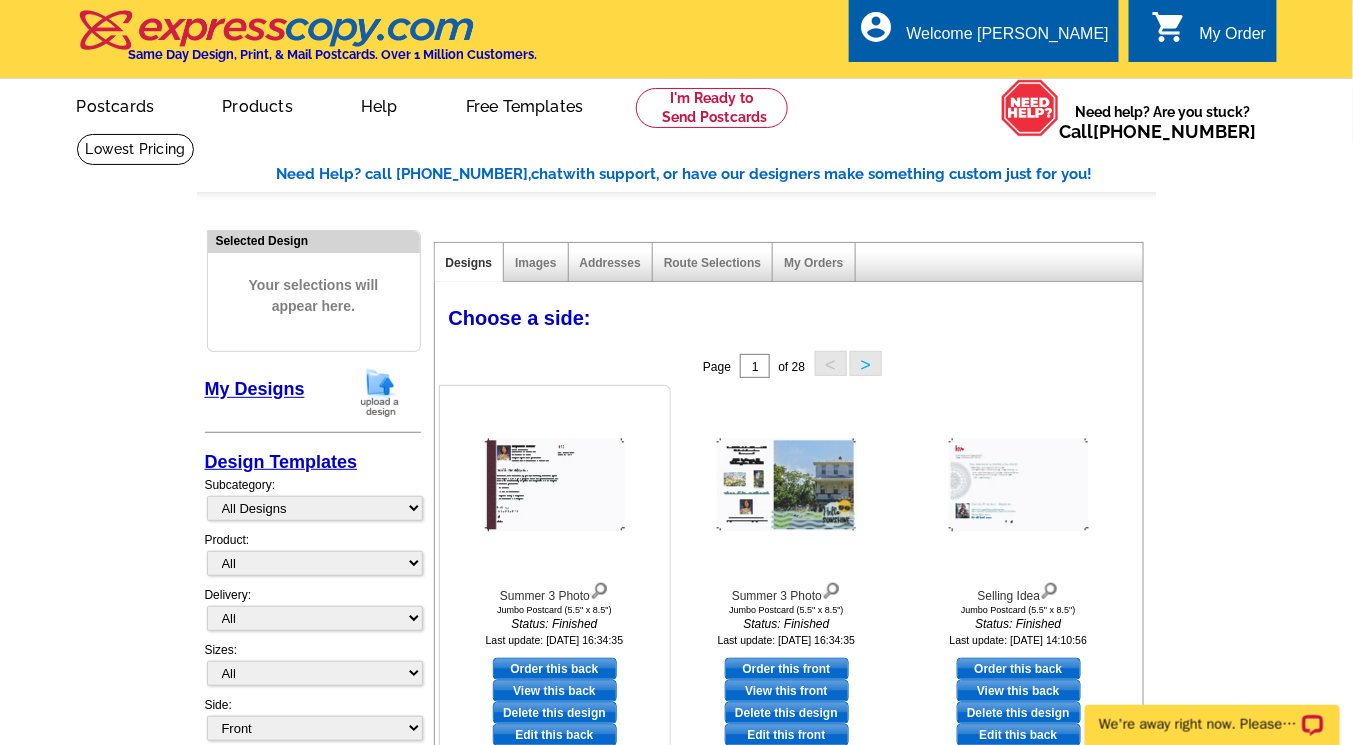 click at bounding box center [555, 485] 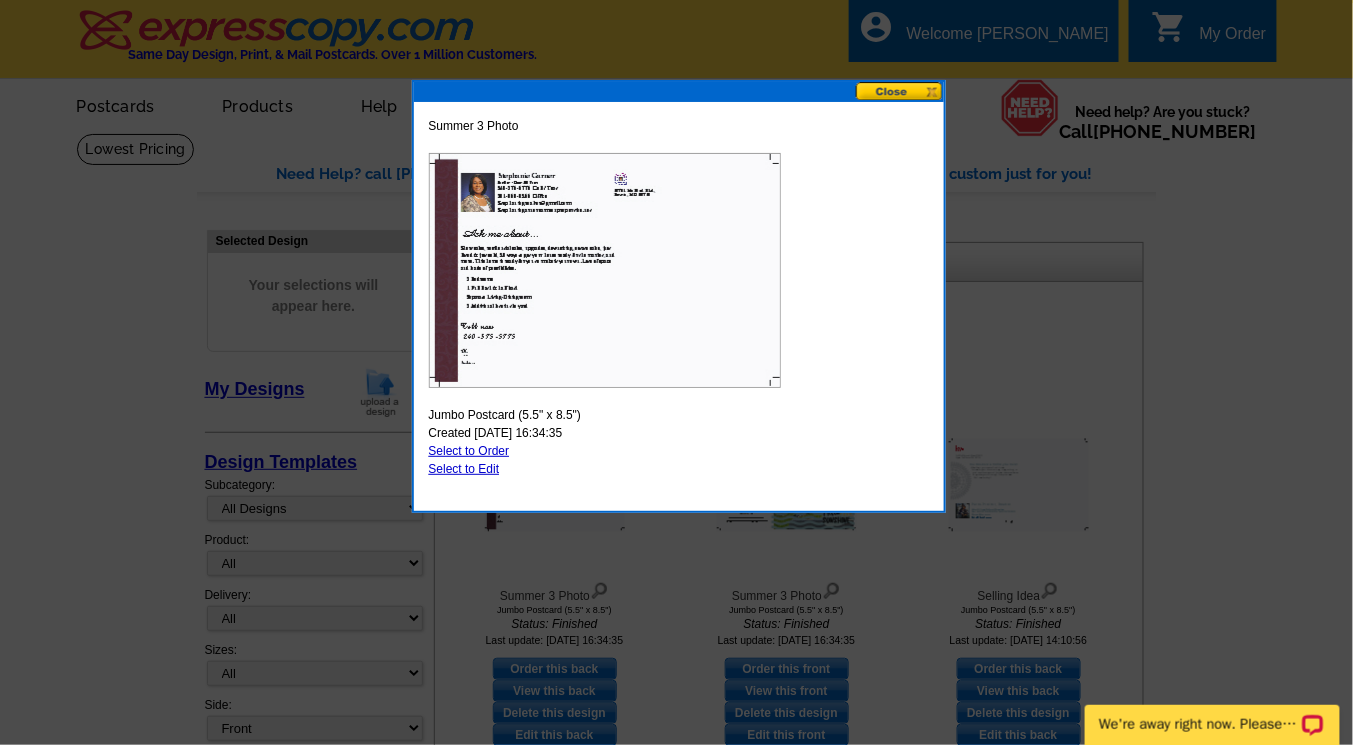 click on "Select to Edit" at bounding box center [464, 469] 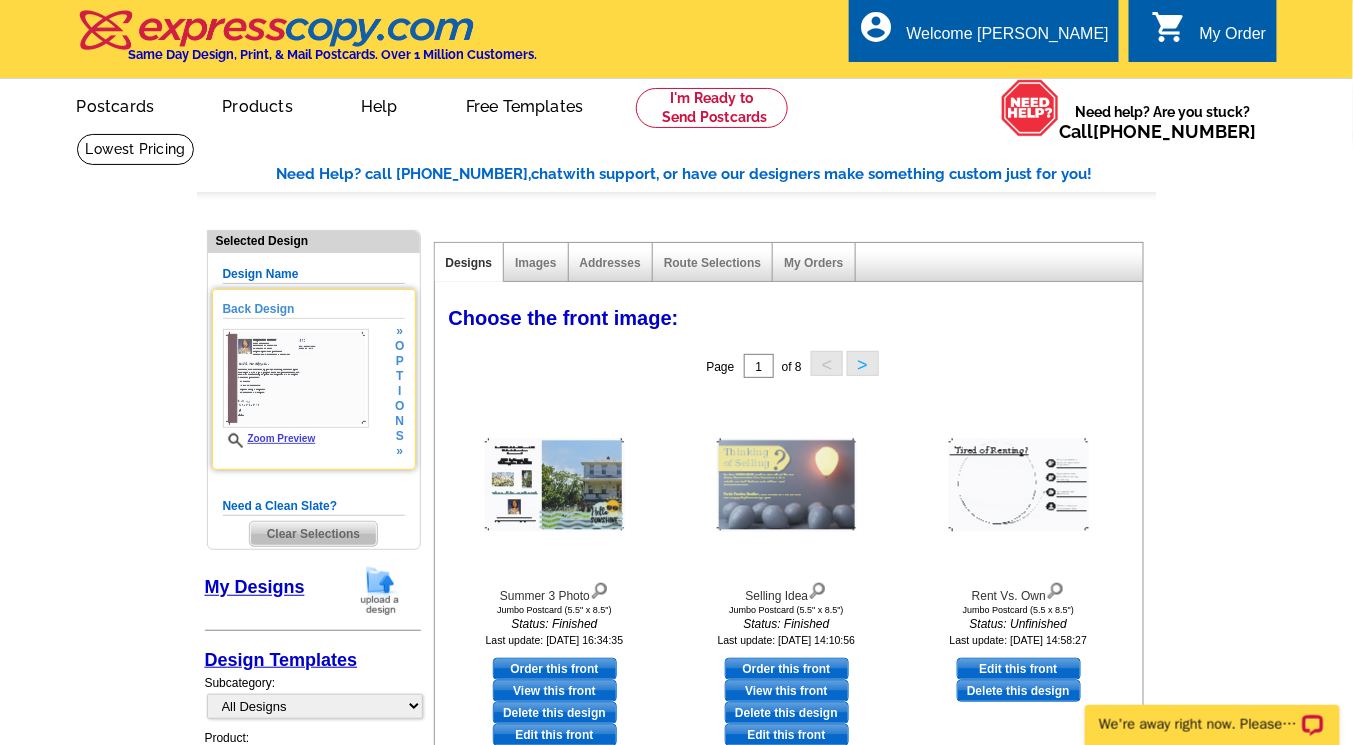 click at bounding box center [296, 378] 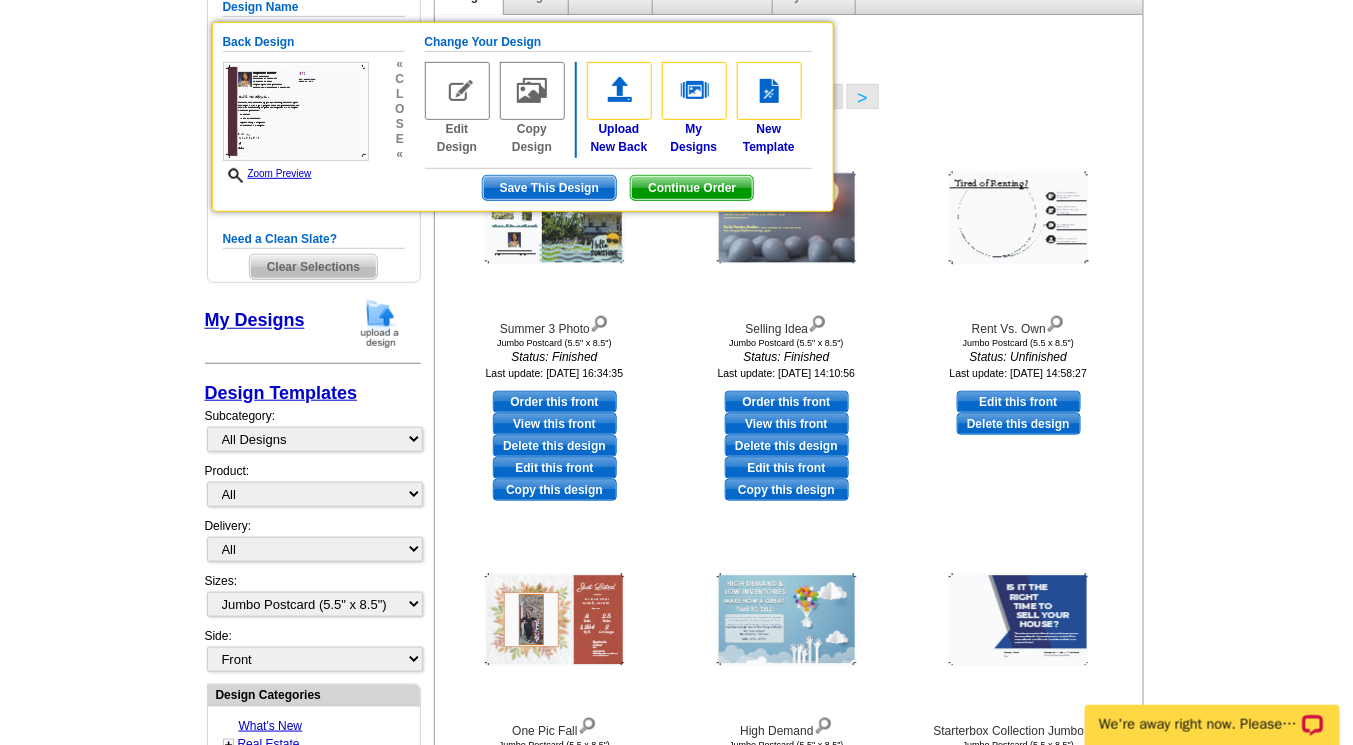 scroll, scrollTop: 243, scrollLeft: 0, axis: vertical 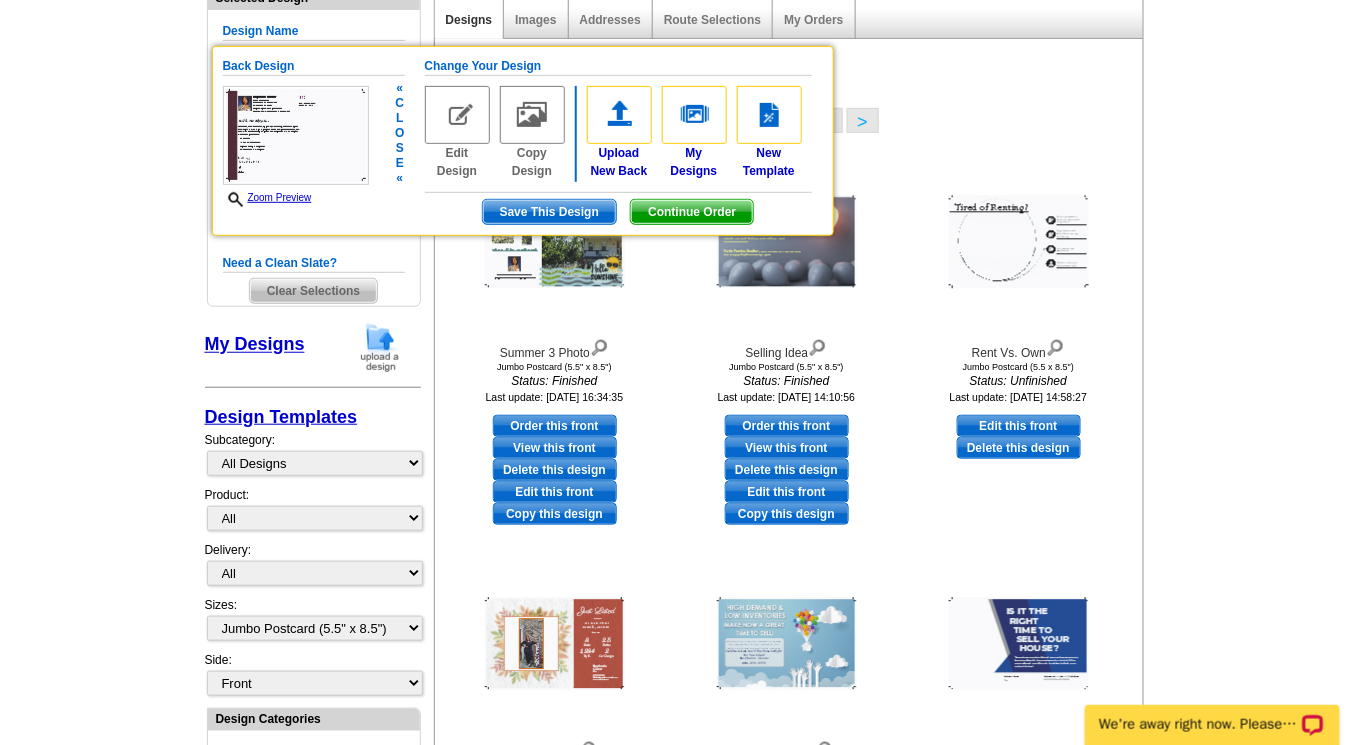 click on "Save This Design" at bounding box center [549, 212] 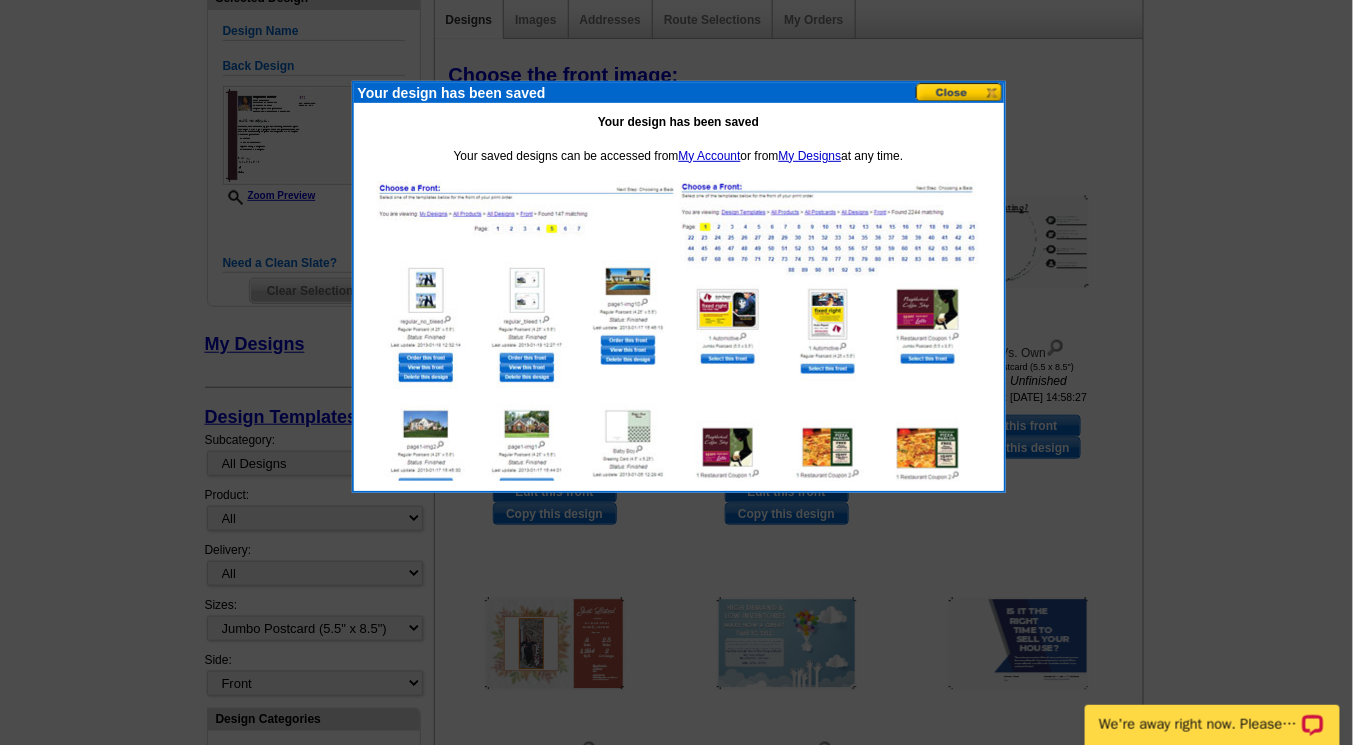 click at bounding box center [960, 92] 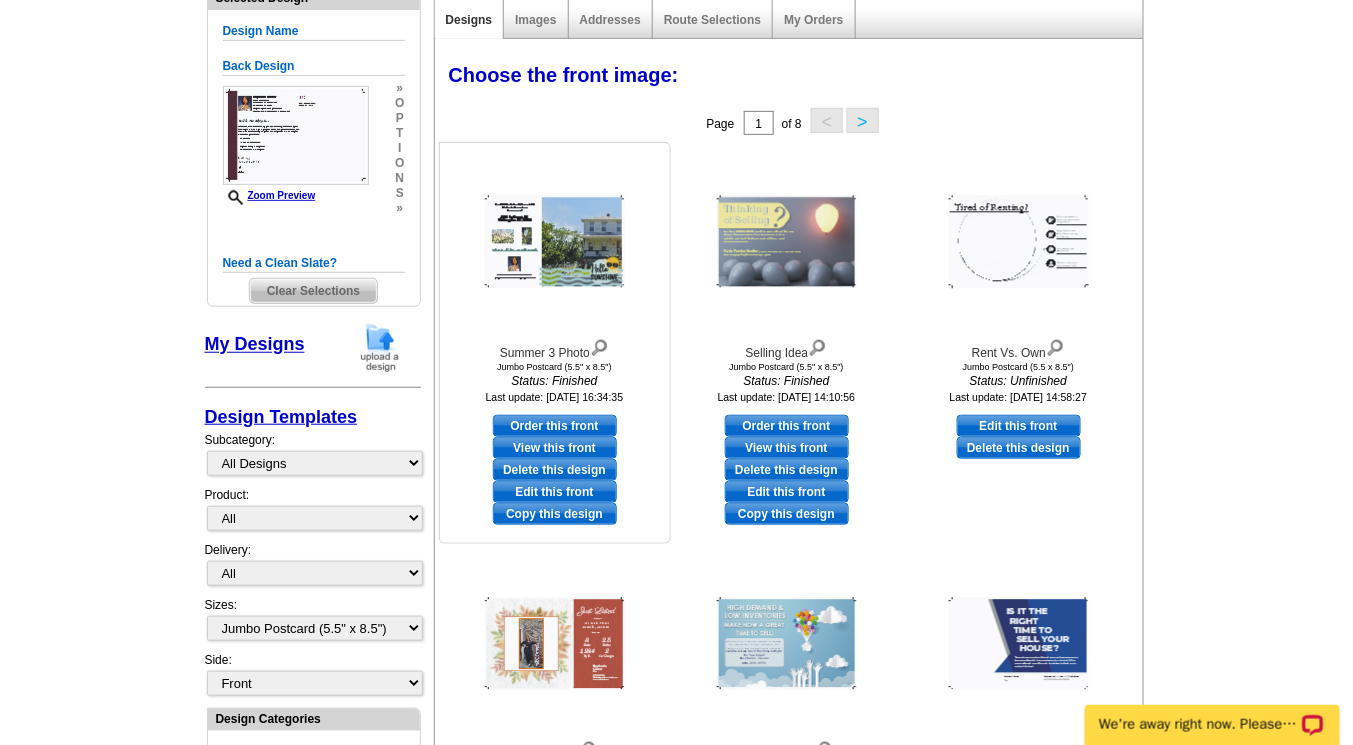 click at bounding box center (555, 242) 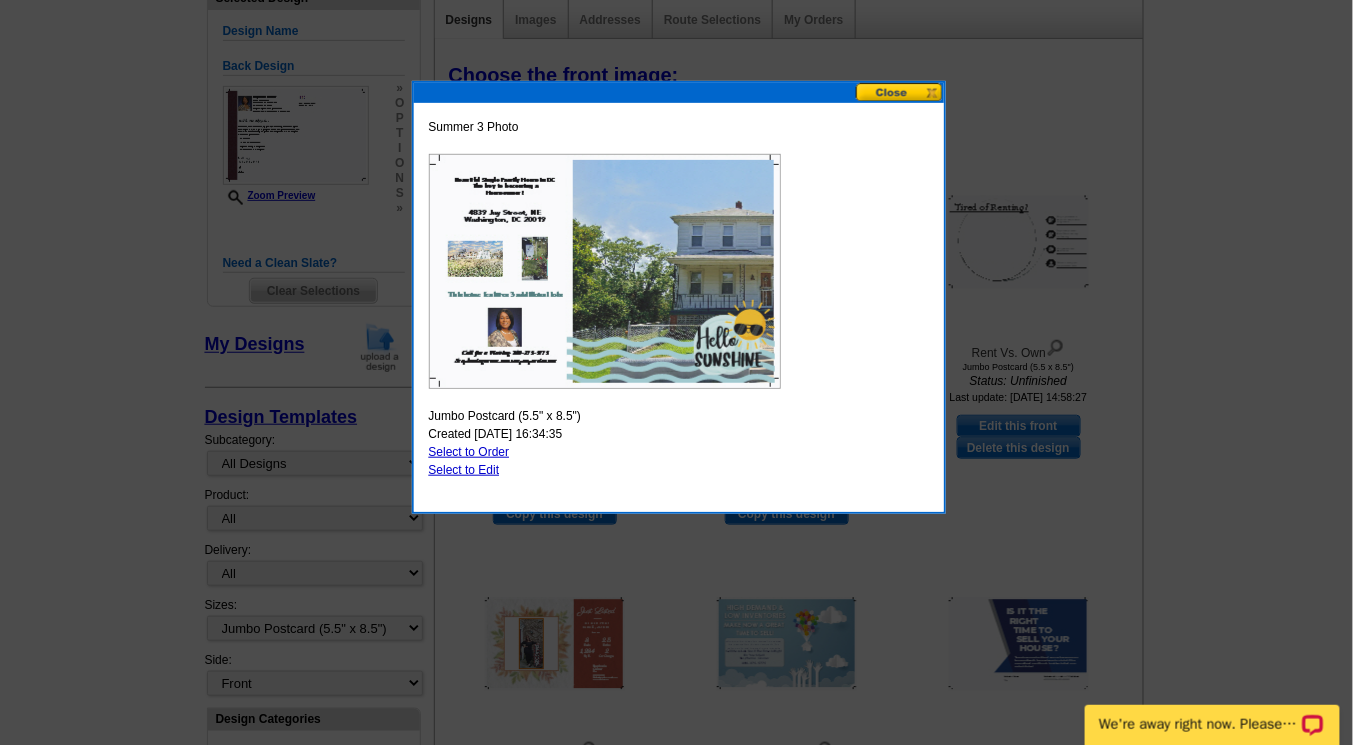 click on "Select to Edit" at bounding box center [464, 470] 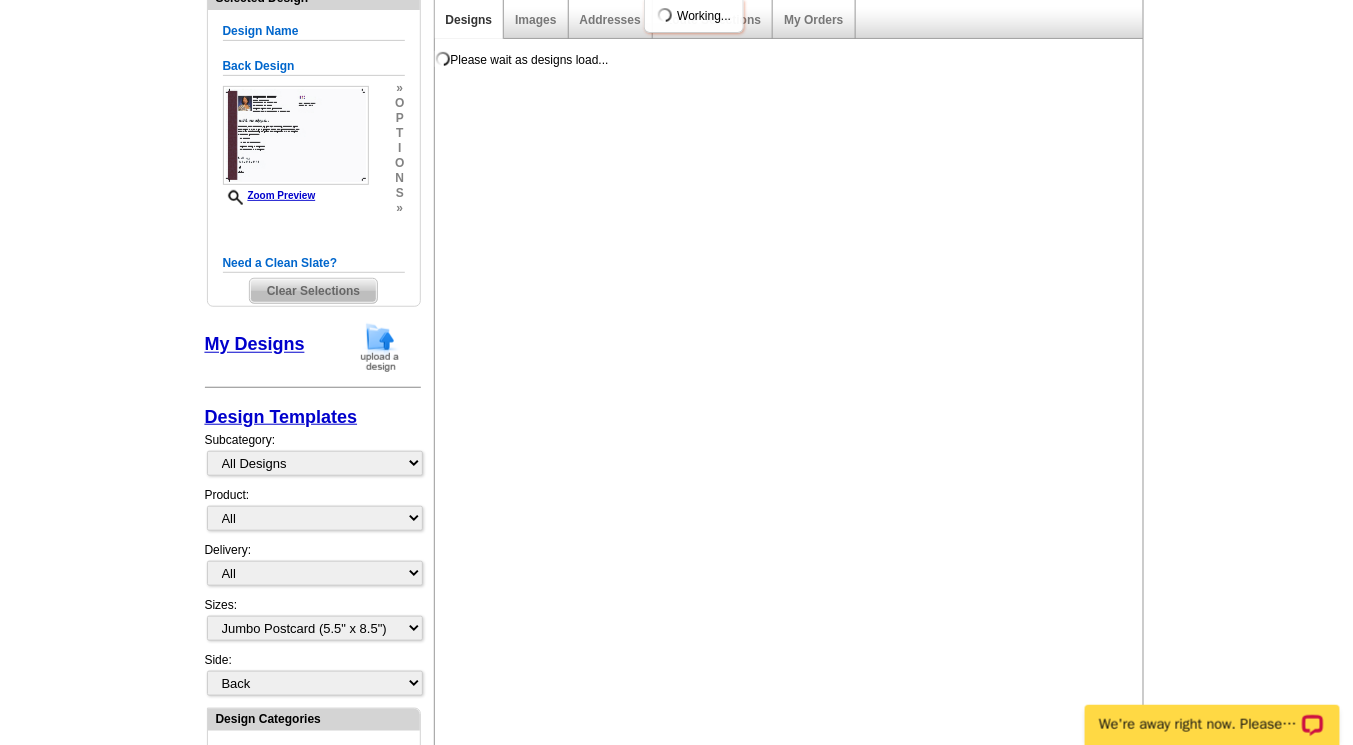 scroll, scrollTop: 0, scrollLeft: 0, axis: both 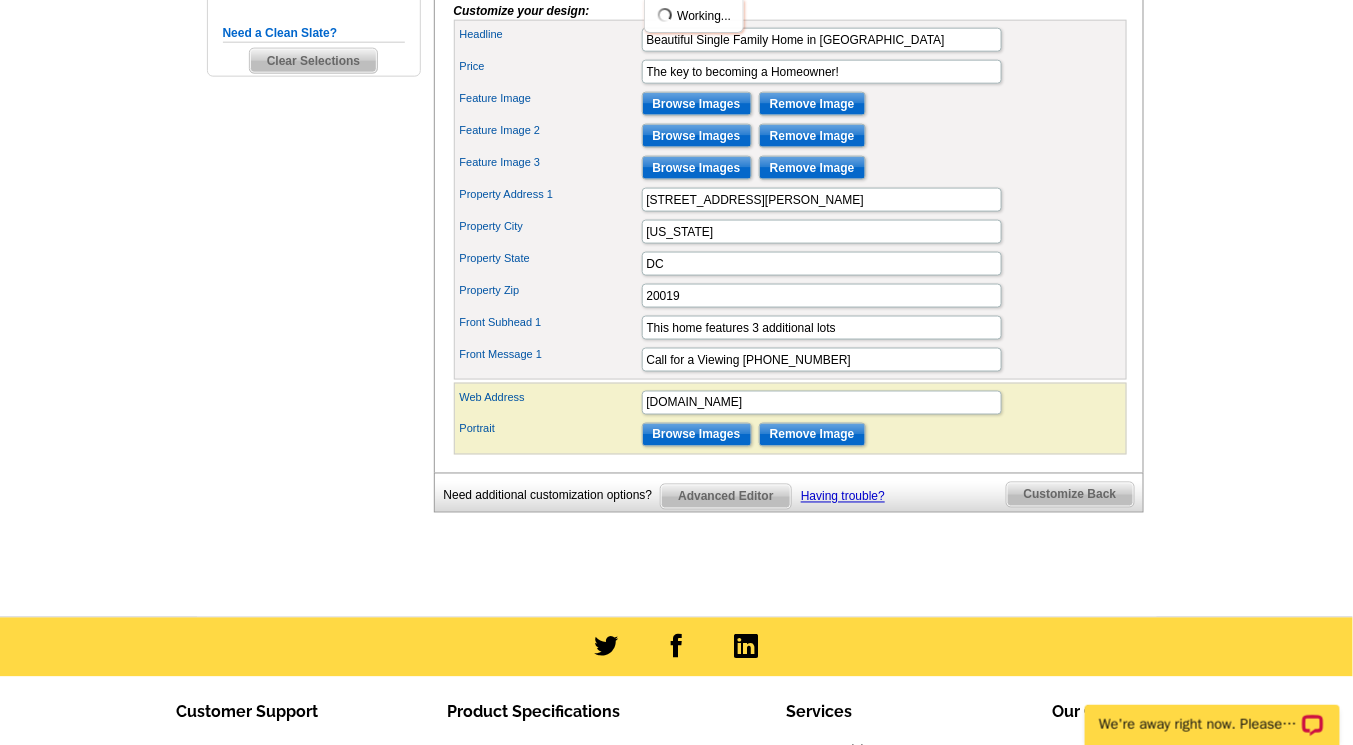 click on "Customize Back" at bounding box center (1070, 495) 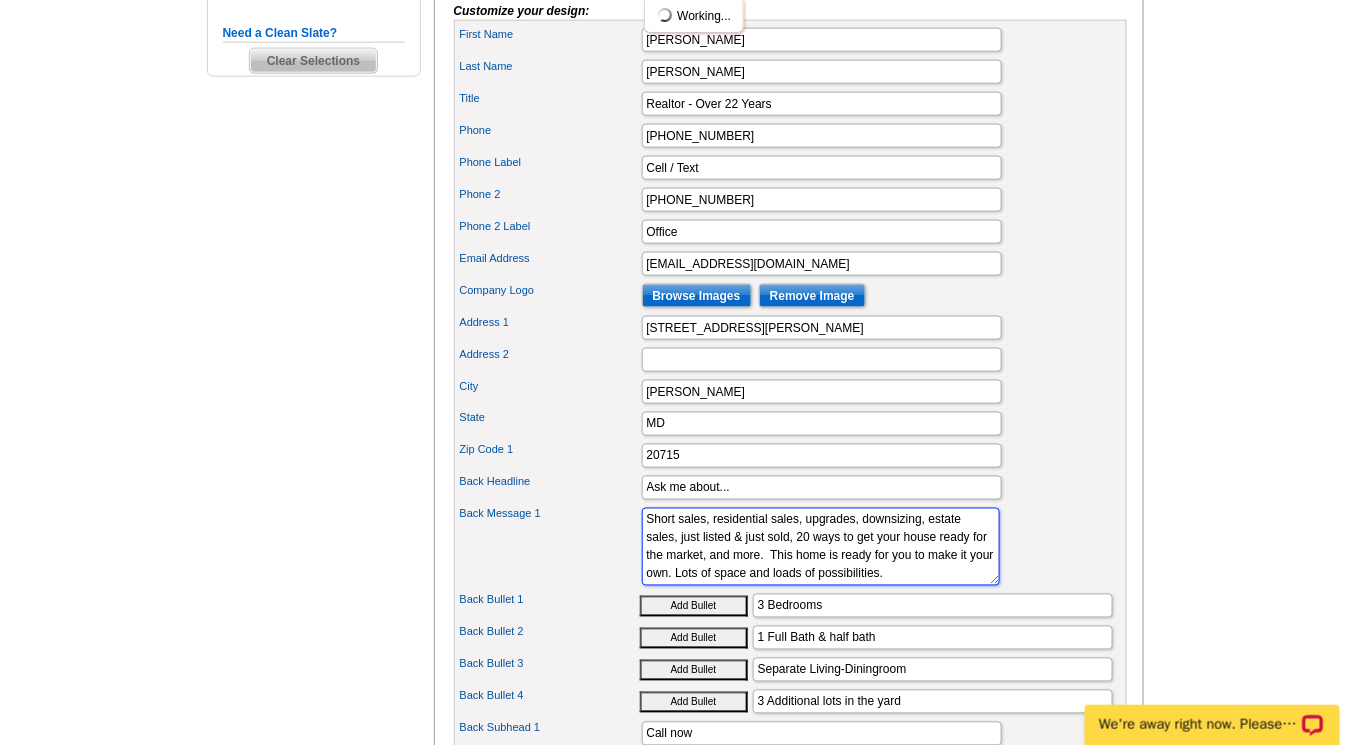 scroll, scrollTop: 17, scrollLeft: 0, axis: vertical 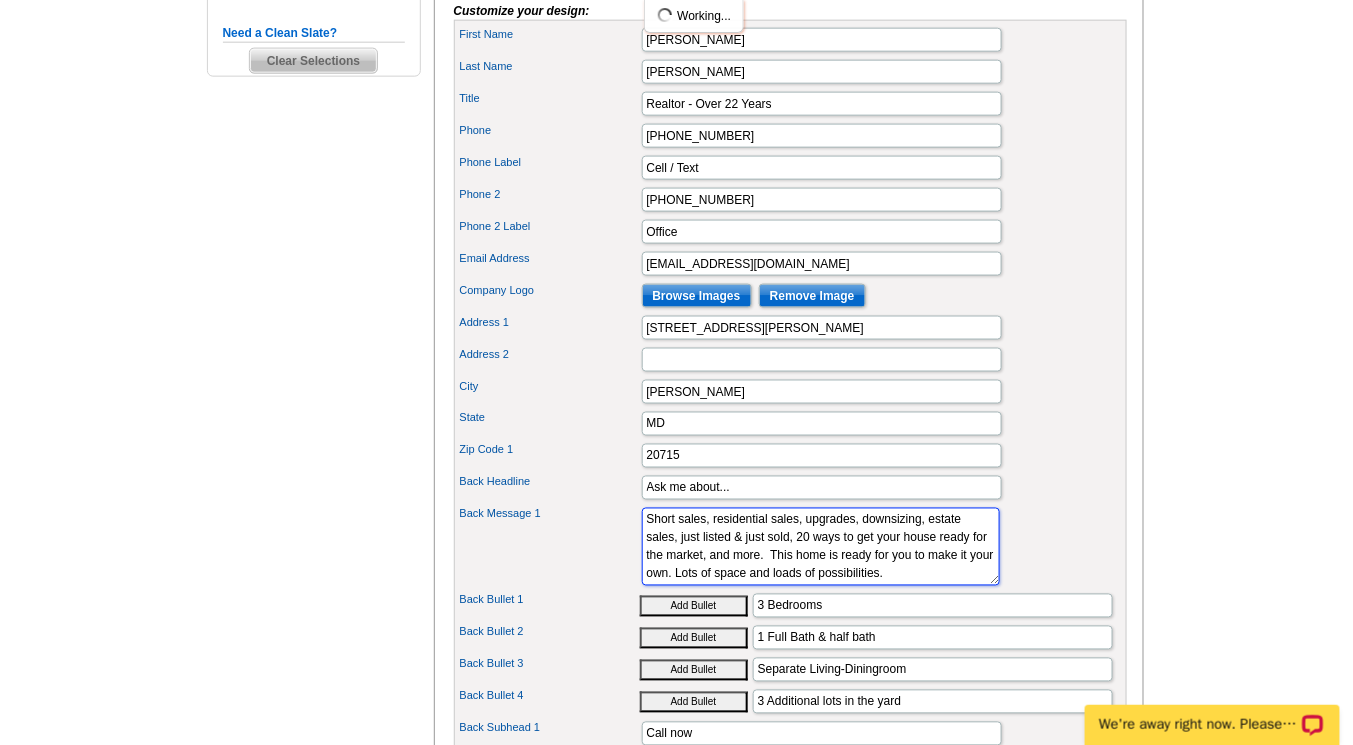 drag, startPoint x: 642, startPoint y: 528, endPoint x: 930, endPoint y: 600, distance: 296.86362 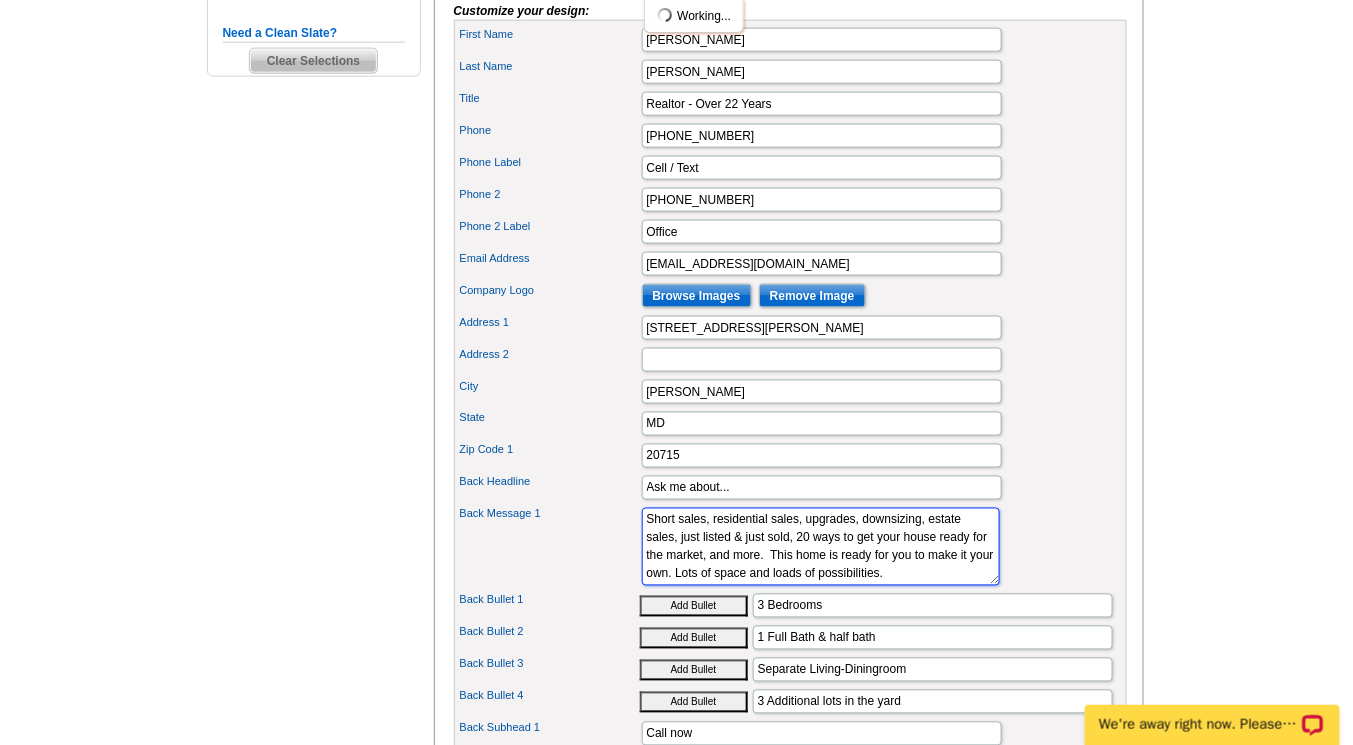 click on "Short sales, residential sales, upgrades, downsizing, estate sales, just listed & just sold, 20 ways to get your house ready for the market, and more.  This home is ready for you to make it your own. Lots of space and loads of possibilities." at bounding box center [821, 547] 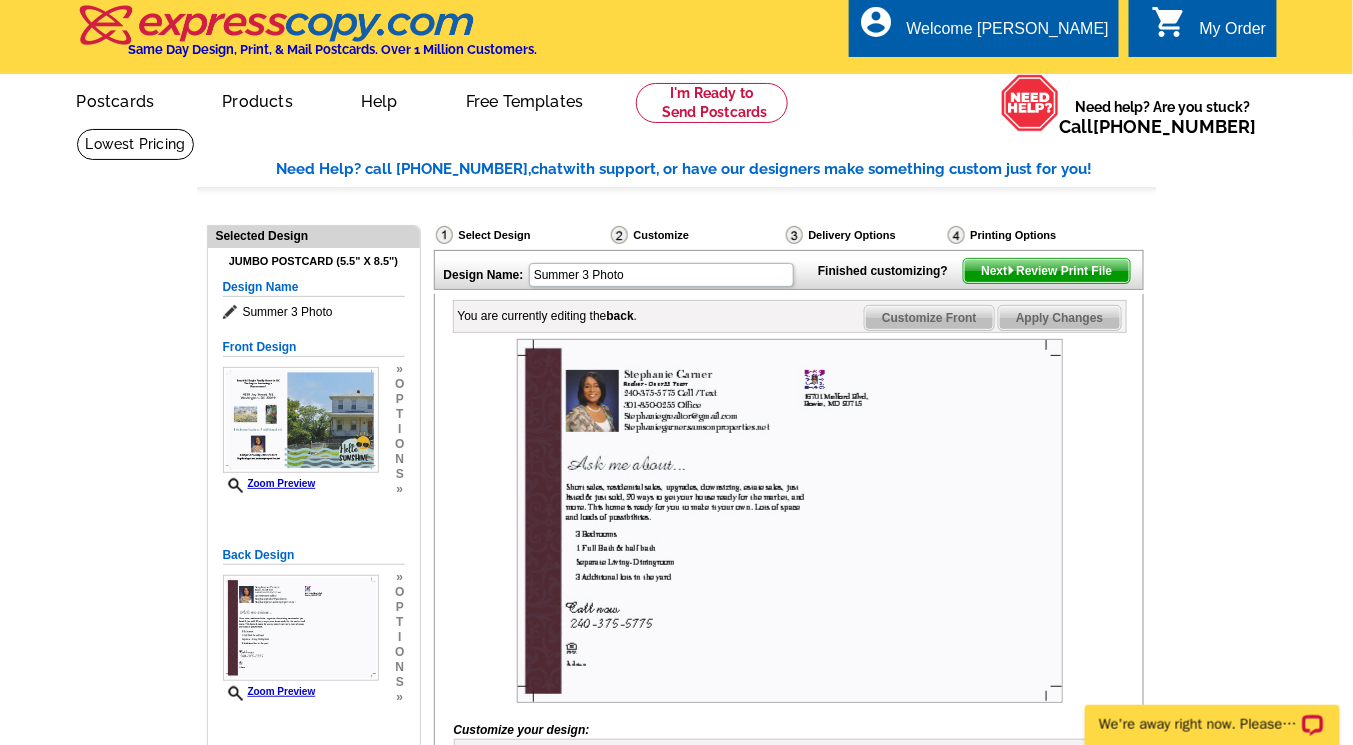 scroll, scrollTop: 0, scrollLeft: 0, axis: both 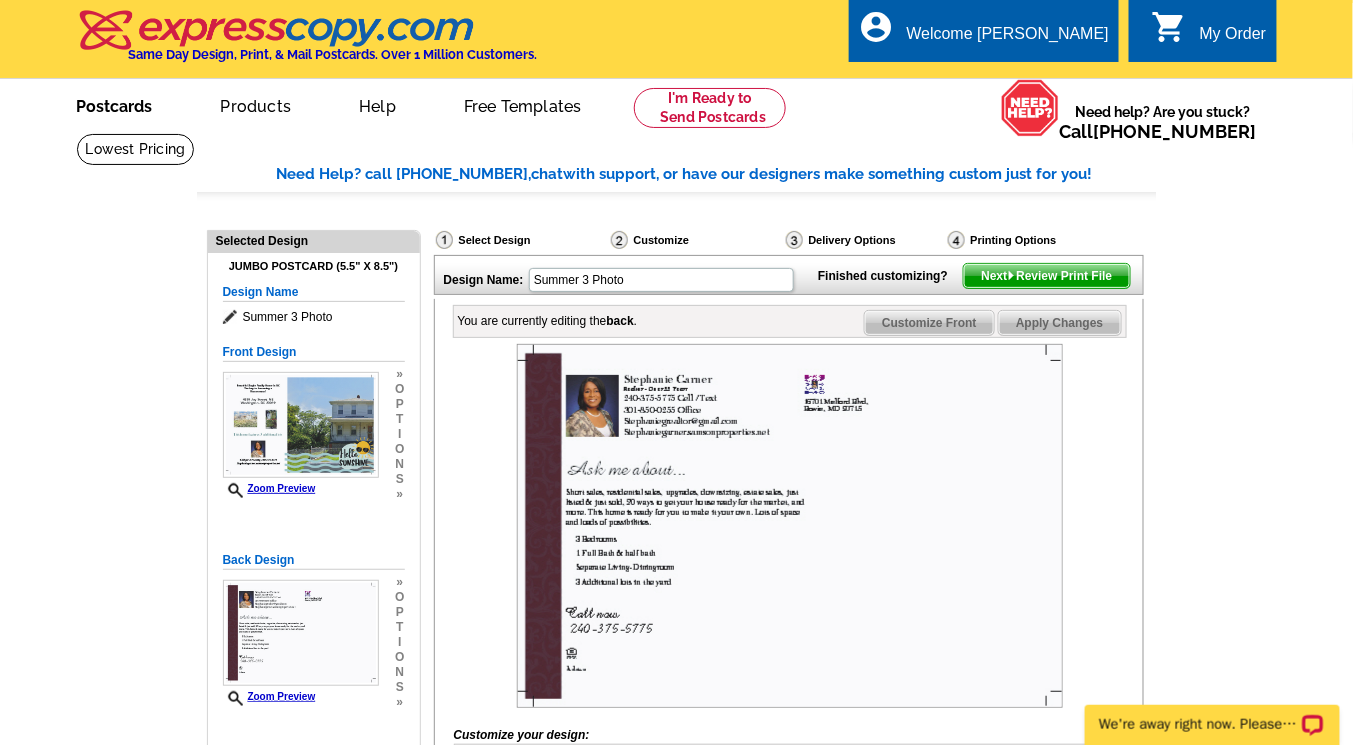 click on "Postcards" at bounding box center (115, 104) 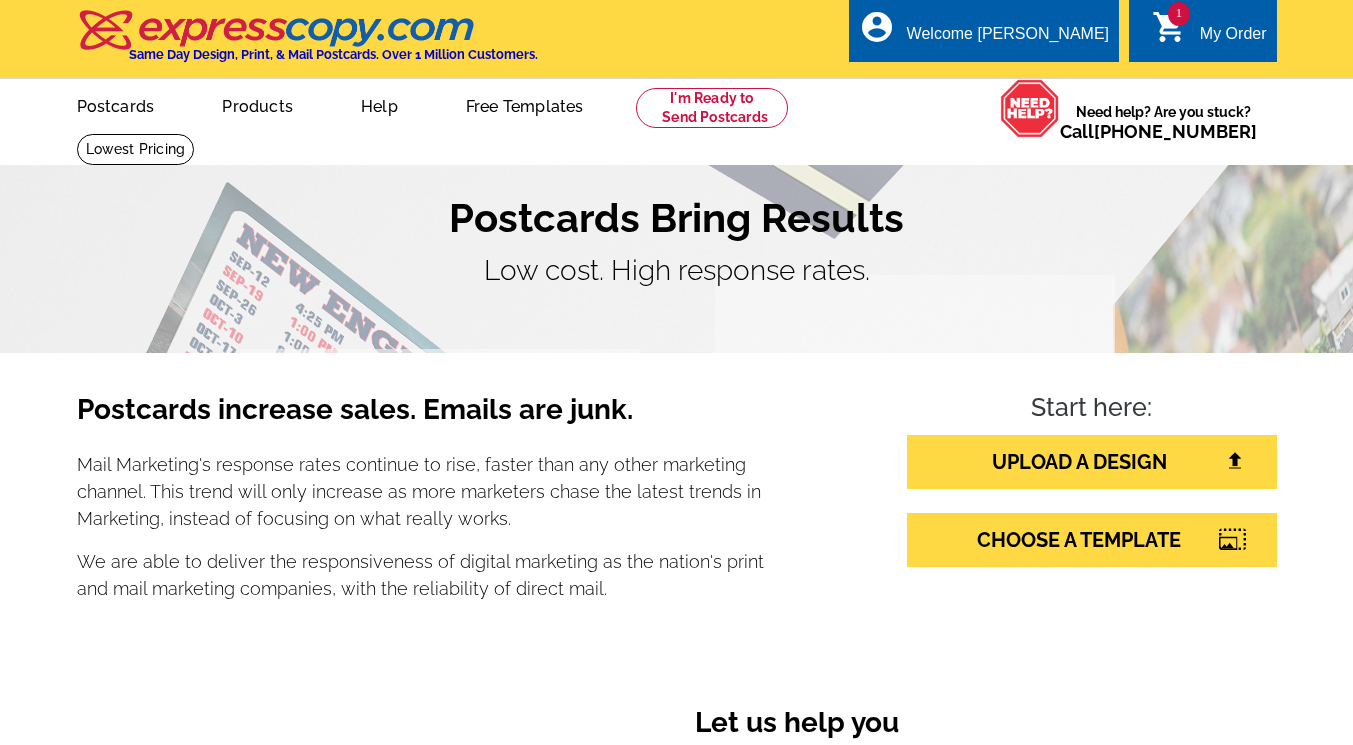 scroll, scrollTop: 0, scrollLeft: 0, axis: both 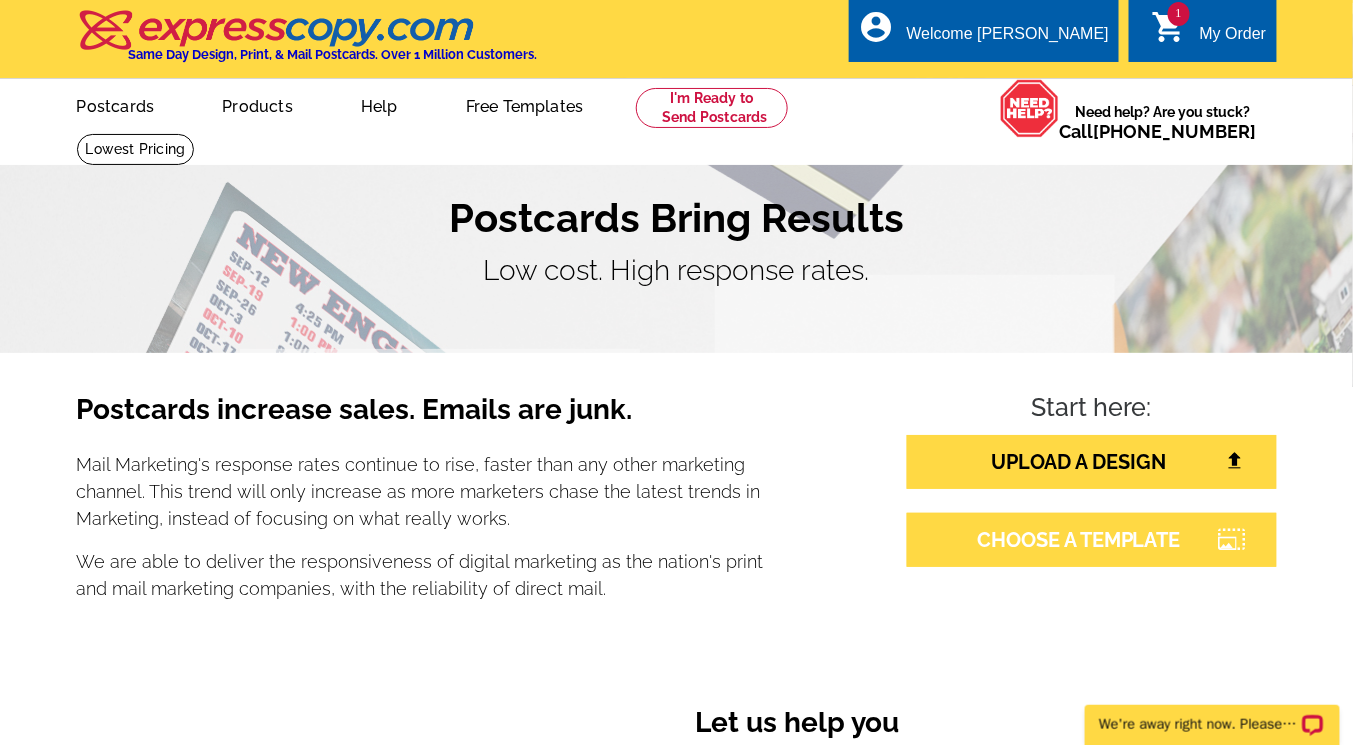 click on "CHOOSE
A TEMPLATE" at bounding box center [1092, 540] 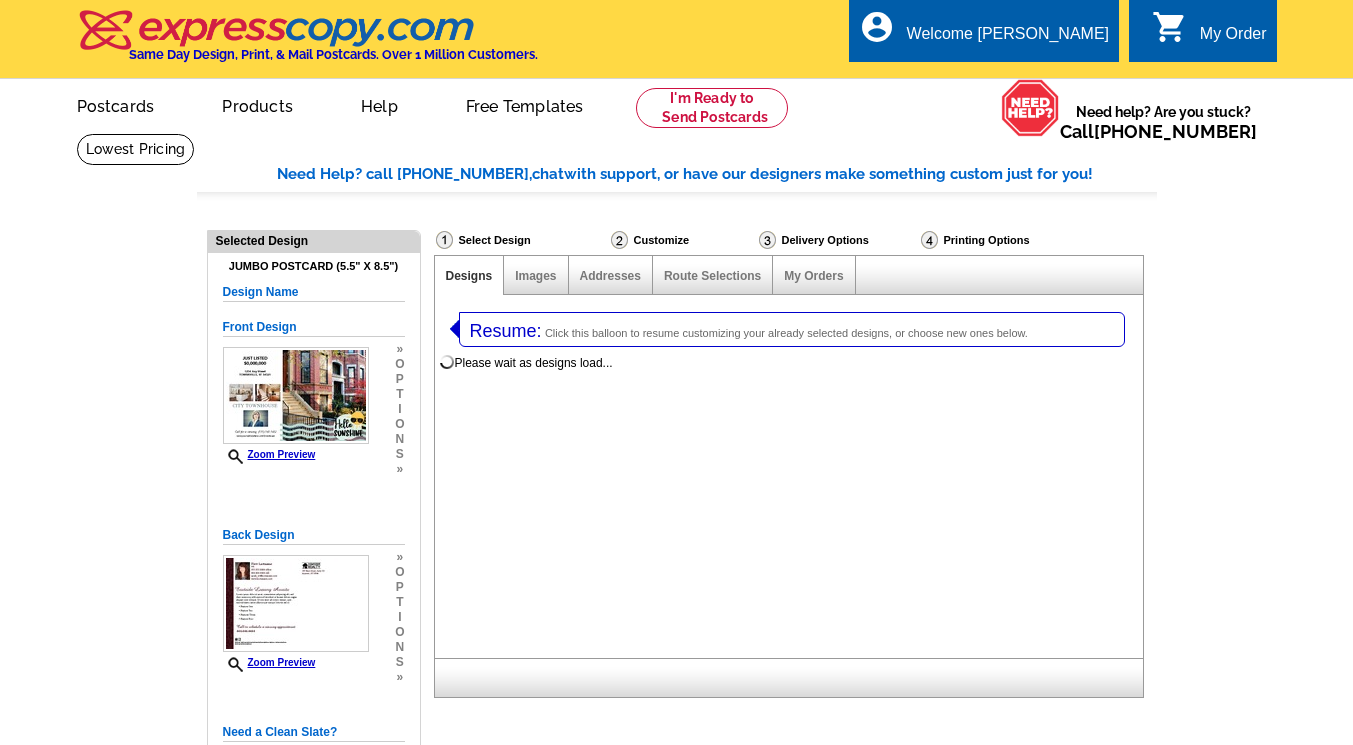select on "1" 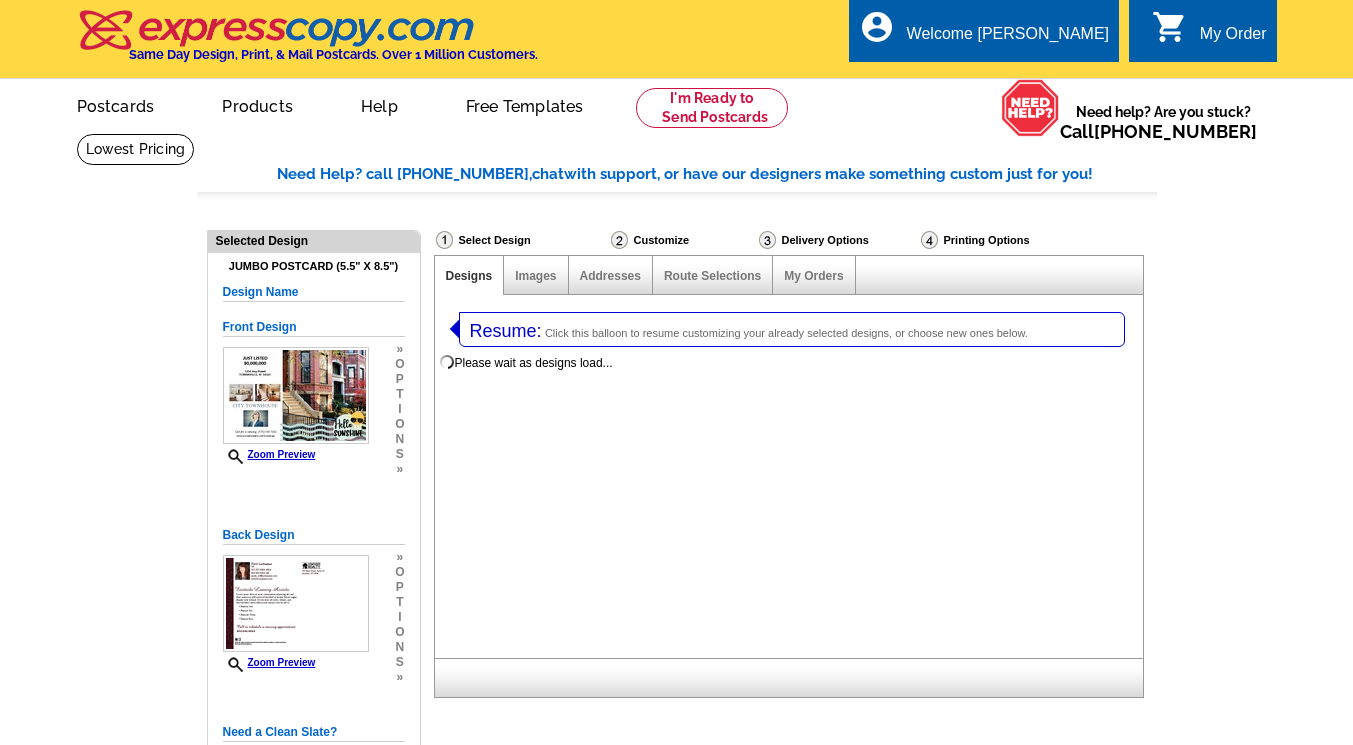 select on "2" 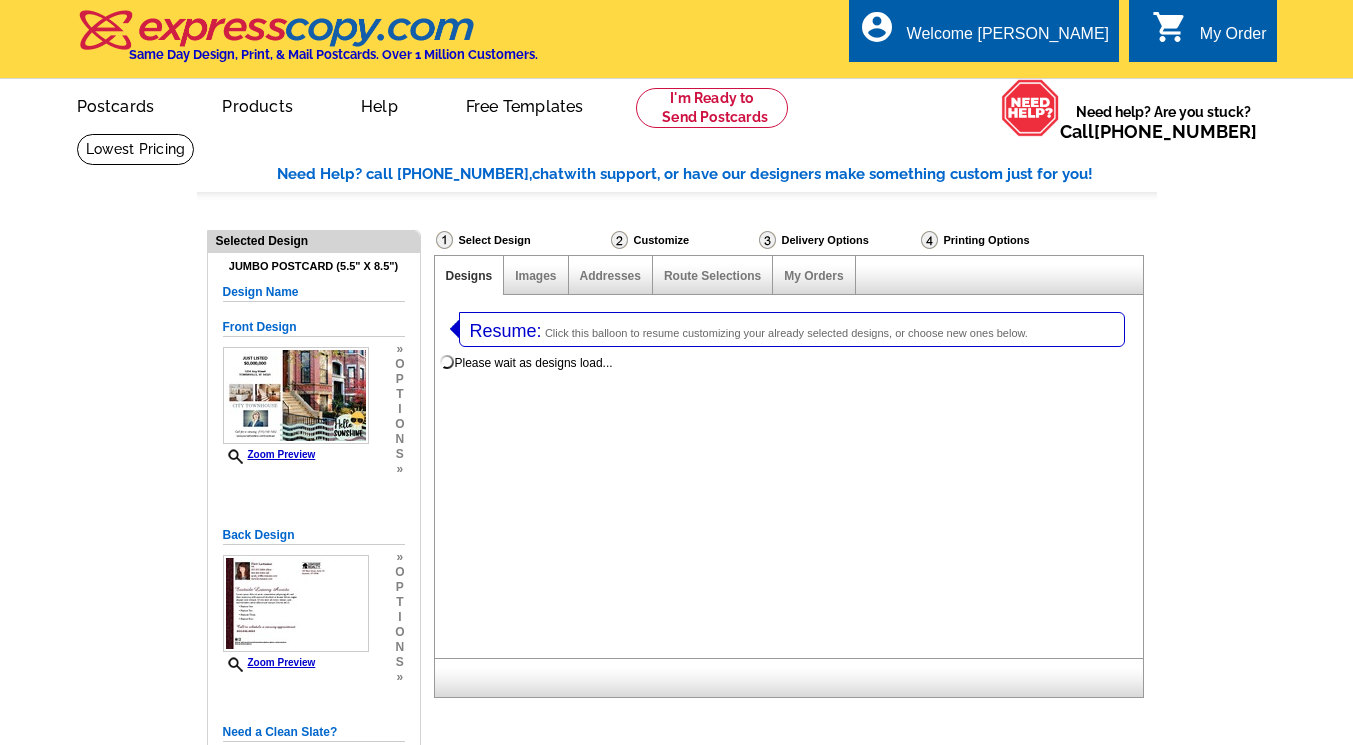 scroll, scrollTop: 0, scrollLeft: 0, axis: both 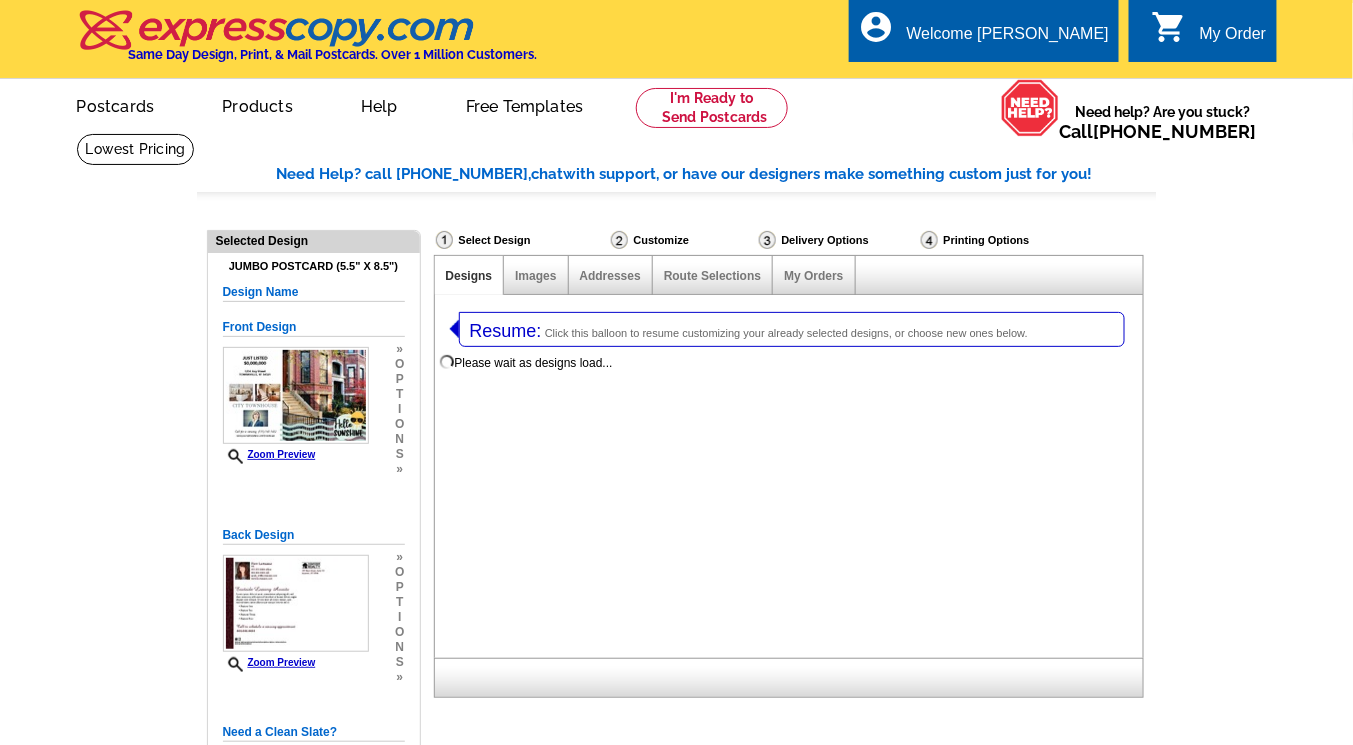 select on "785" 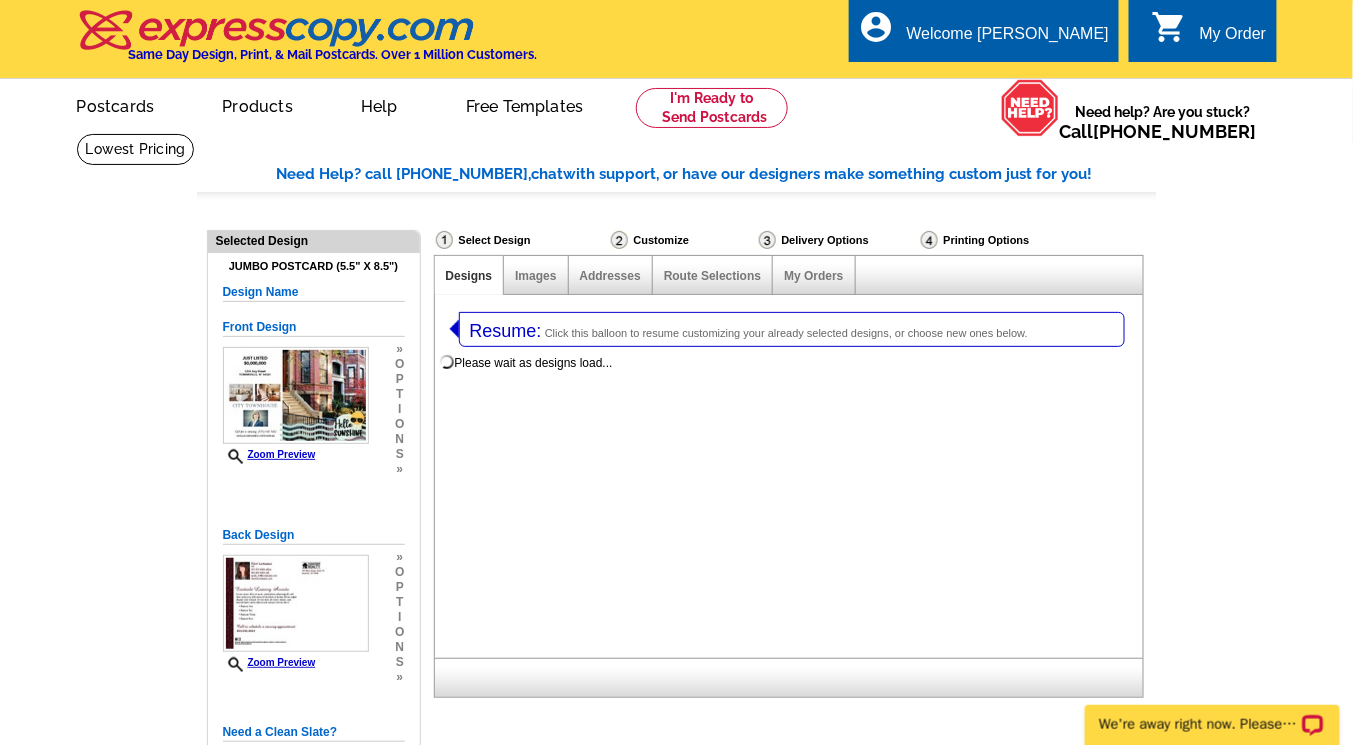 scroll, scrollTop: 0, scrollLeft: 0, axis: both 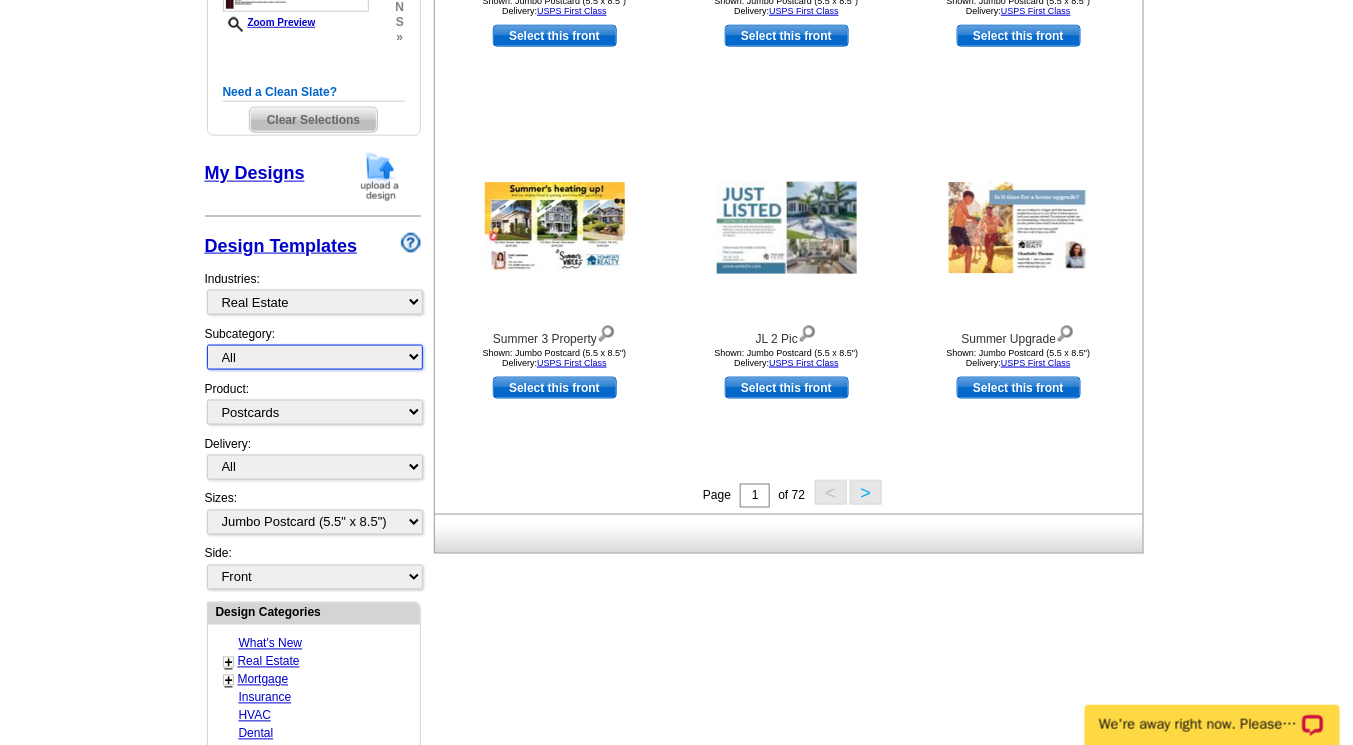 click on "All RE/MAX® Referrals Keller Williams® Berkshire Hathaway Home Services Century 21 Commercial Real Estate QR Code Cards 1st Time Home Buyer Distressed Homeowners Social Networking Farming Just Listed Just Sold Open House Market Report" at bounding box center [315, 357] 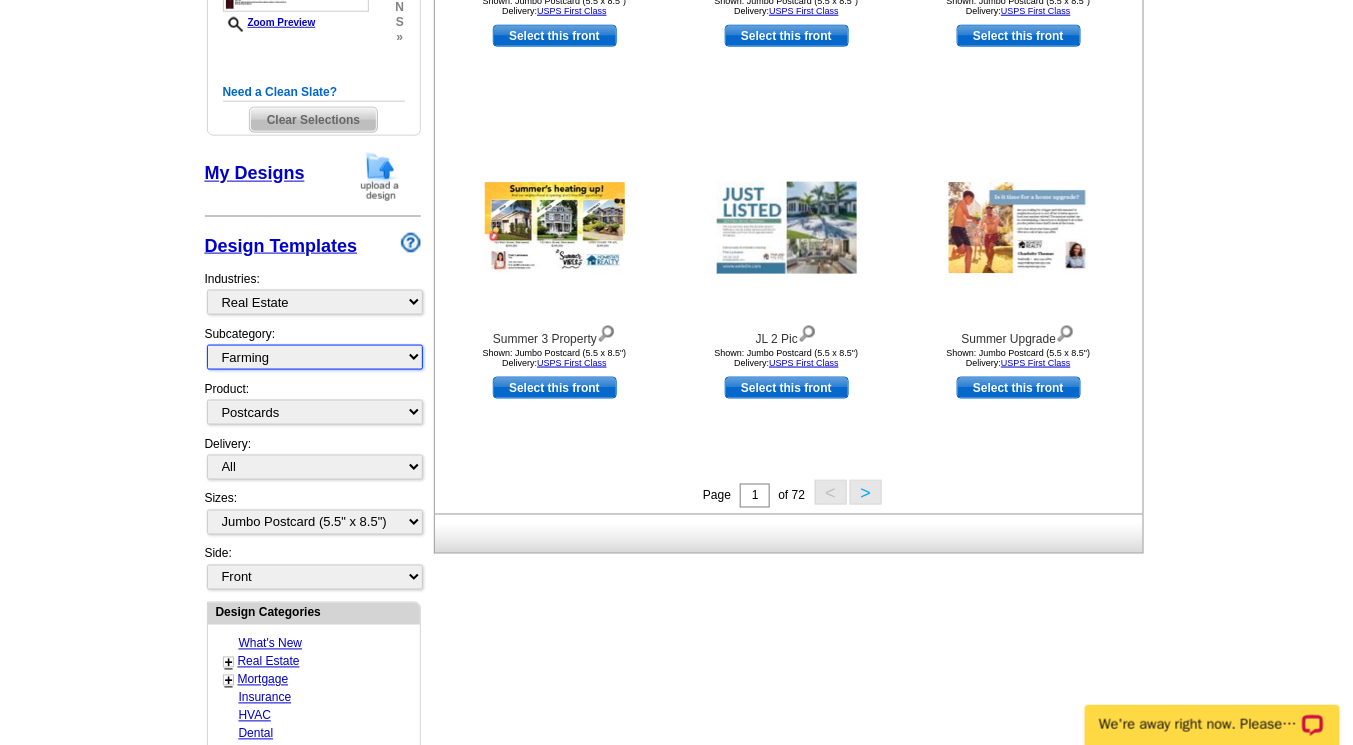 click on "All RE/MAX® Referrals Keller Williams® Berkshire Hathaway Home Services Century 21 Commercial Real Estate QR Code Cards 1st Time Home Buyer Distressed Homeowners Social Networking Farming Just Listed Just Sold Open House Market Report" at bounding box center [315, 357] 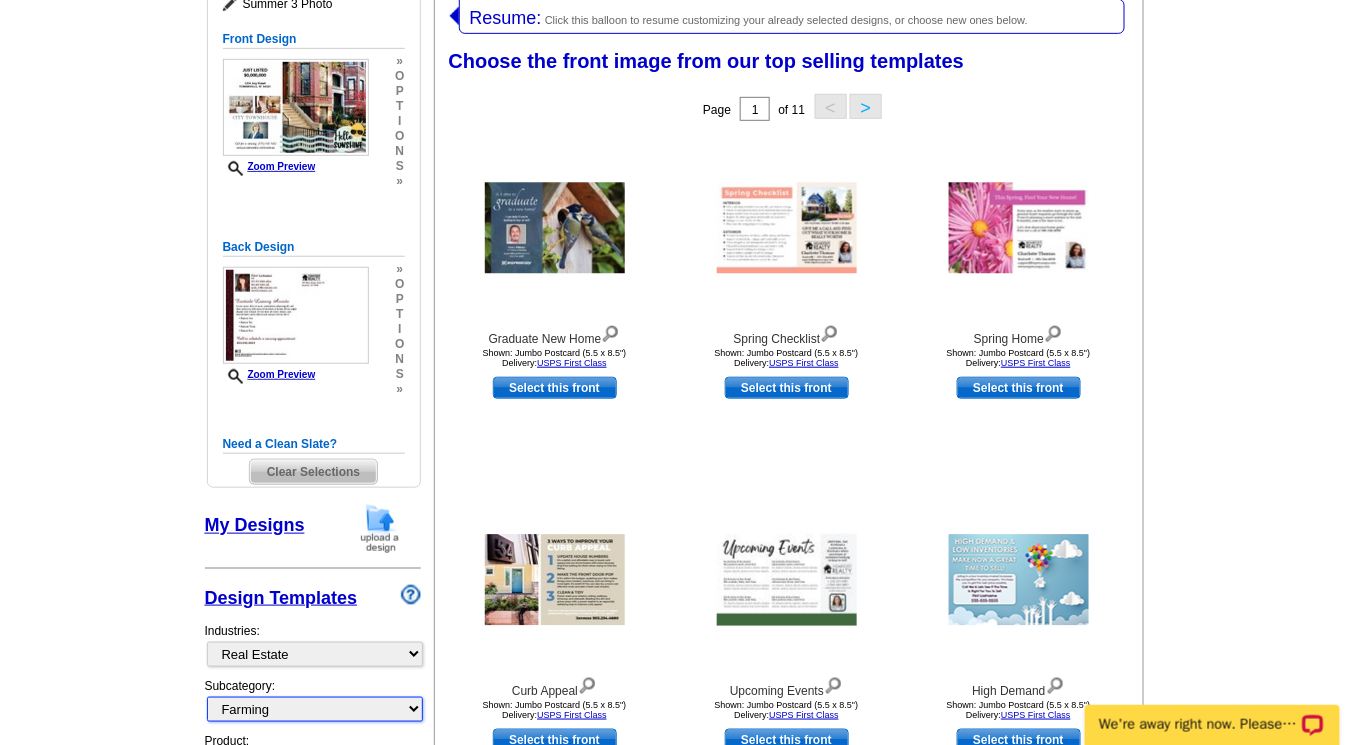 scroll, scrollTop: 307, scrollLeft: 0, axis: vertical 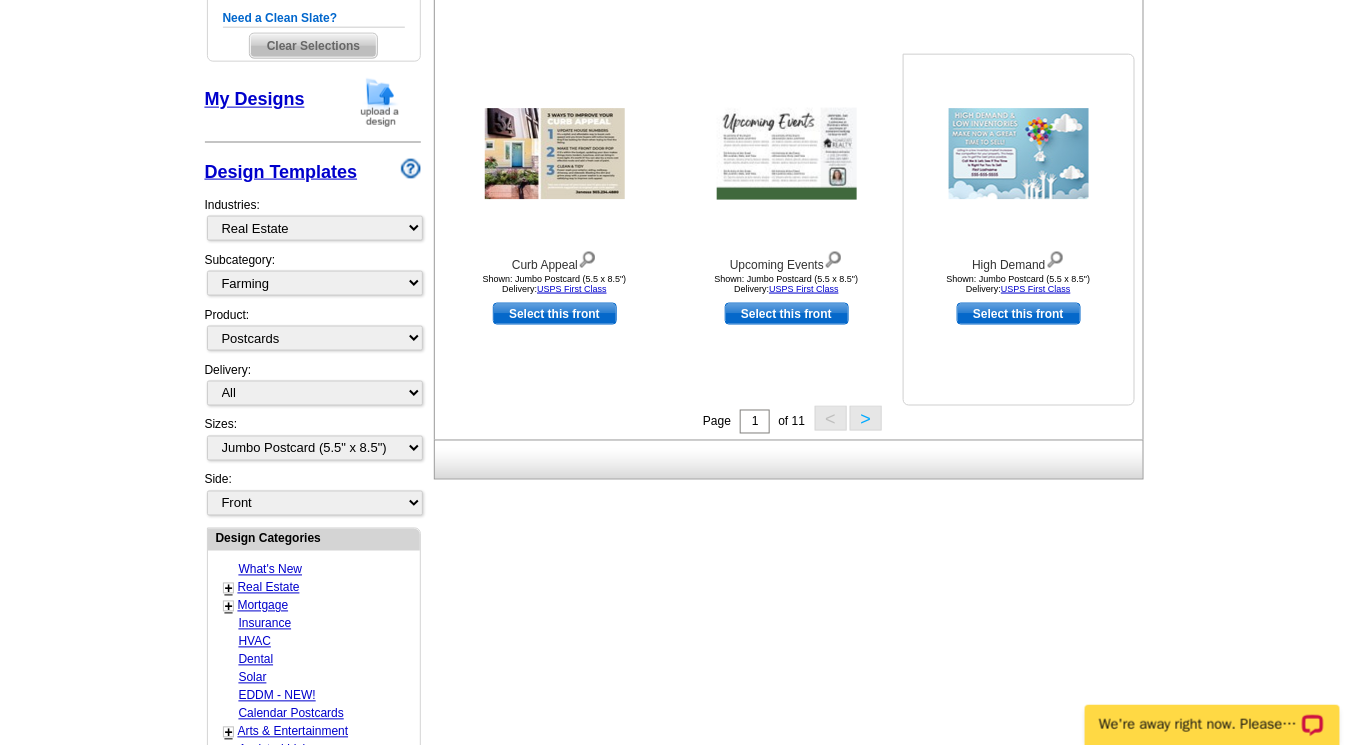 click at bounding box center (1019, 154) 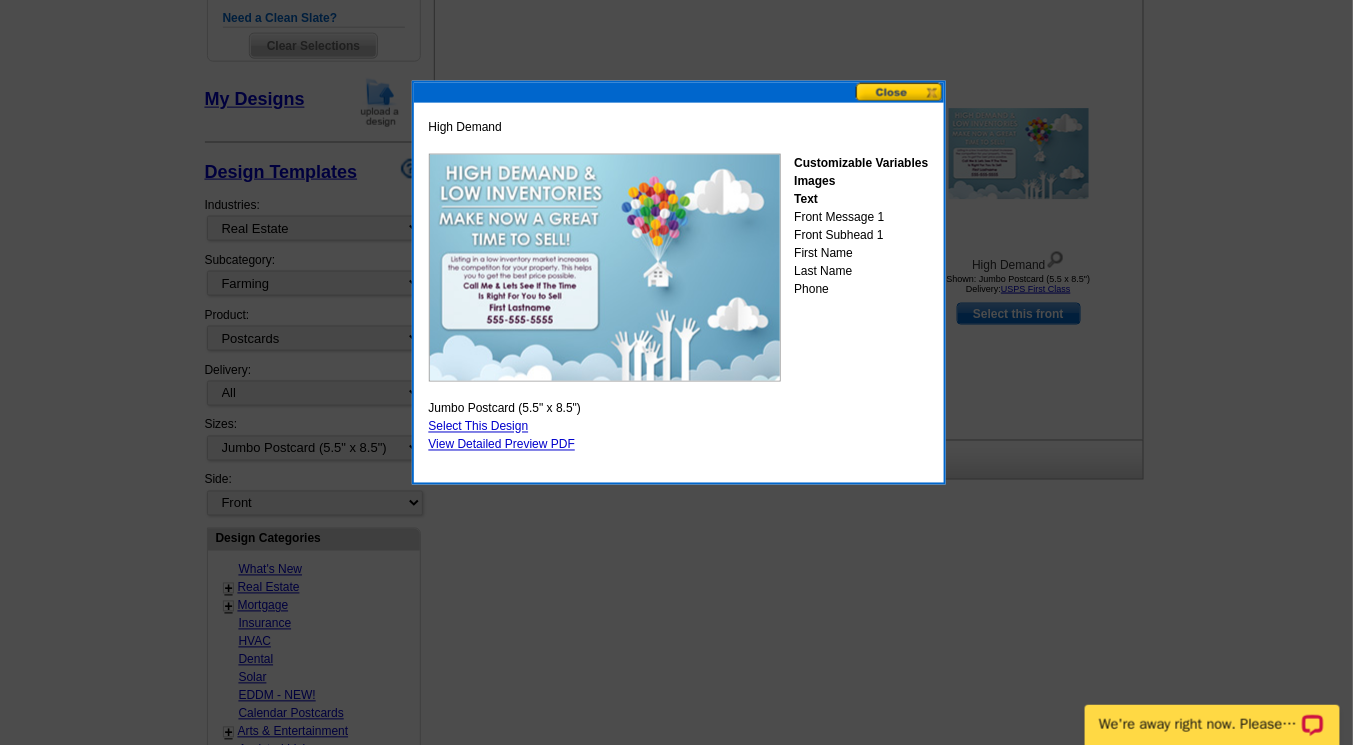 click on "Select This Design" at bounding box center [479, 427] 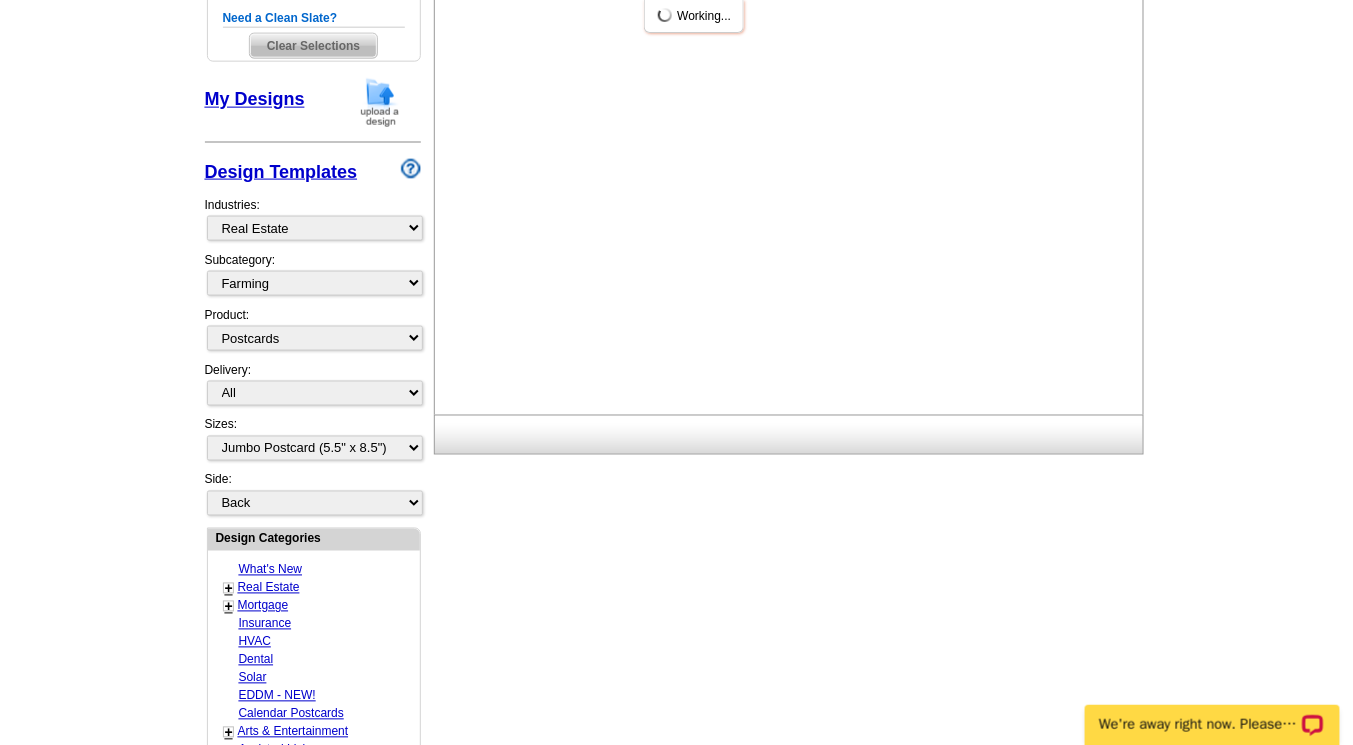 scroll, scrollTop: 0, scrollLeft: 0, axis: both 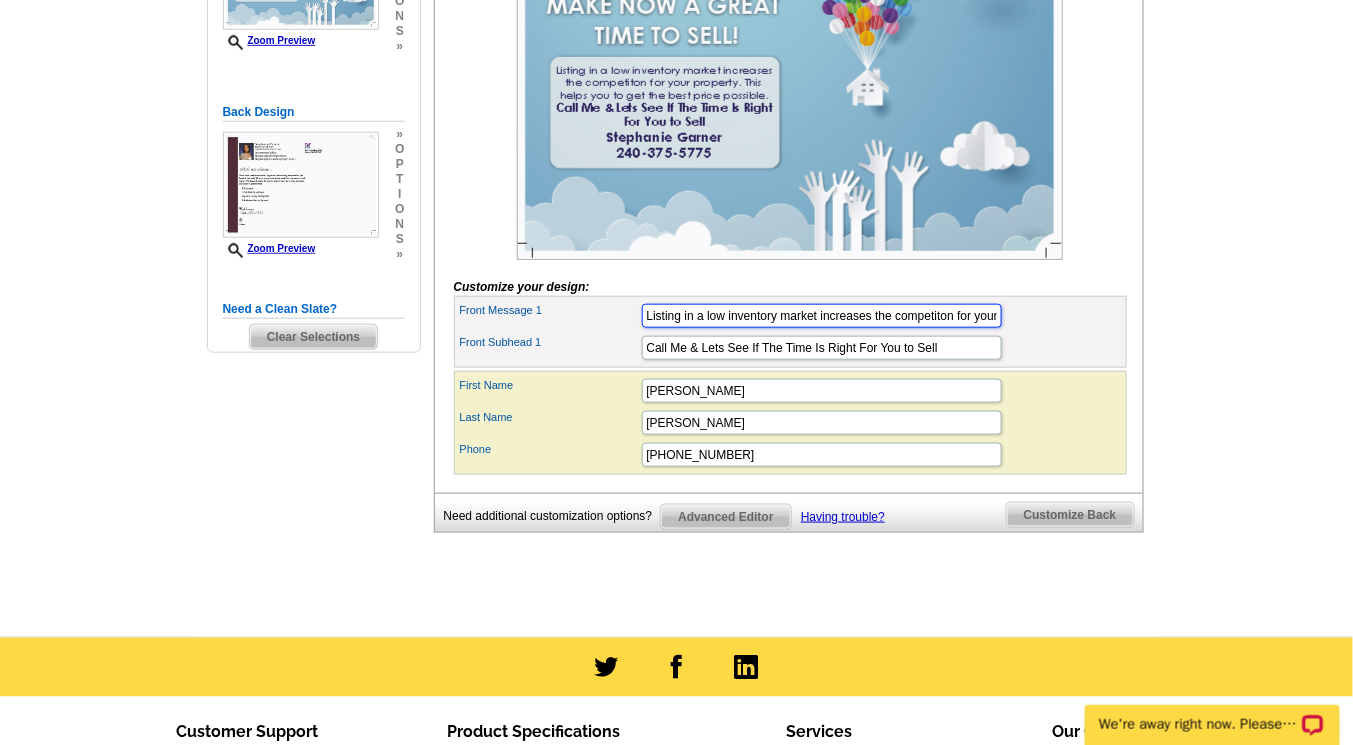 click on "Listing in a low inventory market increases the competiton for your property. This helps you to get the best price possible." at bounding box center (822, 316) 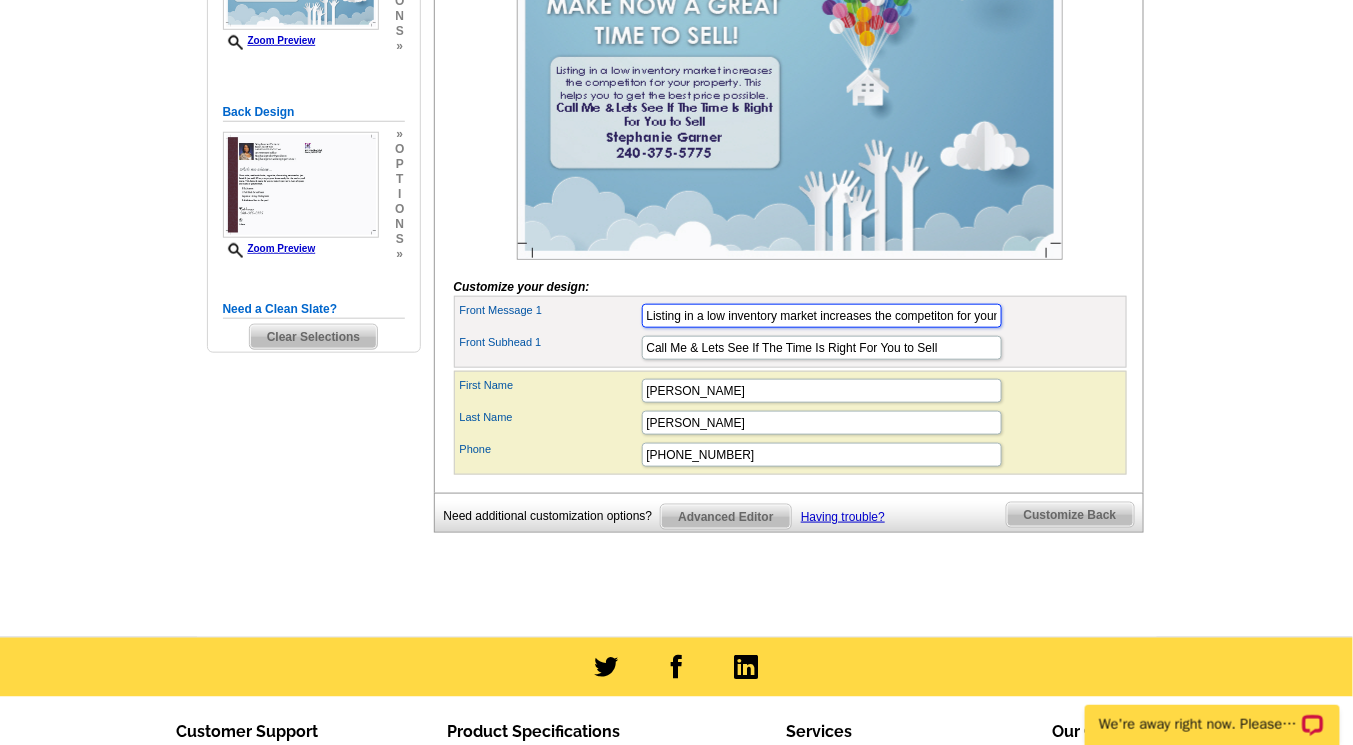scroll, scrollTop: 0, scrollLeft: 12, axis: horizontal 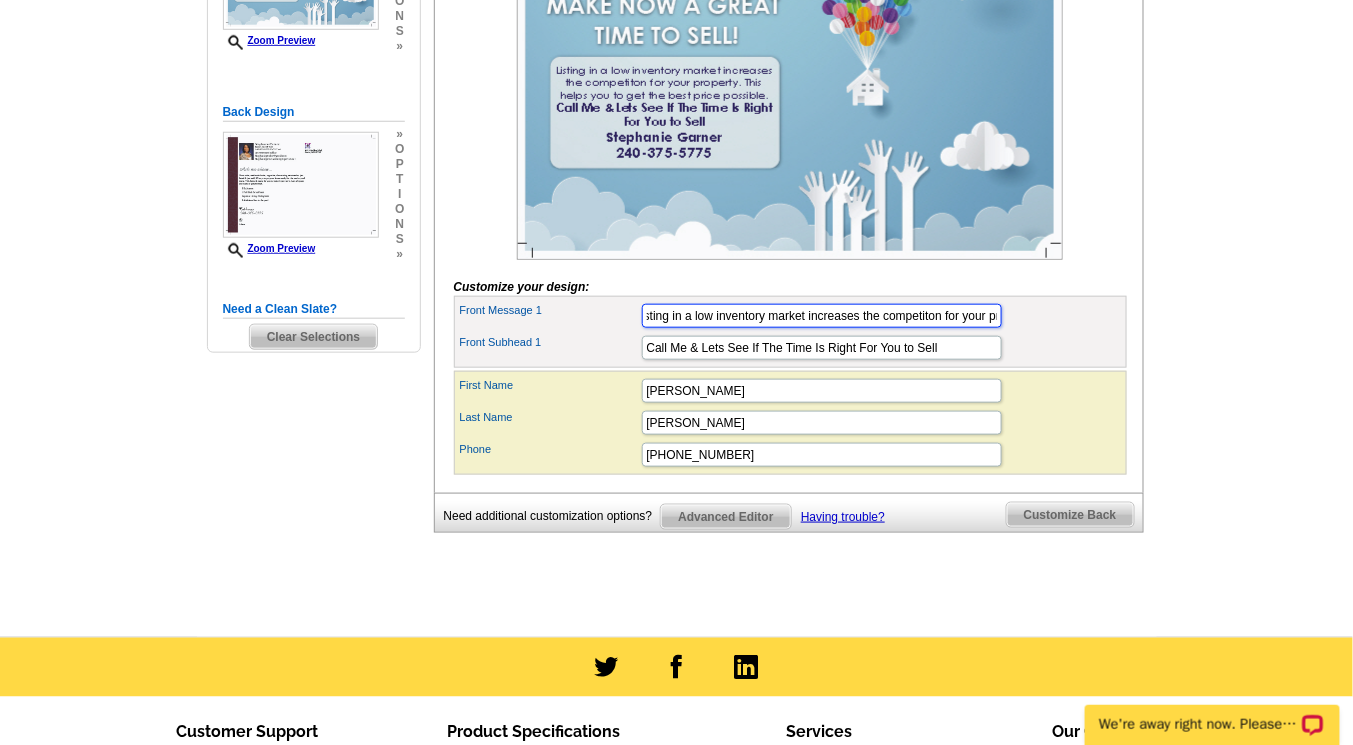 click on "Listing in a low inventory market increases the competiton for your property. This helps you to get the best price possible." at bounding box center (822, 316) 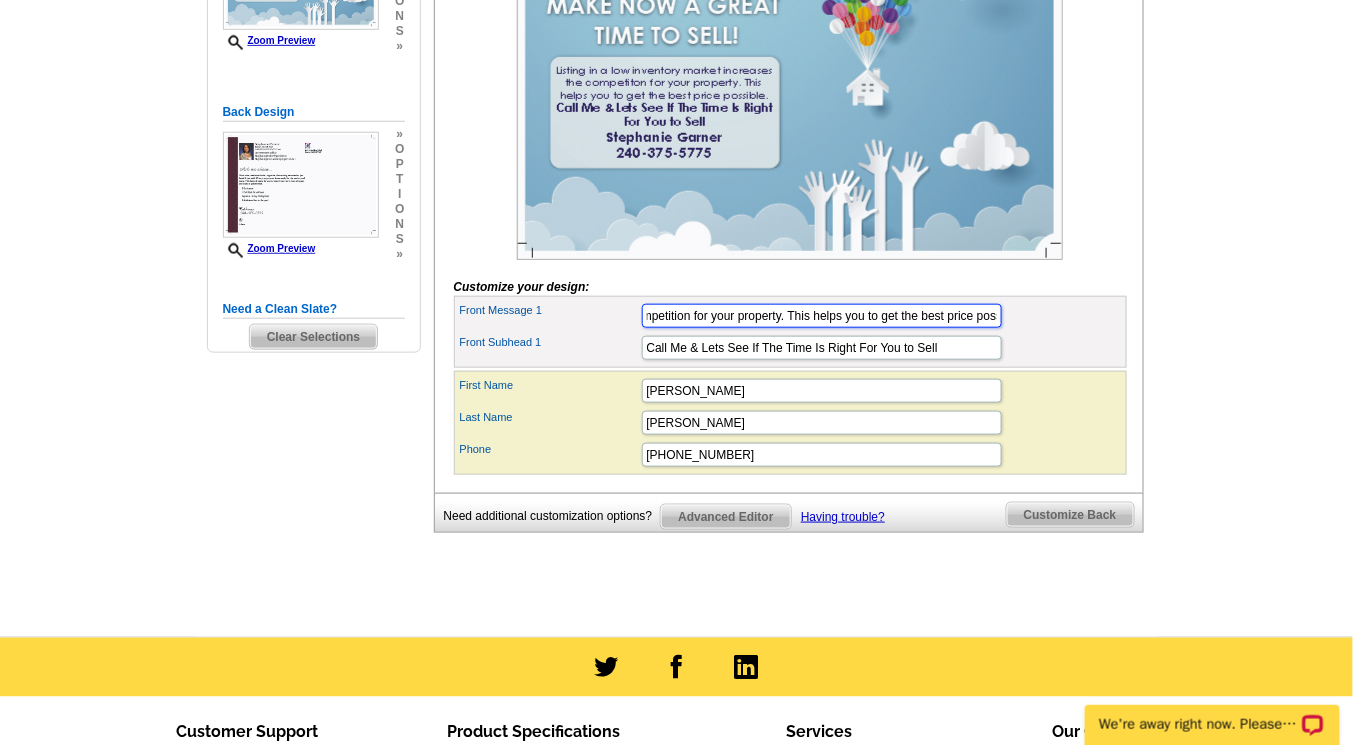 scroll, scrollTop: 0, scrollLeft: 293, axis: horizontal 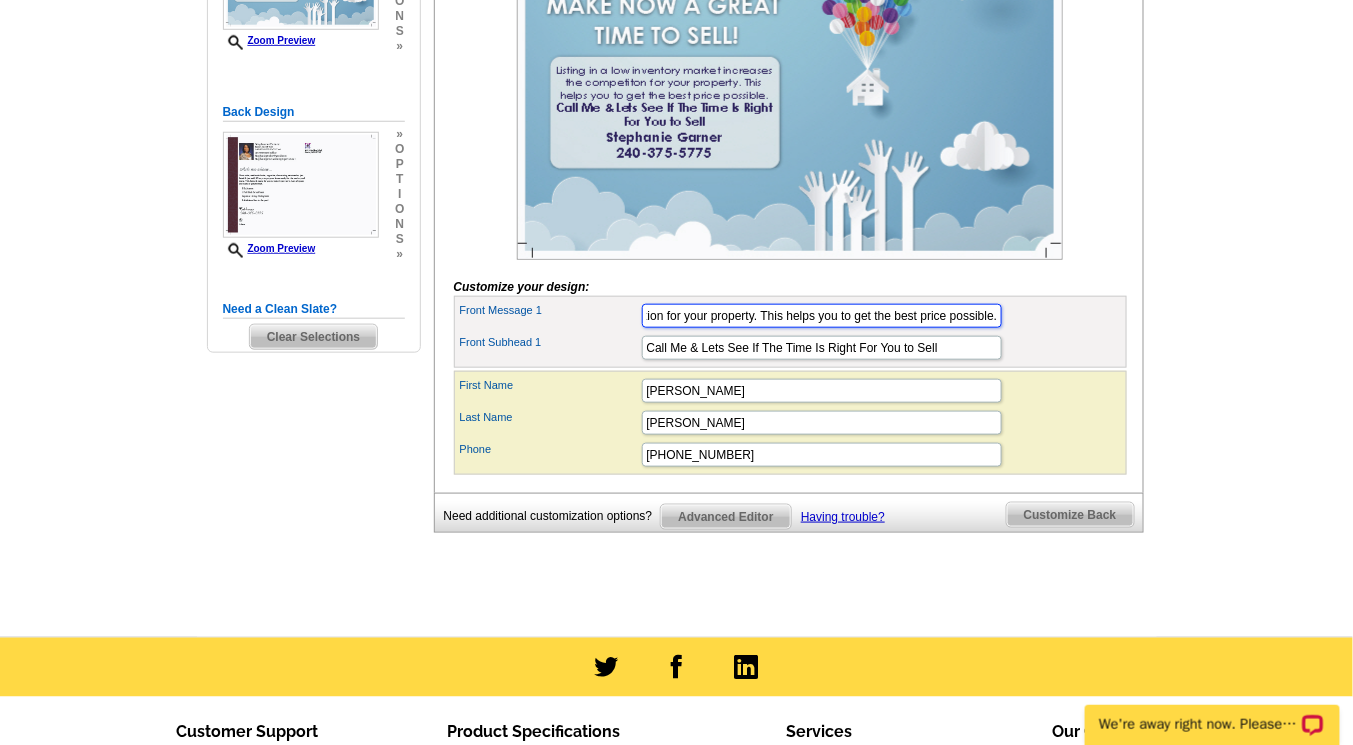 type on "Listing in a low inventory market increases the competition for your property. This helps you to get the best price possible." 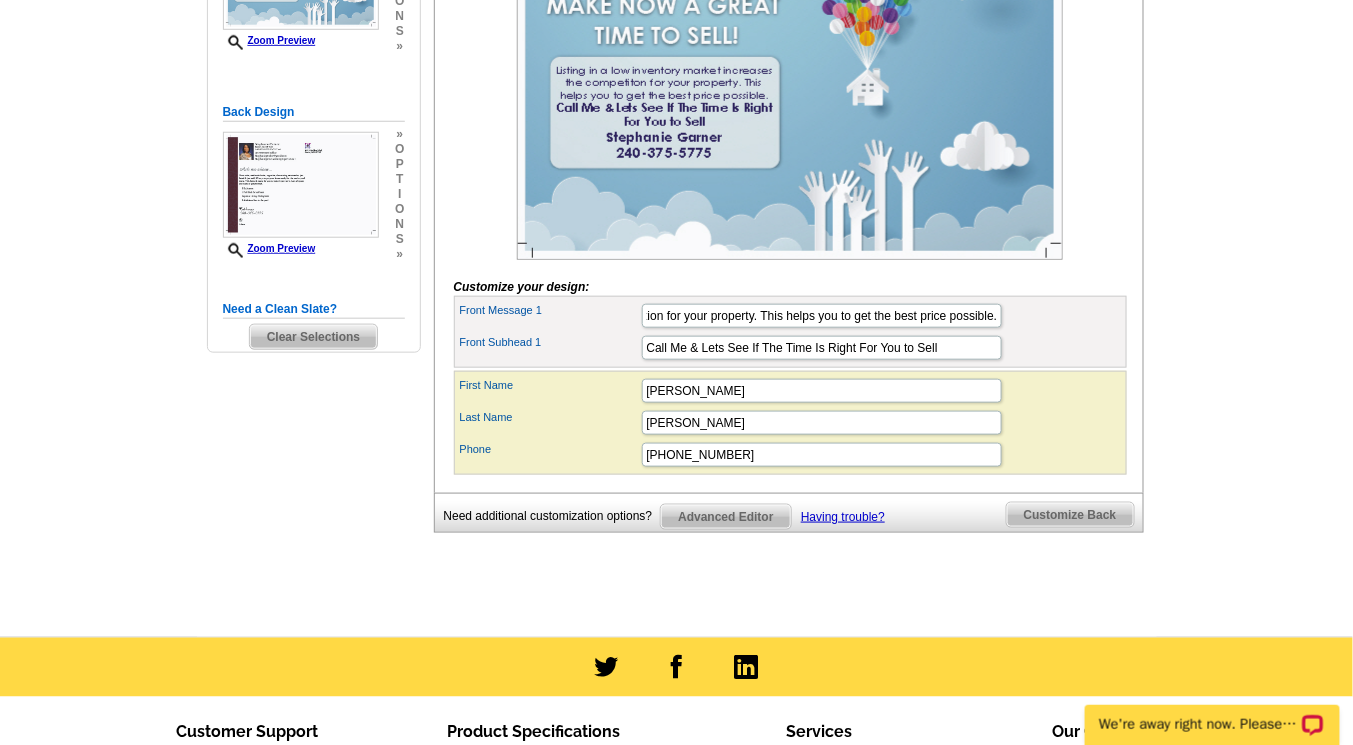 scroll, scrollTop: 0, scrollLeft: 0, axis: both 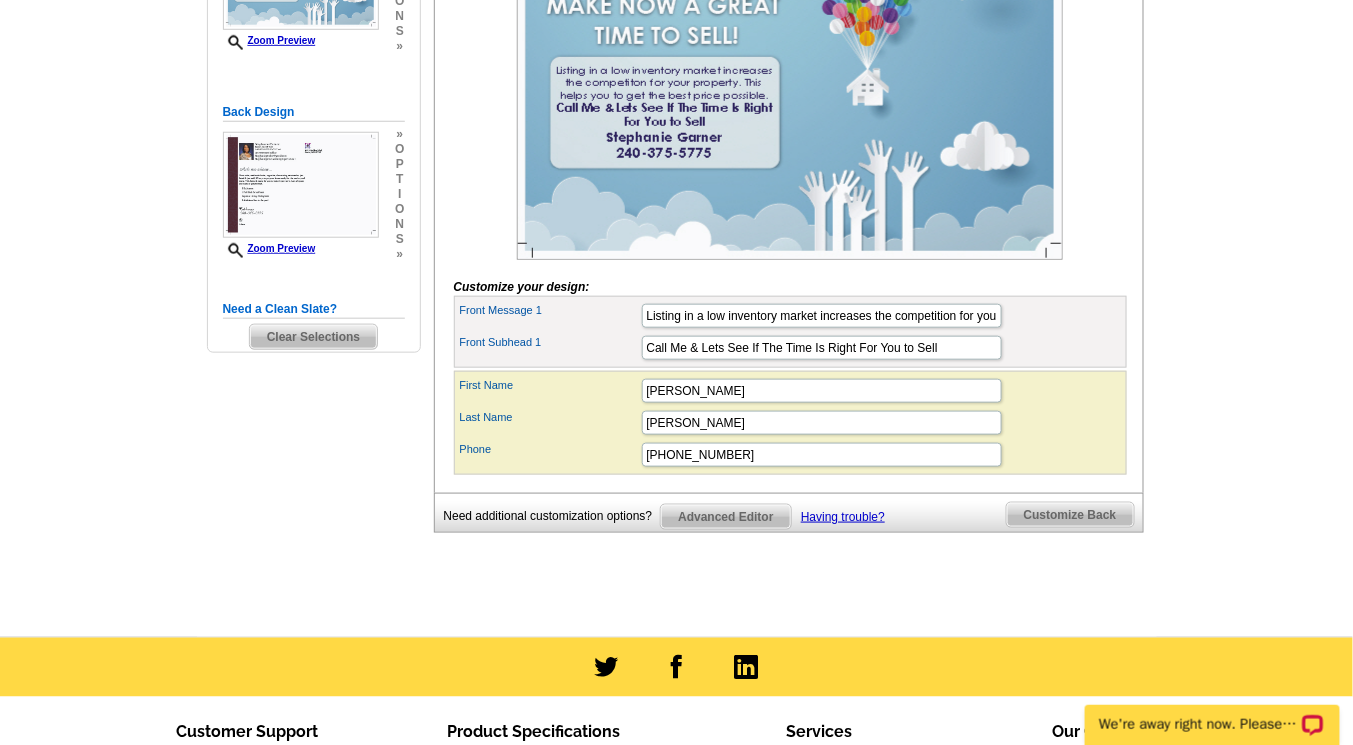 click on "Customize Back" at bounding box center (1070, 515) 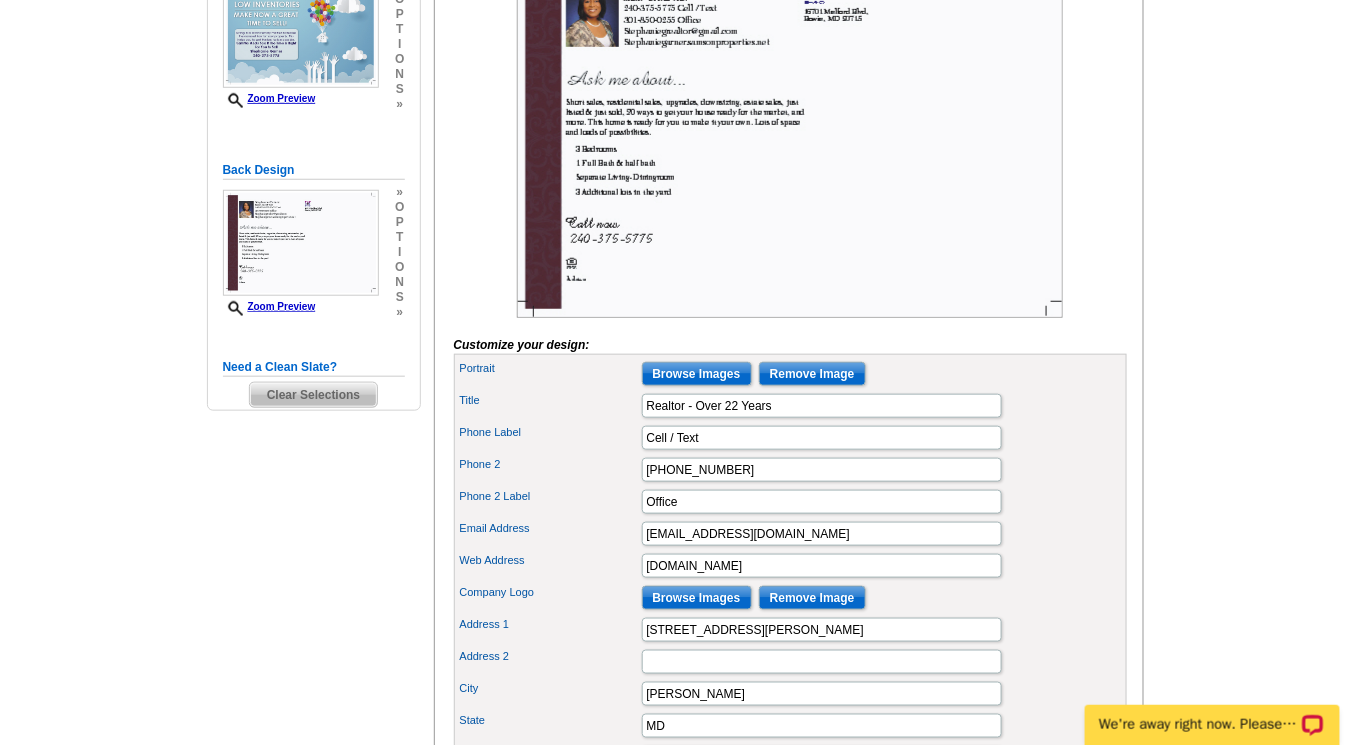 scroll, scrollTop: 384, scrollLeft: 0, axis: vertical 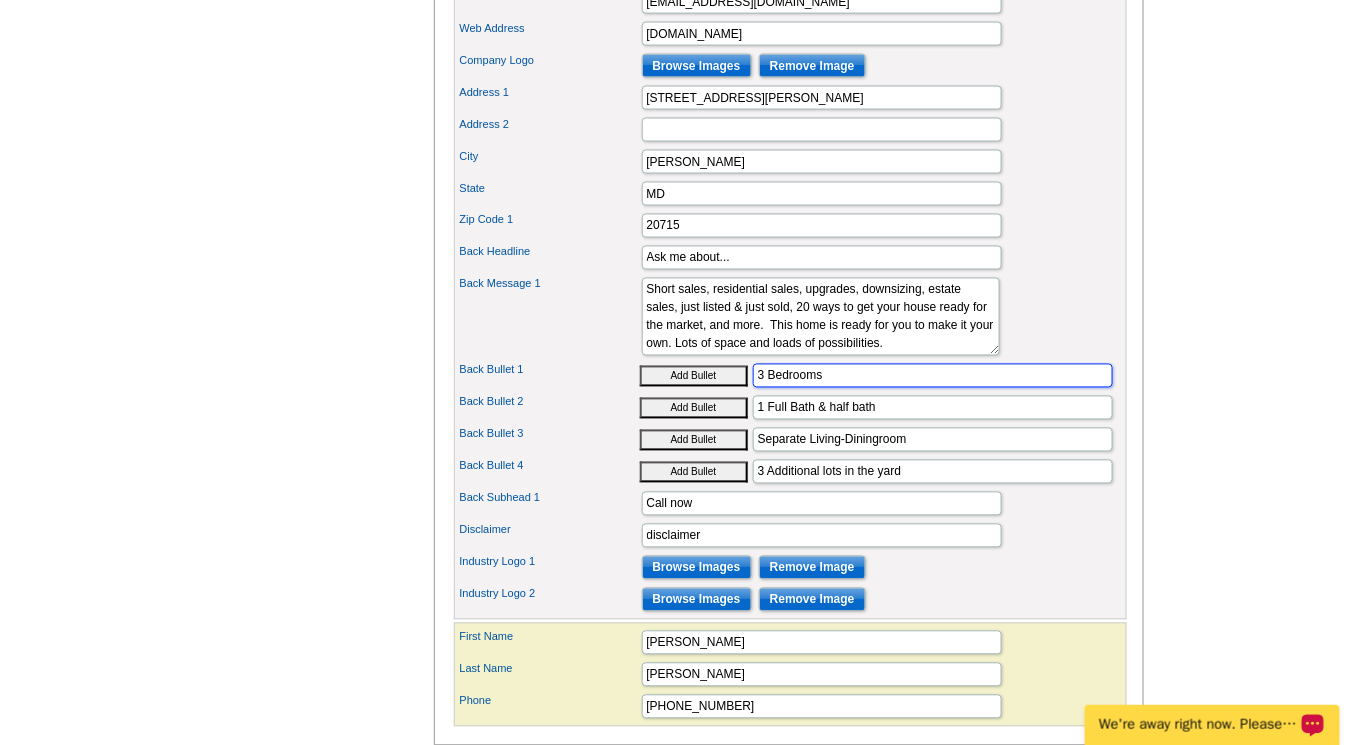 click on "3 Bedrooms" at bounding box center [933, 376] 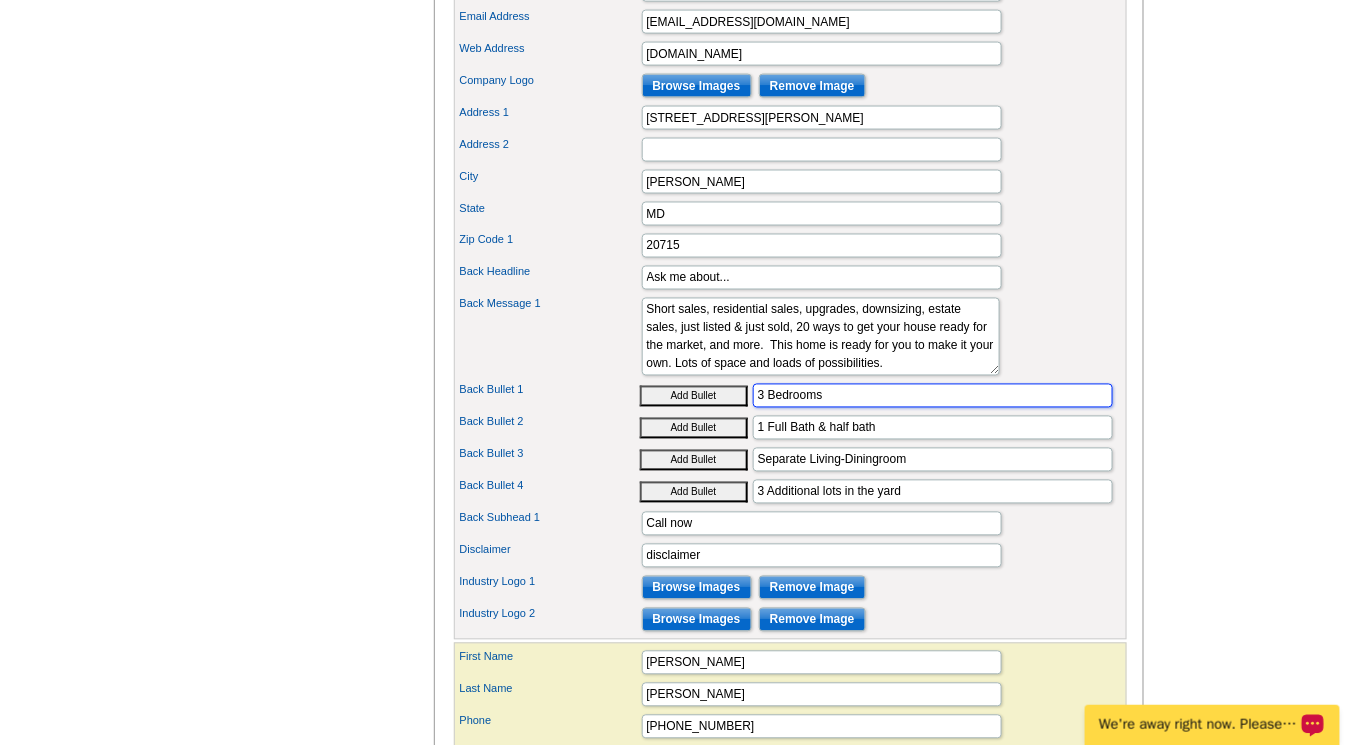 scroll, scrollTop: 920, scrollLeft: 0, axis: vertical 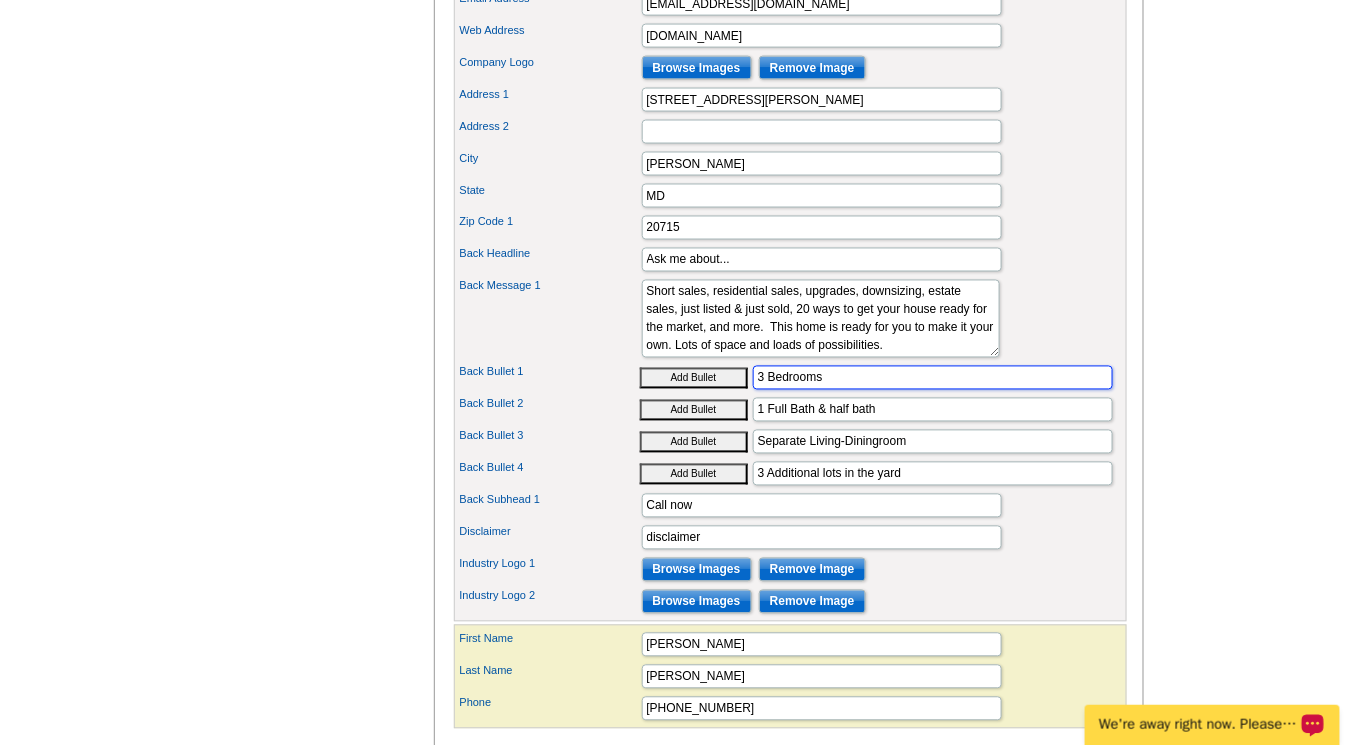 click on "3 Bedrooms" at bounding box center (933, 378) 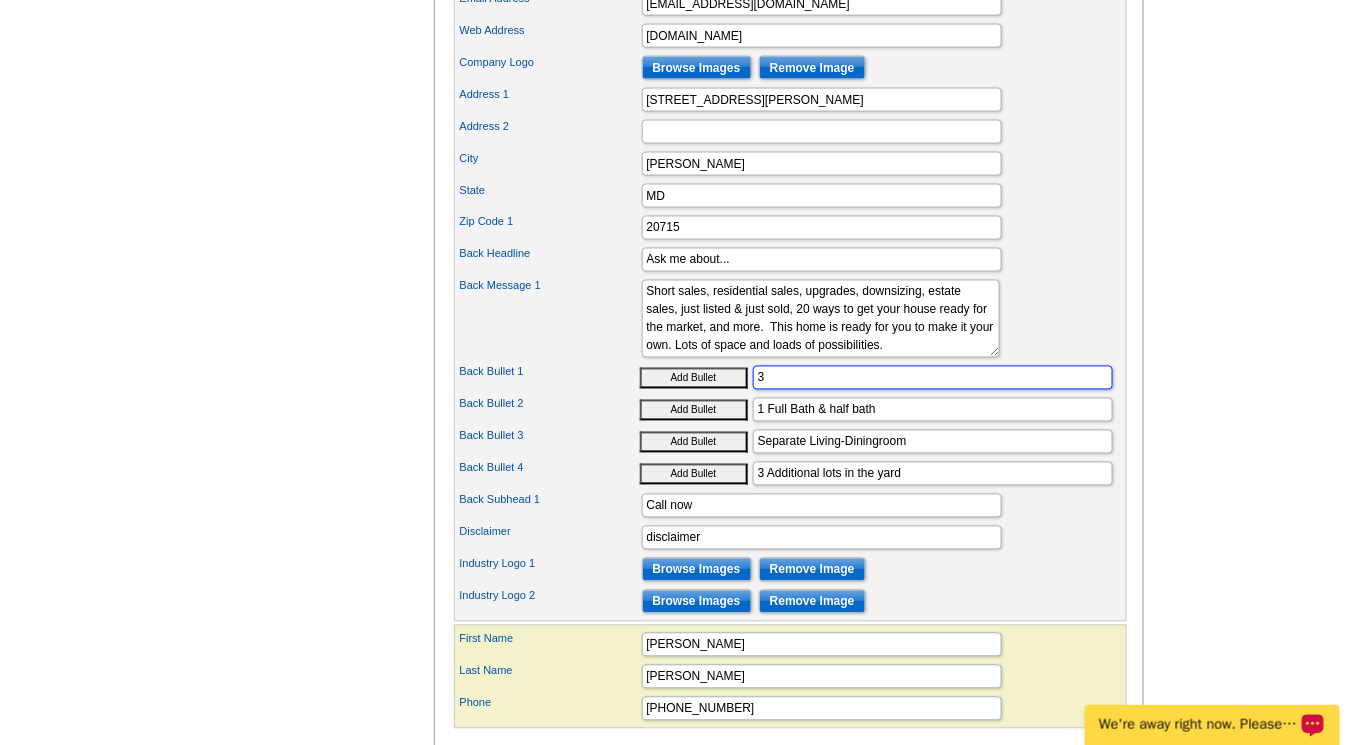 type on "3" 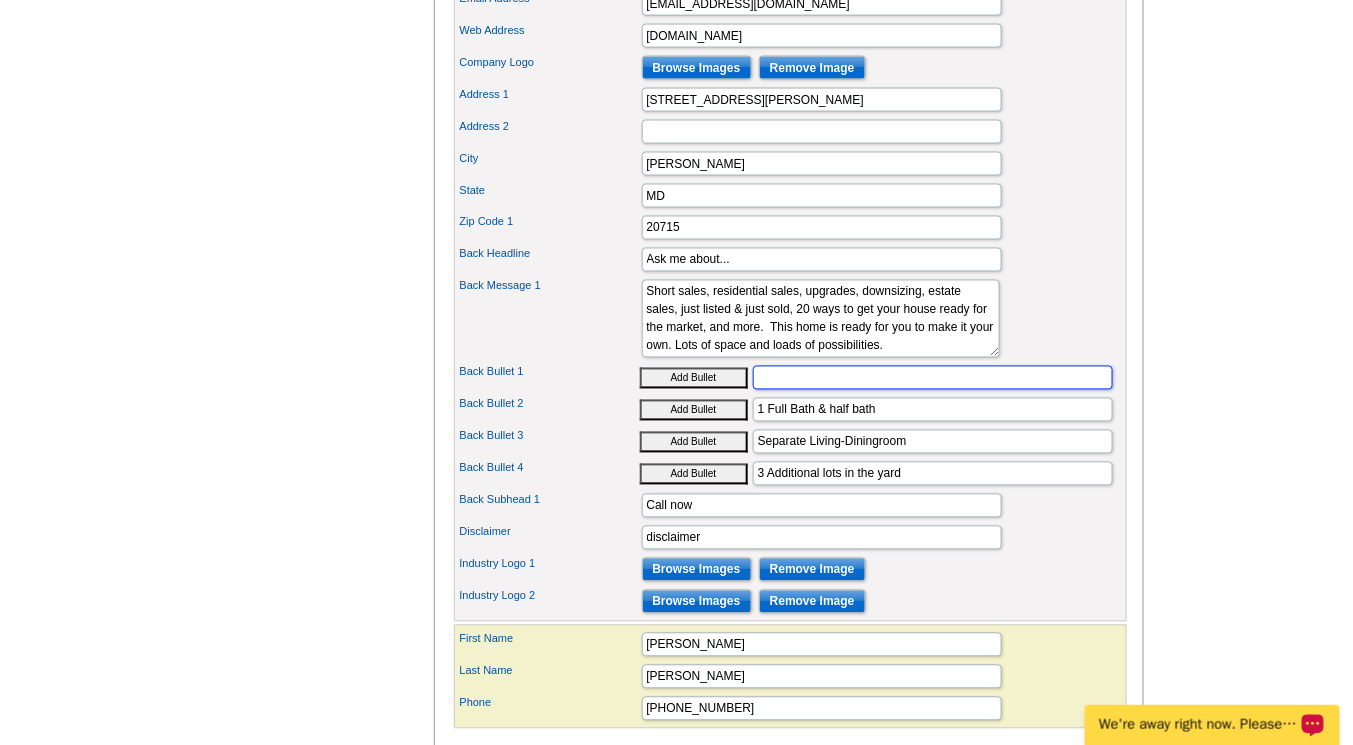 type 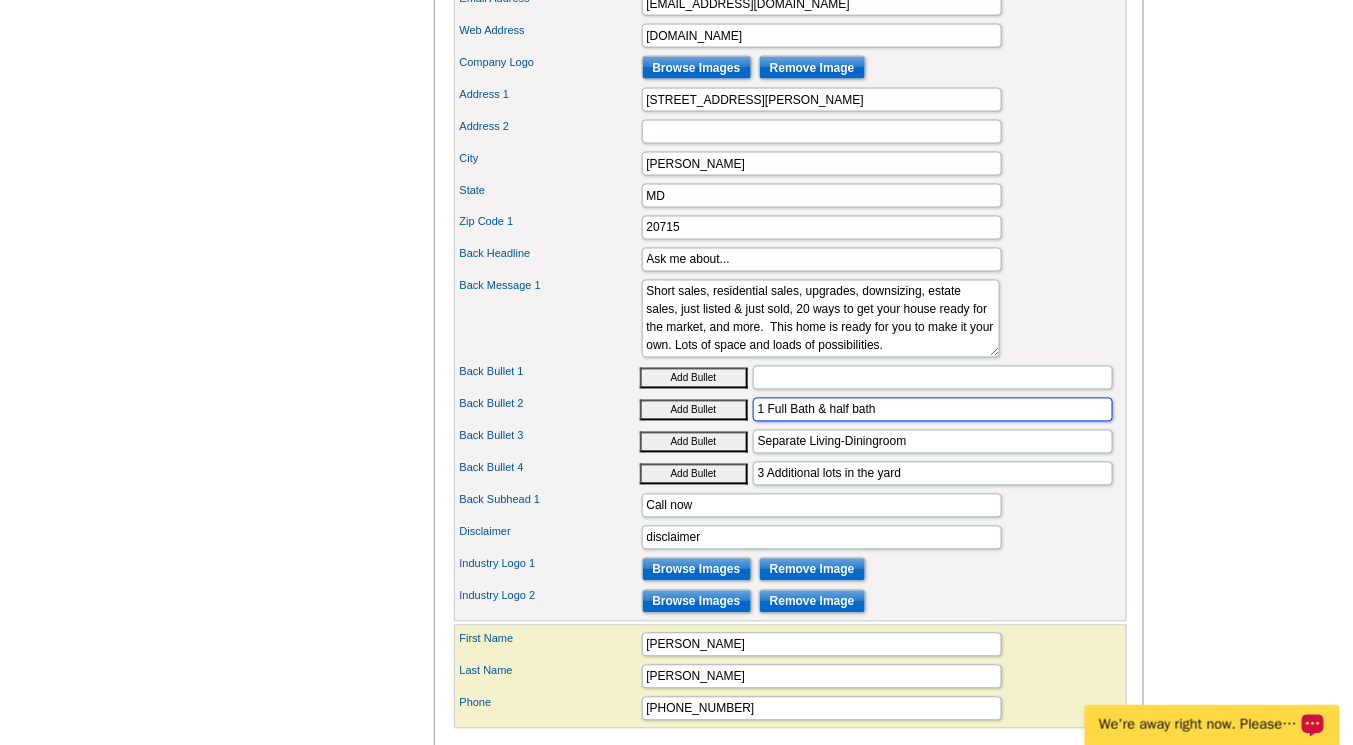 click on "1 Full Bath & half bath" at bounding box center [933, 410] 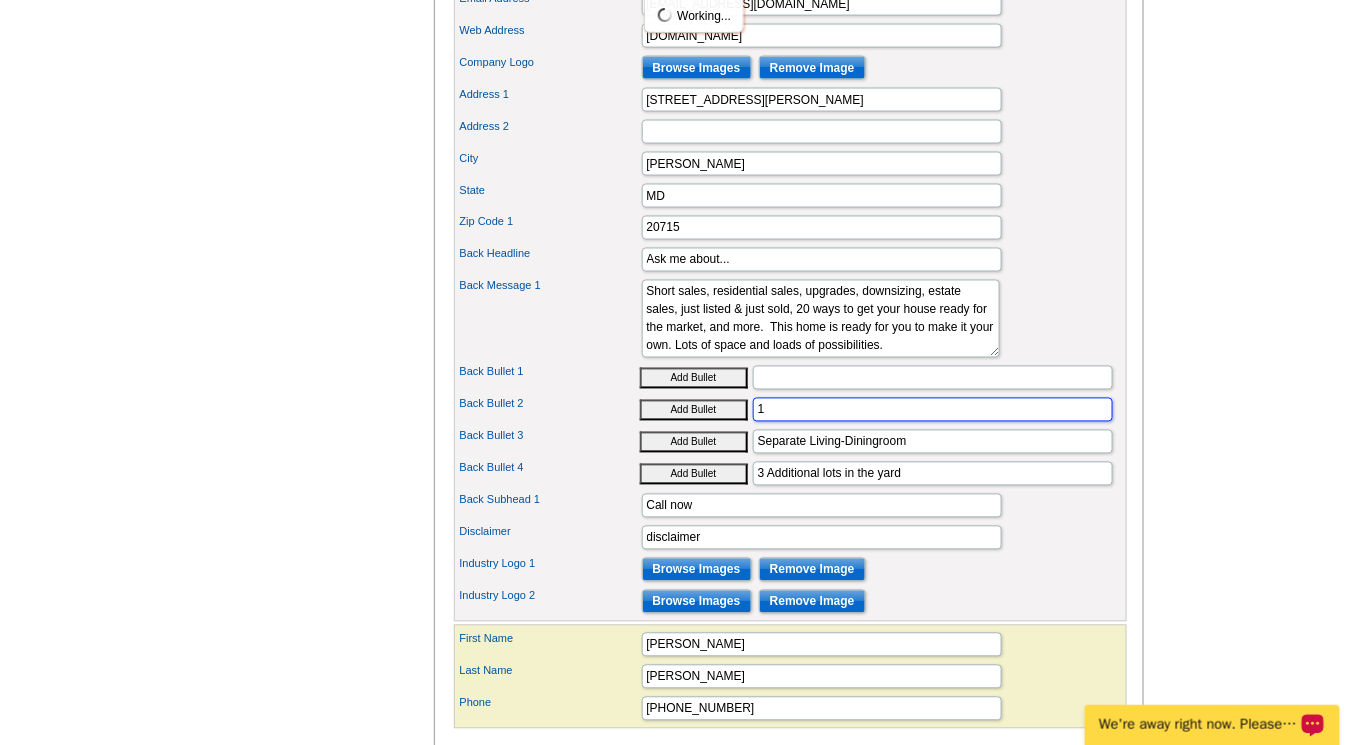 type on "1" 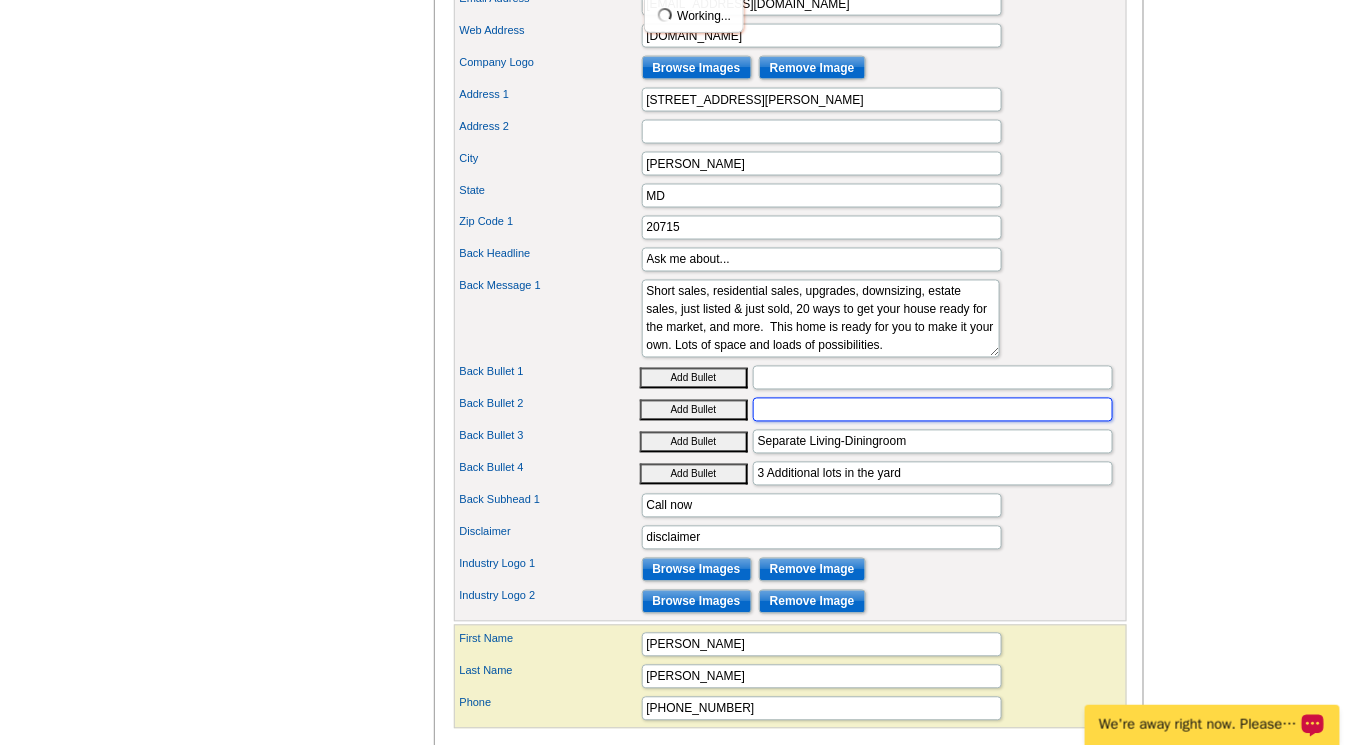 type 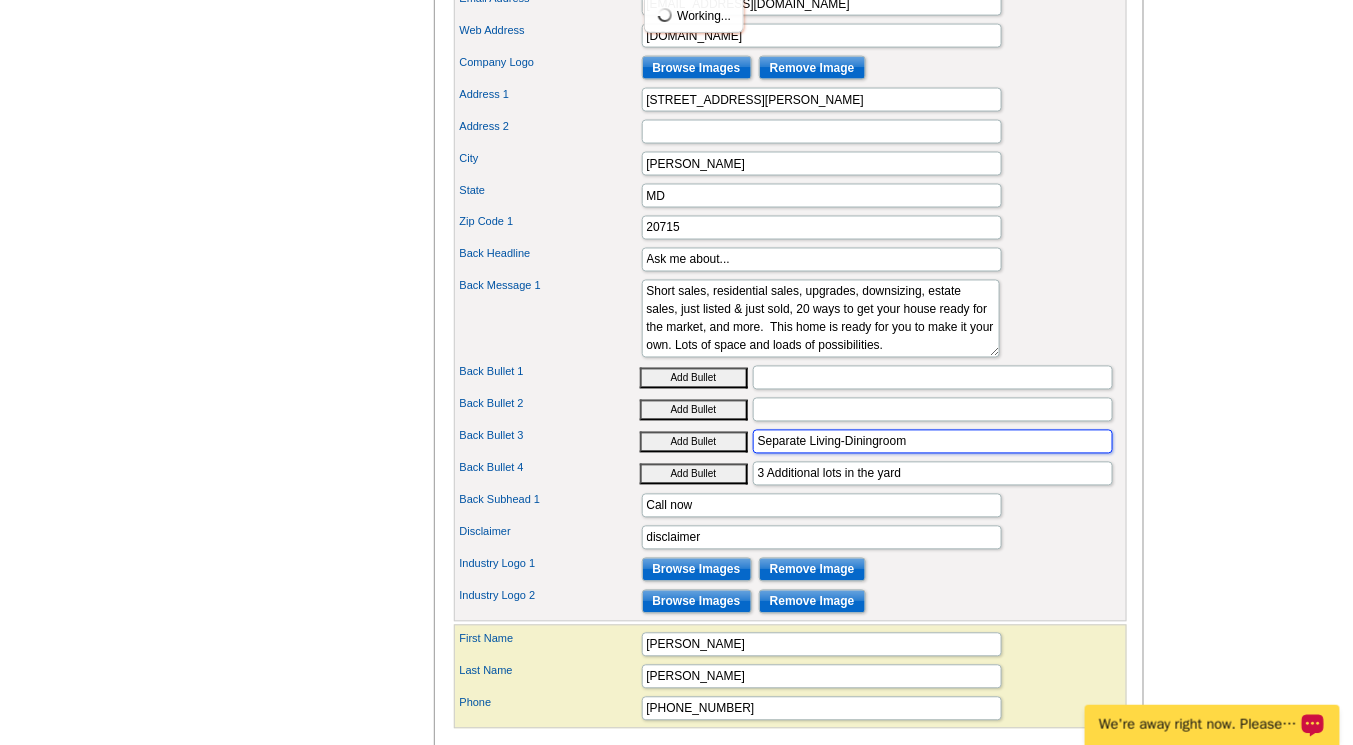 click on "Separate Living-Diningroom" at bounding box center [933, 442] 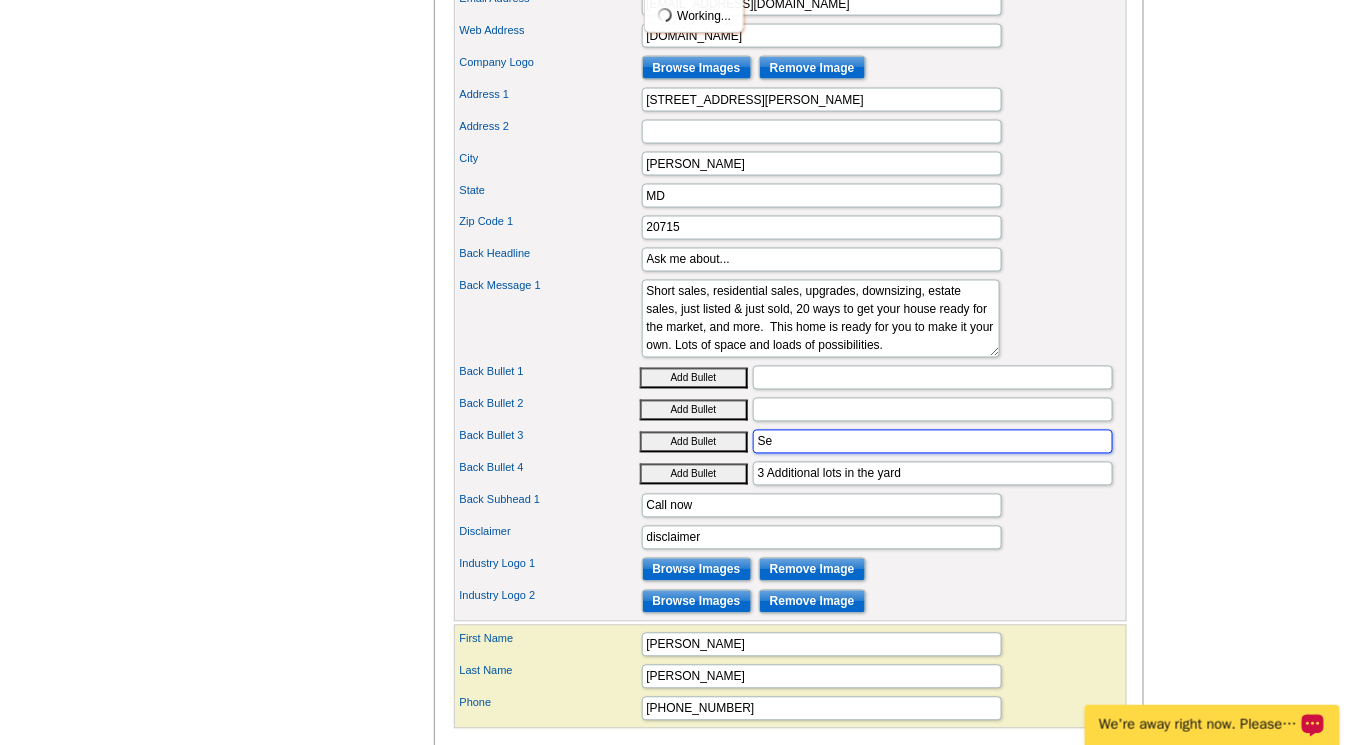 type on "S" 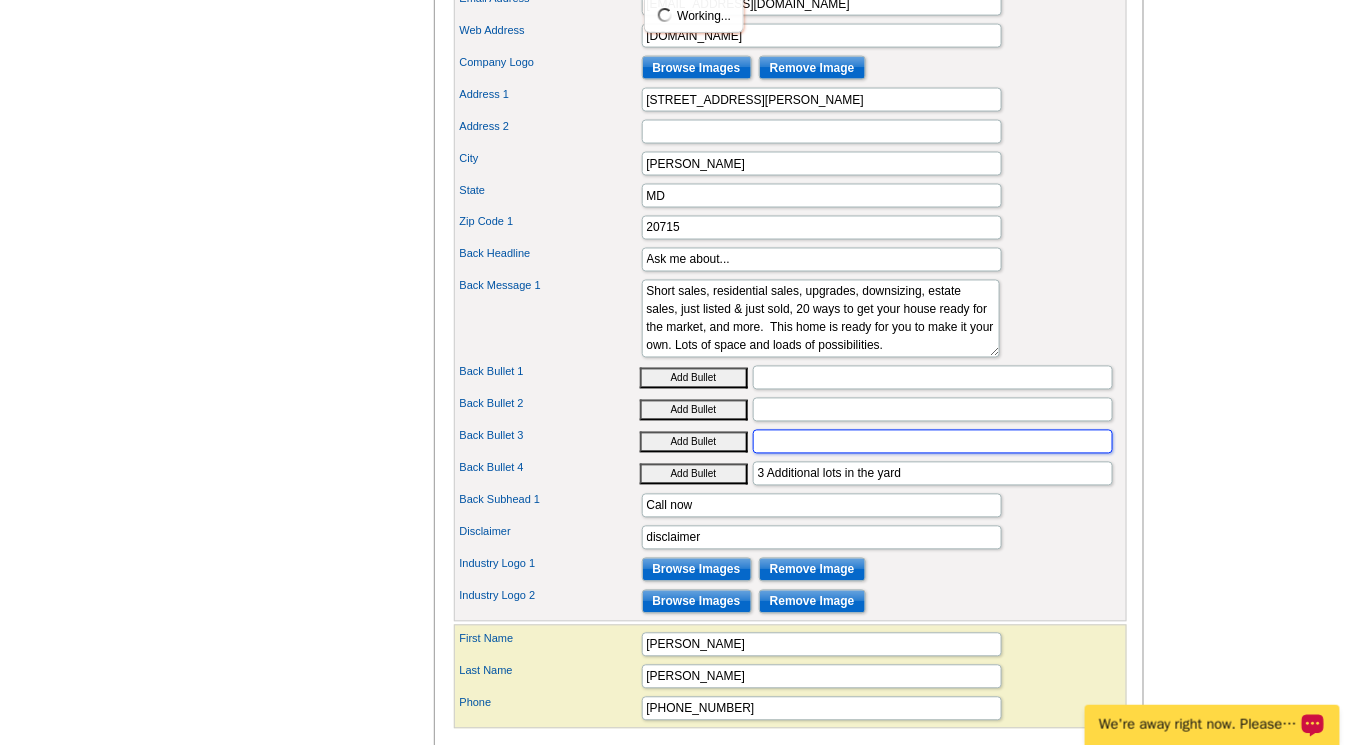 type 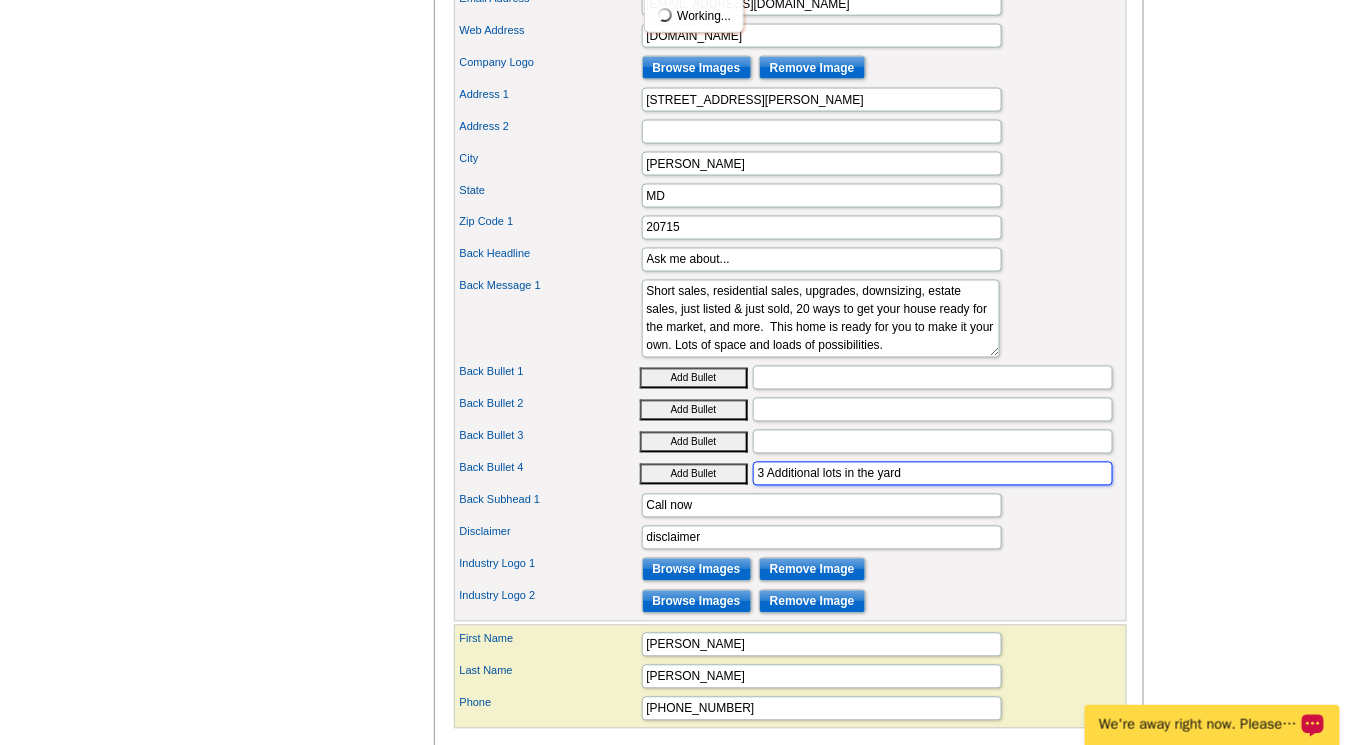 drag, startPoint x: 923, startPoint y: 487, endPoint x: 909, endPoint y: 485, distance: 14.142136 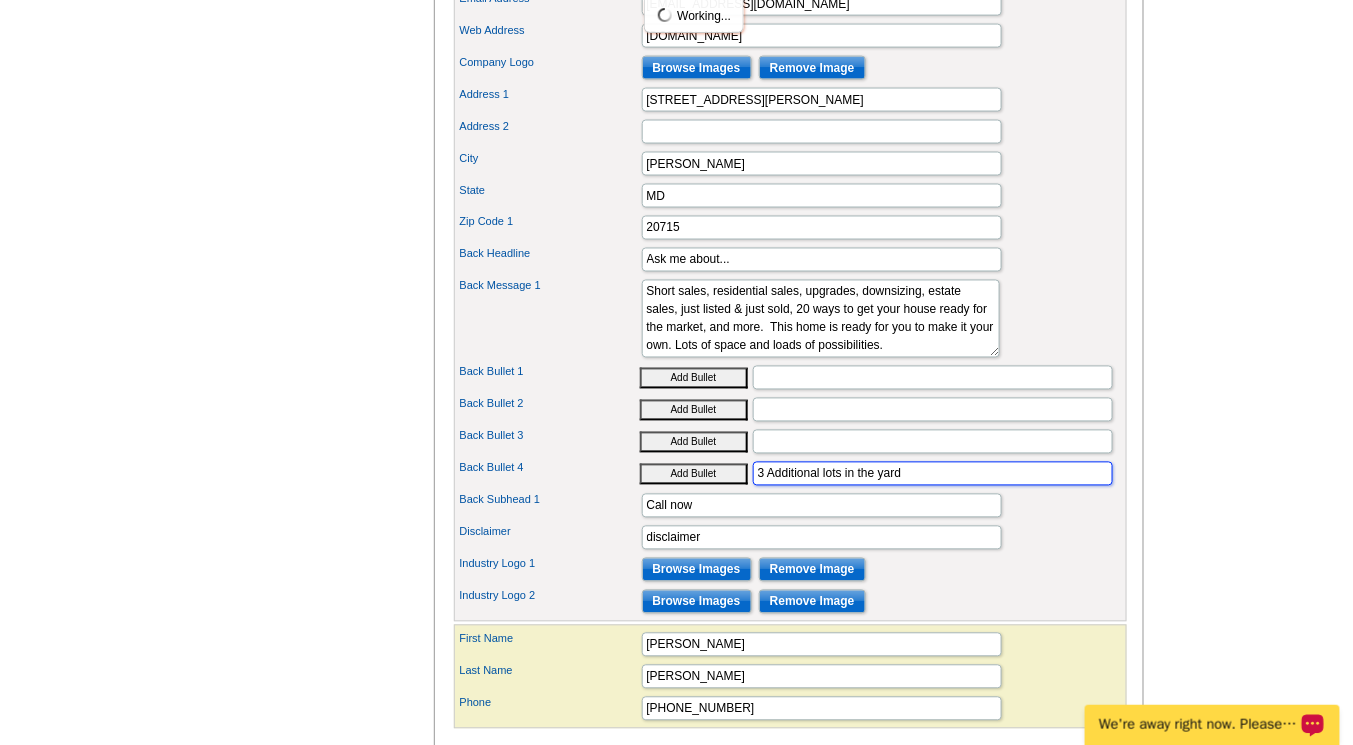 click on "3 Additional lots in the yard" at bounding box center [933, 474] 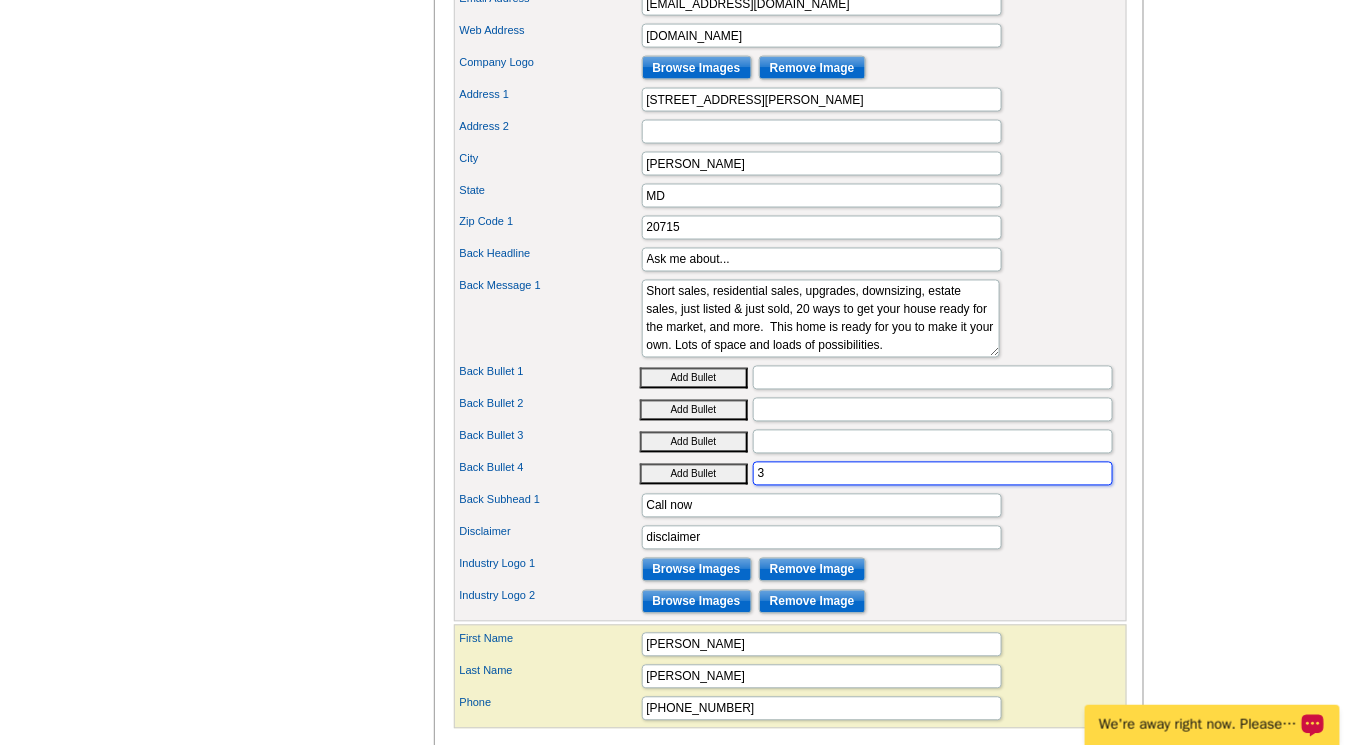 type on "3" 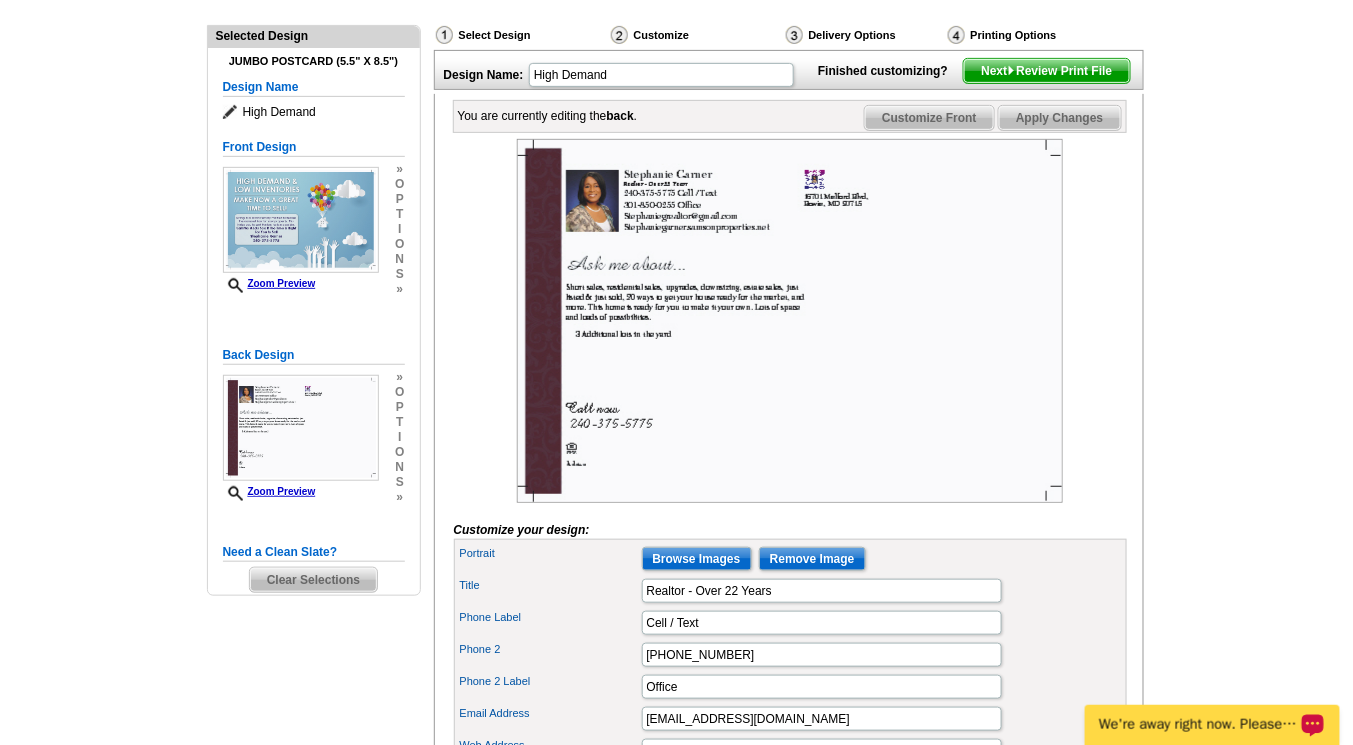 scroll, scrollTop: 209, scrollLeft: 0, axis: vertical 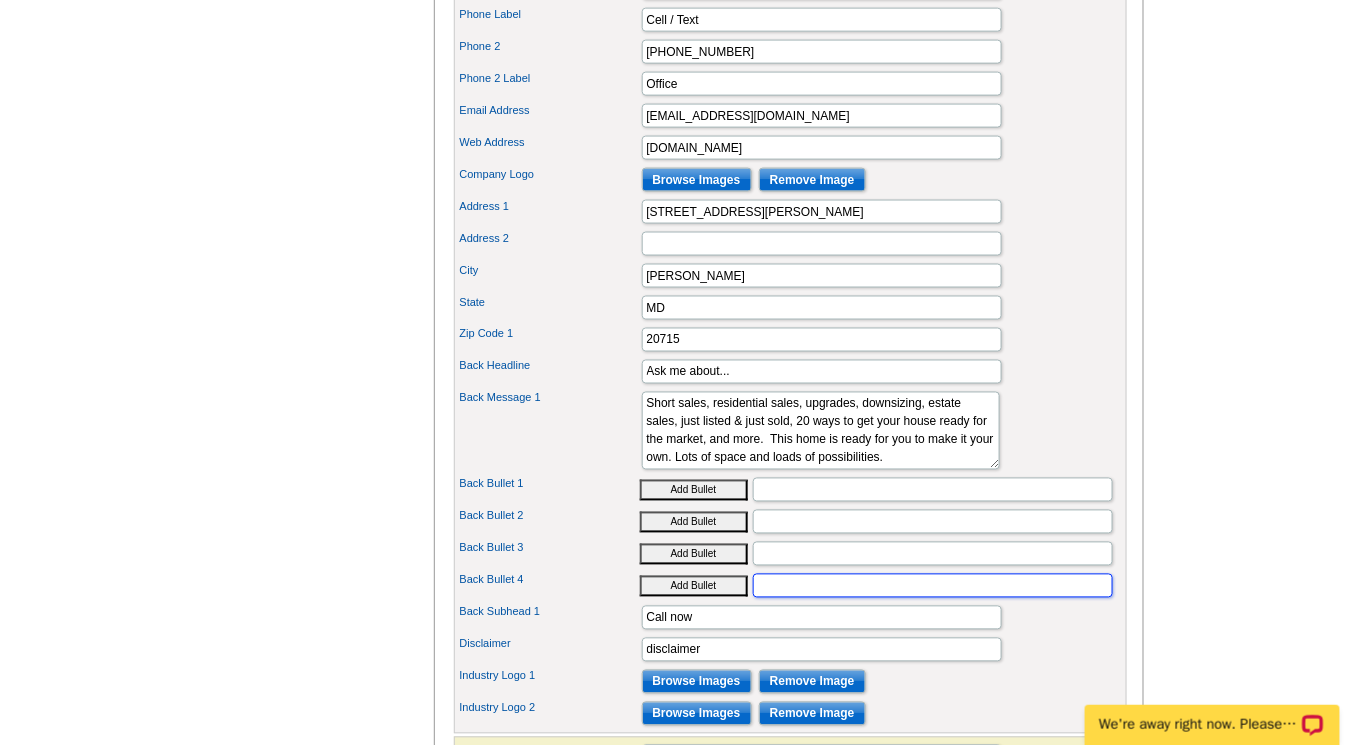 type 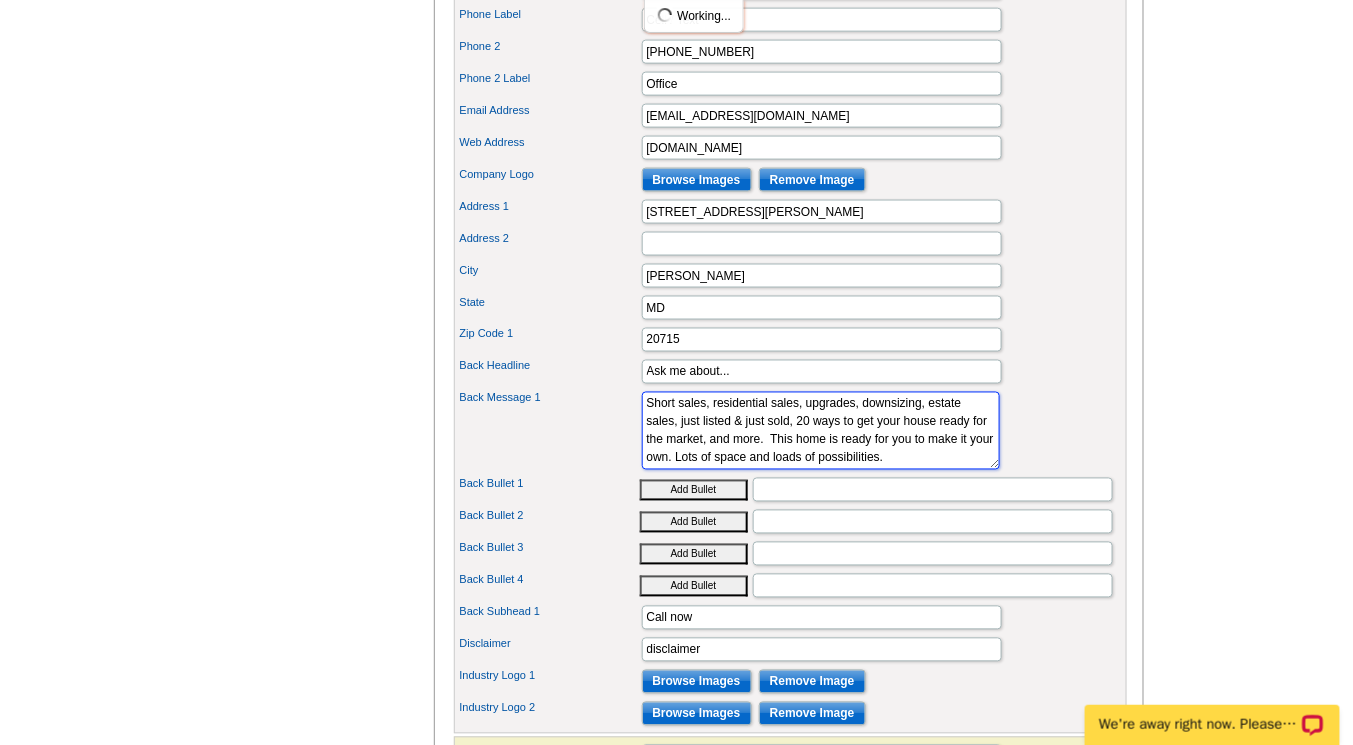 scroll, scrollTop: 0, scrollLeft: 0, axis: both 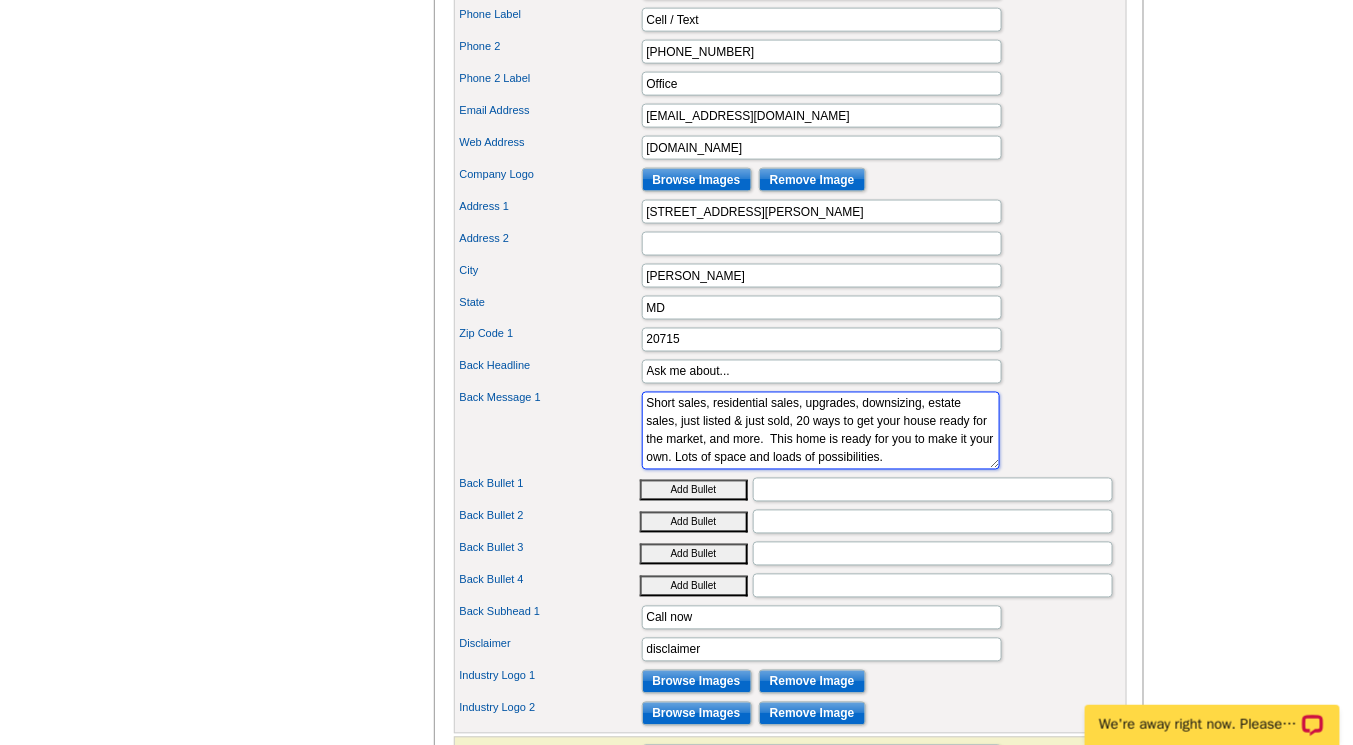 click on "Short sales, residential sales, upgrades, downsizing, estate sales, just listed & just sold, 20 ways to get your house ready for the market, and more.  This home is ready for you to make it your own. Lots of space and loads of possibilities." at bounding box center [821, 431] 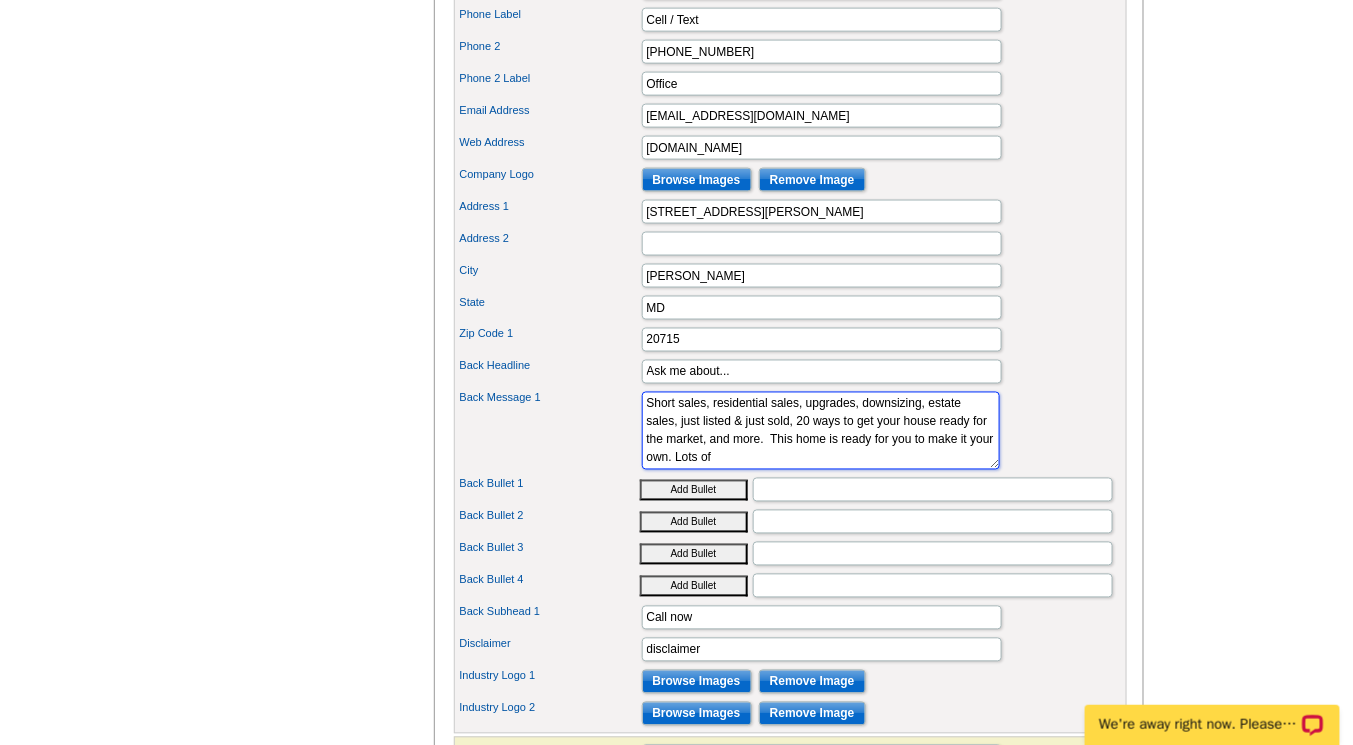 scroll, scrollTop: 0, scrollLeft: 0, axis: both 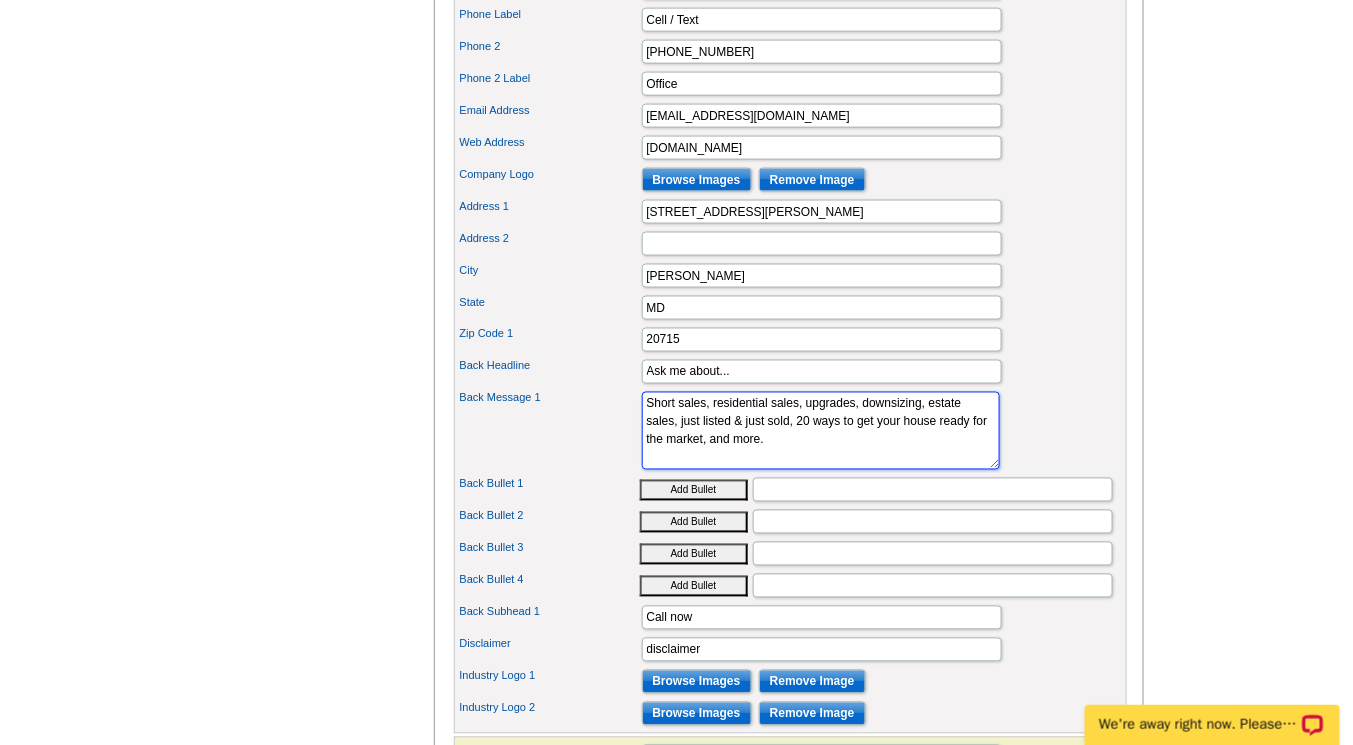 click on "Short sales, residential sales, upgrades, downsizing, estate sales, just listed & just sold, 20 ways to get your house ready for the market, and more.  This home is ready for you to make it your own. Lots of space and loads of possibilities." at bounding box center (821, 431) 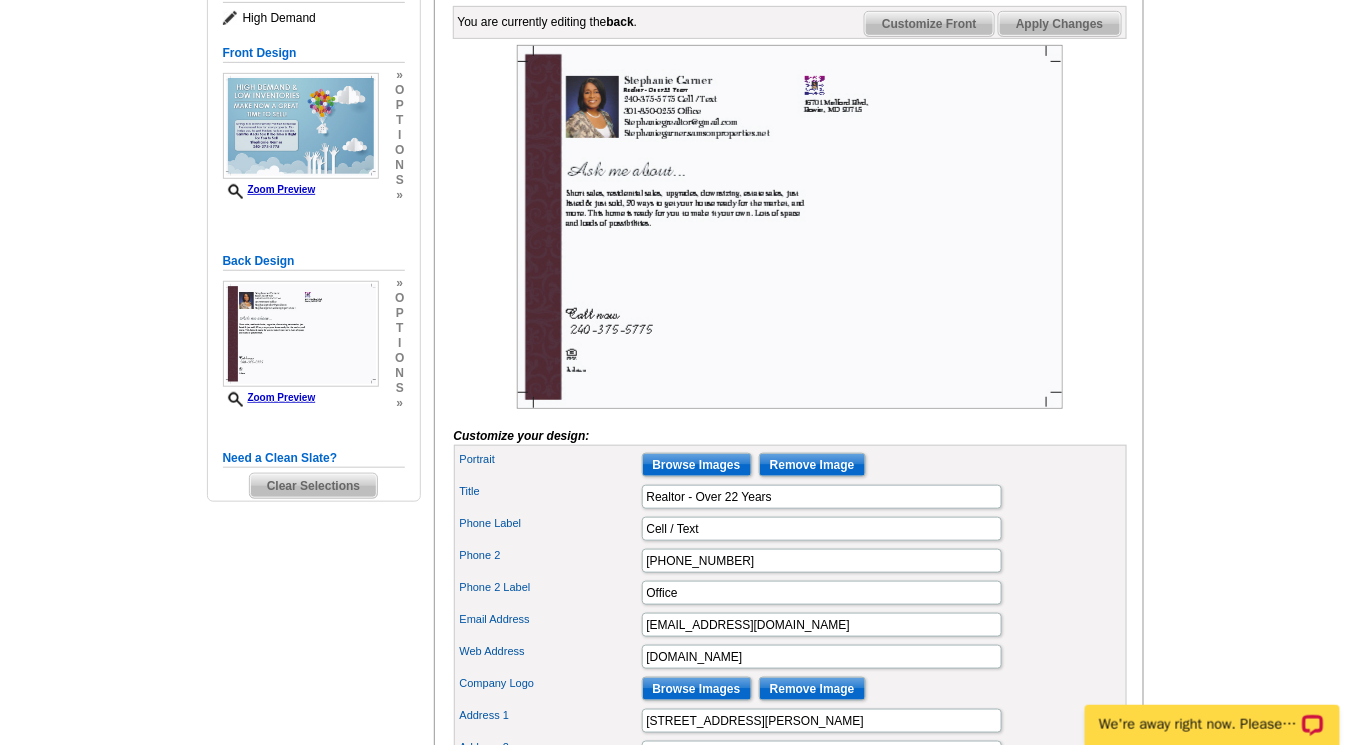 scroll, scrollTop: 304, scrollLeft: 0, axis: vertical 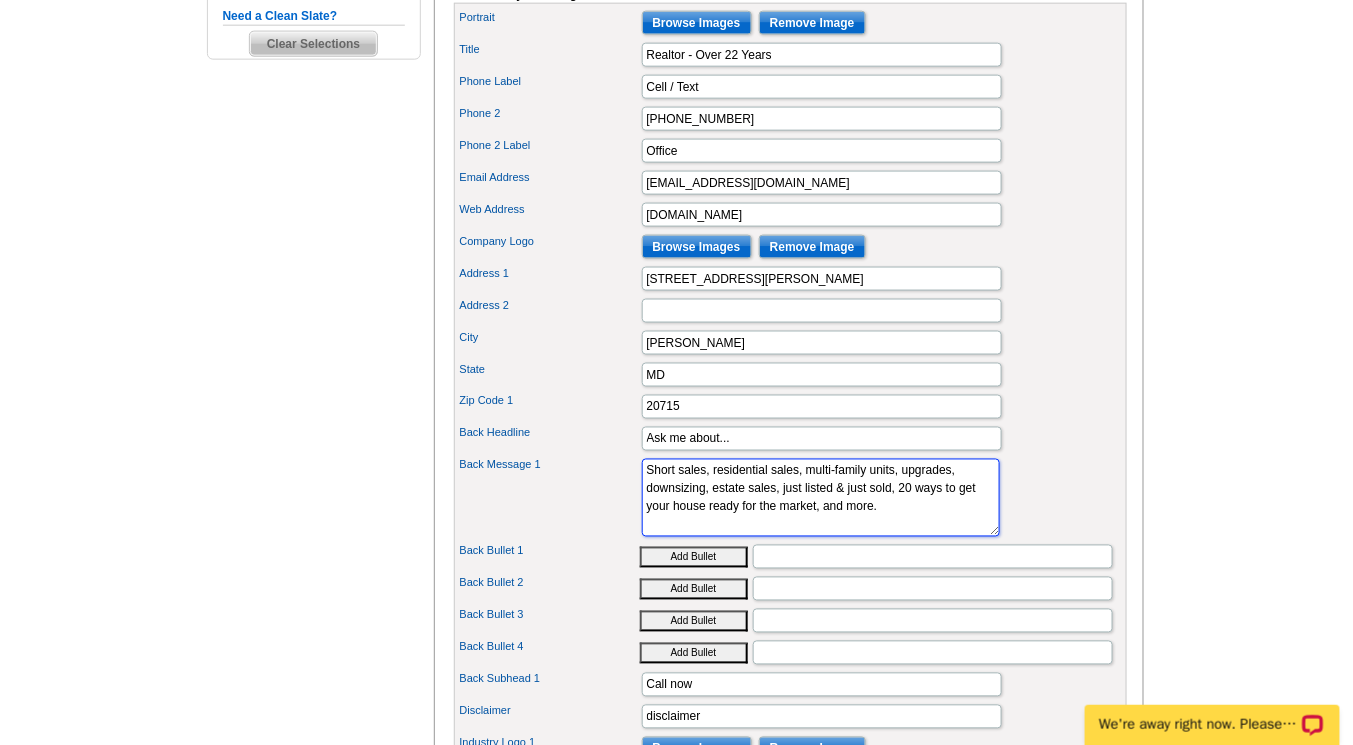 click on "Short sales, residential sales, upgrades, downsizing, estate sales, just listed & just sold, 20 ways to get your house ready for the market, and more.  This home is ready for you to make it your own. Lots of space and loads of possibilities." at bounding box center (821, 498) 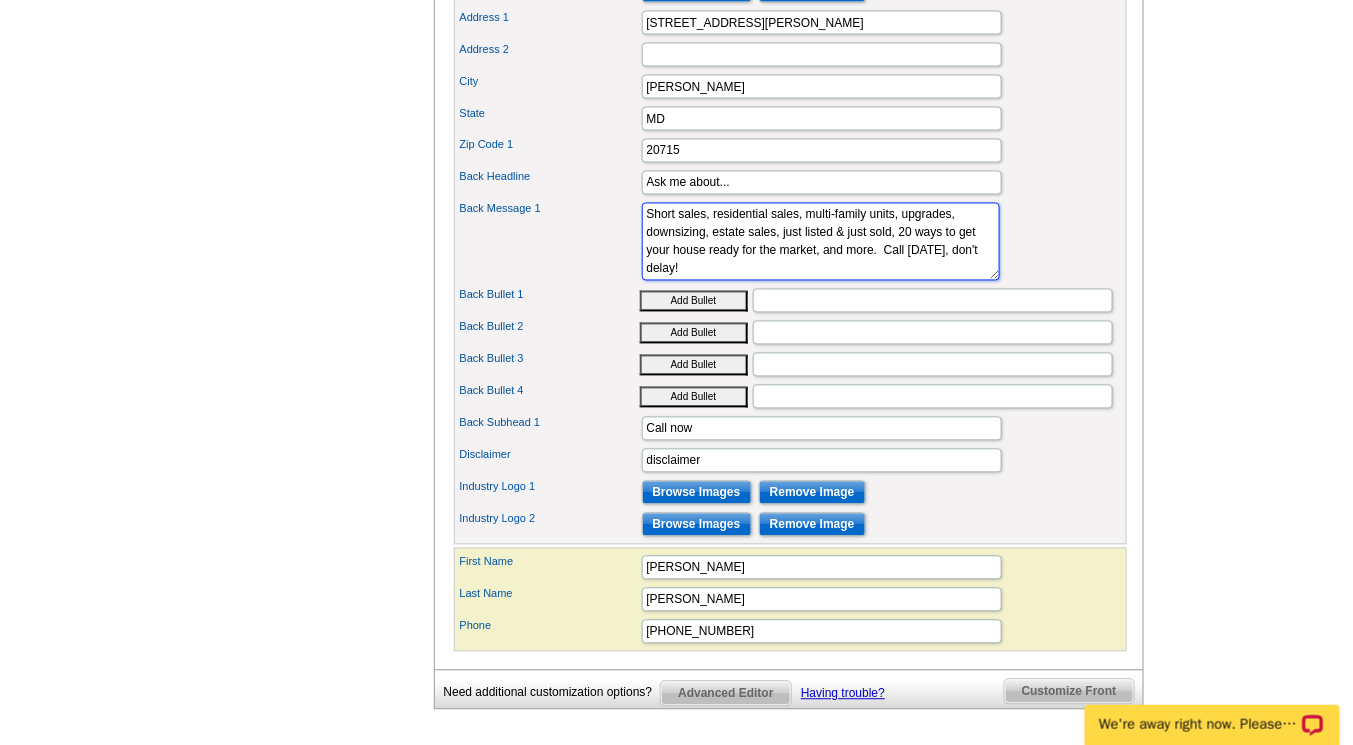 scroll, scrollTop: 1008, scrollLeft: 0, axis: vertical 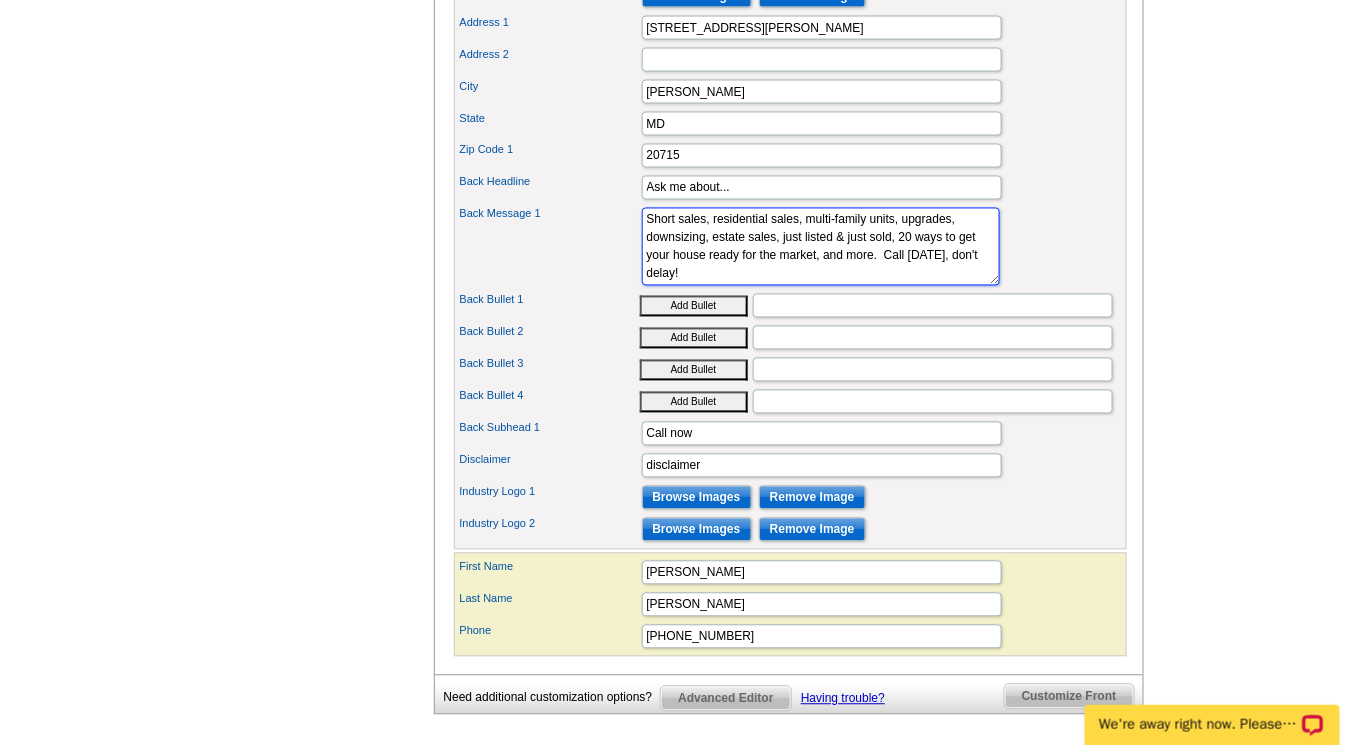 type on "Short sales, residential sales, multi-family units, upgrades, downsizing, estate sales, just listed & just sold, 20 ways to get your house ready for the market, and more.  Call today, don't delay!" 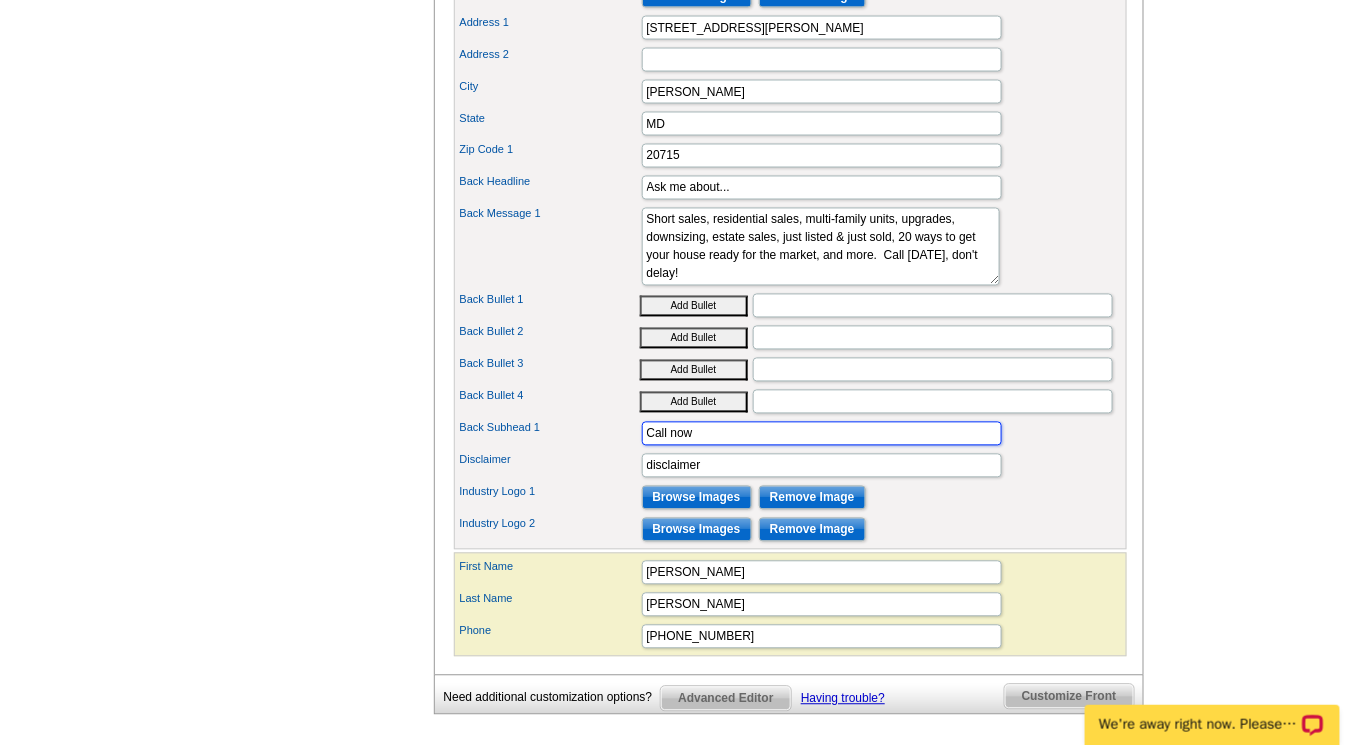 click on "Call now" at bounding box center [822, 434] 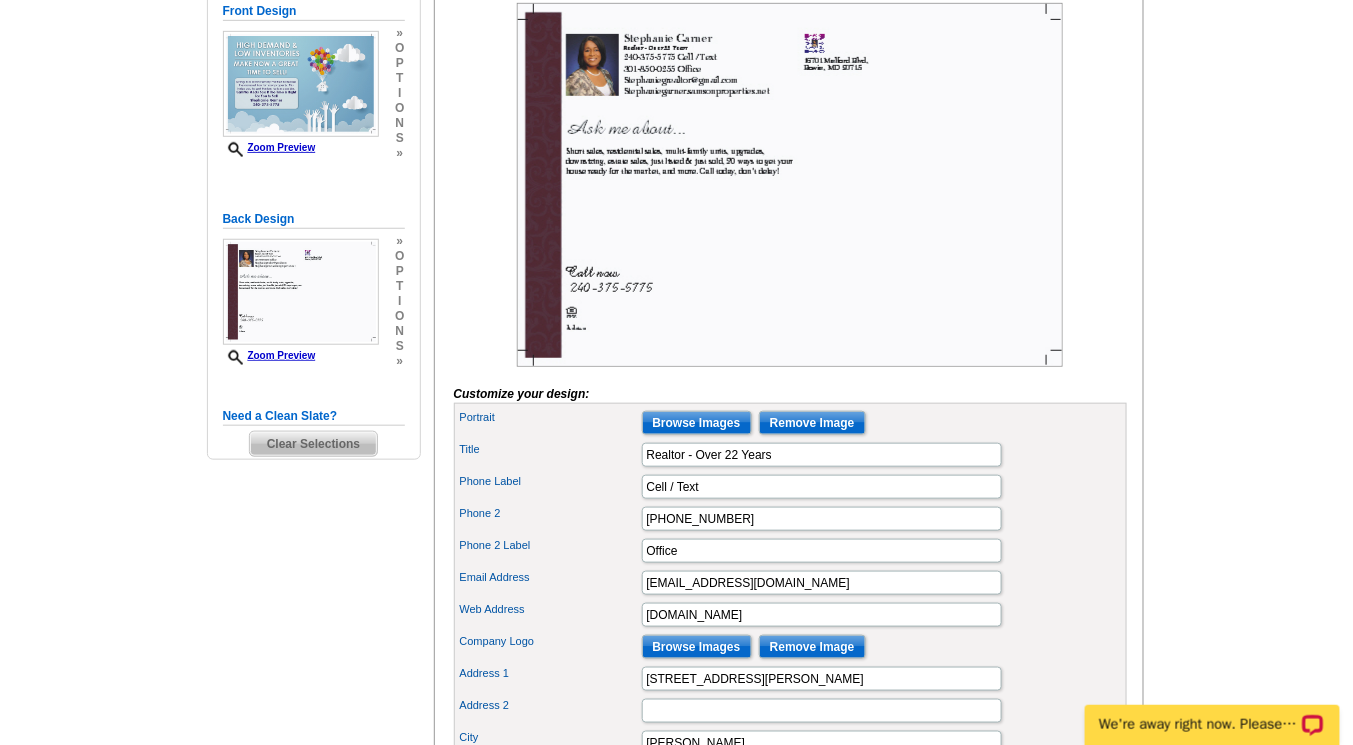scroll, scrollTop: 343, scrollLeft: 0, axis: vertical 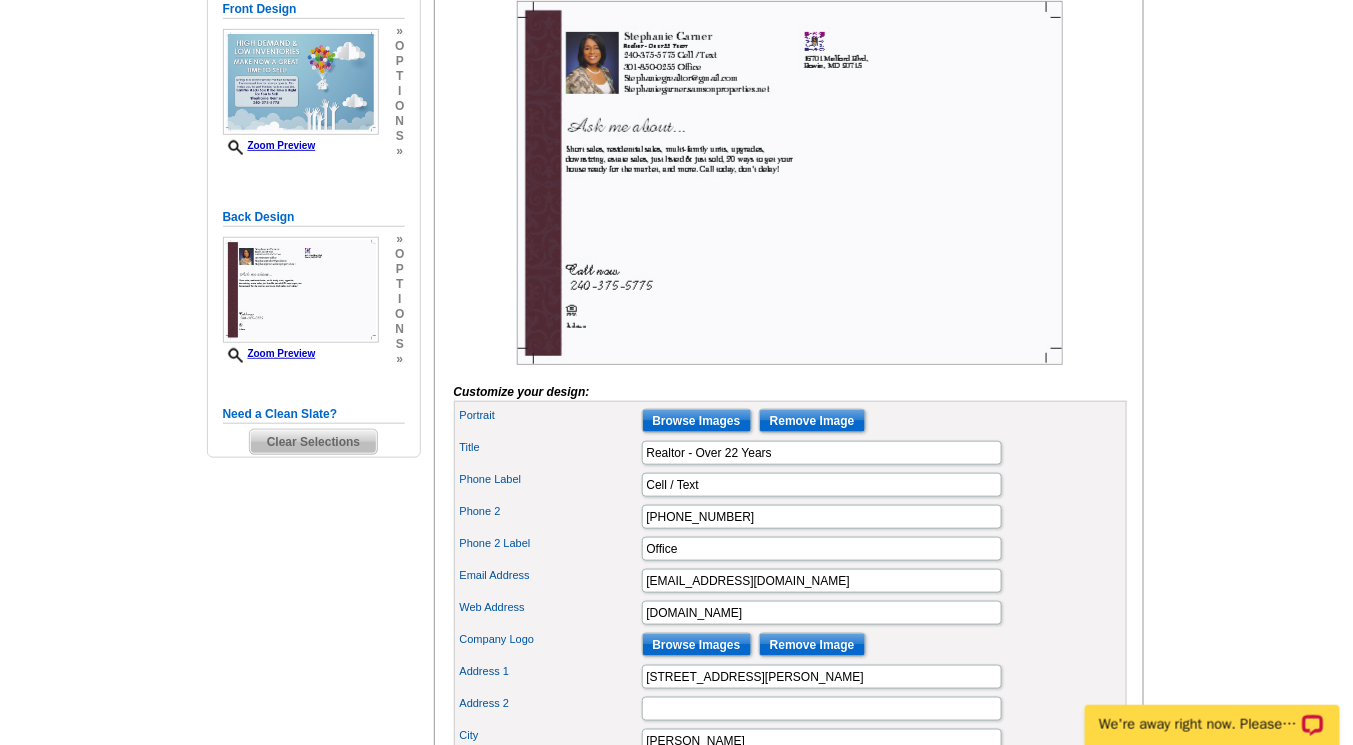 type on "Call or Text me now" 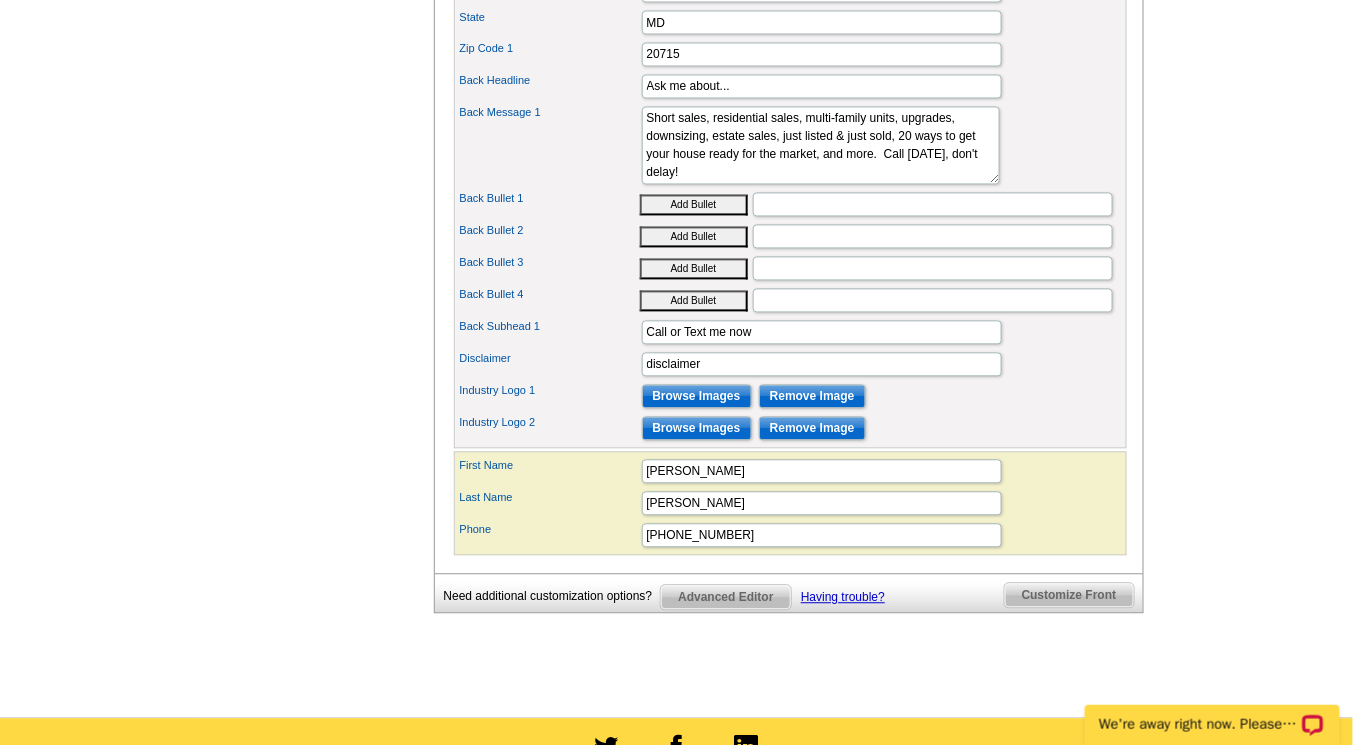 scroll, scrollTop: 1105, scrollLeft: 0, axis: vertical 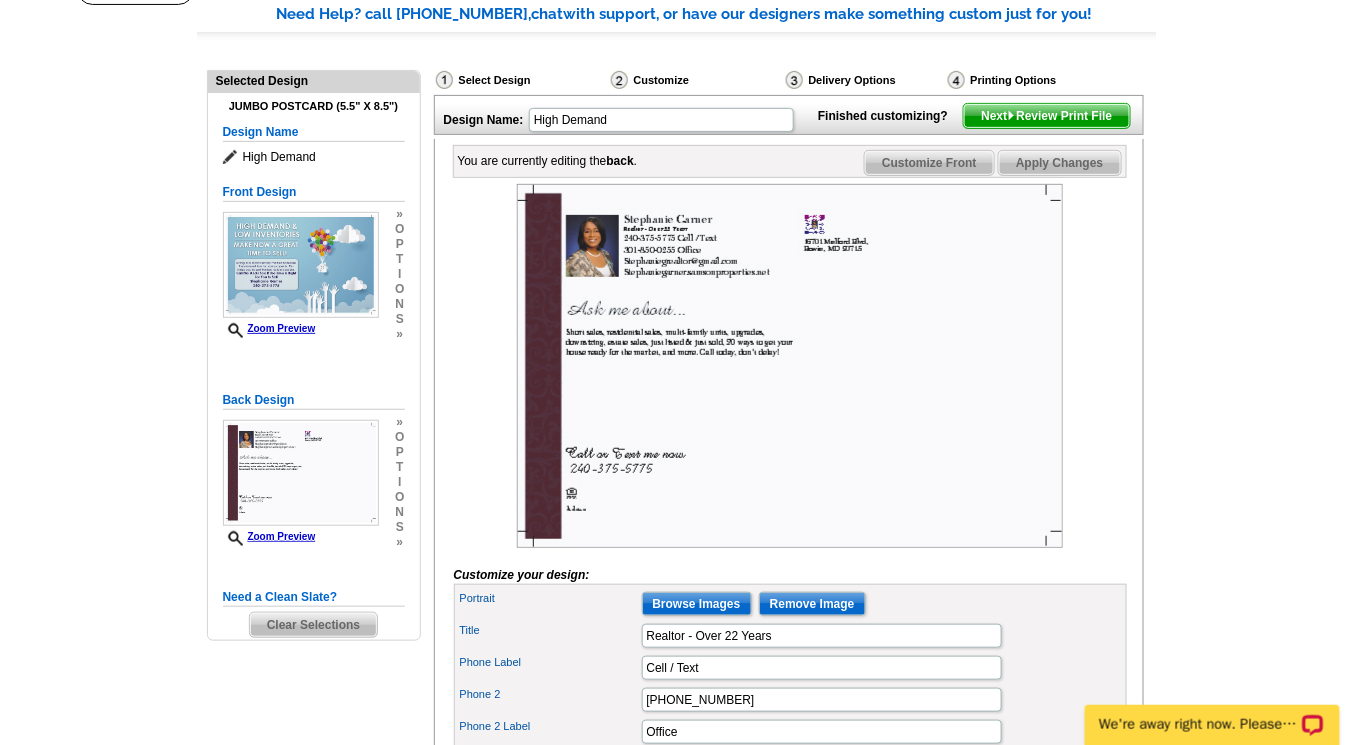click on "Next   Review Print File" at bounding box center [1046, 116] 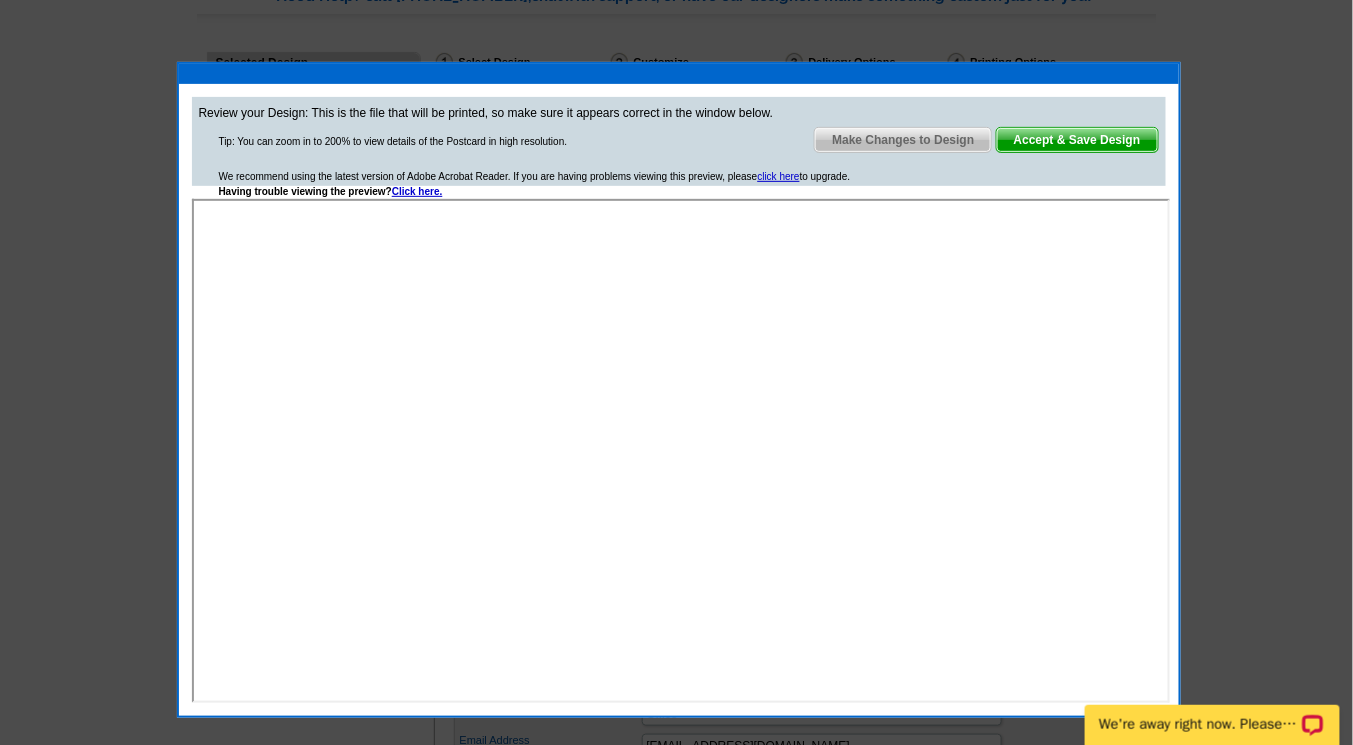 scroll, scrollTop: 192, scrollLeft: 0, axis: vertical 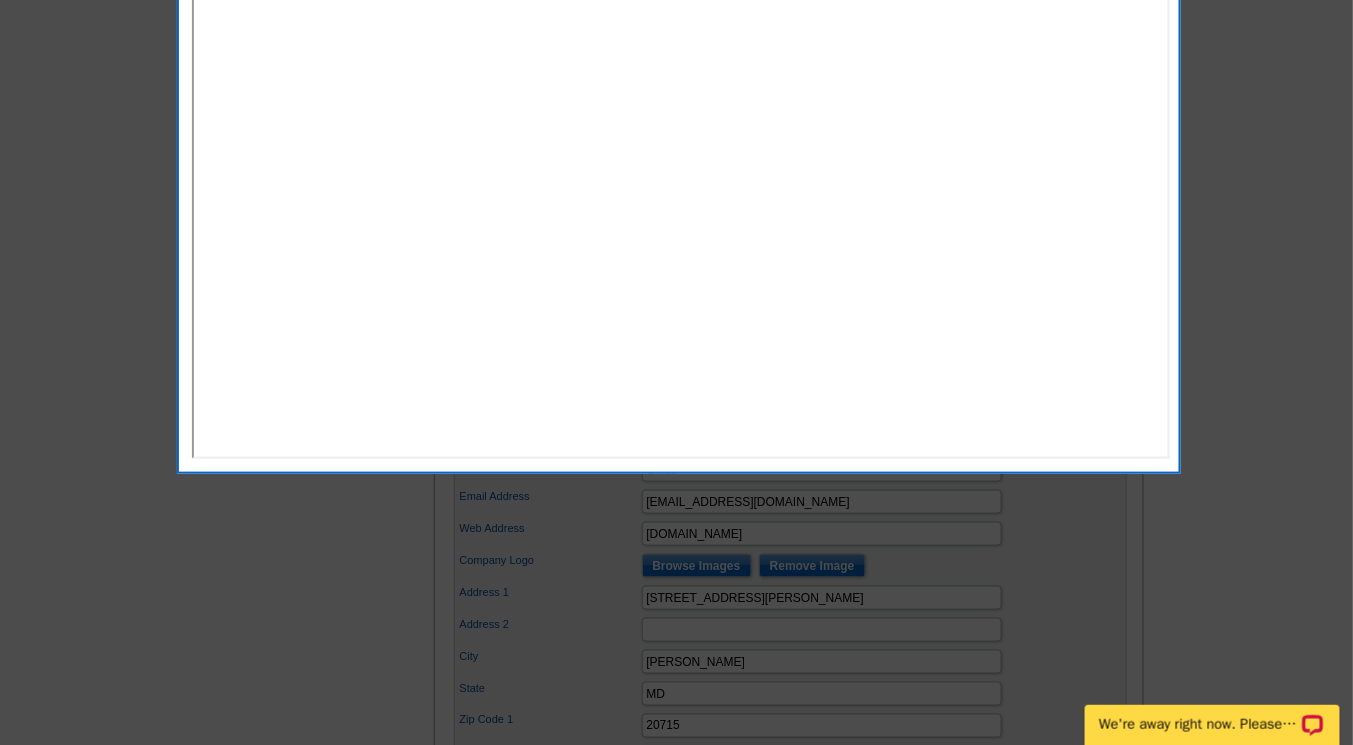 click at bounding box center (676, 162) 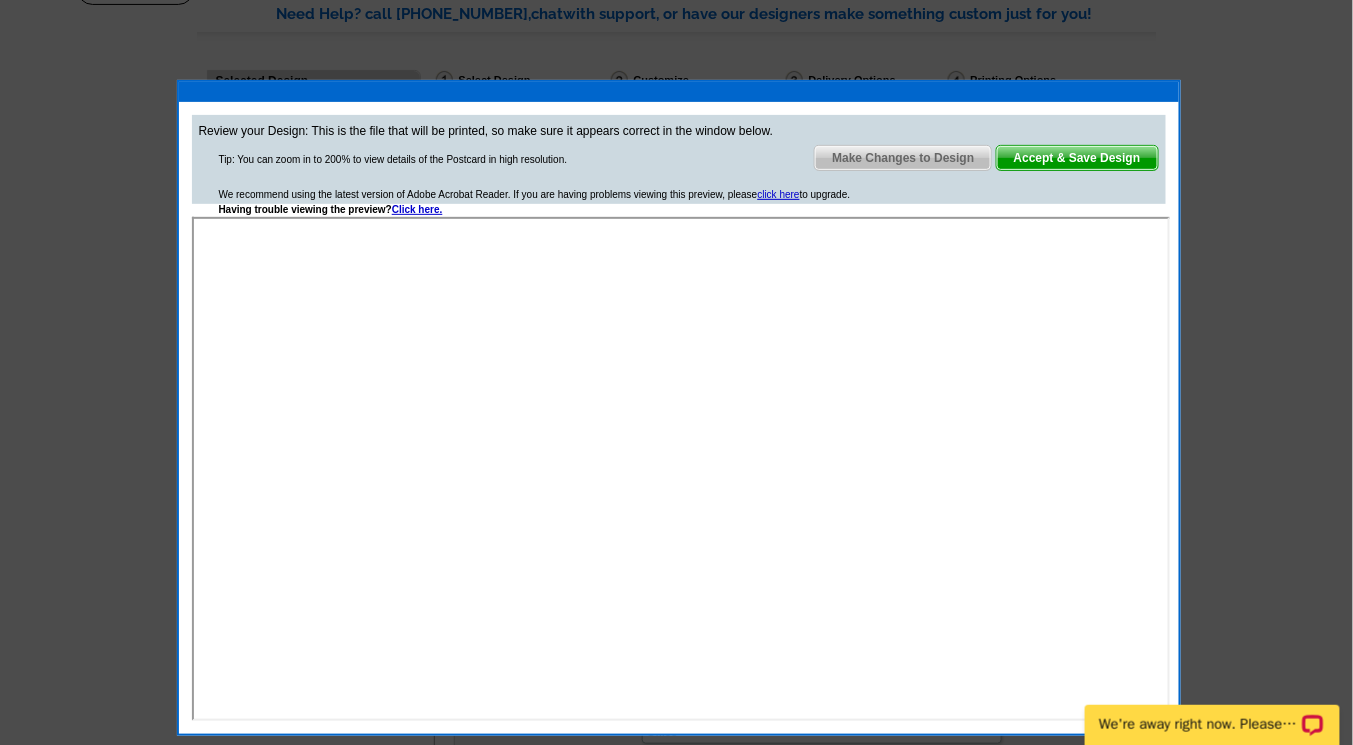 scroll, scrollTop: 153, scrollLeft: 0, axis: vertical 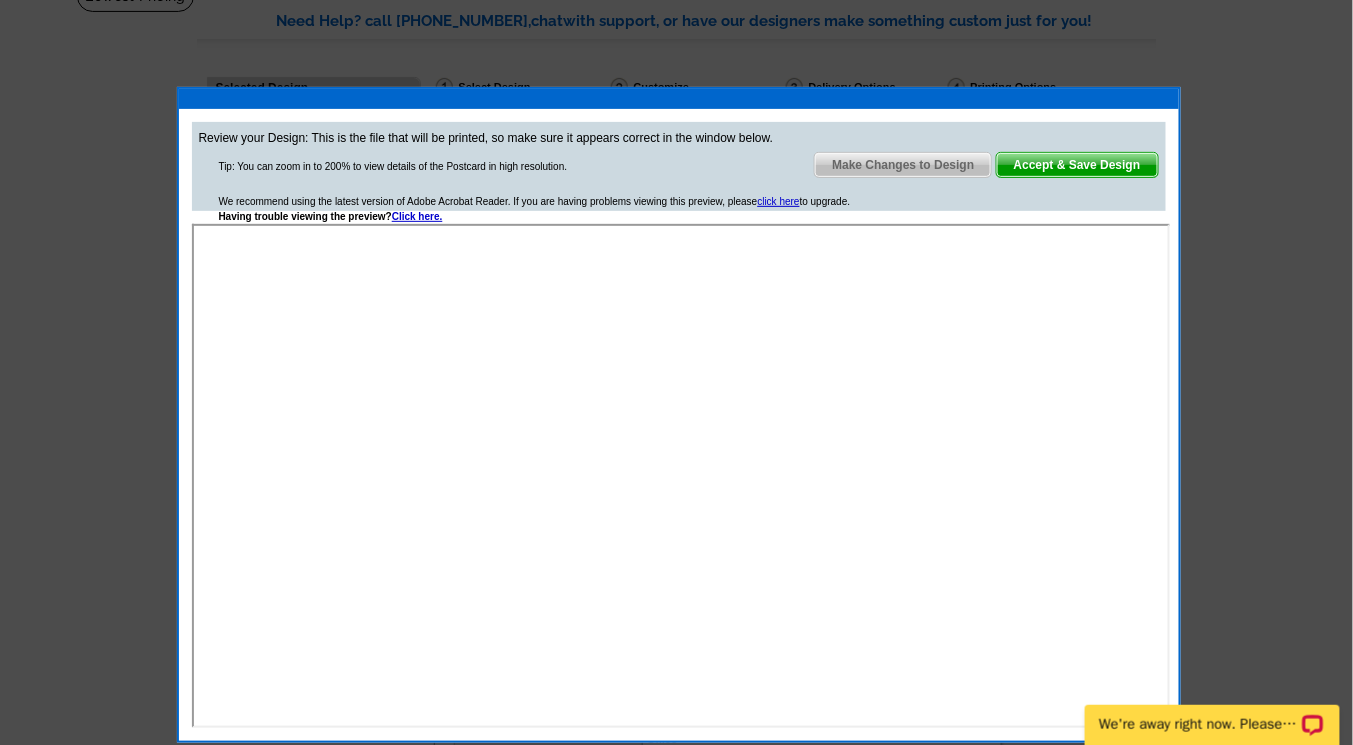 click on "Accept & Save Design" at bounding box center [1077, 165] 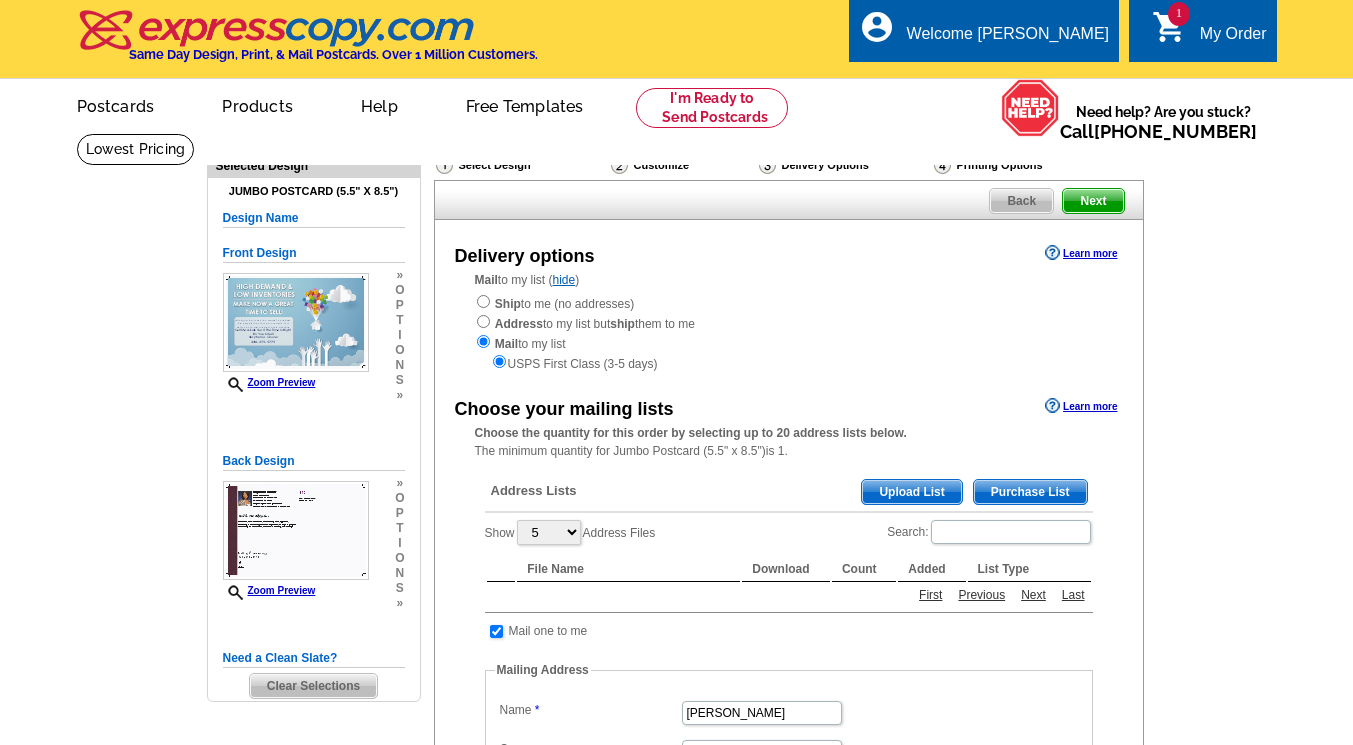 scroll, scrollTop: 0, scrollLeft: 0, axis: both 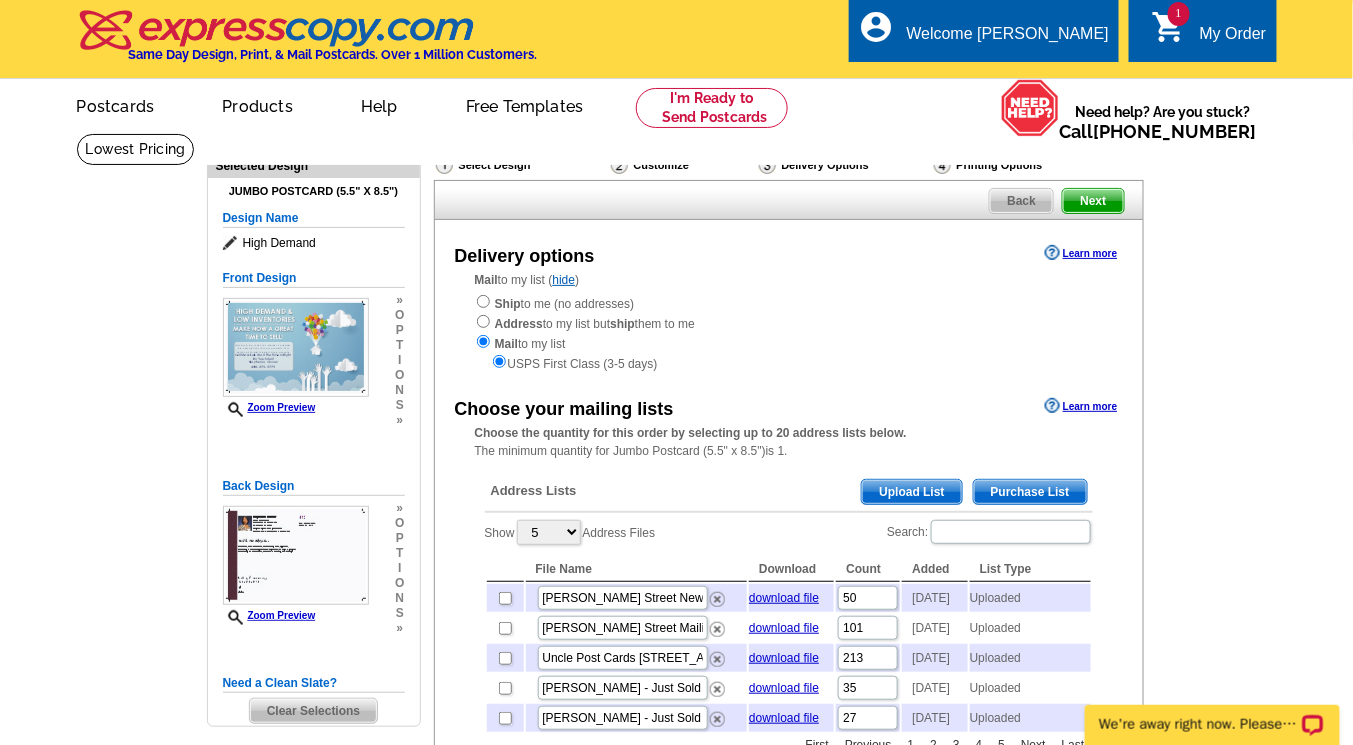 click on "Upload List" at bounding box center [911, 492] 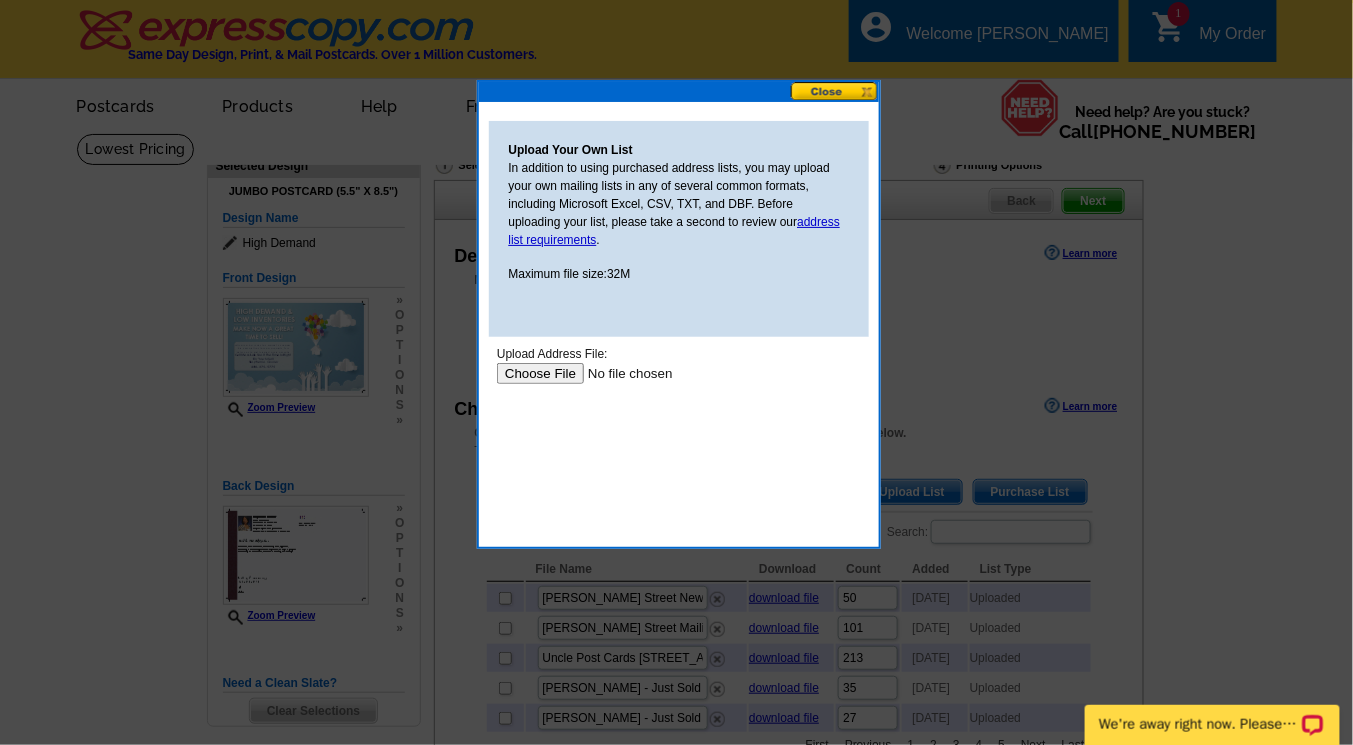 scroll, scrollTop: 0, scrollLeft: 0, axis: both 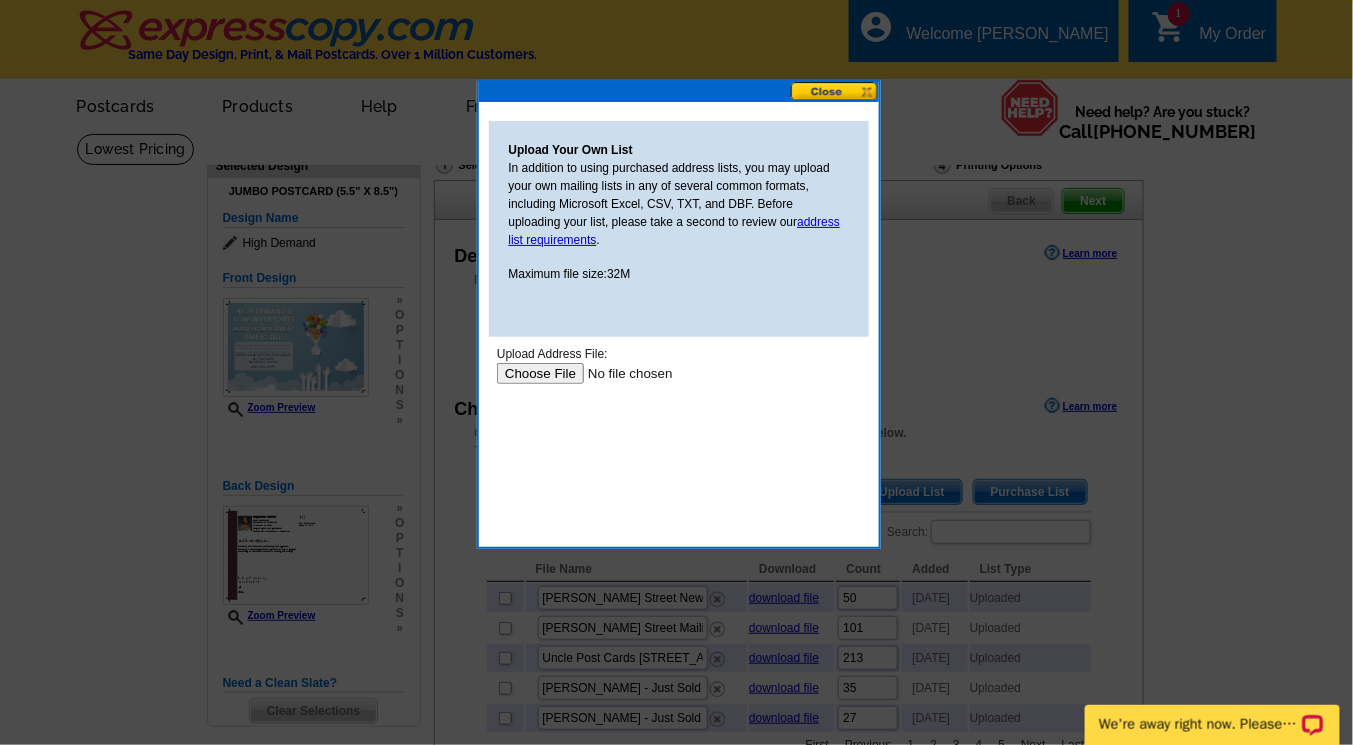 click at bounding box center (622, 372) 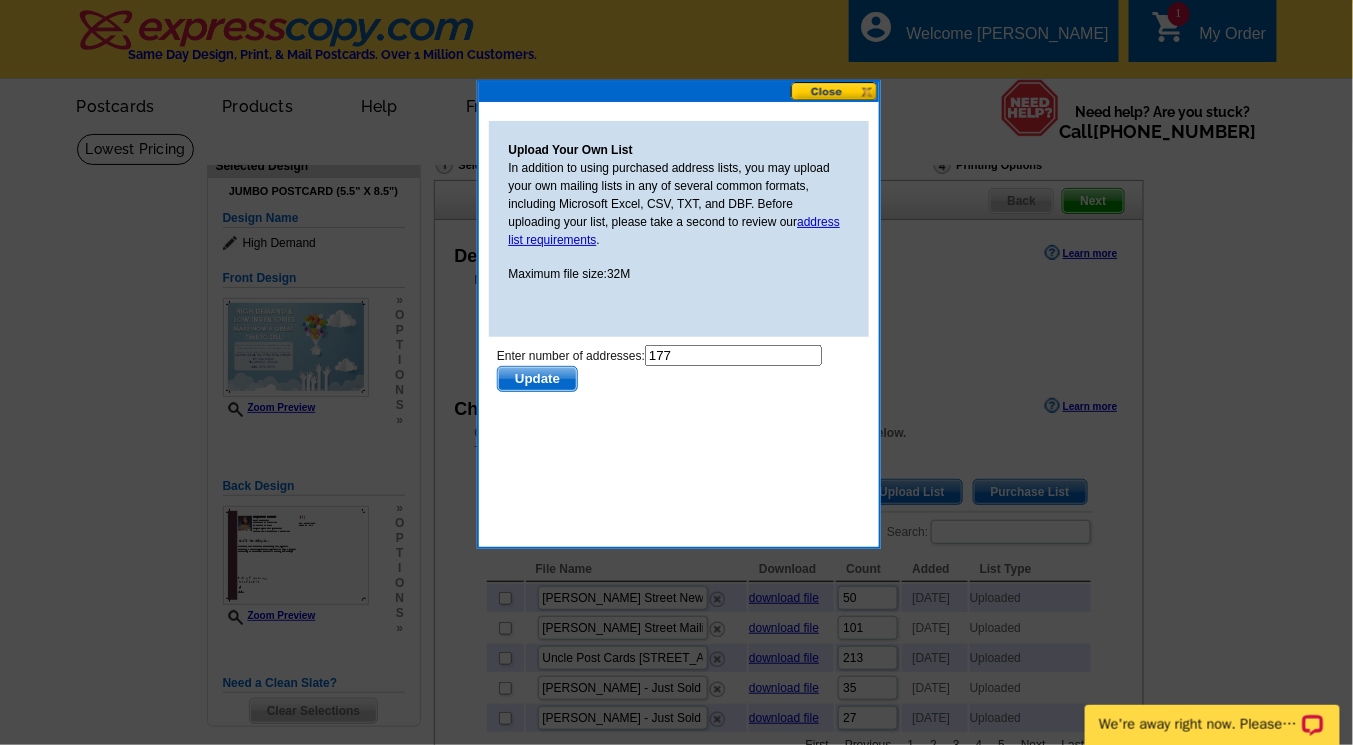 scroll, scrollTop: 0, scrollLeft: 0, axis: both 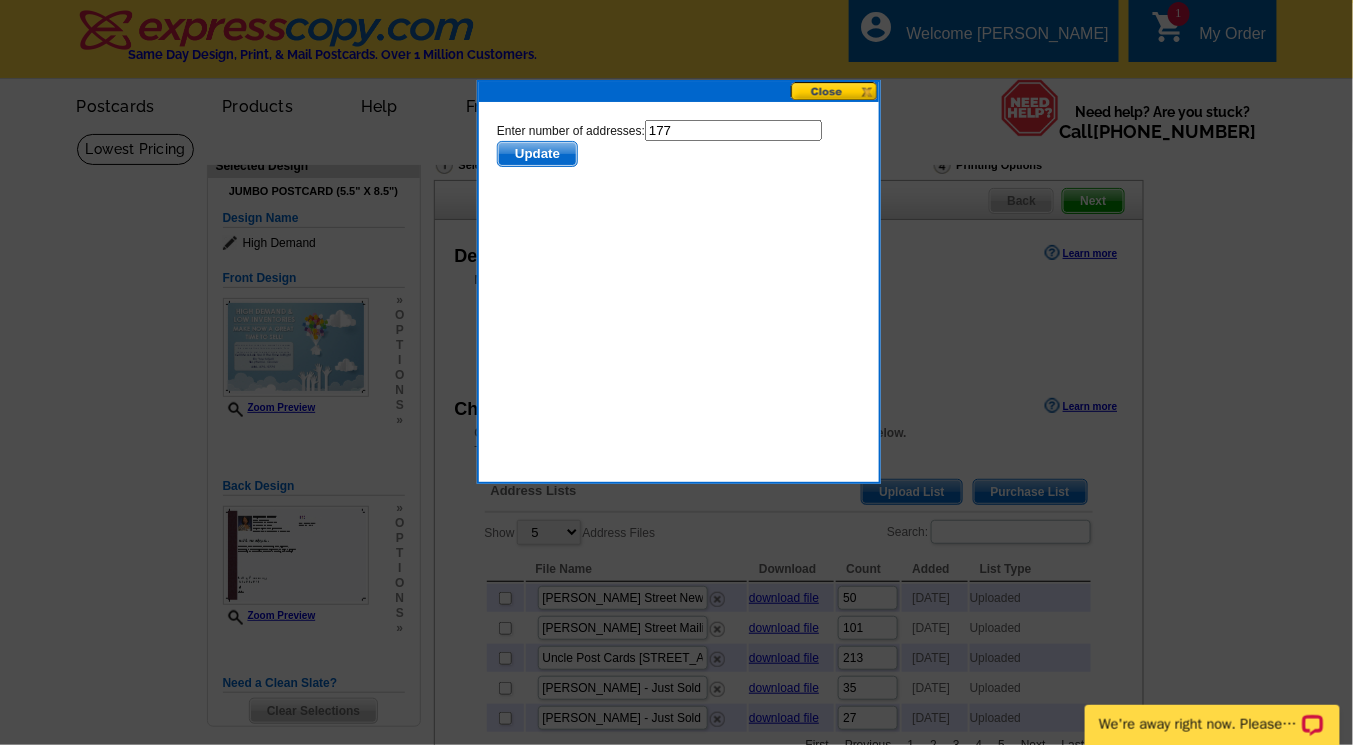 click on "Update" at bounding box center [536, 153] 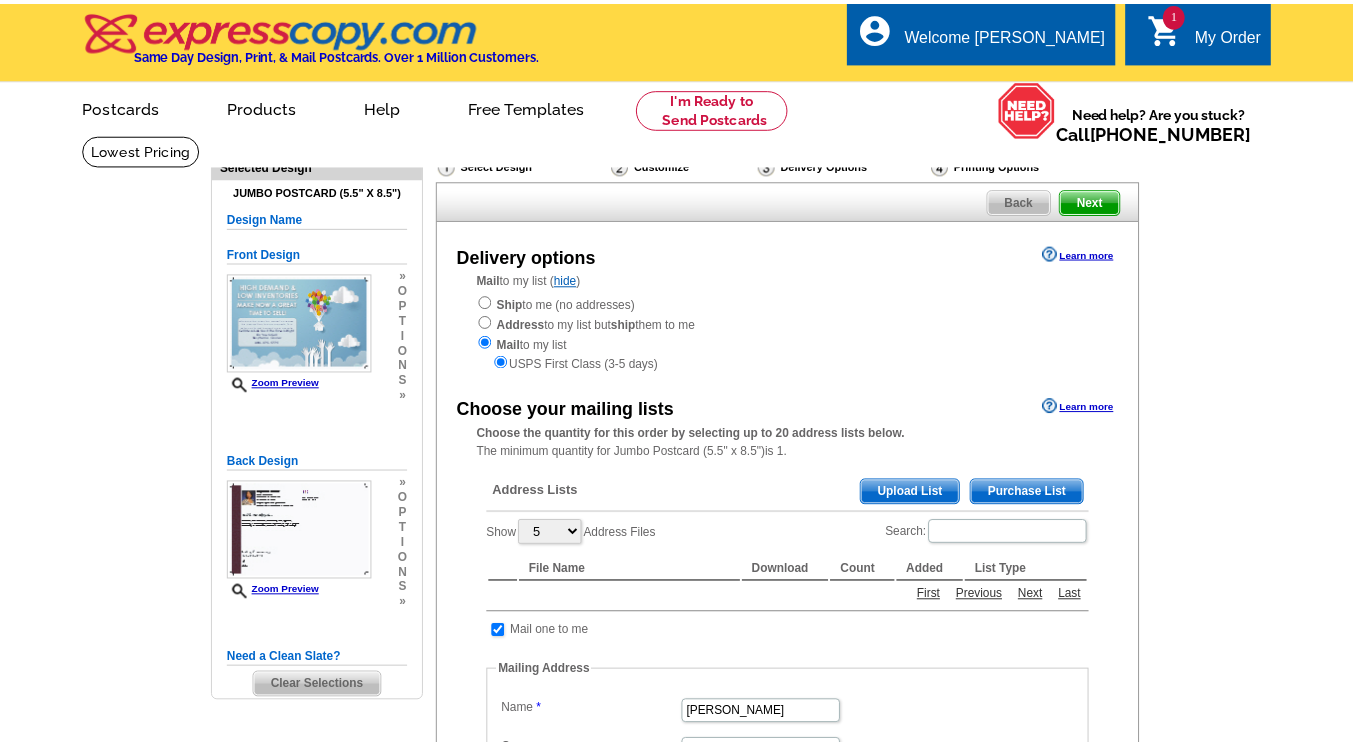 scroll, scrollTop: 0, scrollLeft: 0, axis: both 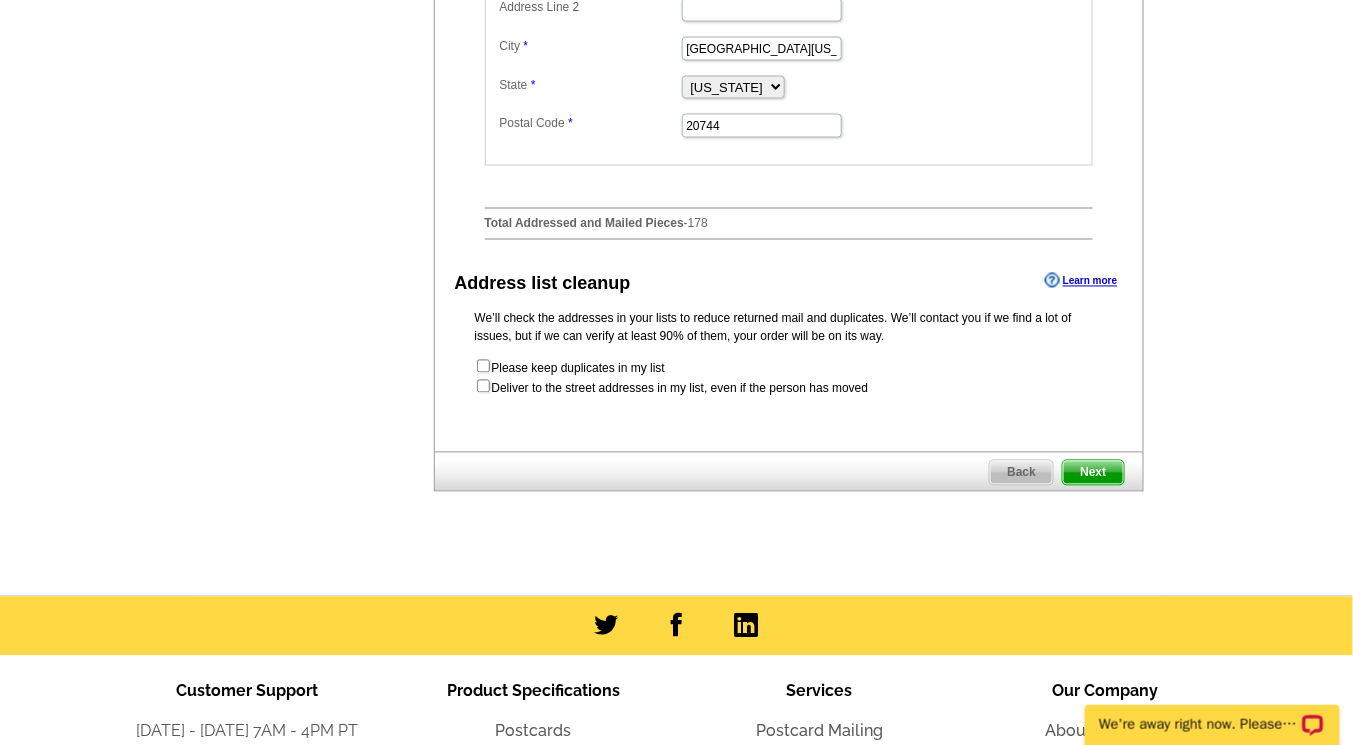 click on "Next" at bounding box center (1093, 473) 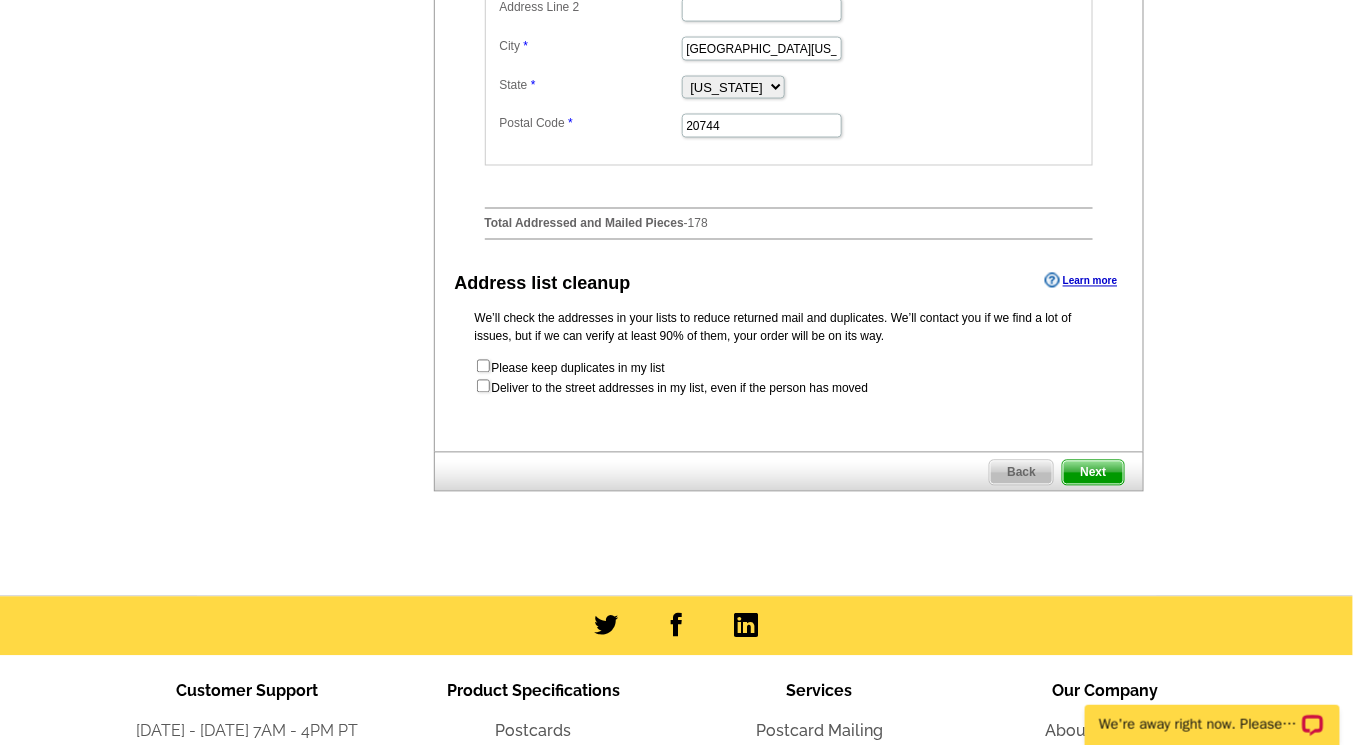 scroll, scrollTop: 0, scrollLeft: 0, axis: both 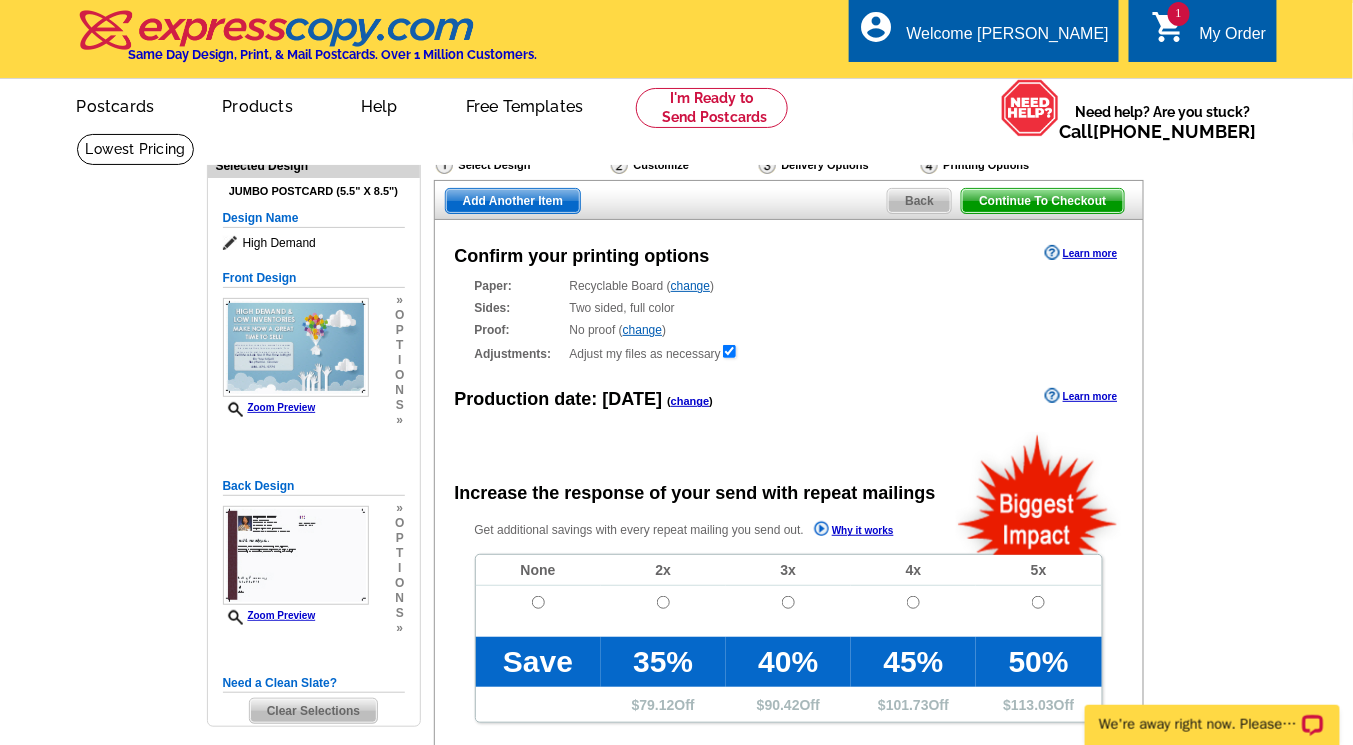 radio on "false" 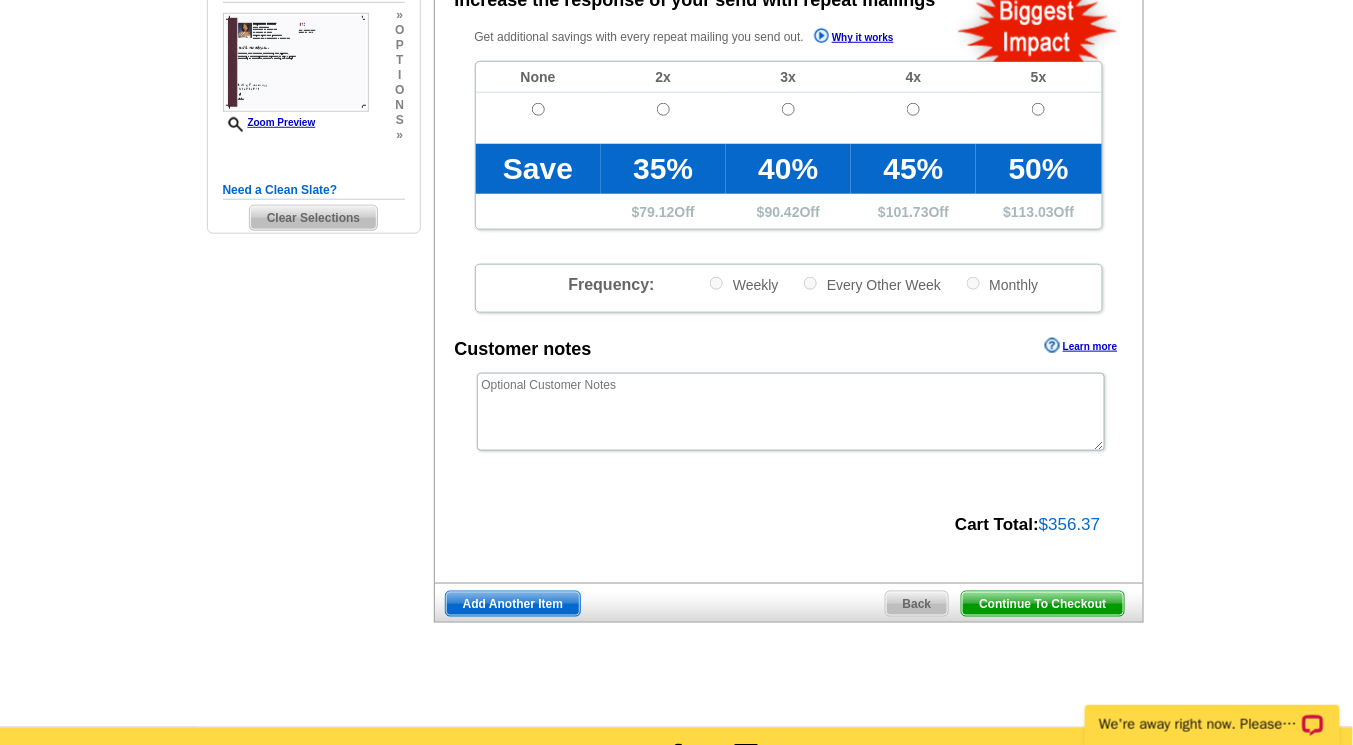 scroll, scrollTop: 494, scrollLeft: 0, axis: vertical 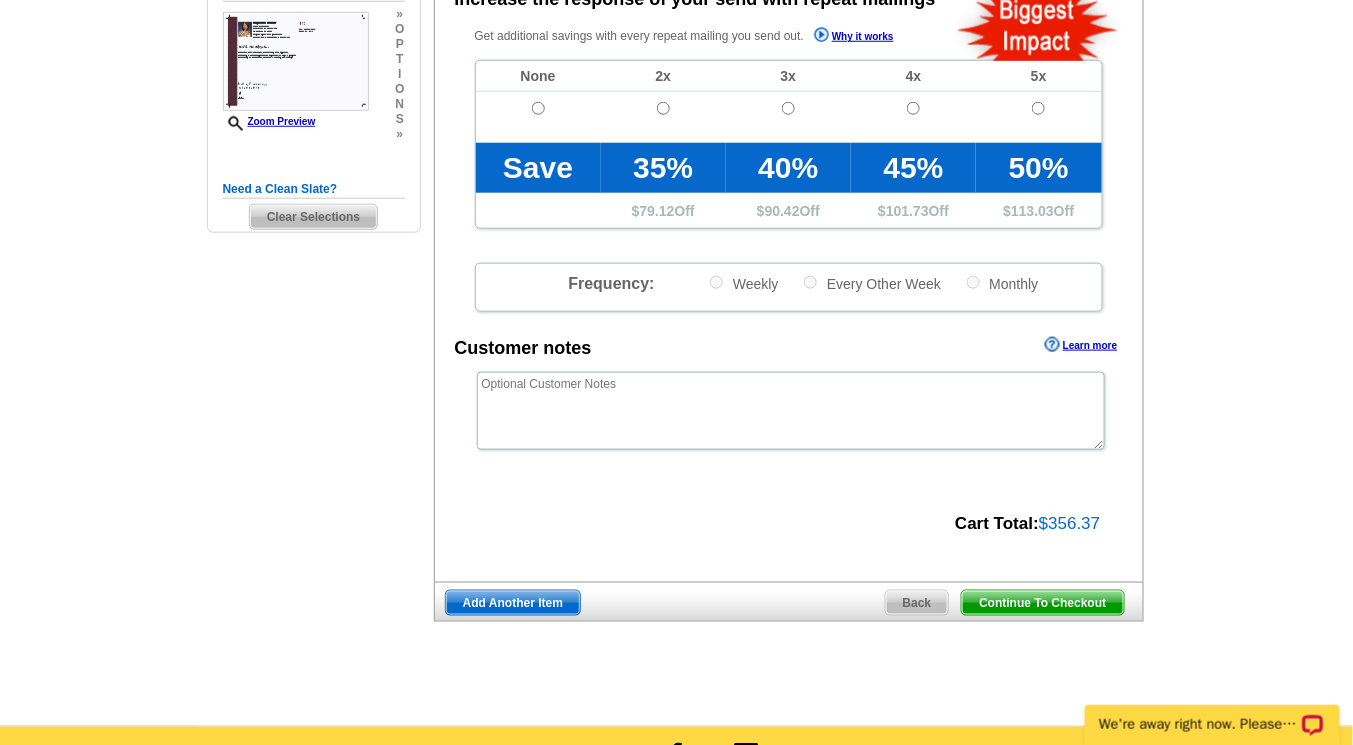 click on "Back" at bounding box center [917, 603] 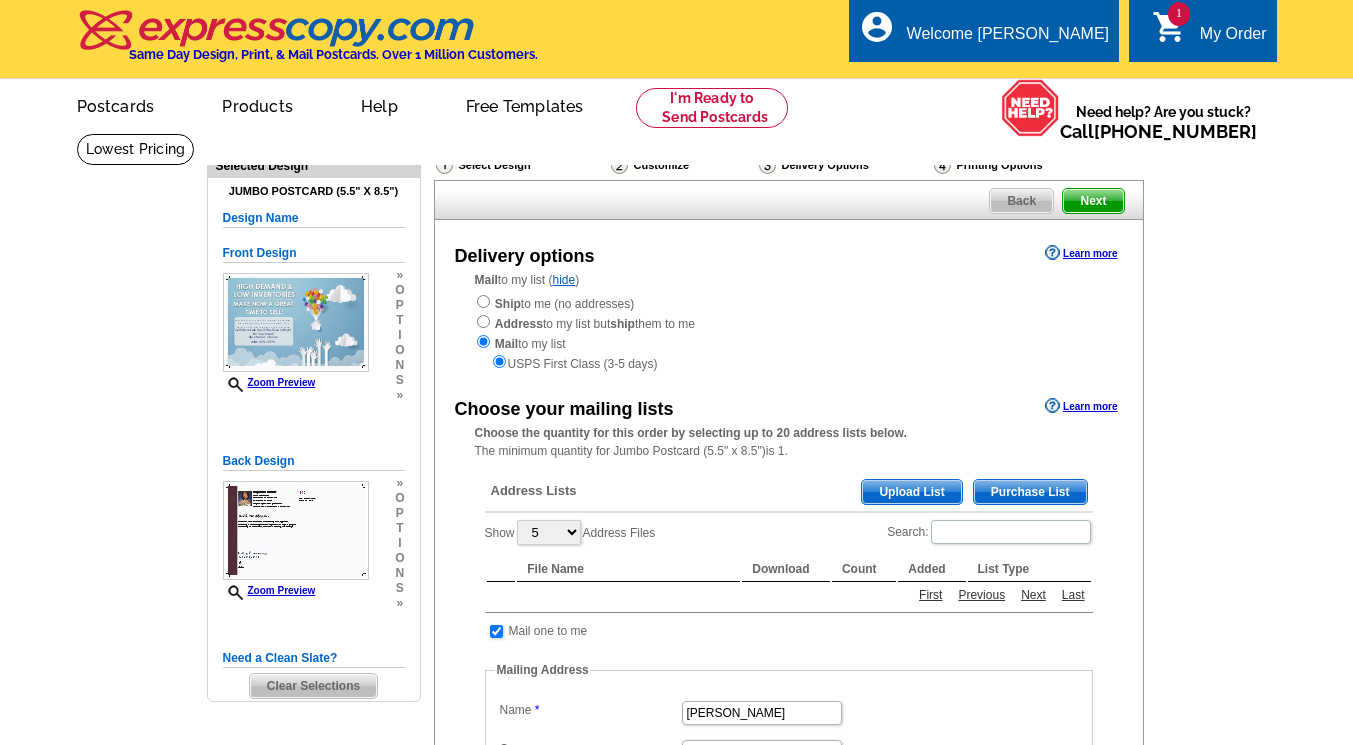scroll, scrollTop: 0, scrollLeft: 0, axis: both 